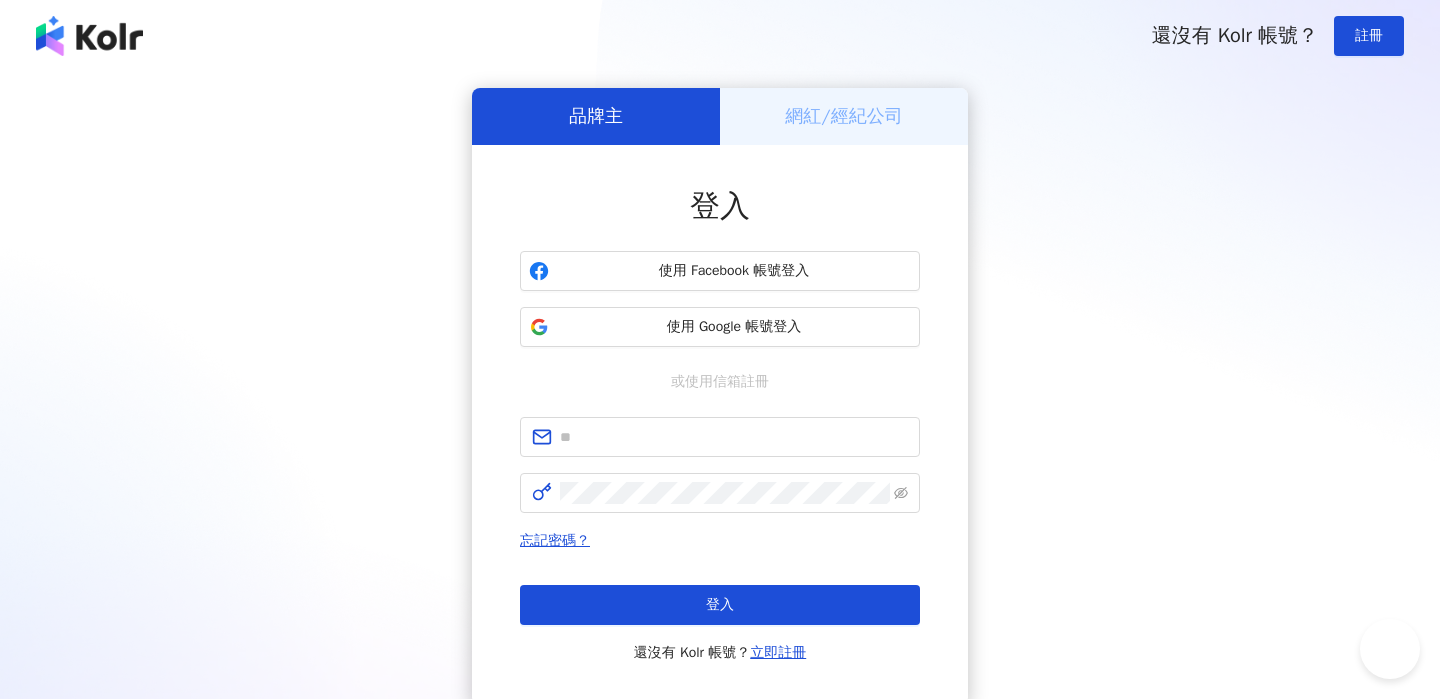 scroll, scrollTop: 0, scrollLeft: 0, axis: both 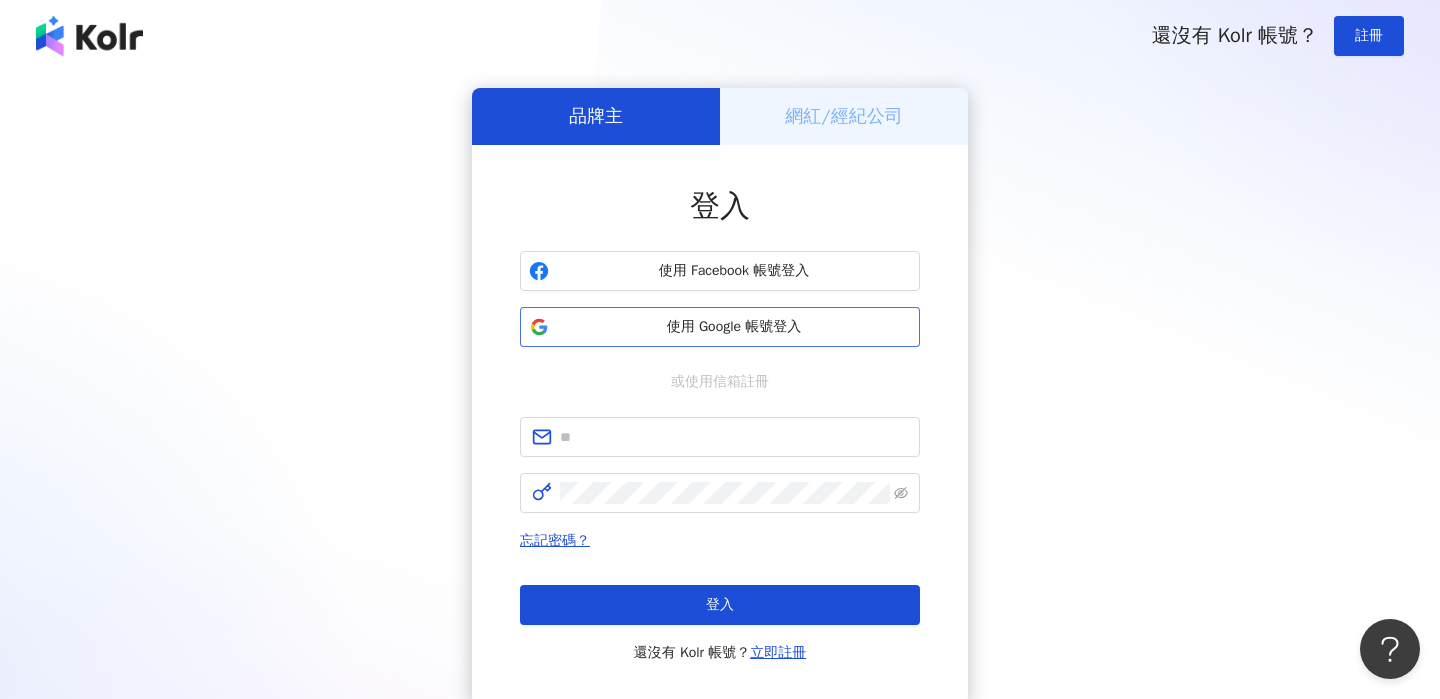 click on "使用 Google 帳號登入" at bounding box center [720, 327] 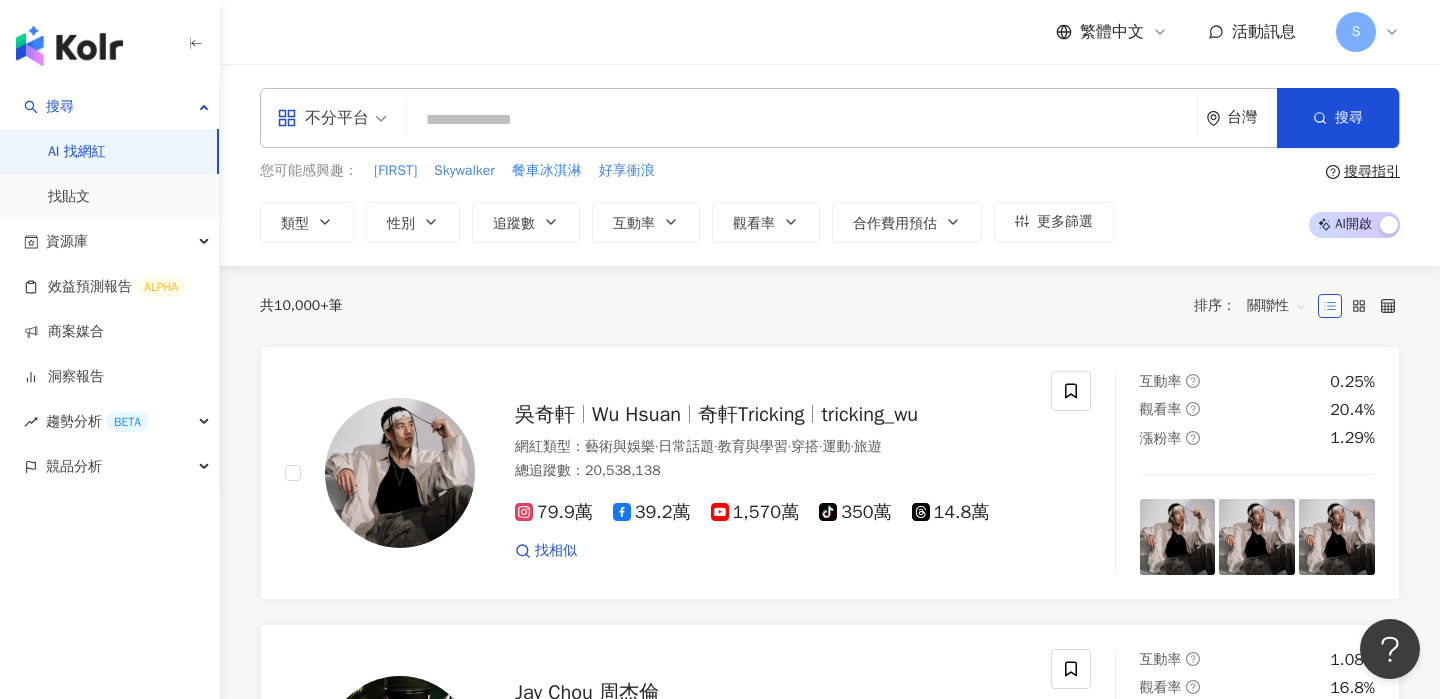 click at bounding box center [802, 120] 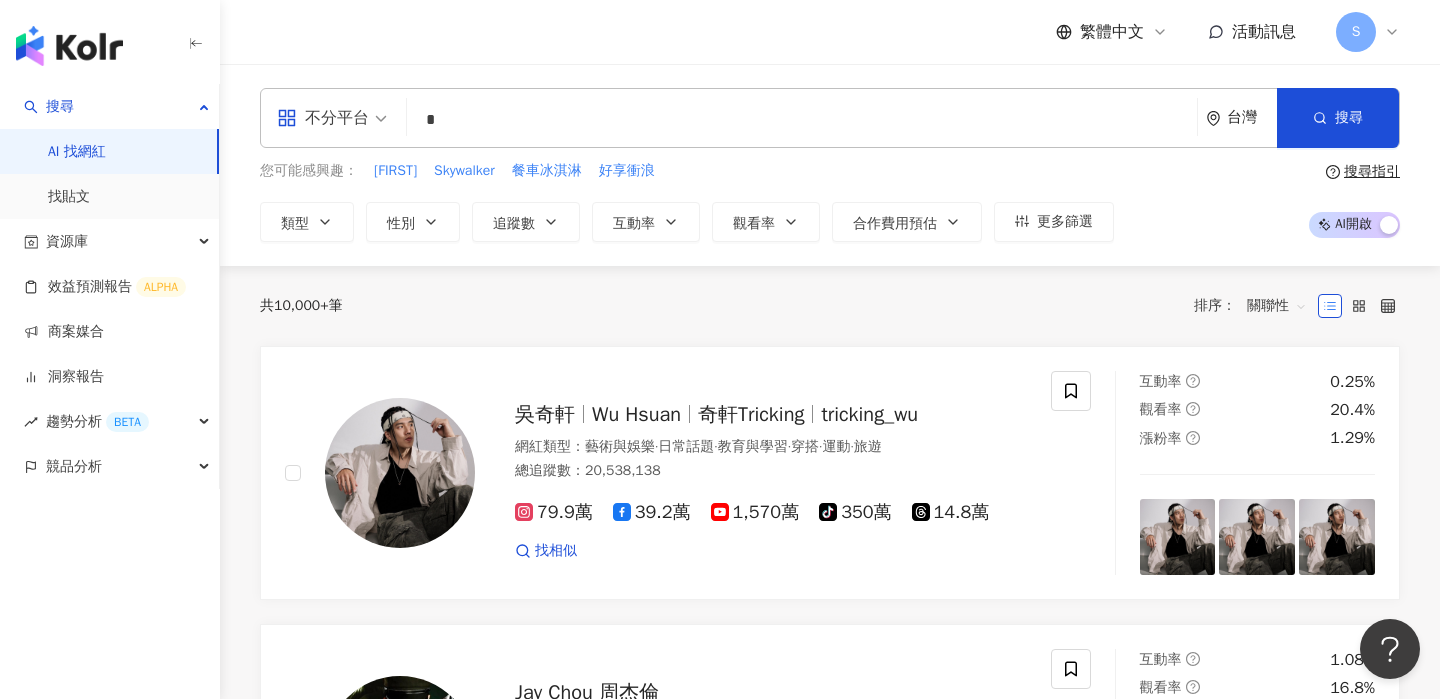 type on "*" 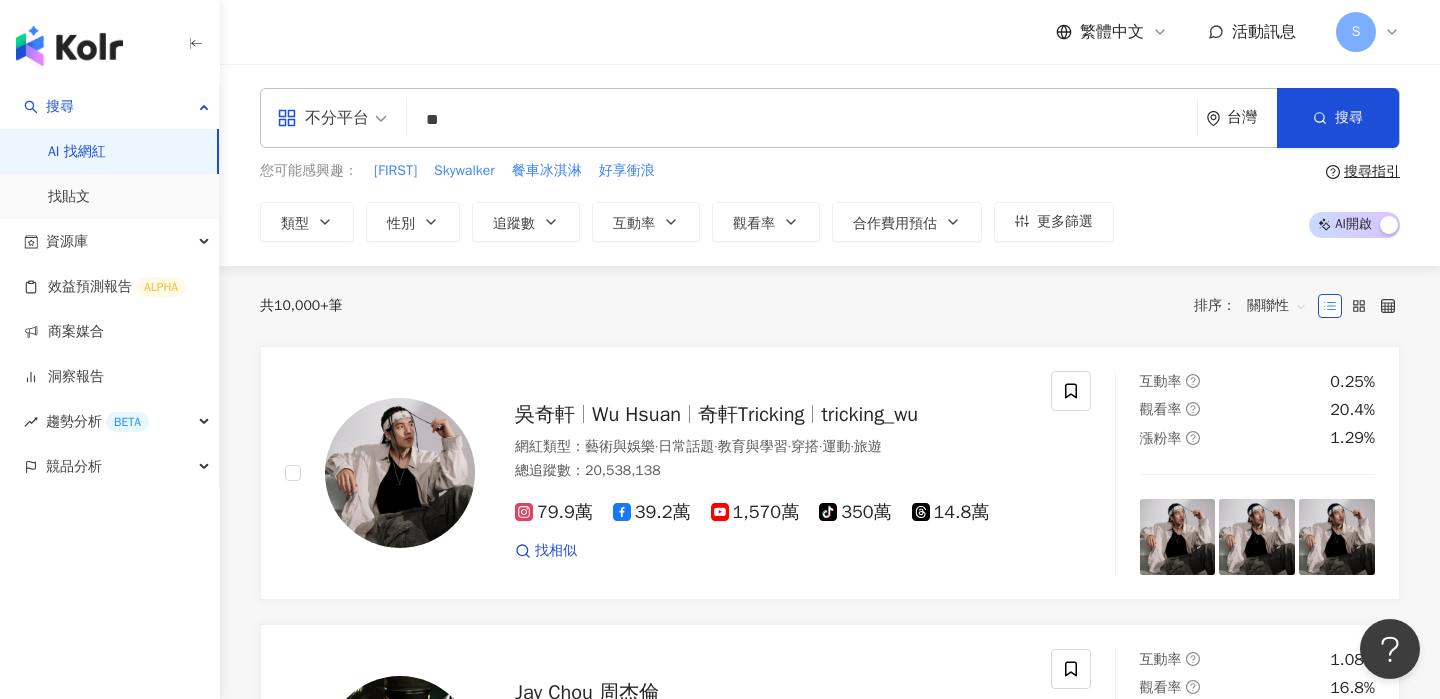 type on "*" 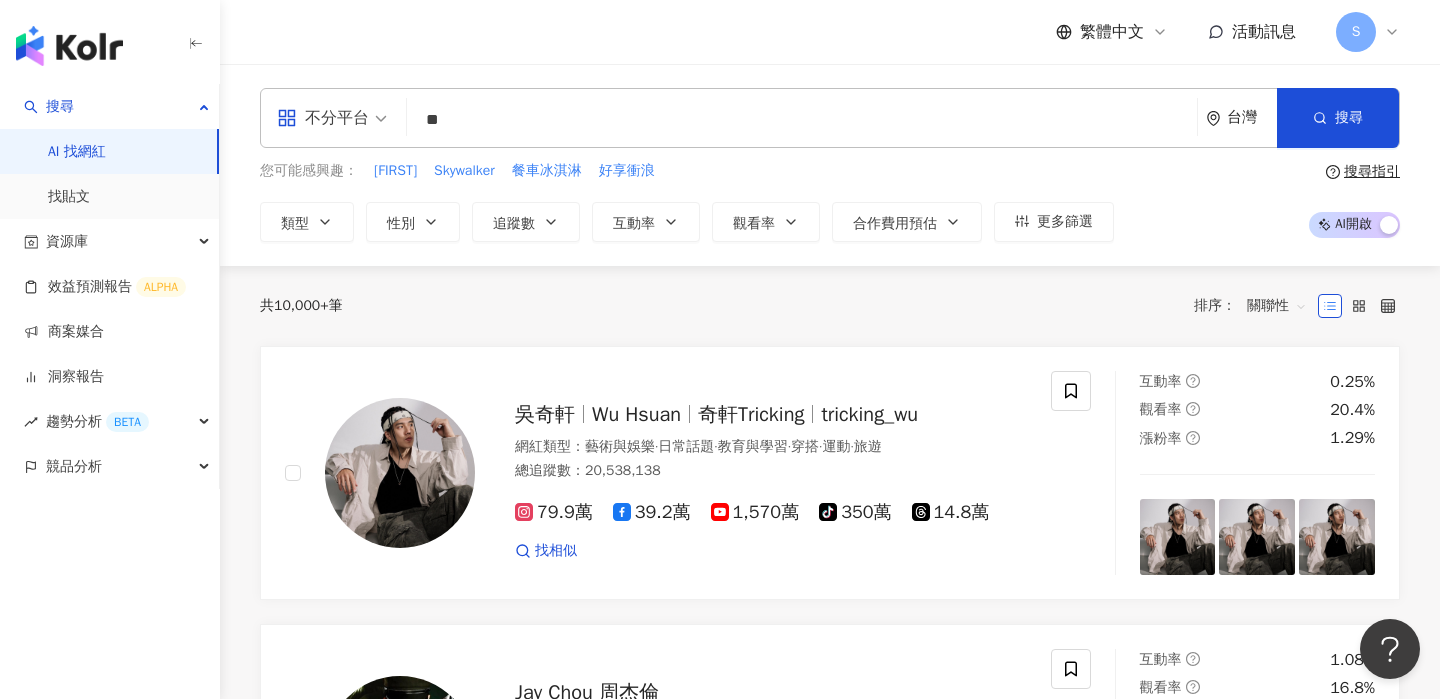 type on "*" 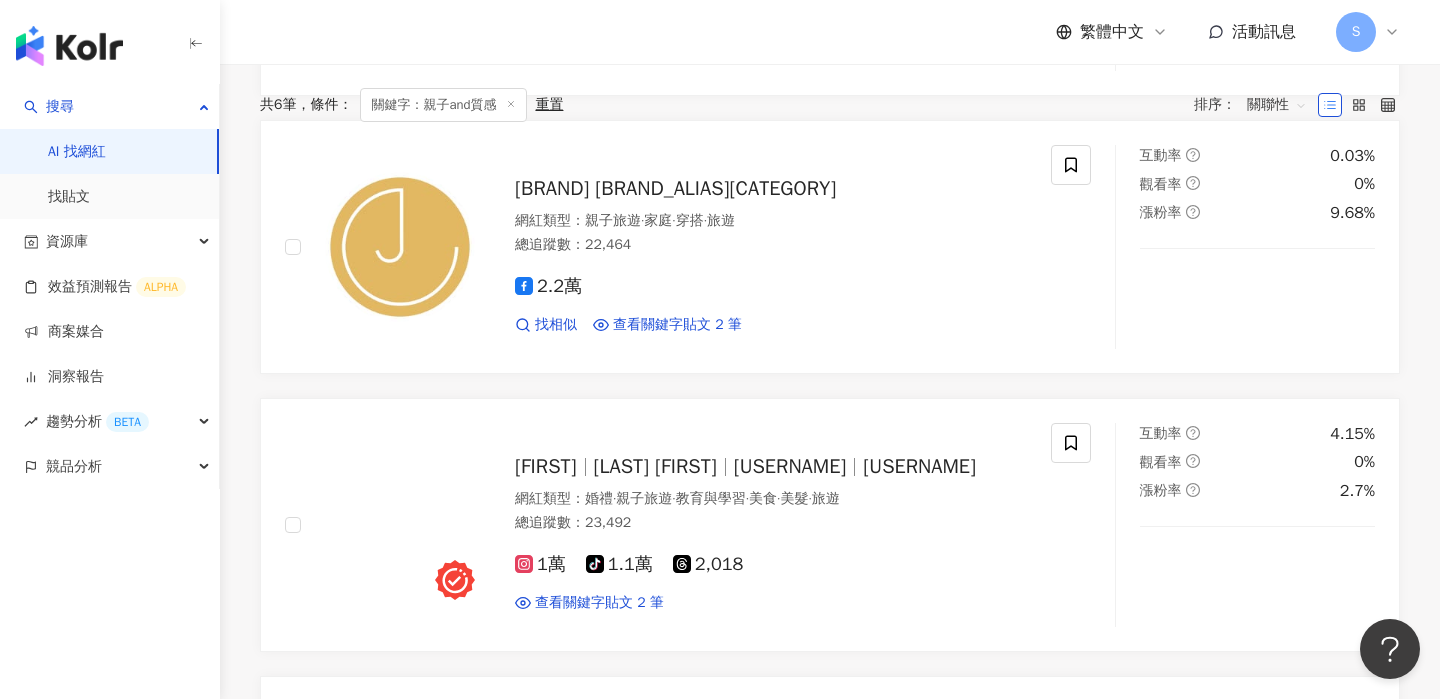 scroll, scrollTop: 0, scrollLeft: 0, axis: both 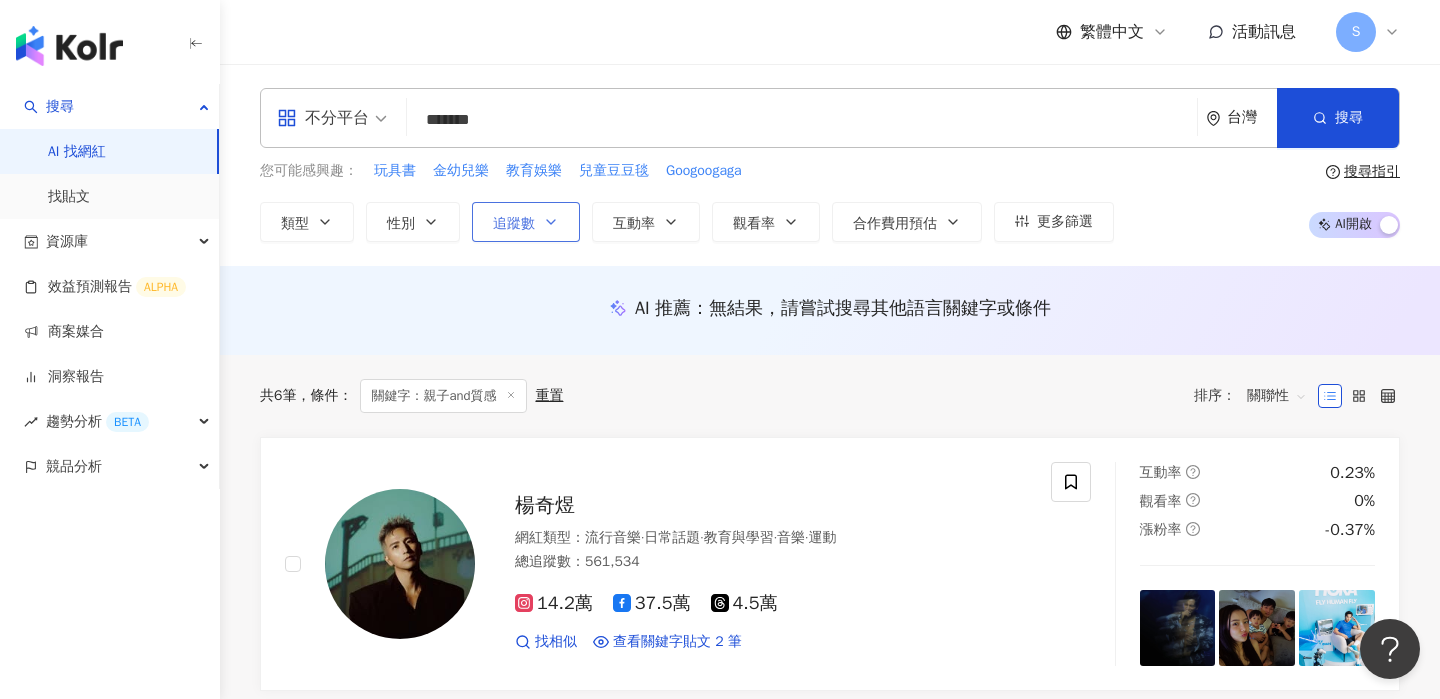 type on "*******" 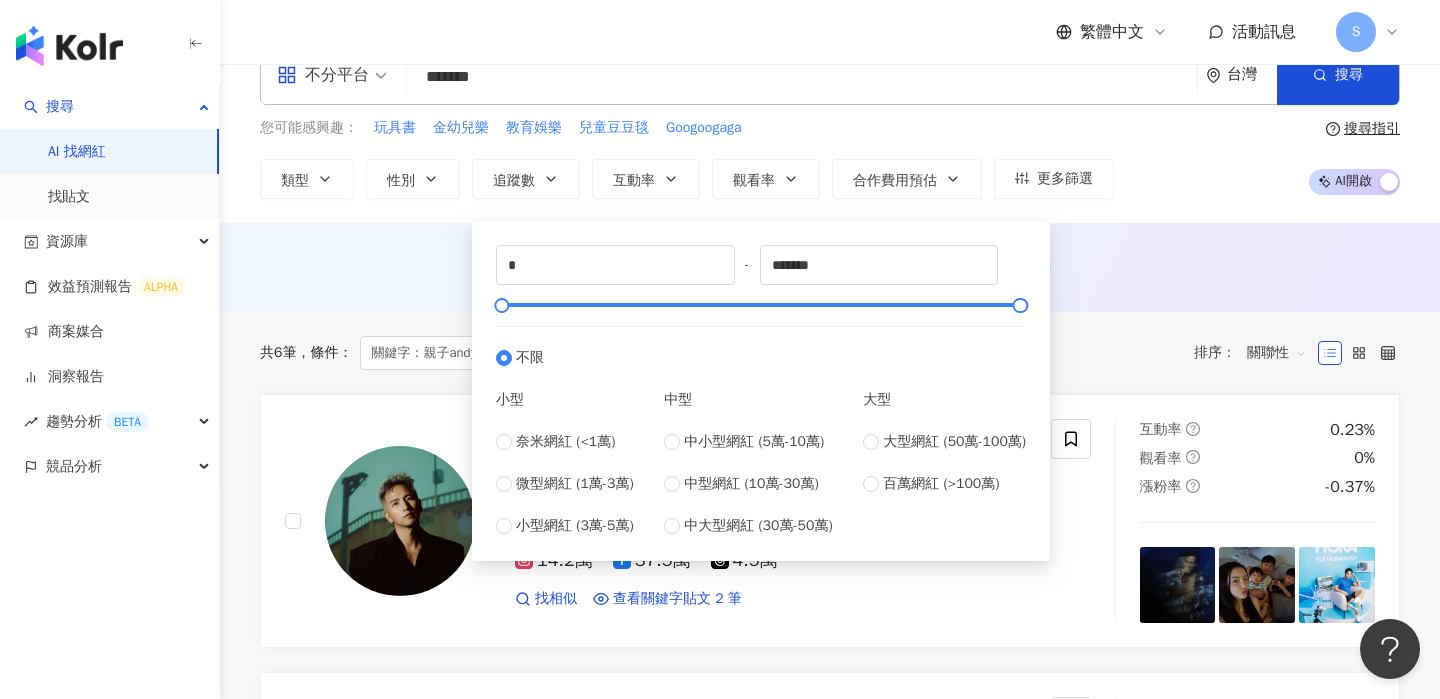 scroll, scrollTop: 45, scrollLeft: 0, axis: vertical 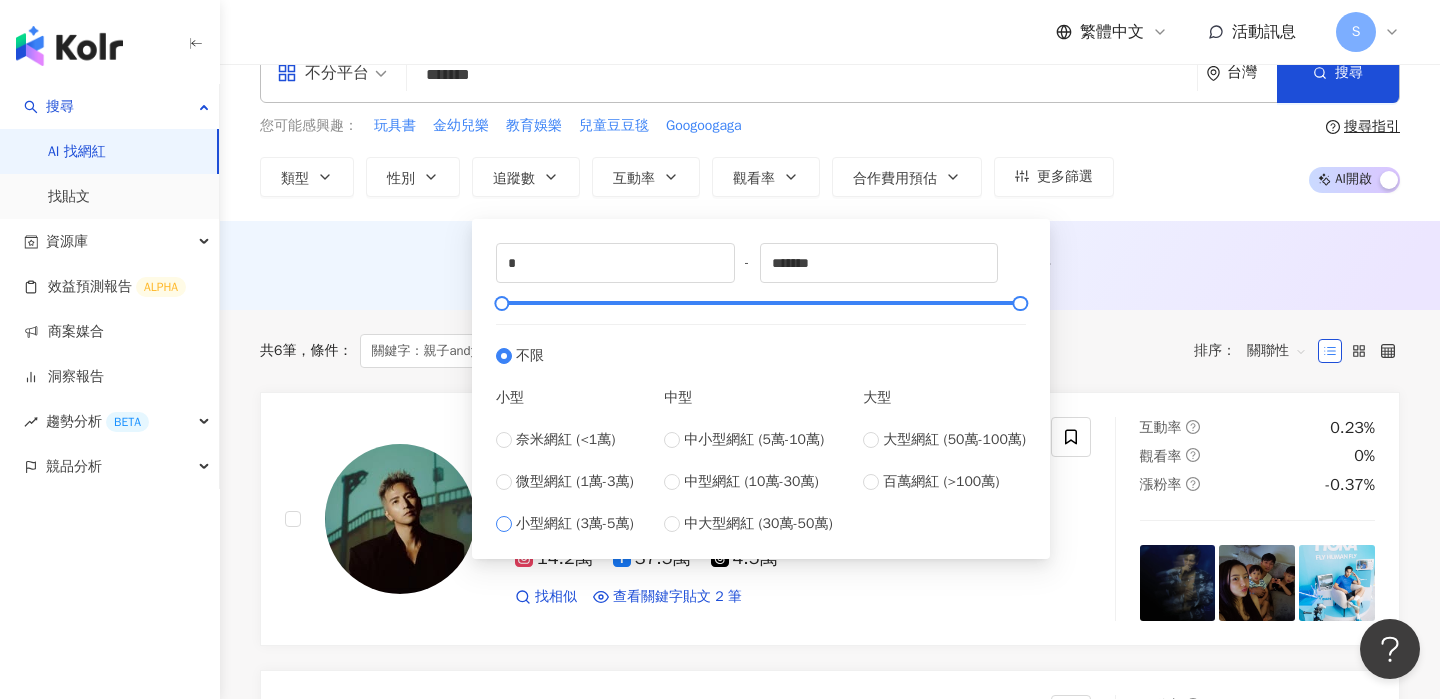 click on "小型網紅 (3萬-5萬)" at bounding box center (575, 524) 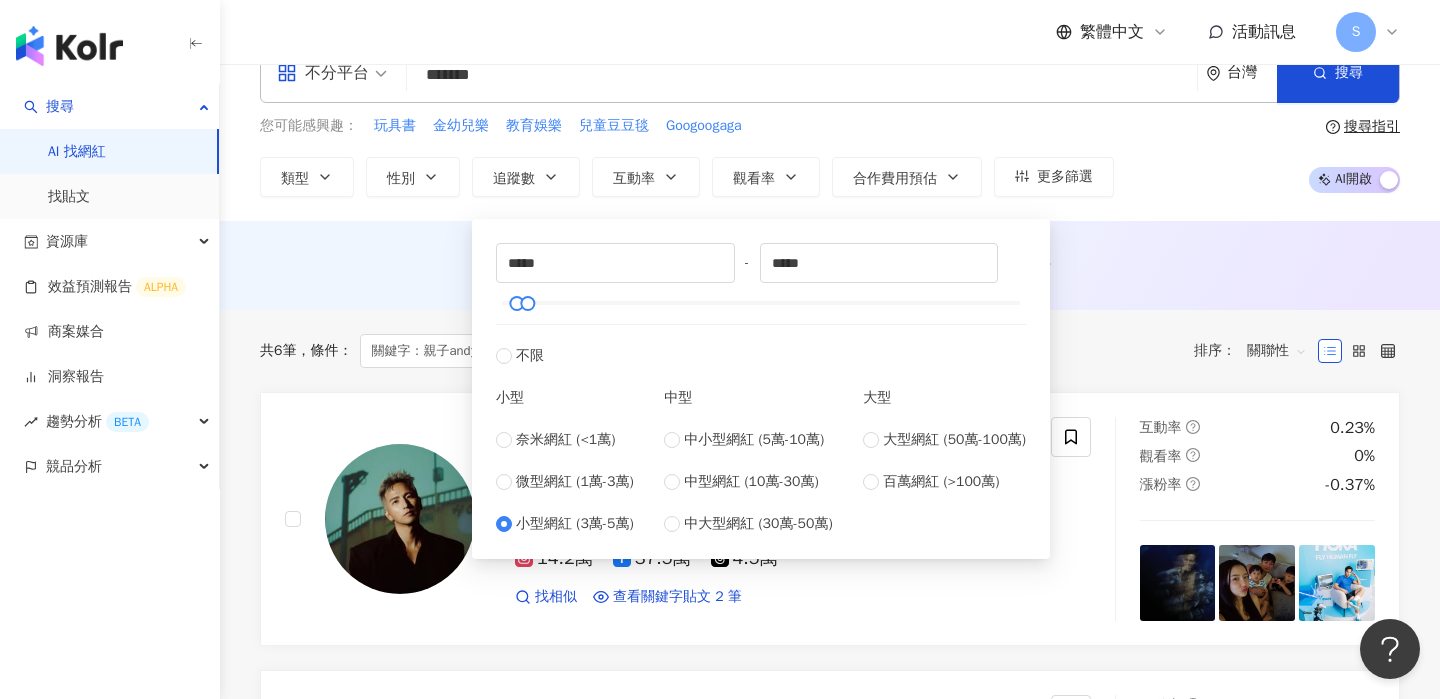 click on "AI 推薦 ： 無結果，請嘗試搜尋其他語言關鍵字或條件" at bounding box center (830, 269) 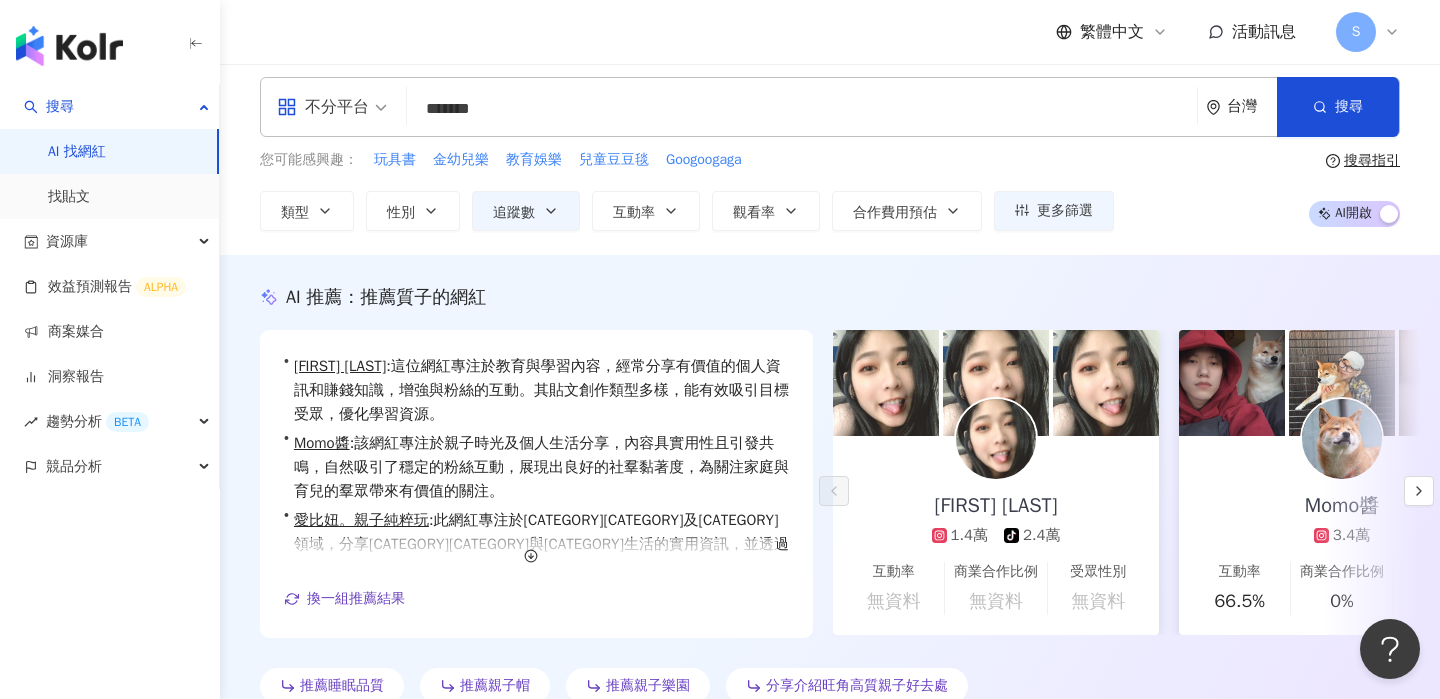 scroll, scrollTop: 0, scrollLeft: 0, axis: both 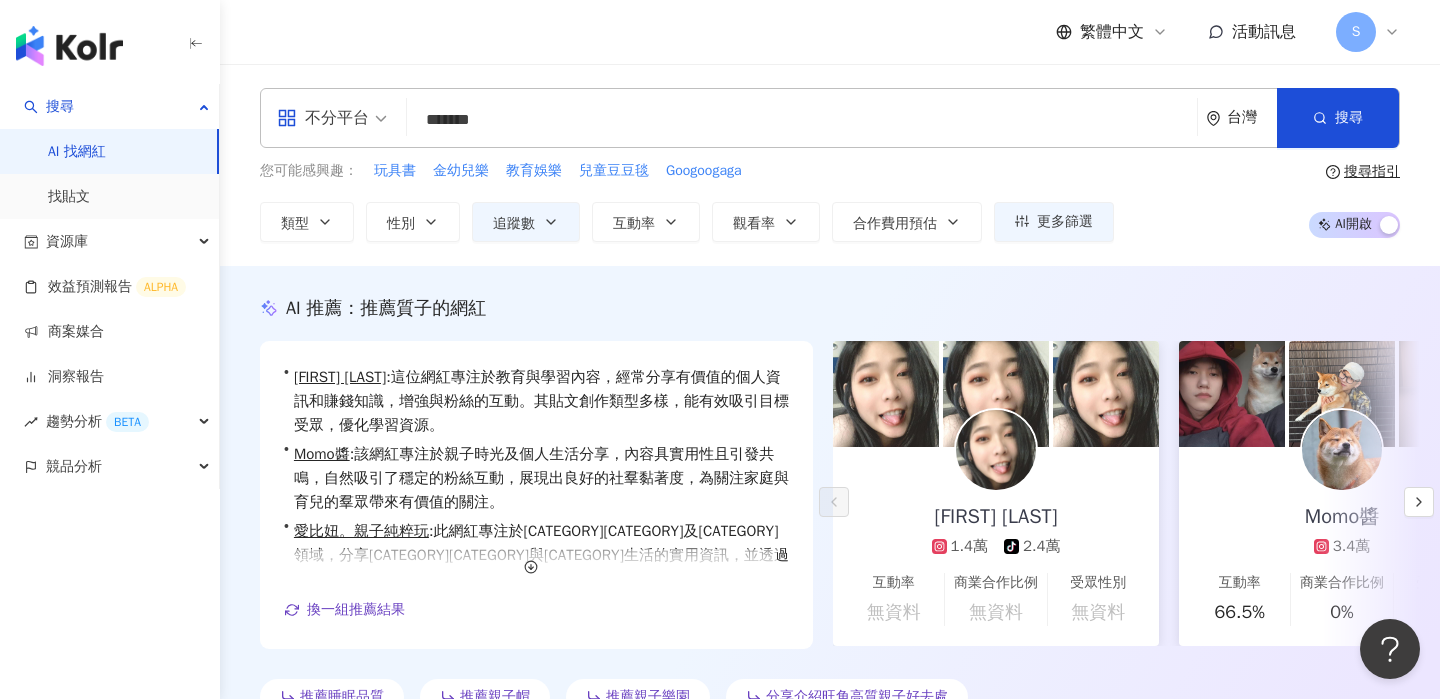 click on "*******" at bounding box center (802, 120) 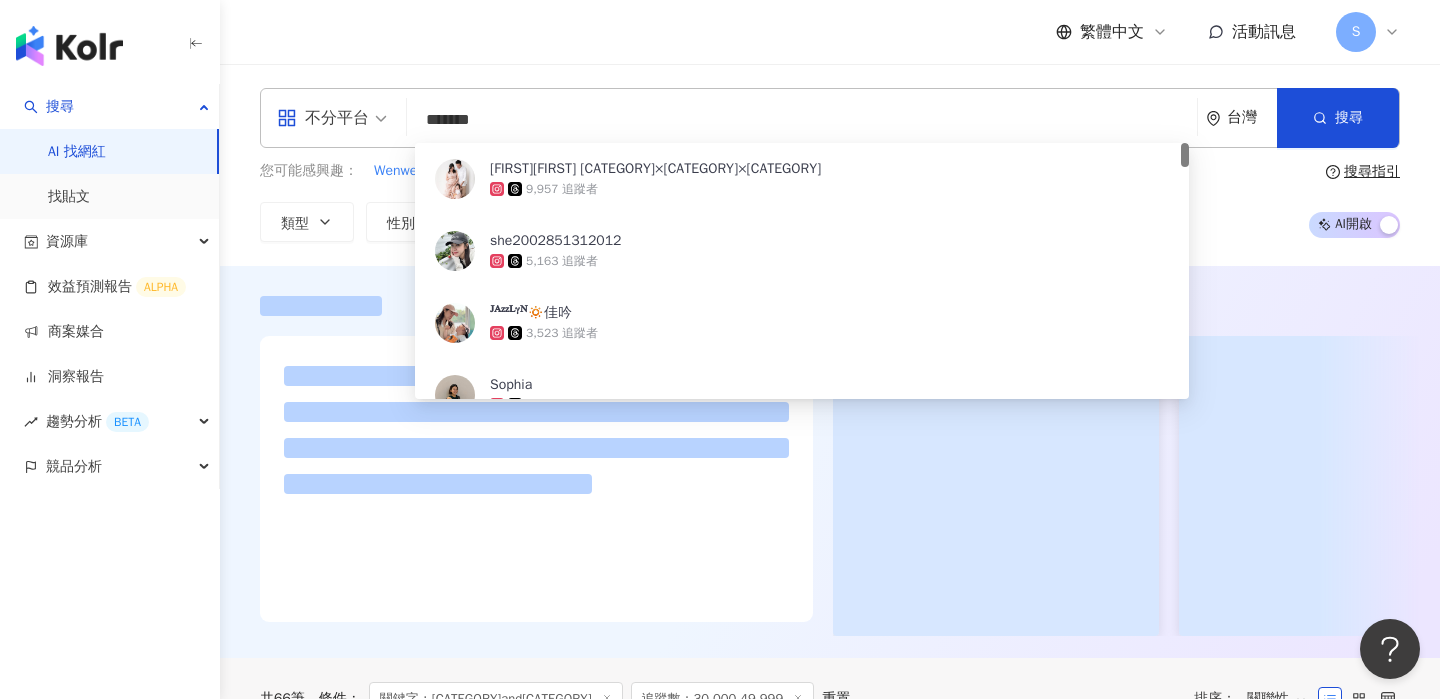 type on "*******" 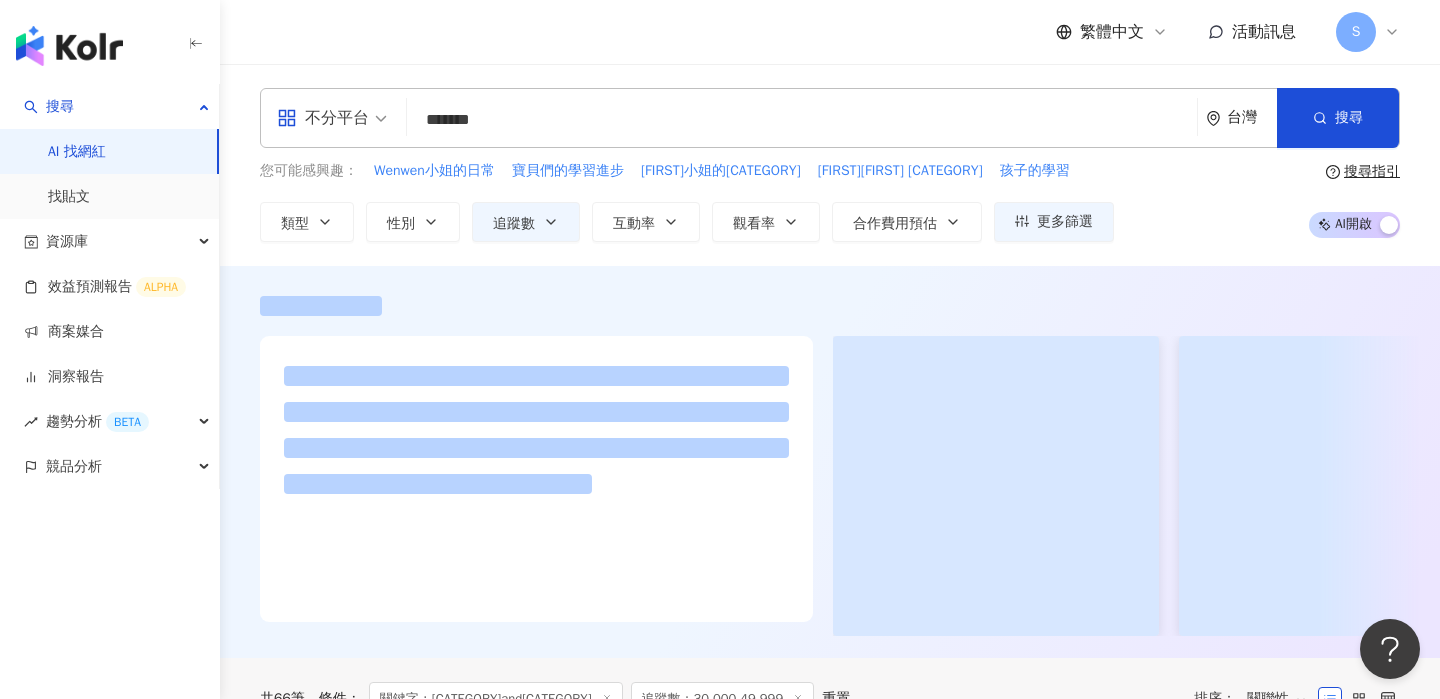 click on "繁體中文 活動訊息 S" at bounding box center (830, 32) 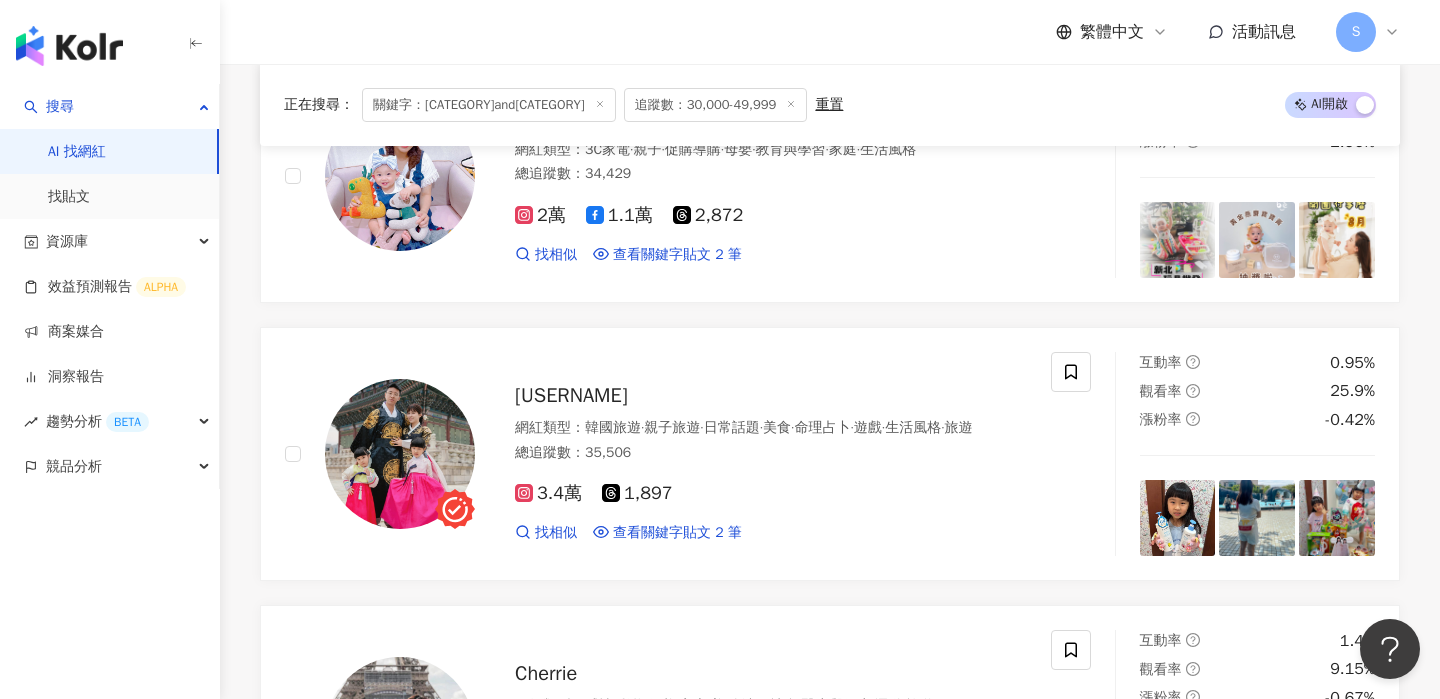 scroll, scrollTop: 1782, scrollLeft: 0, axis: vertical 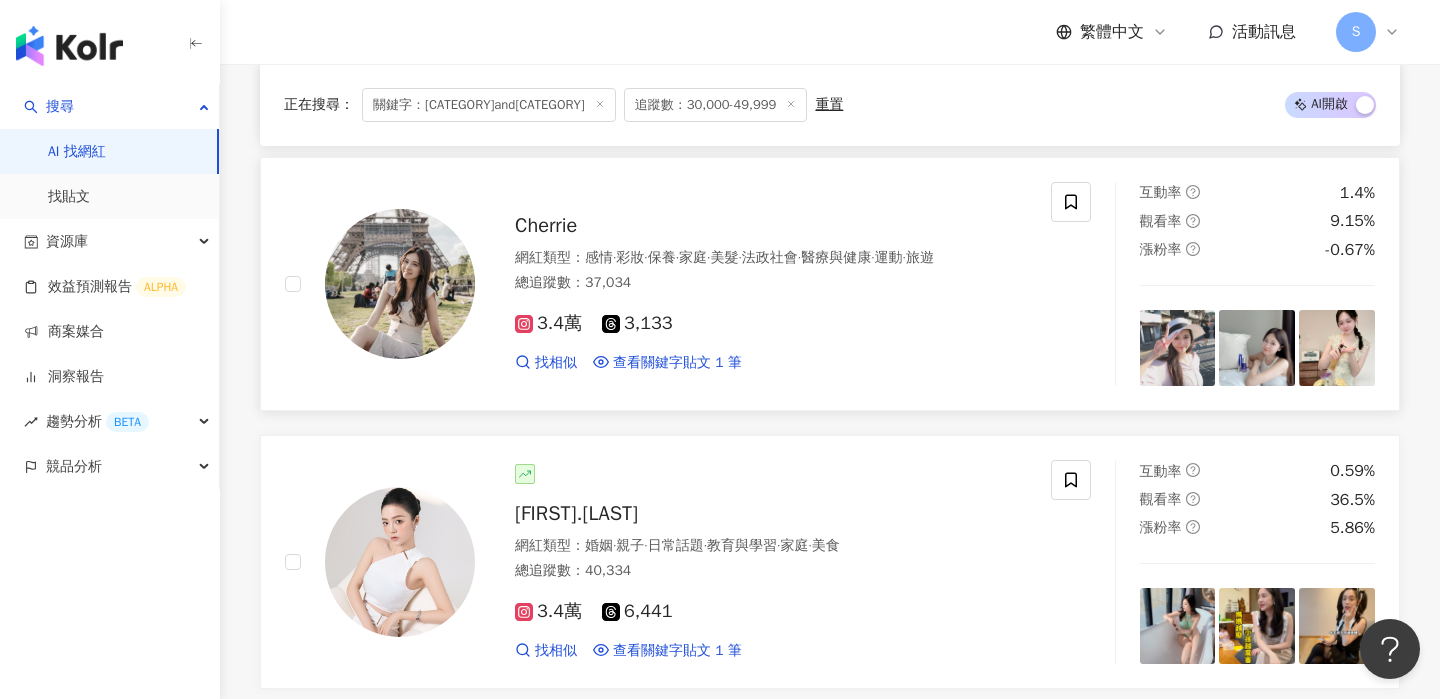 click on "Cherrie" at bounding box center (546, 225) 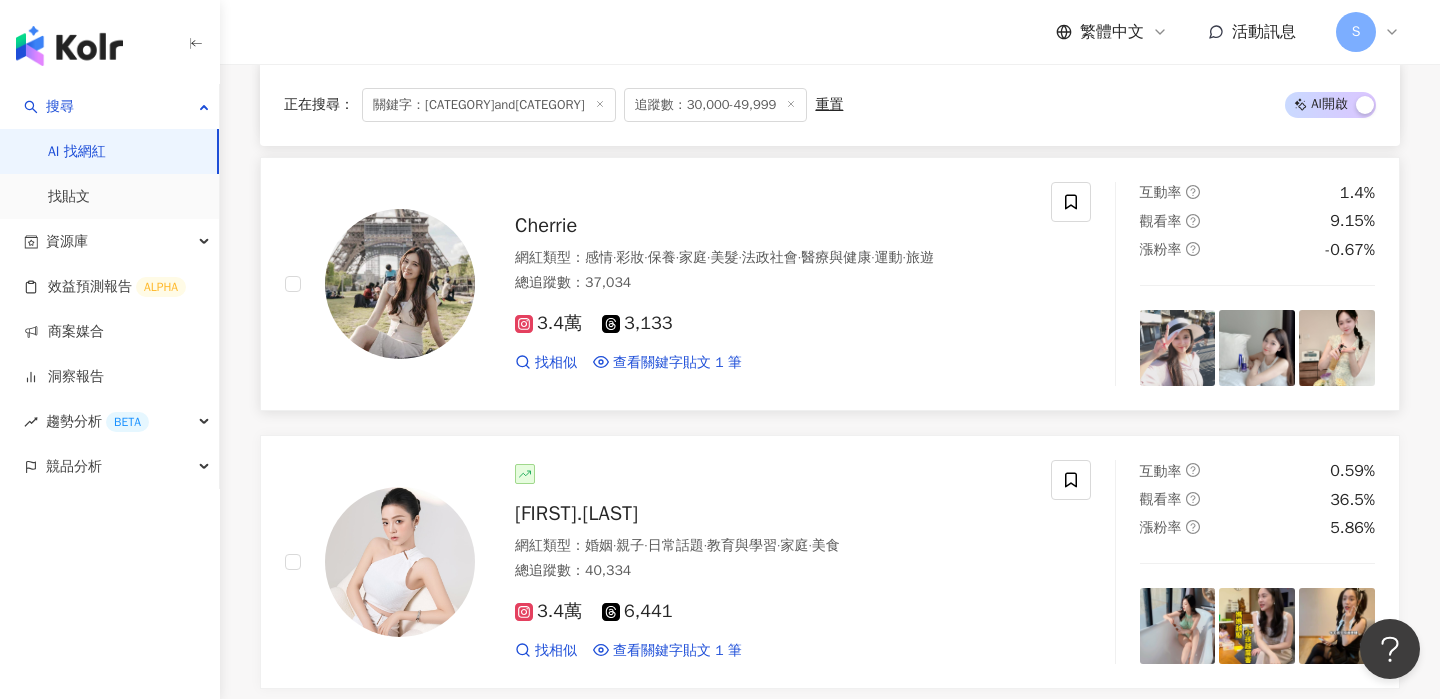 click on "Cherrie" at bounding box center (546, 225) 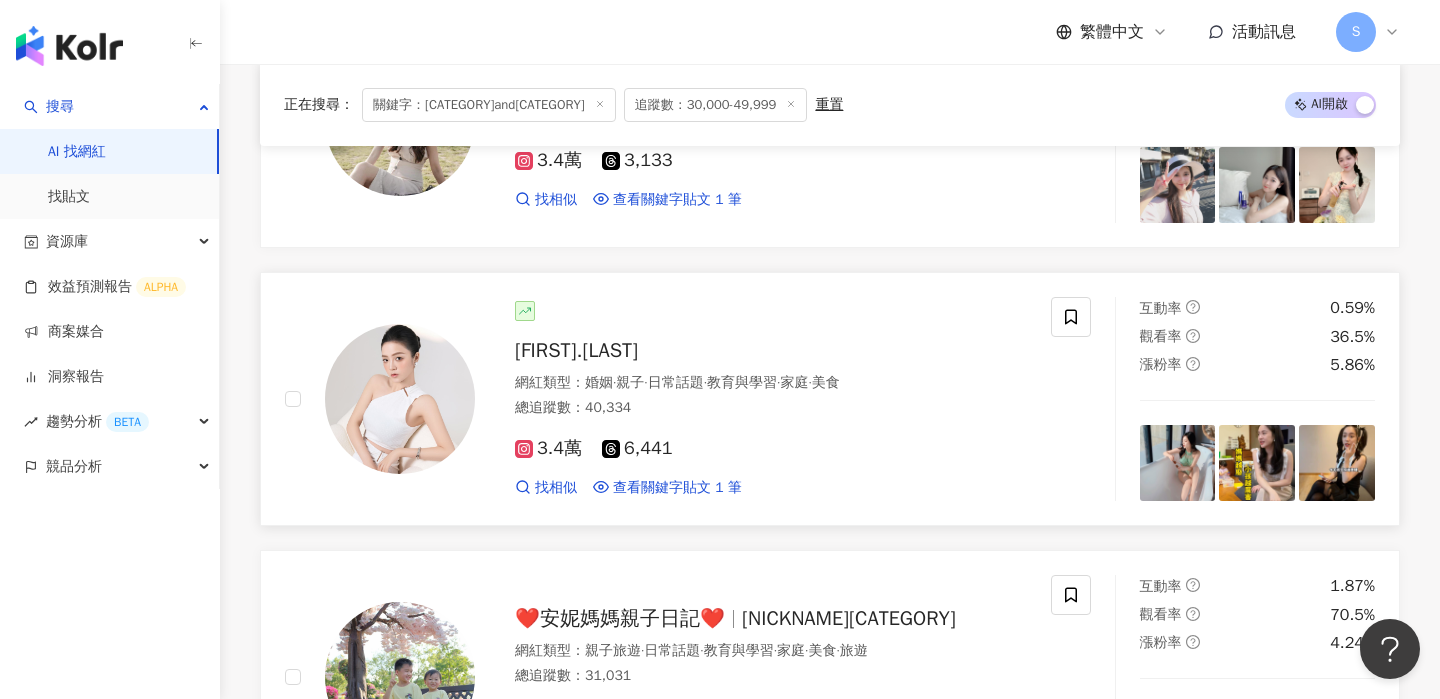 scroll, scrollTop: 1955, scrollLeft: 0, axis: vertical 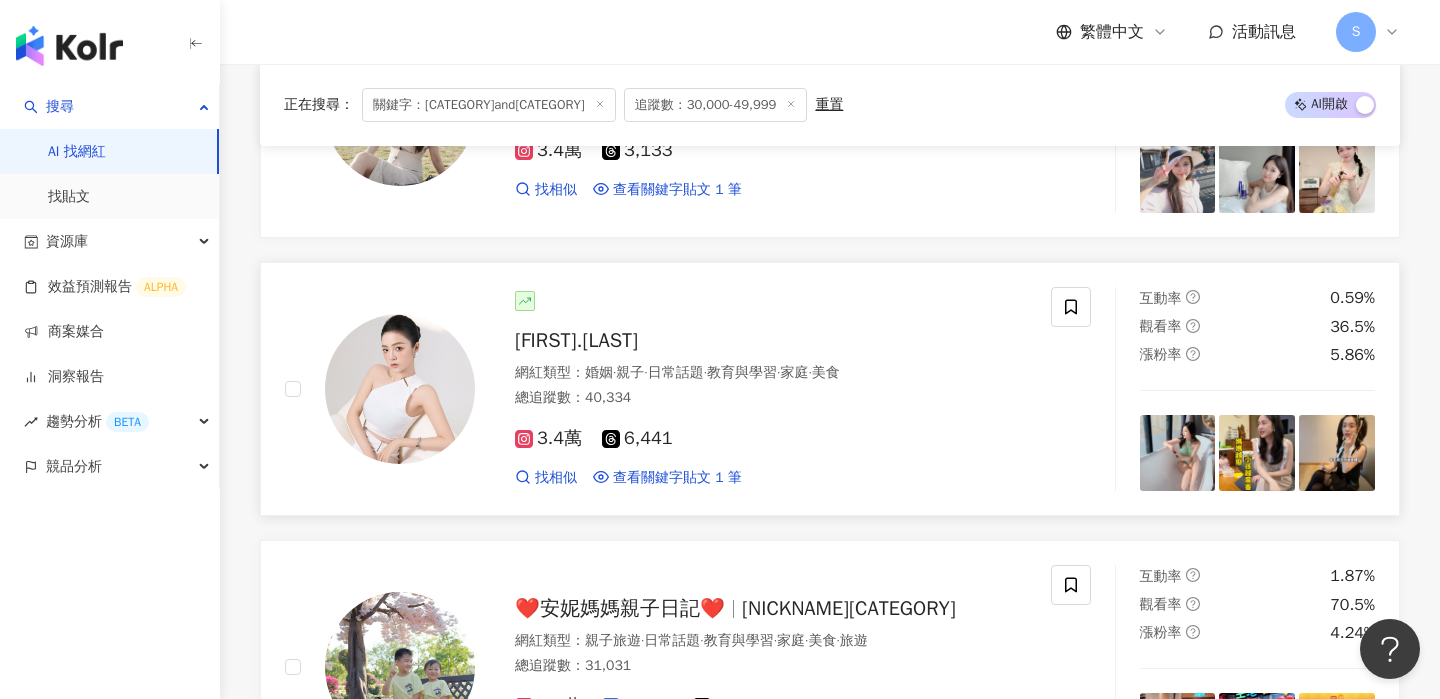 click on "Tifi.慈" at bounding box center [576, 340] 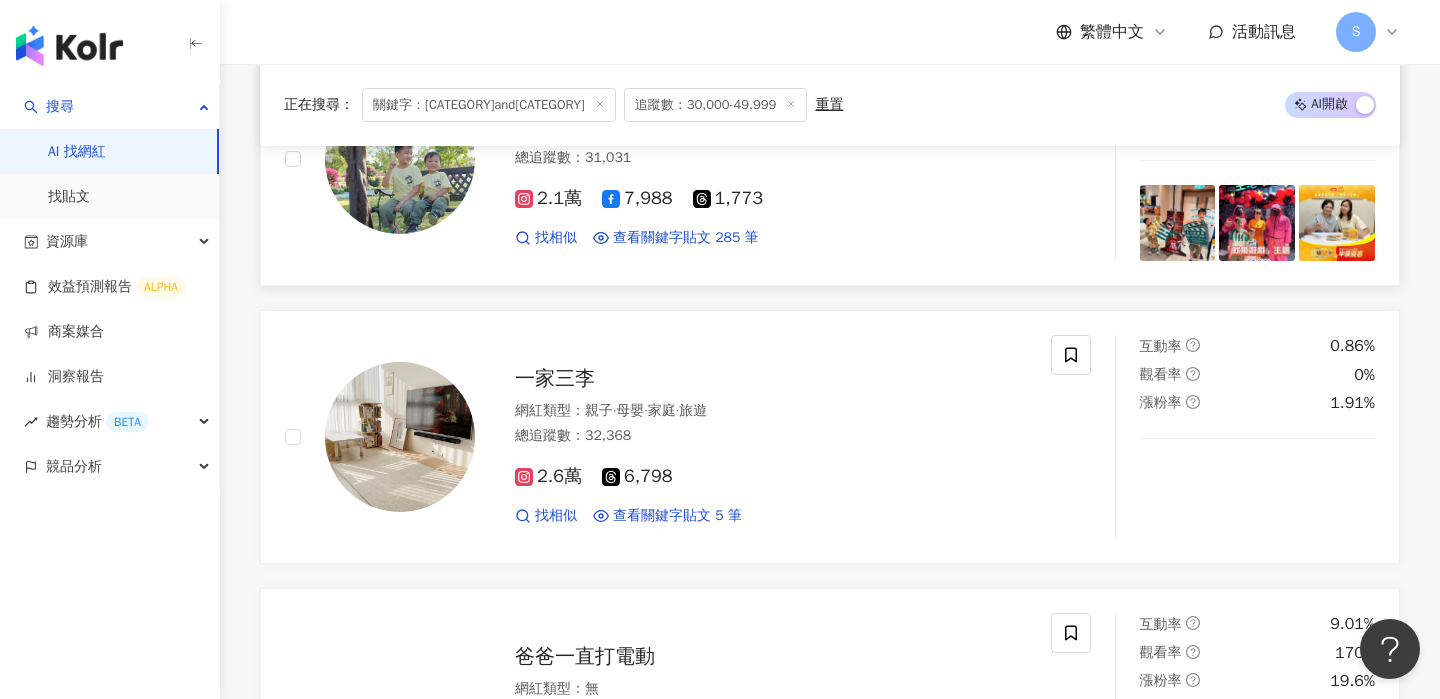 scroll, scrollTop: 2465, scrollLeft: 0, axis: vertical 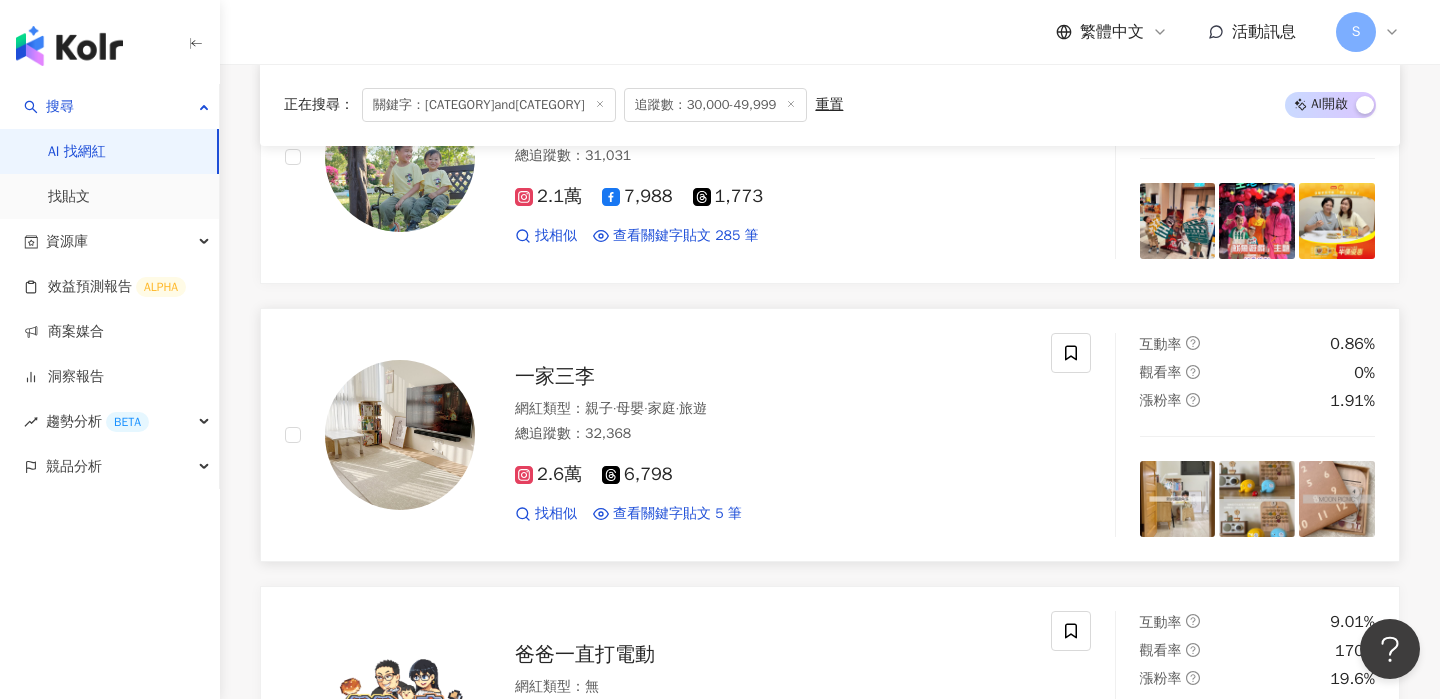 click on "一家三李" at bounding box center (555, 376) 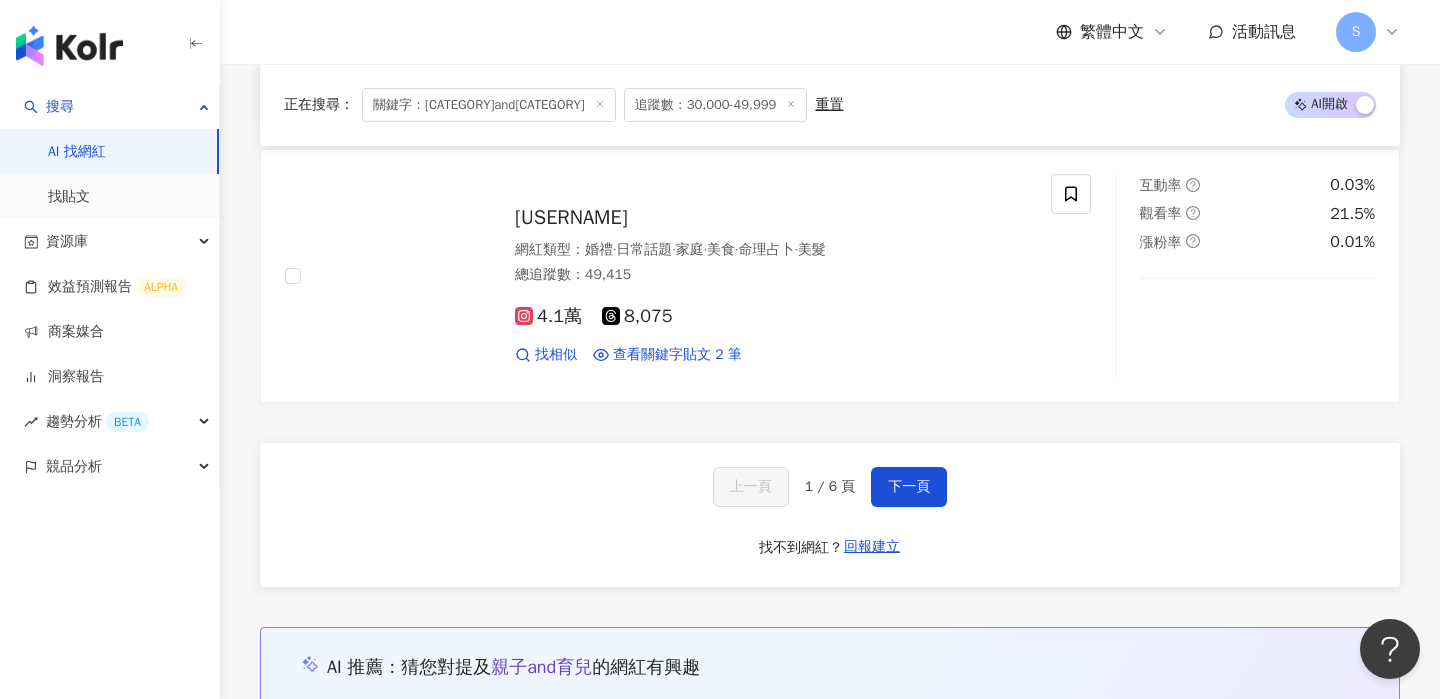 scroll, scrollTop: 3747, scrollLeft: 0, axis: vertical 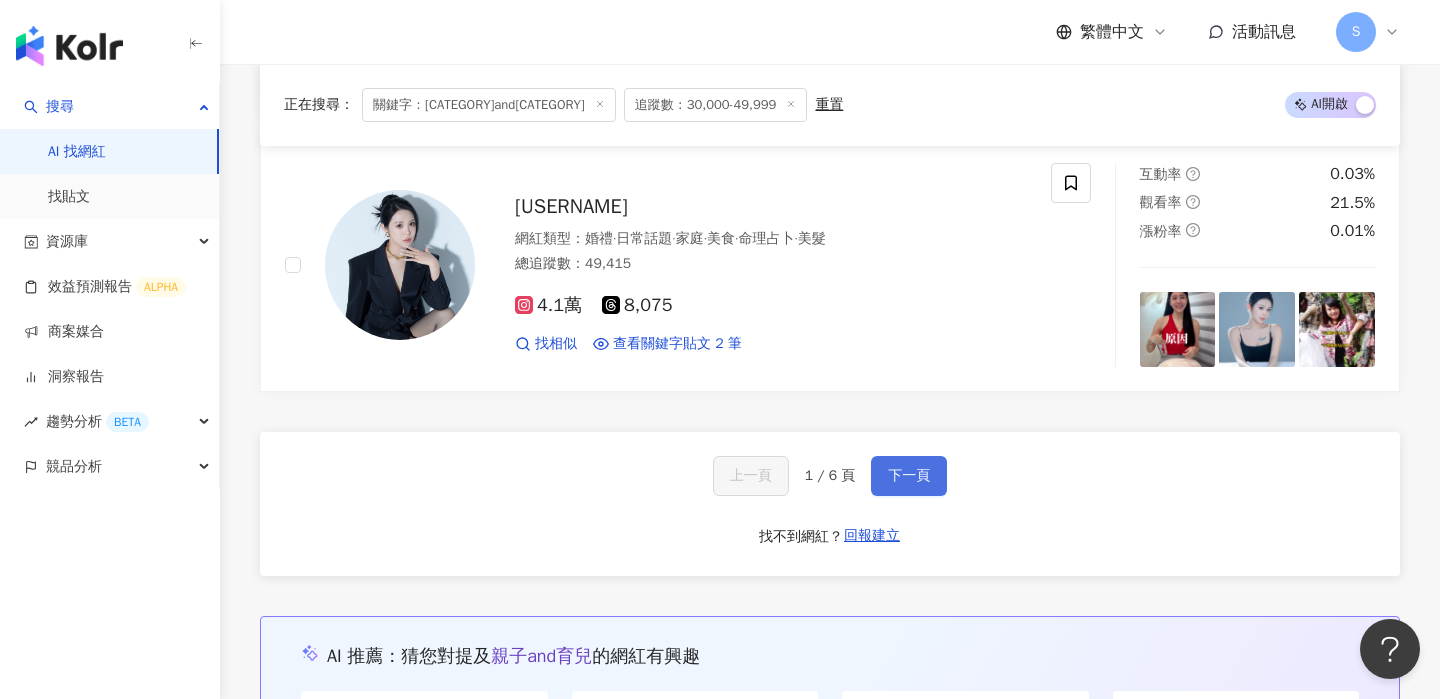 click on "下一頁" at bounding box center [909, 476] 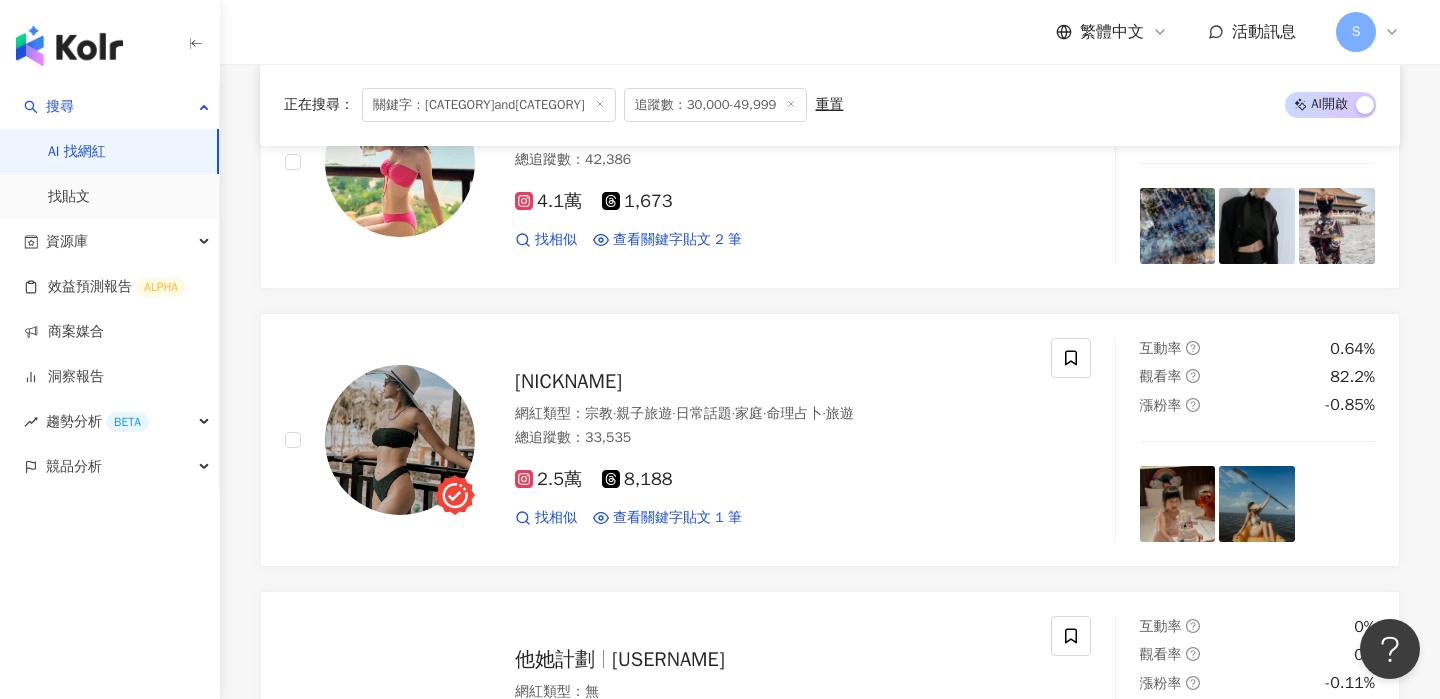 scroll, scrollTop: 2744, scrollLeft: 0, axis: vertical 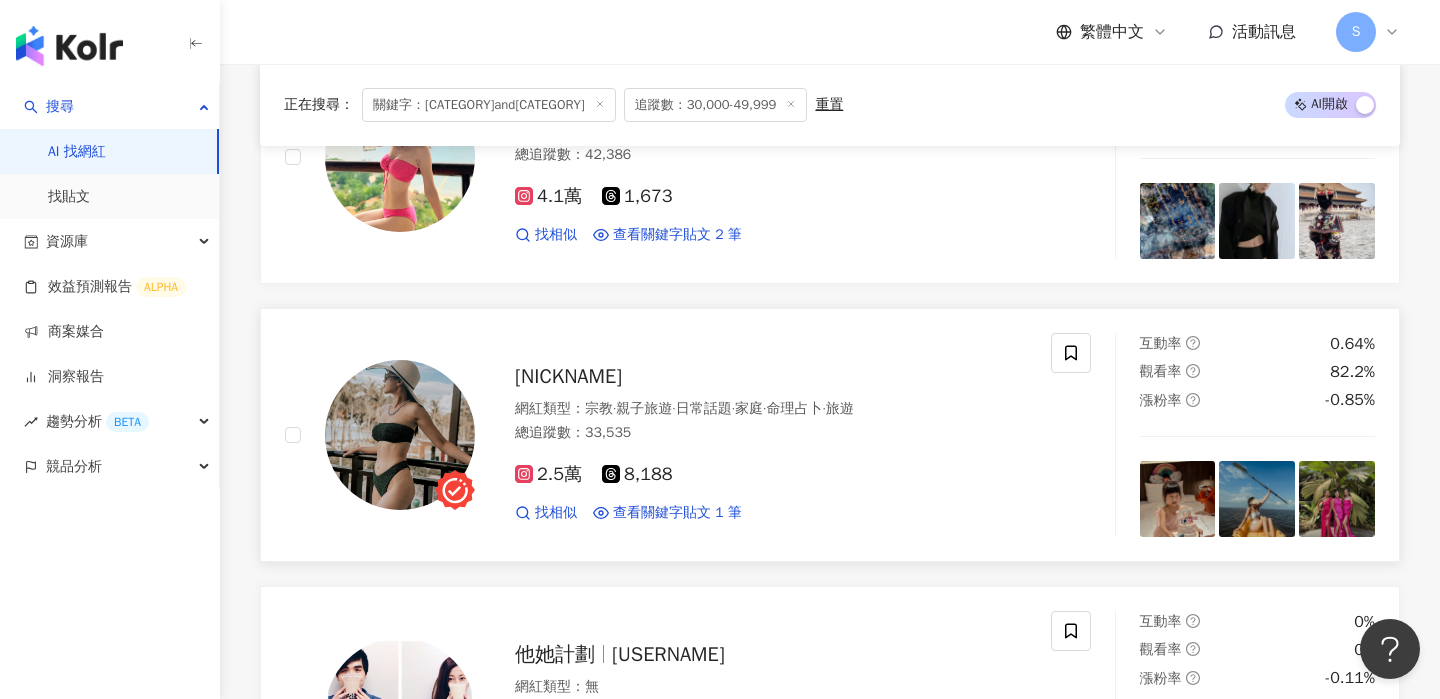 click on "Hua仔" at bounding box center (568, 376) 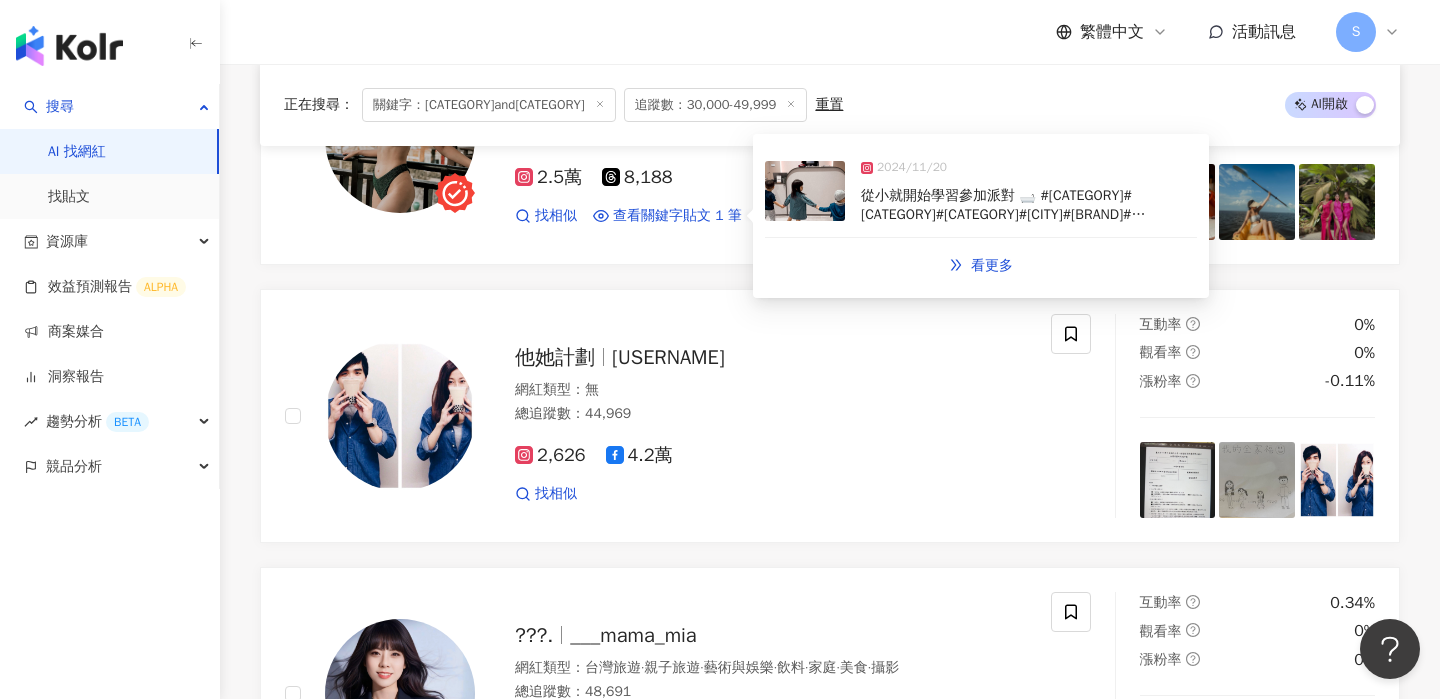 scroll, scrollTop: 3087, scrollLeft: 0, axis: vertical 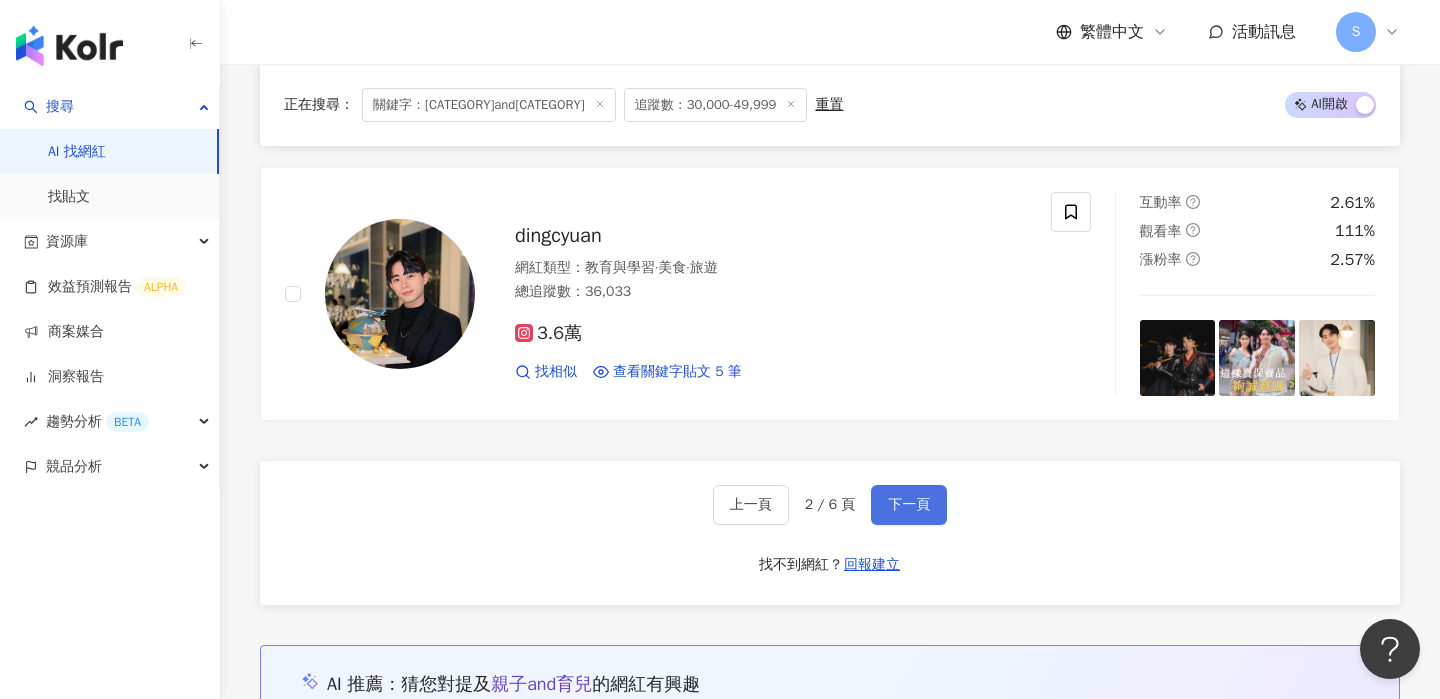 click on "下一頁" at bounding box center [909, 505] 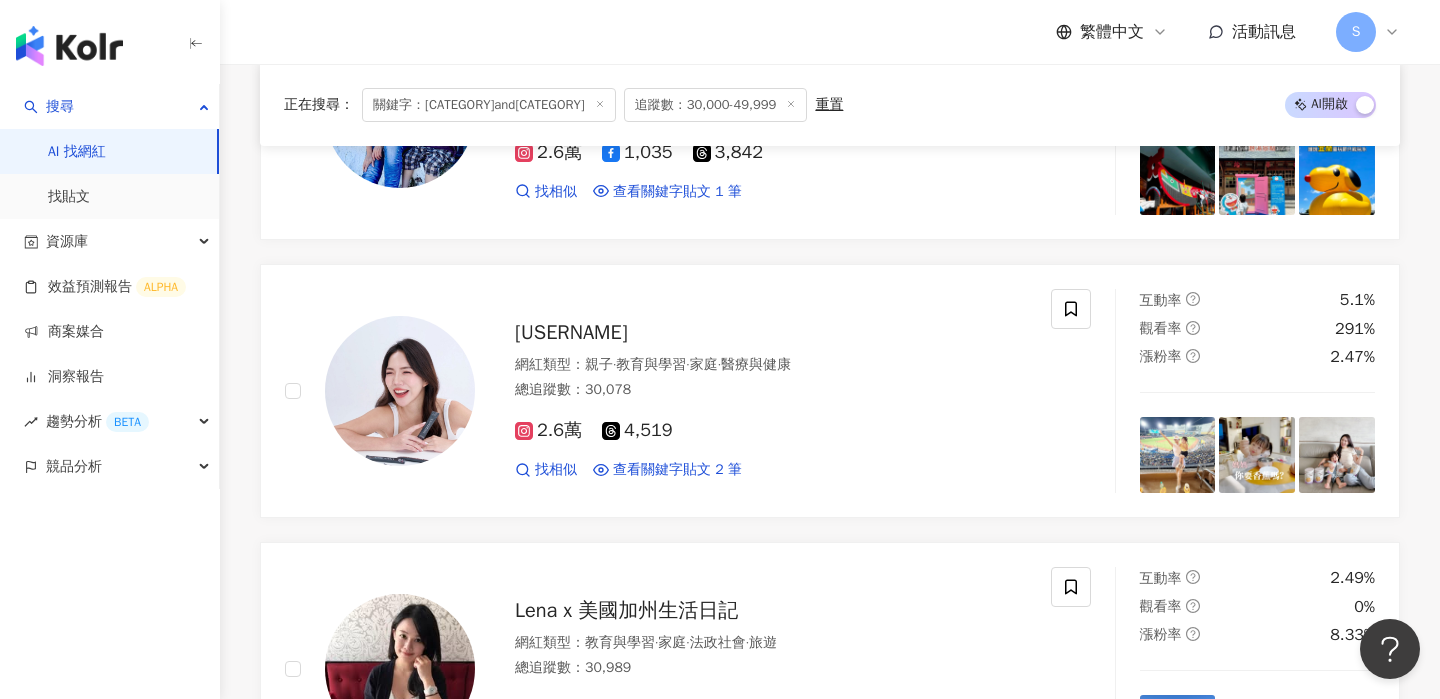 scroll, scrollTop: 2238, scrollLeft: 0, axis: vertical 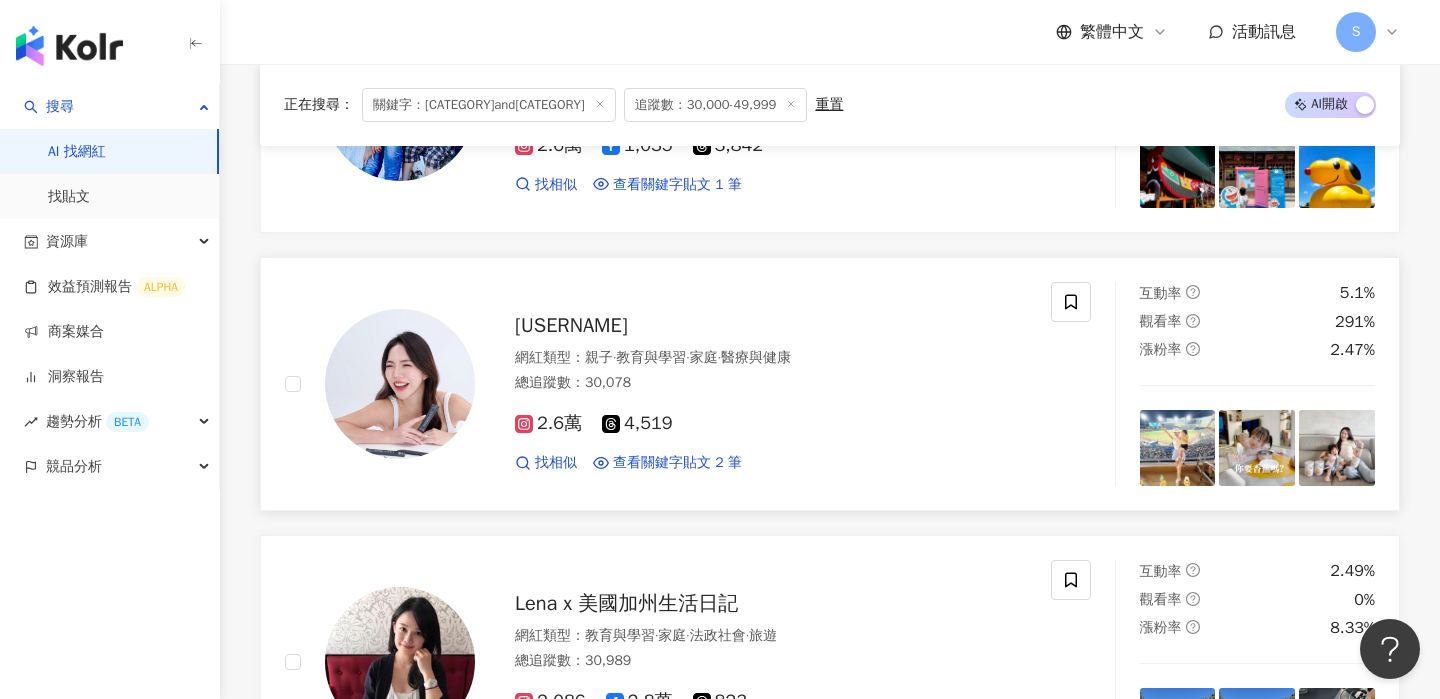 click on "ciaolydialiu" at bounding box center (571, 325) 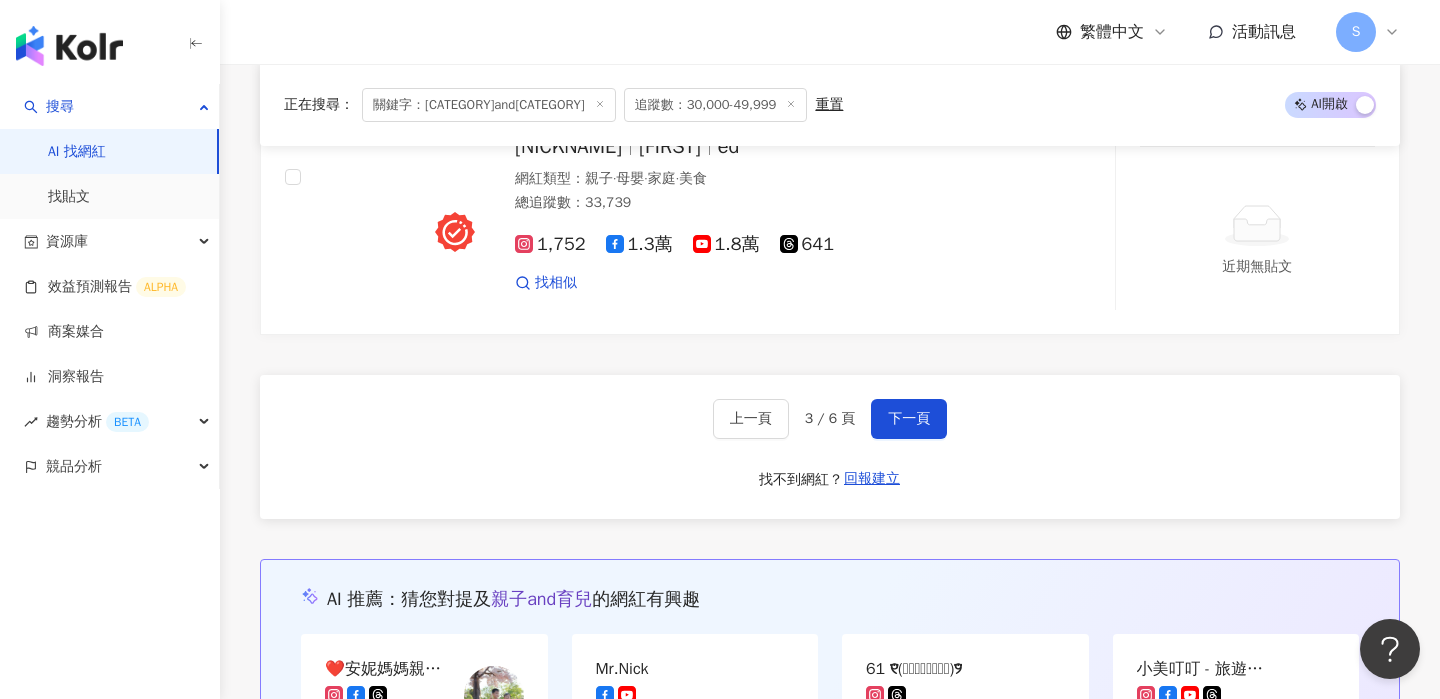 scroll, scrollTop: 3888, scrollLeft: 0, axis: vertical 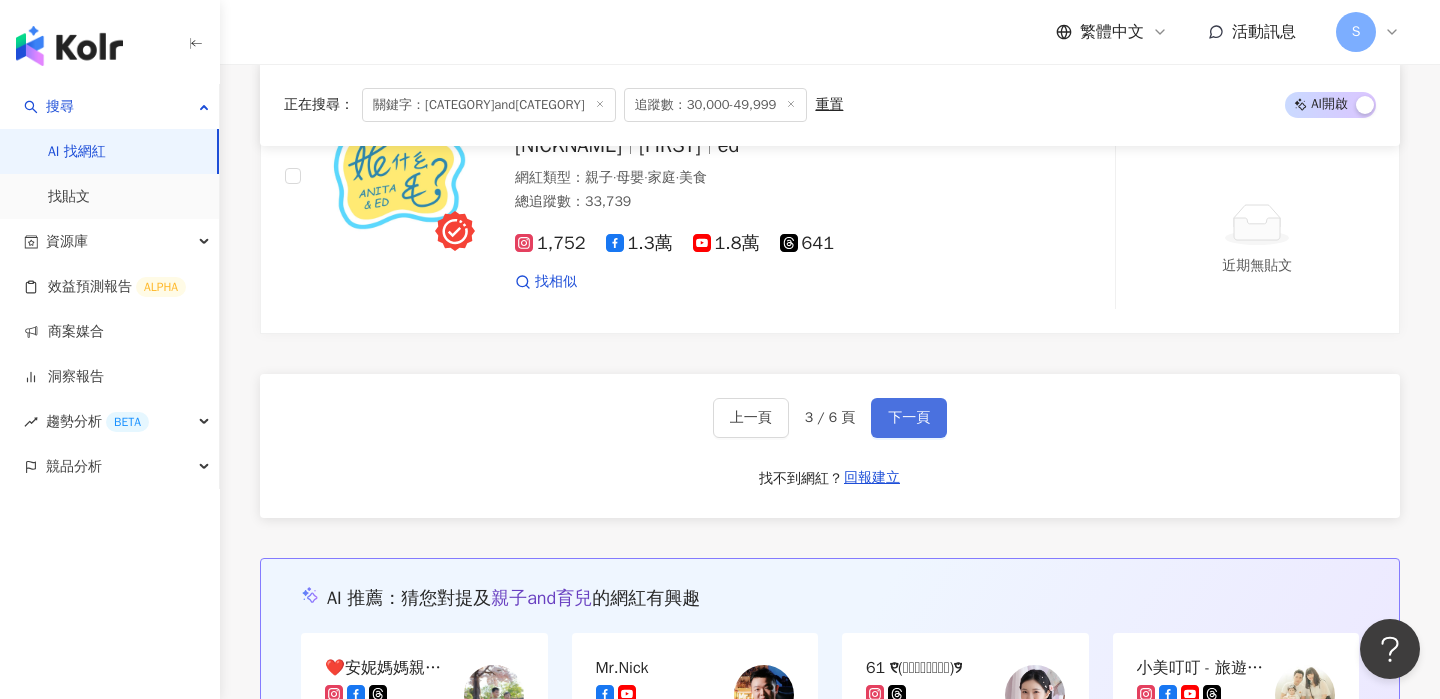 click on "下一頁" at bounding box center (909, 418) 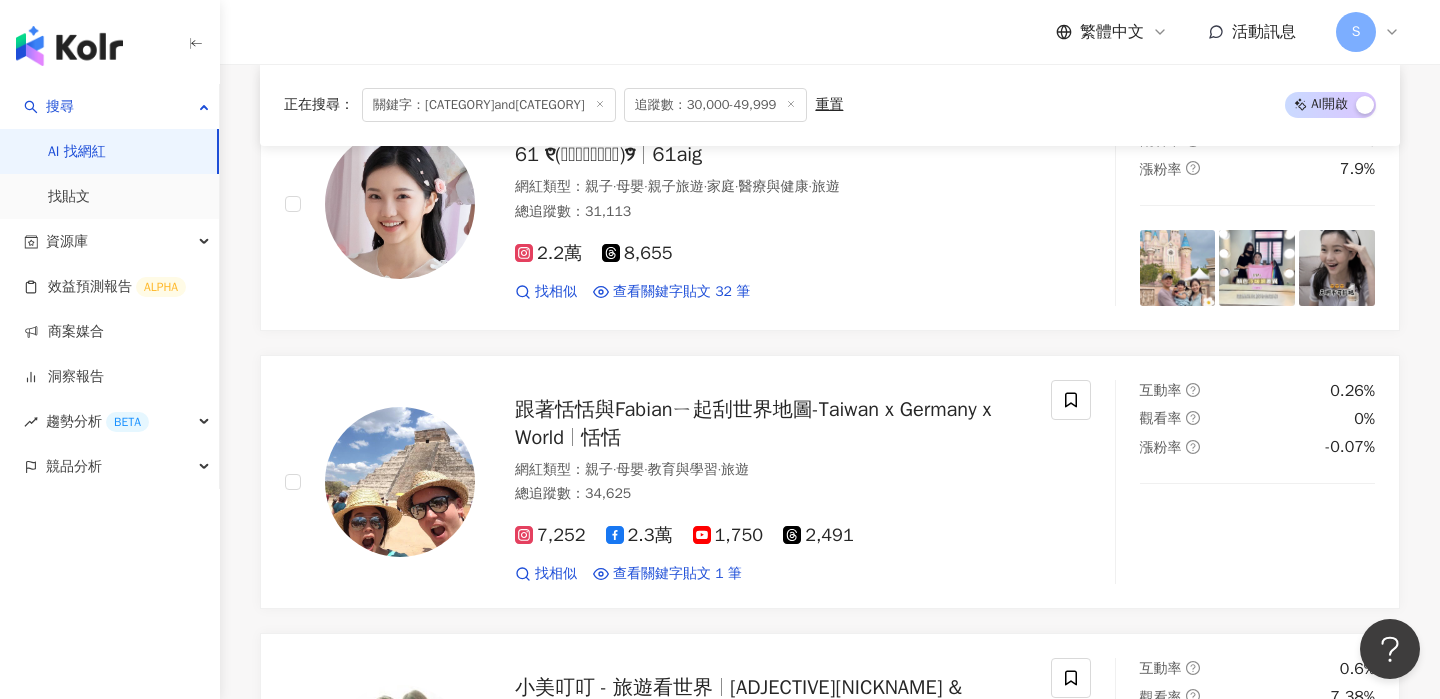 scroll, scrollTop: 3285, scrollLeft: 0, axis: vertical 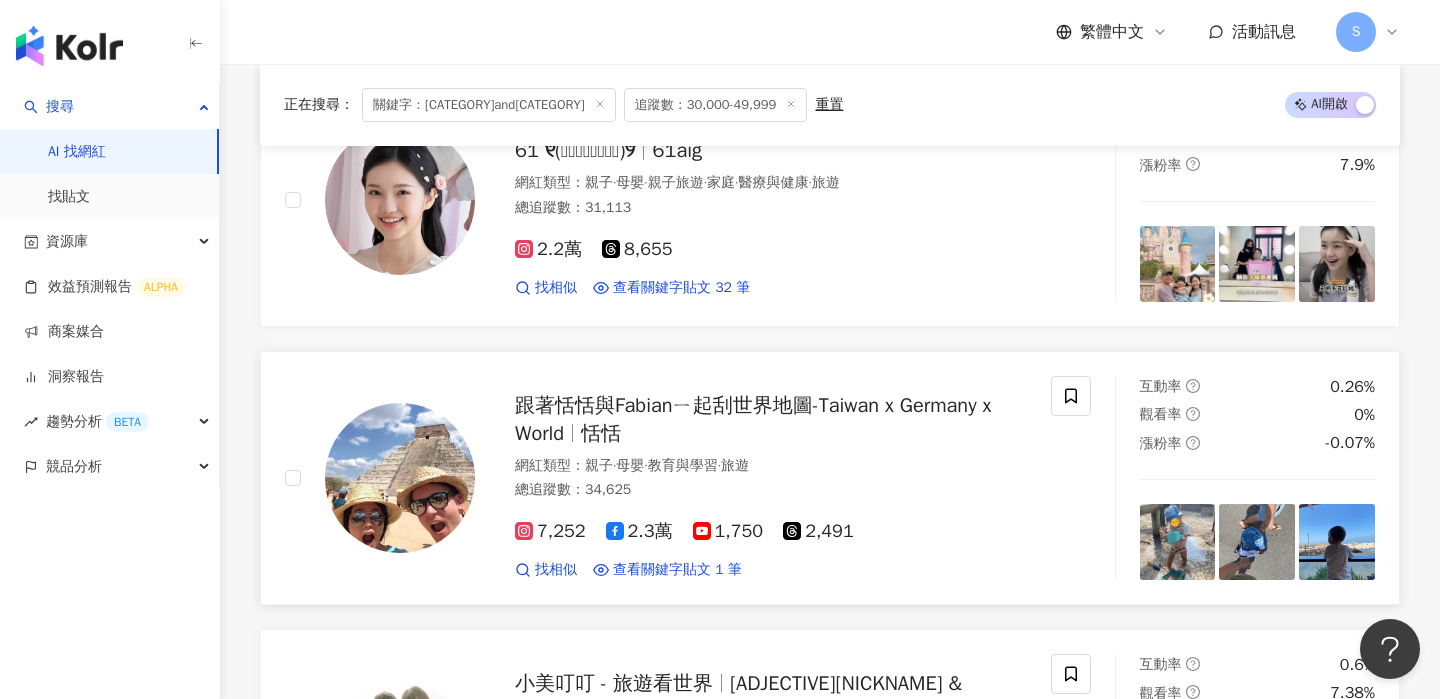 click on "跟著恬恬與Fabianㄧ起刮世界地圖-Taiwan x Germany x World" at bounding box center [753, 419] 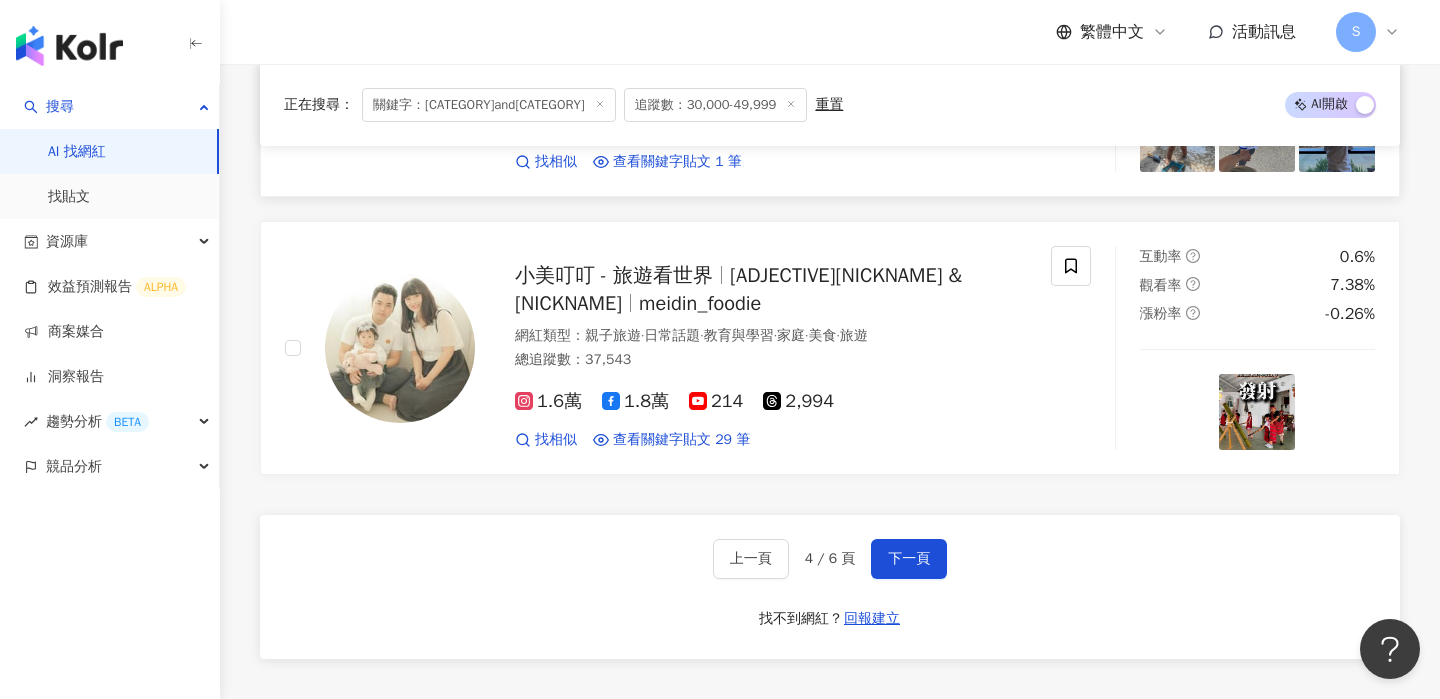 scroll, scrollTop: 3699, scrollLeft: 0, axis: vertical 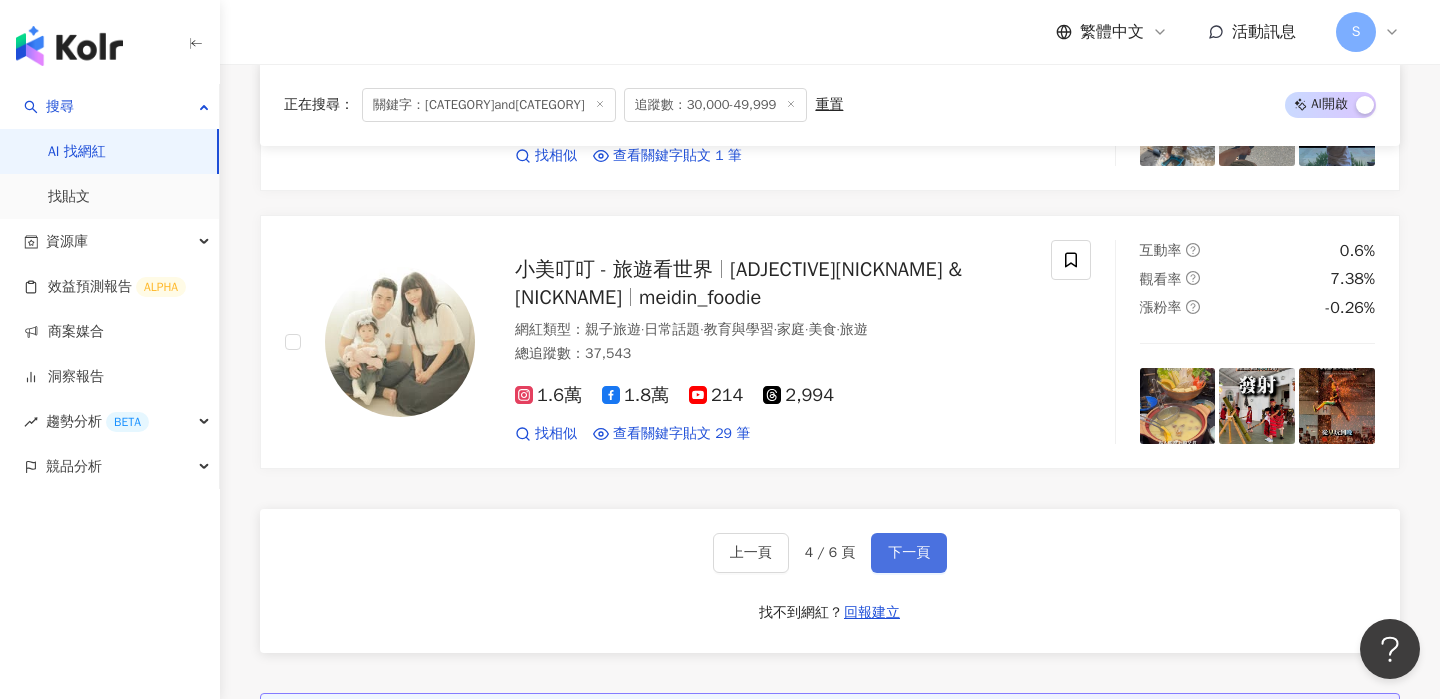 click on "下一頁" at bounding box center (909, 553) 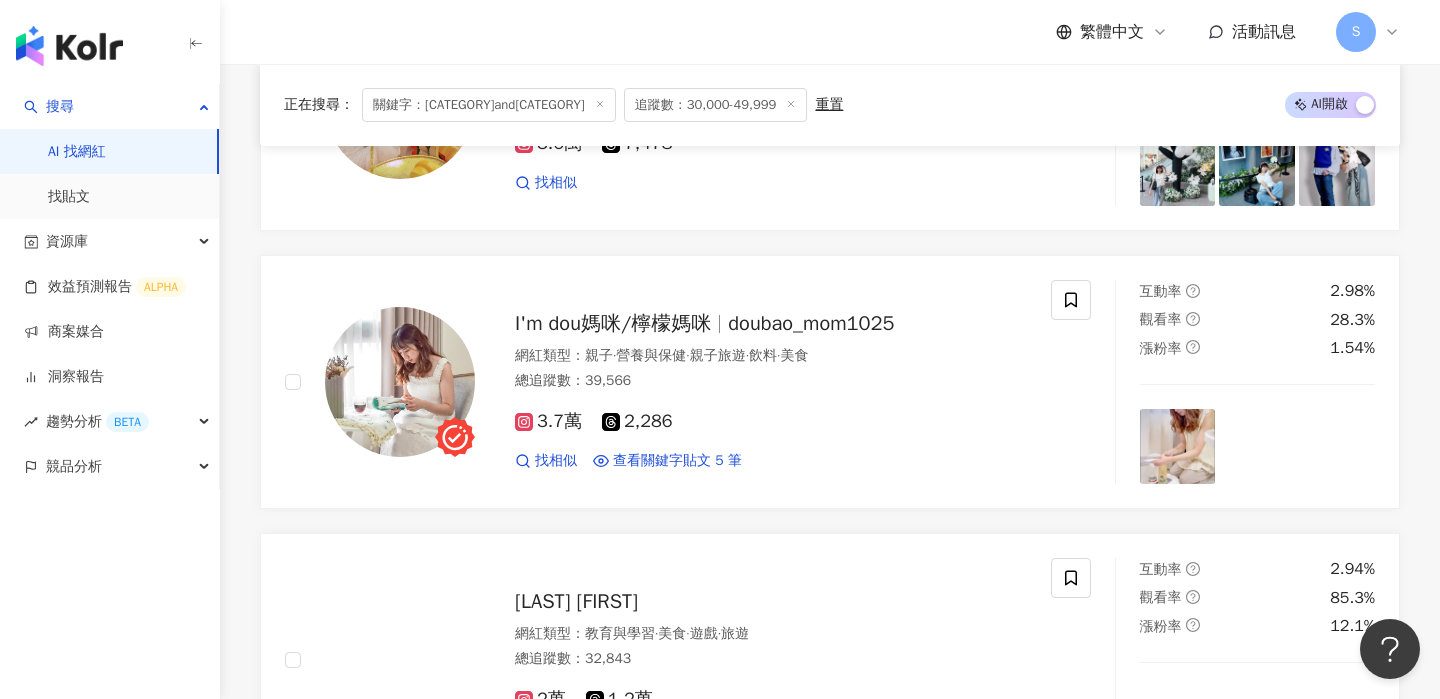 scroll, scrollTop: 2176, scrollLeft: 0, axis: vertical 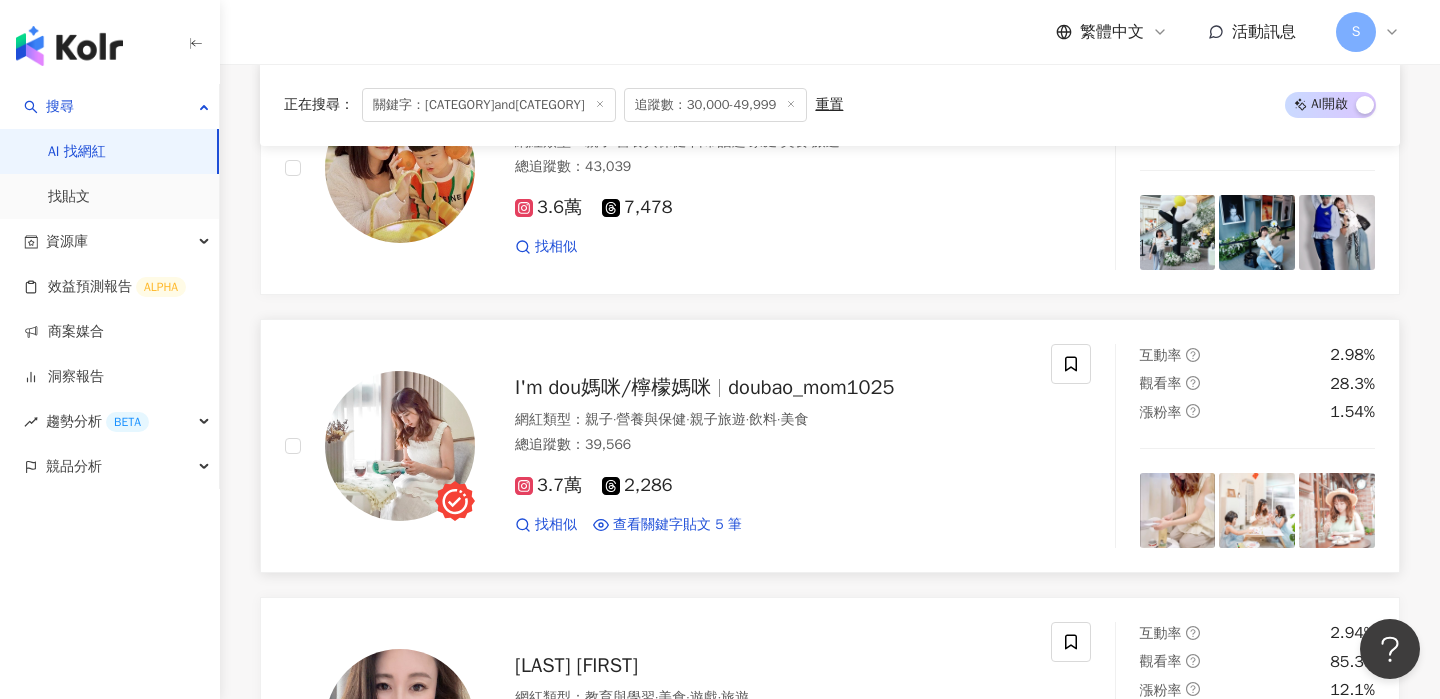 click on "doubao_mom1025" at bounding box center [811, 387] 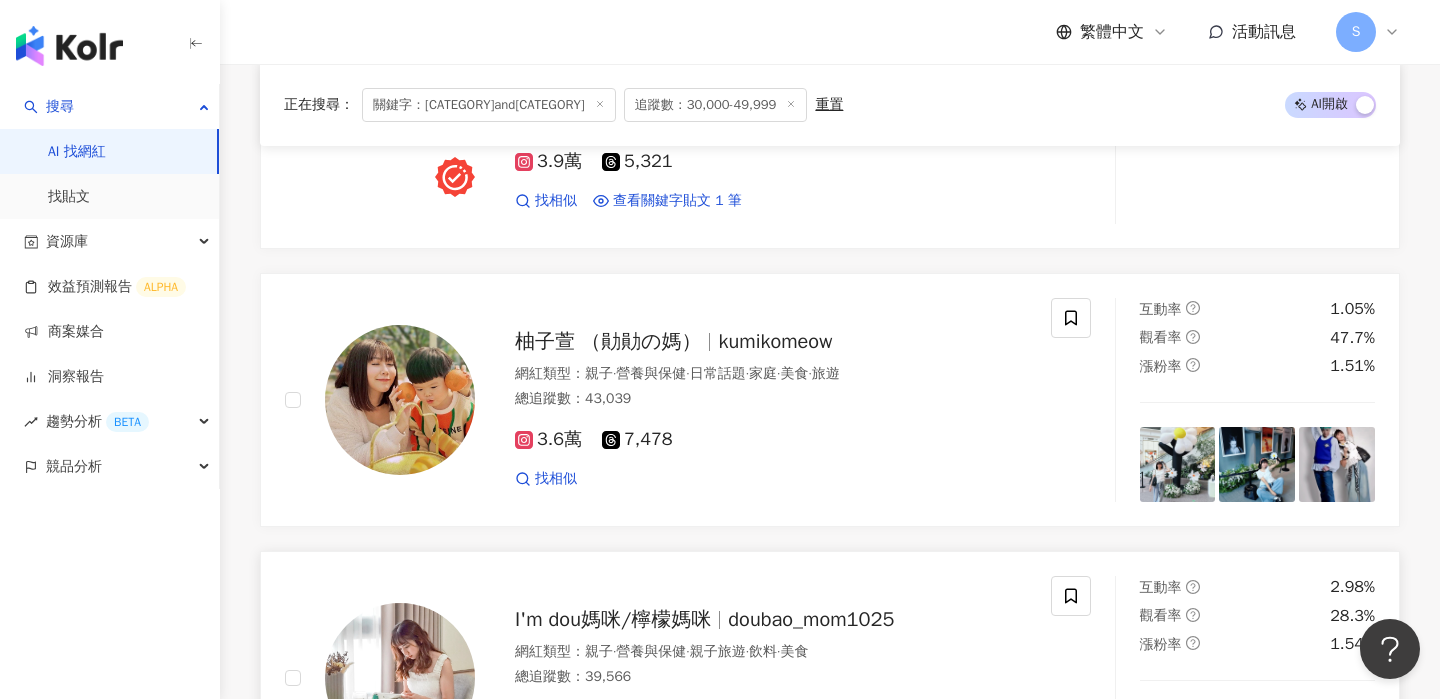 scroll, scrollTop: 1945, scrollLeft: 0, axis: vertical 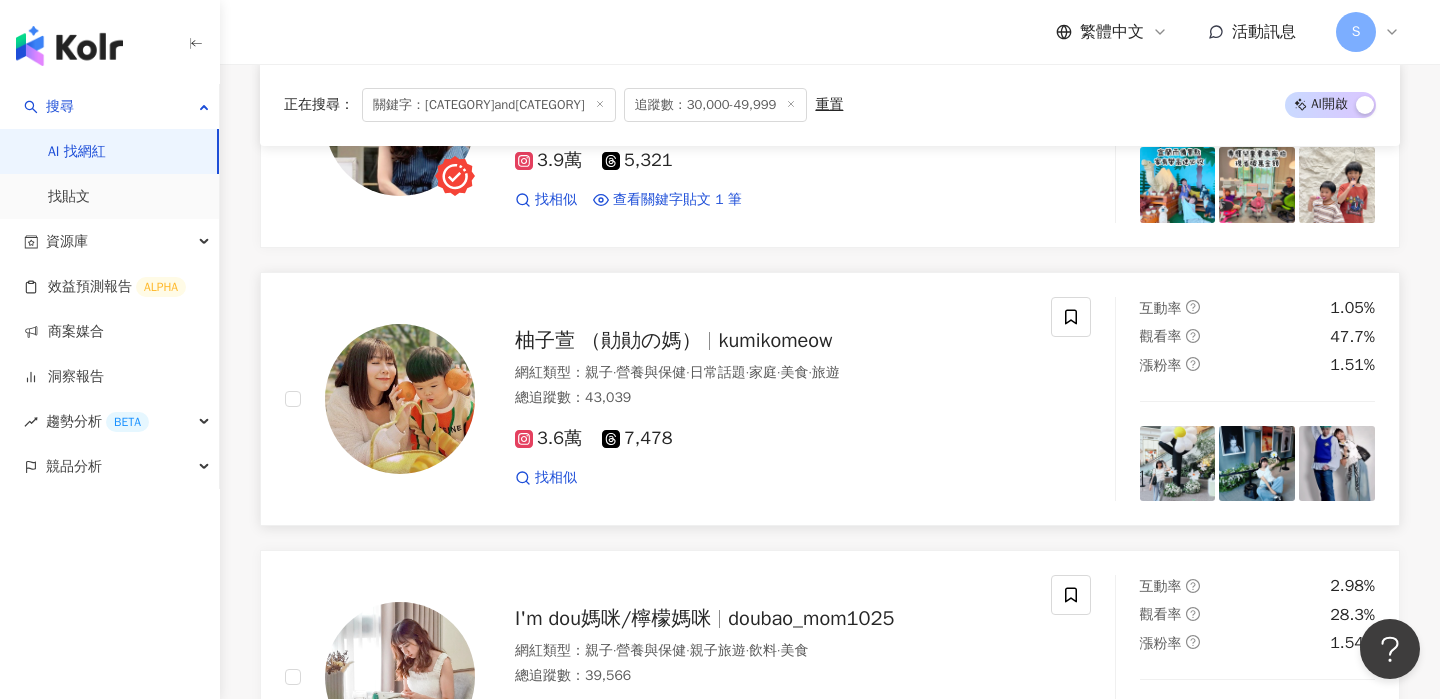 click on "kumikomeow" at bounding box center (775, 340) 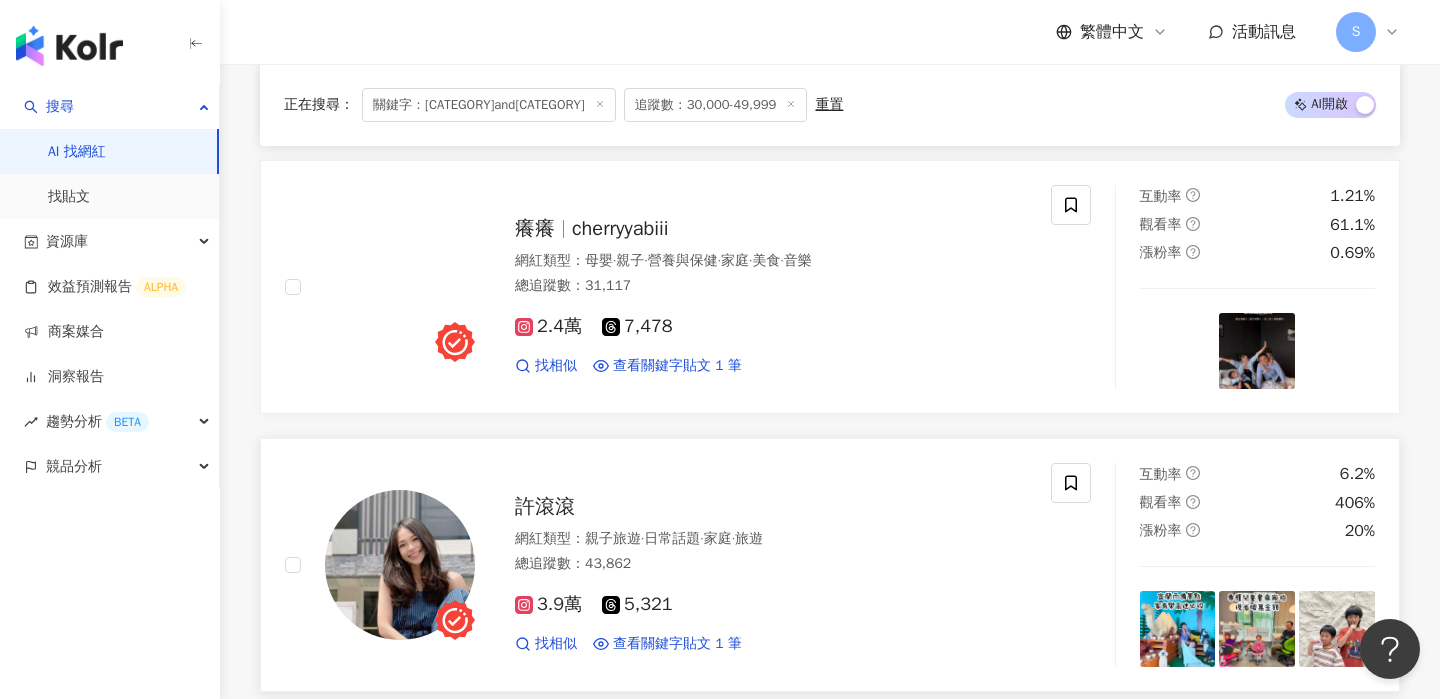 scroll, scrollTop: 1484, scrollLeft: 0, axis: vertical 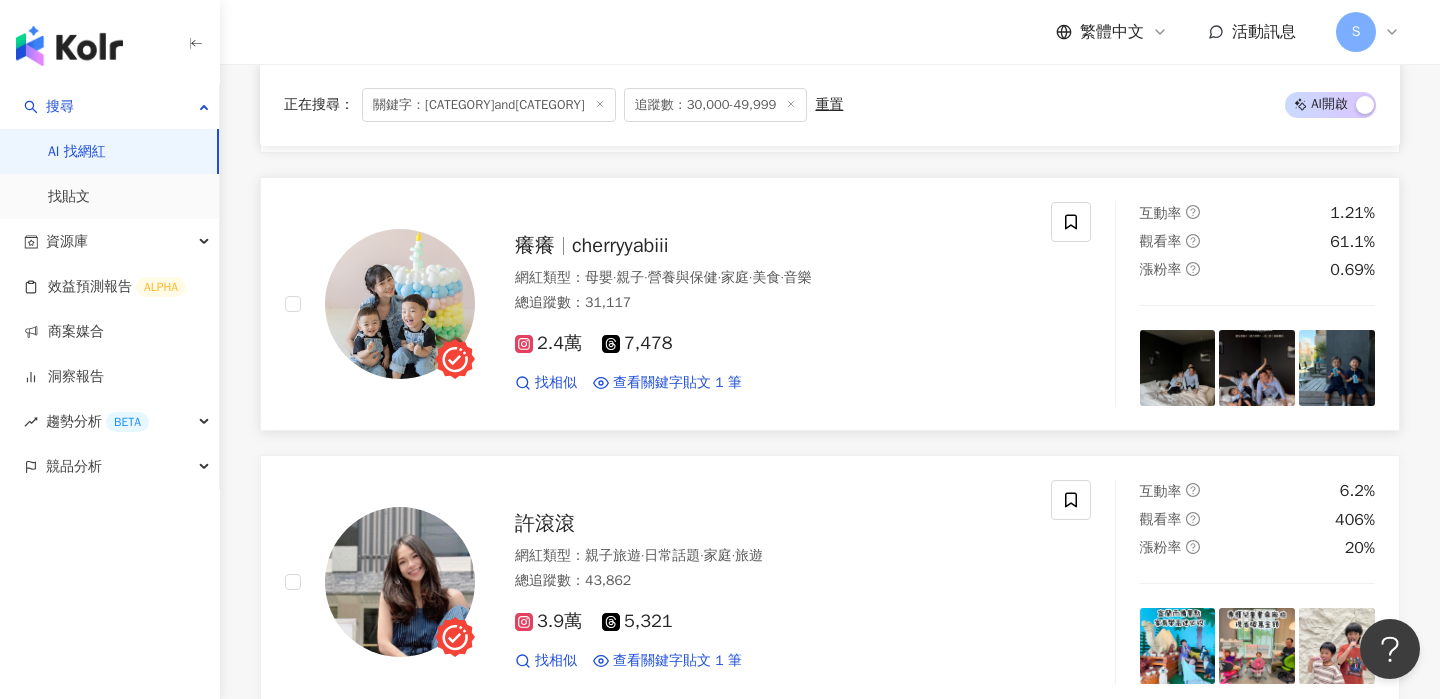 click on "cherryyabiii" at bounding box center (620, 245) 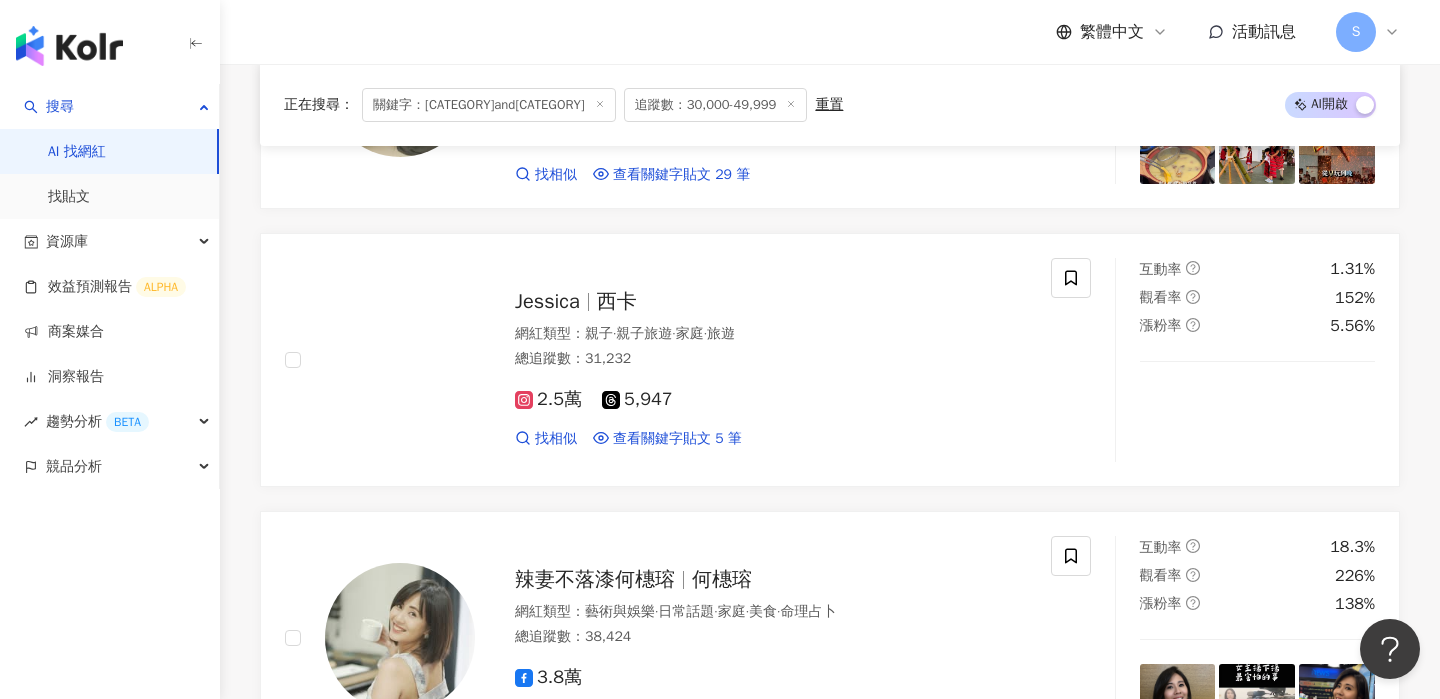 scroll, scrollTop: 863, scrollLeft: 0, axis: vertical 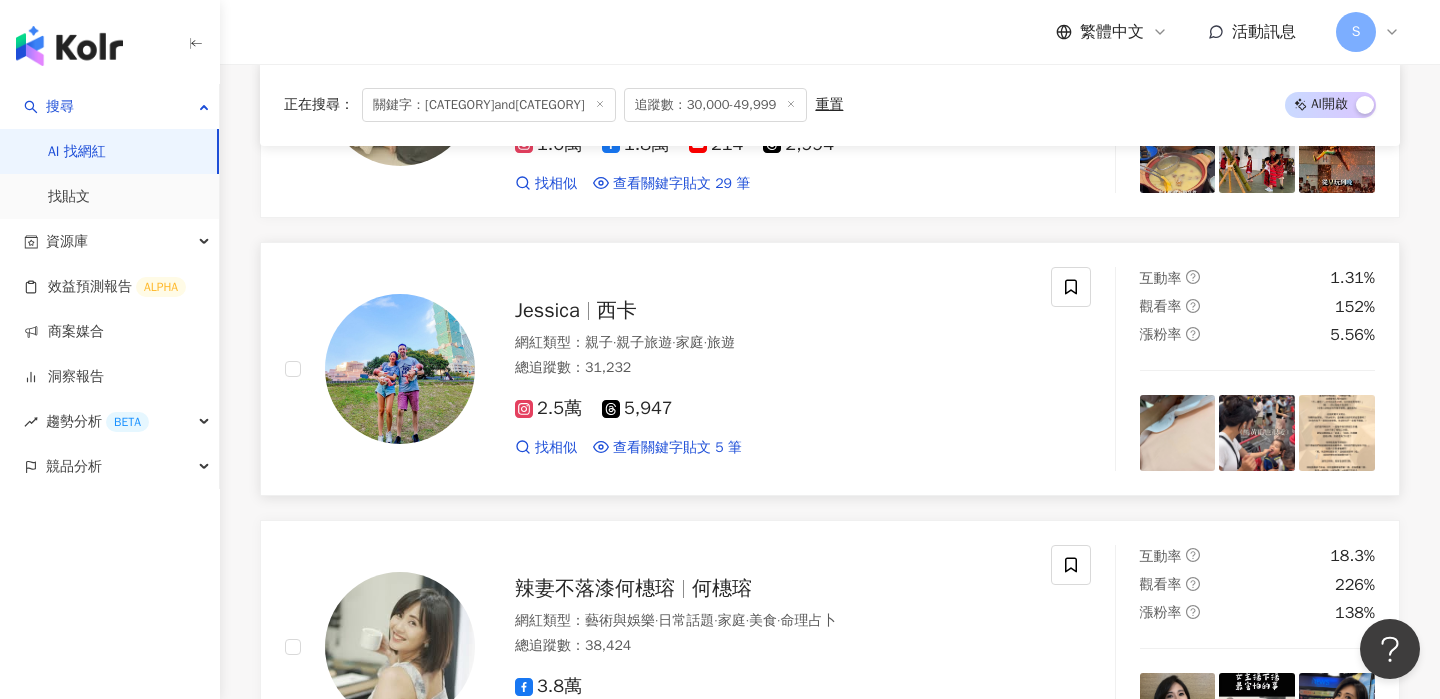 click on "西卡" at bounding box center (617, 310) 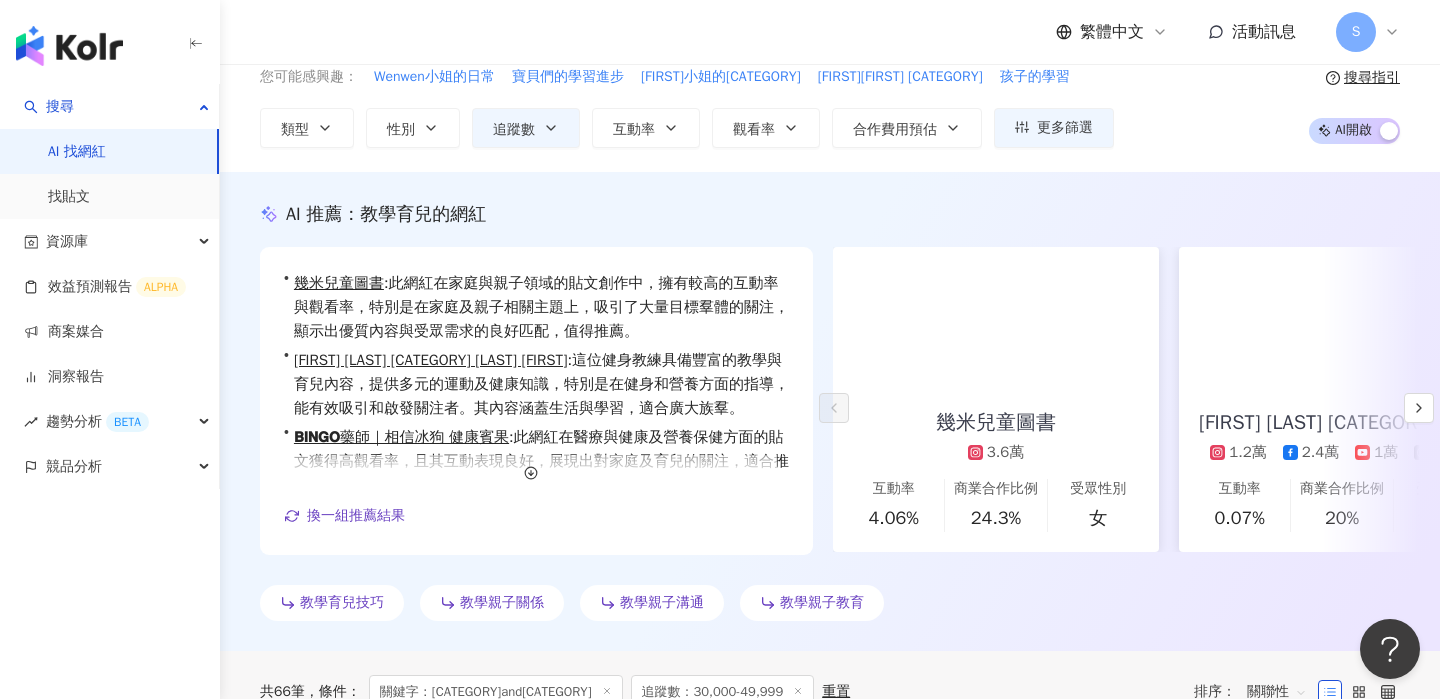 scroll, scrollTop: 48, scrollLeft: 0, axis: vertical 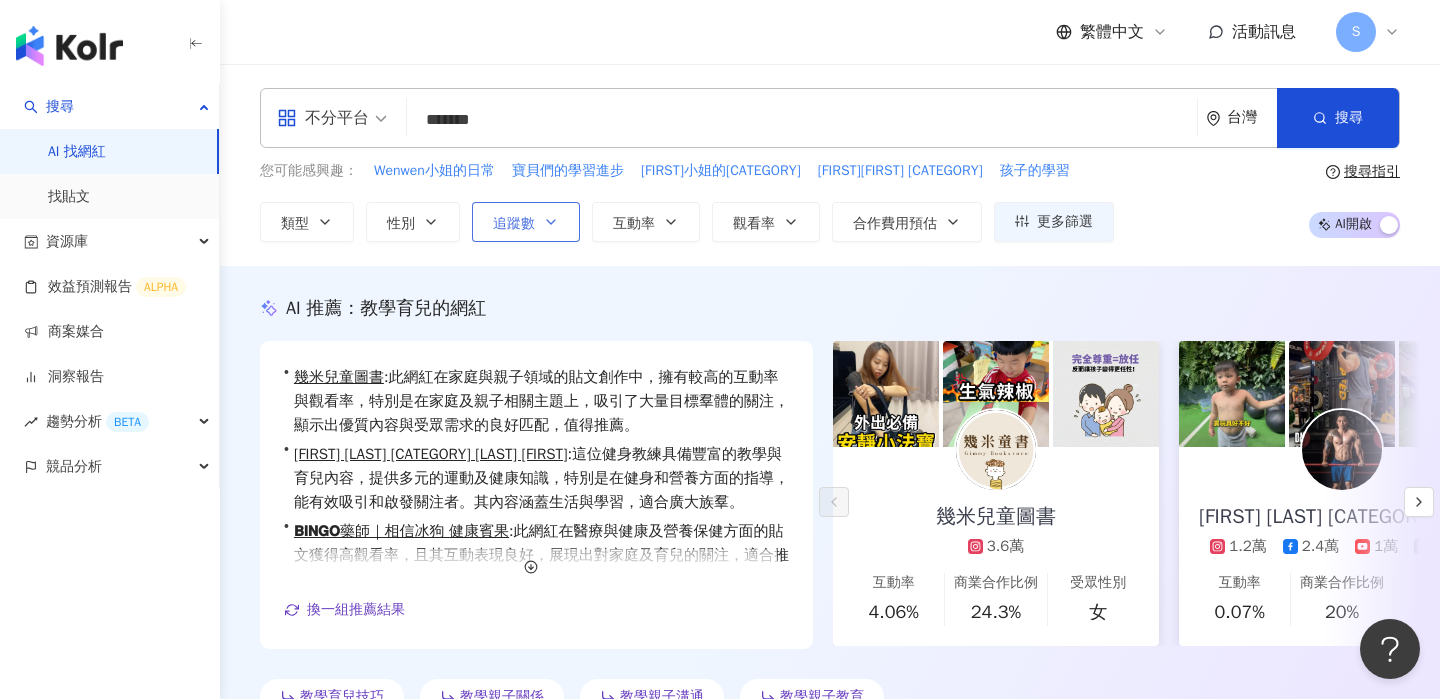 click on "追蹤數" at bounding box center (526, 222) 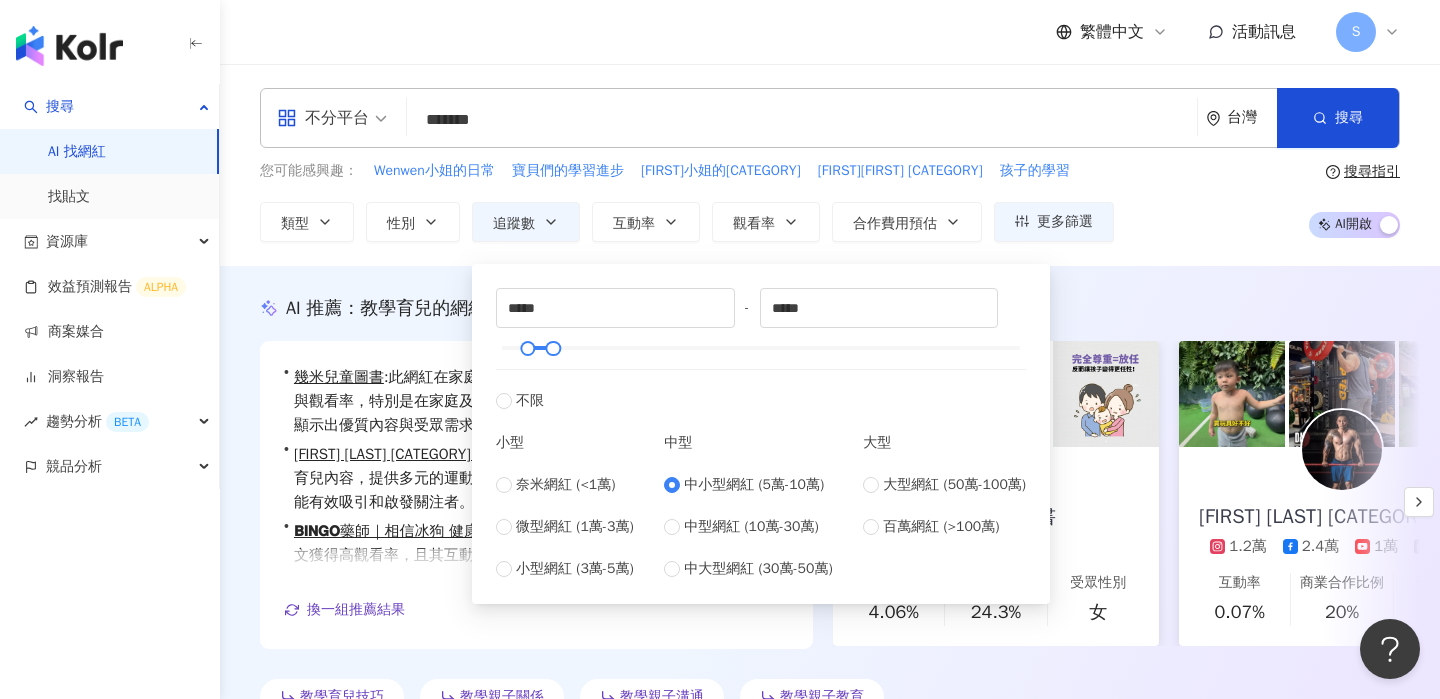 type on "*****" 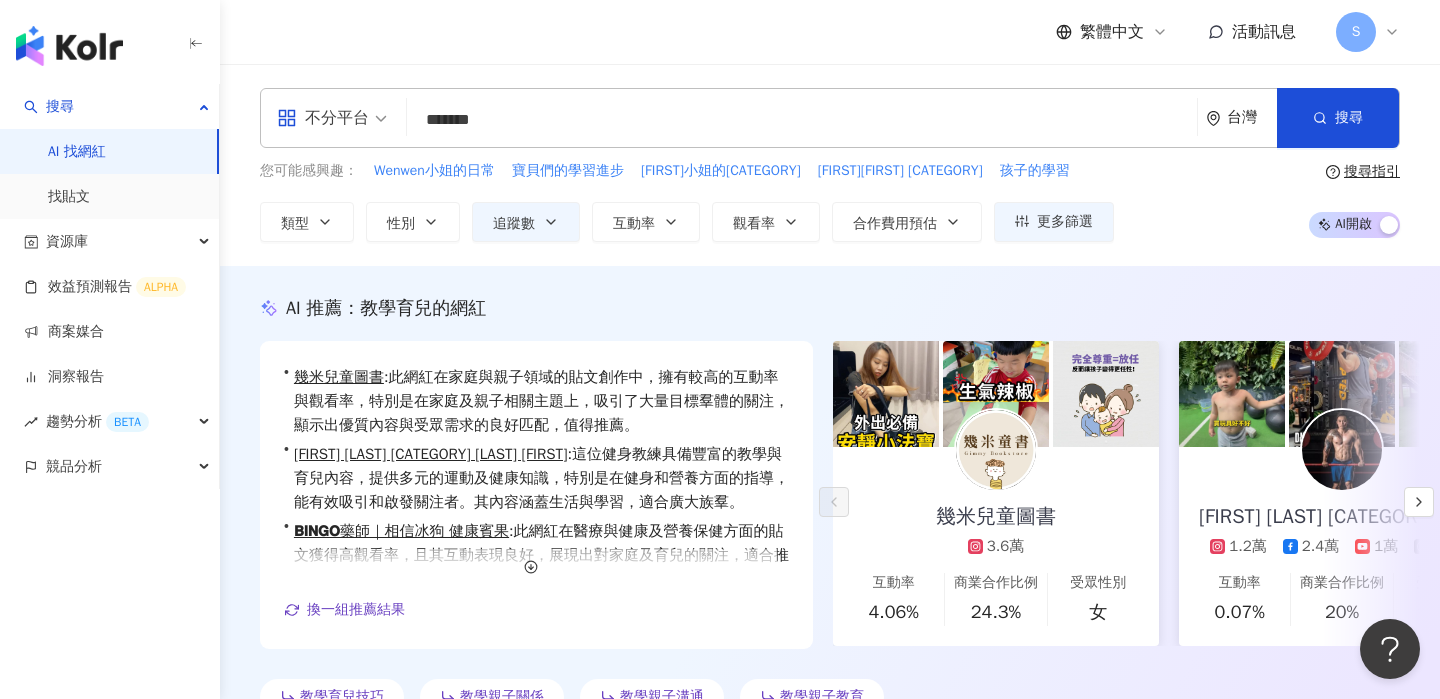 click on "您可能感興趣： Wenwen小姐的日常  寶貝們的學習進步  Wenwen小姐的故事  燕燕故事  孩子的學習  類型 性別 追蹤數 互動率 觀看率 合作費用預估  更多篩選 *****  -  ***** 不限 小型 奈米網紅 (<1萬) 微型網紅 (1萬-3萬) 小型網紅 (3萬-5萬) 中型 中小型網紅 (5萬-10萬) 中型網紅 (10萬-30萬) 中大型網紅 (30萬-50萬) 大型 大型網紅 (50萬-100萬) 百萬網紅 (>100萬) 搜尋指引 AI  開啟 AI  關閉" at bounding box center (830, 201) 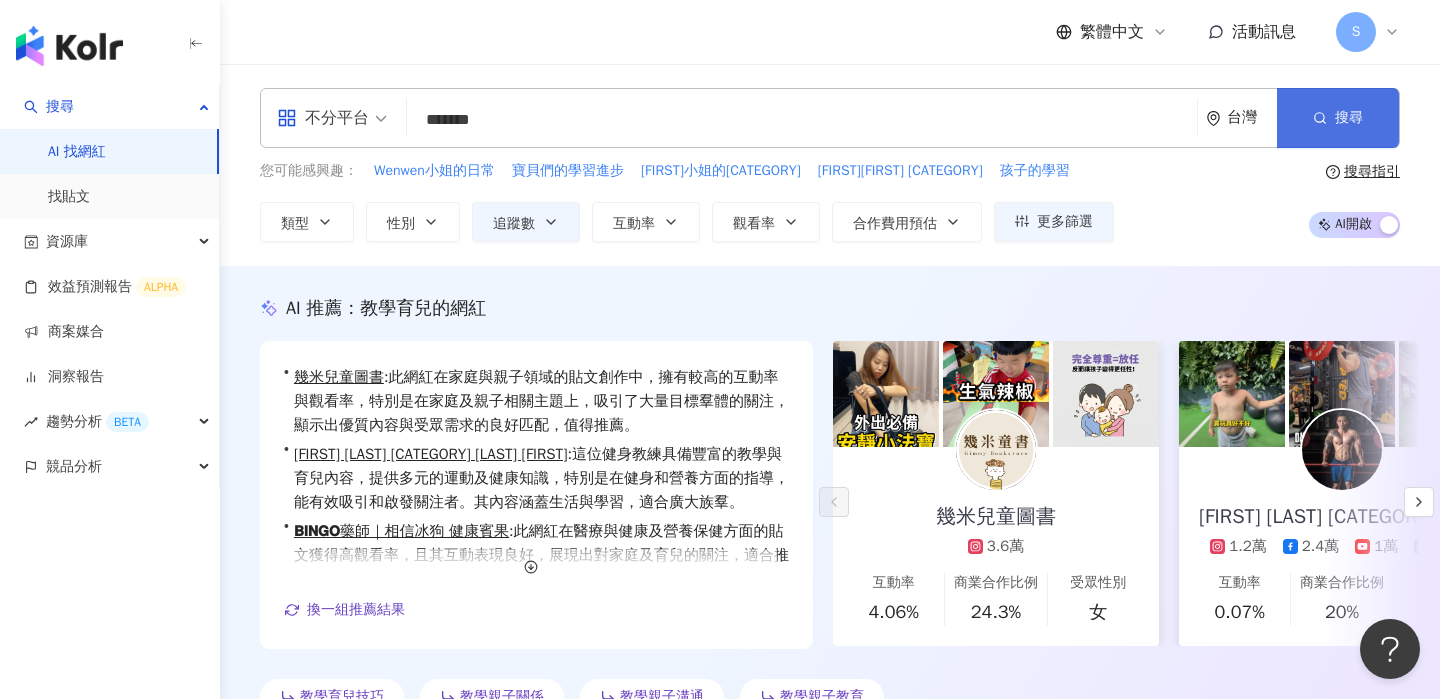 click 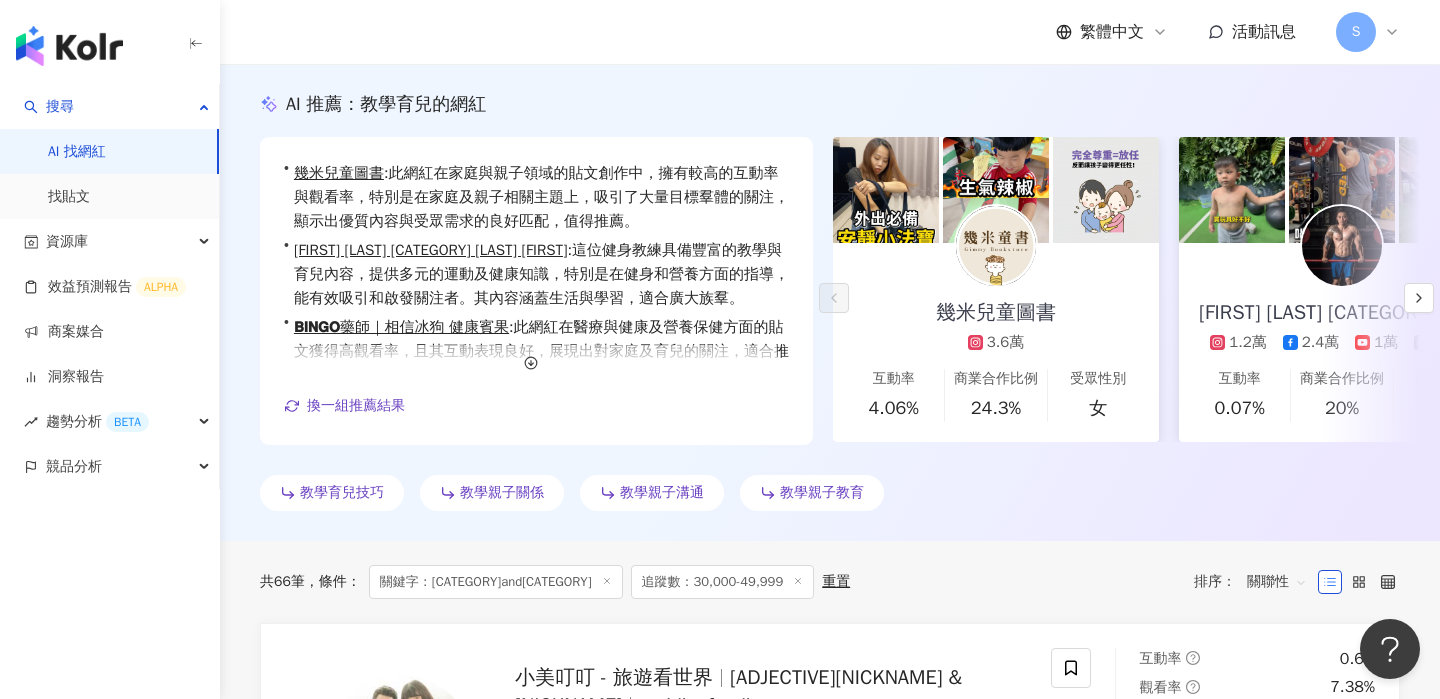scroll, scrollTop: 0, scrollLeft: 0, axis: both 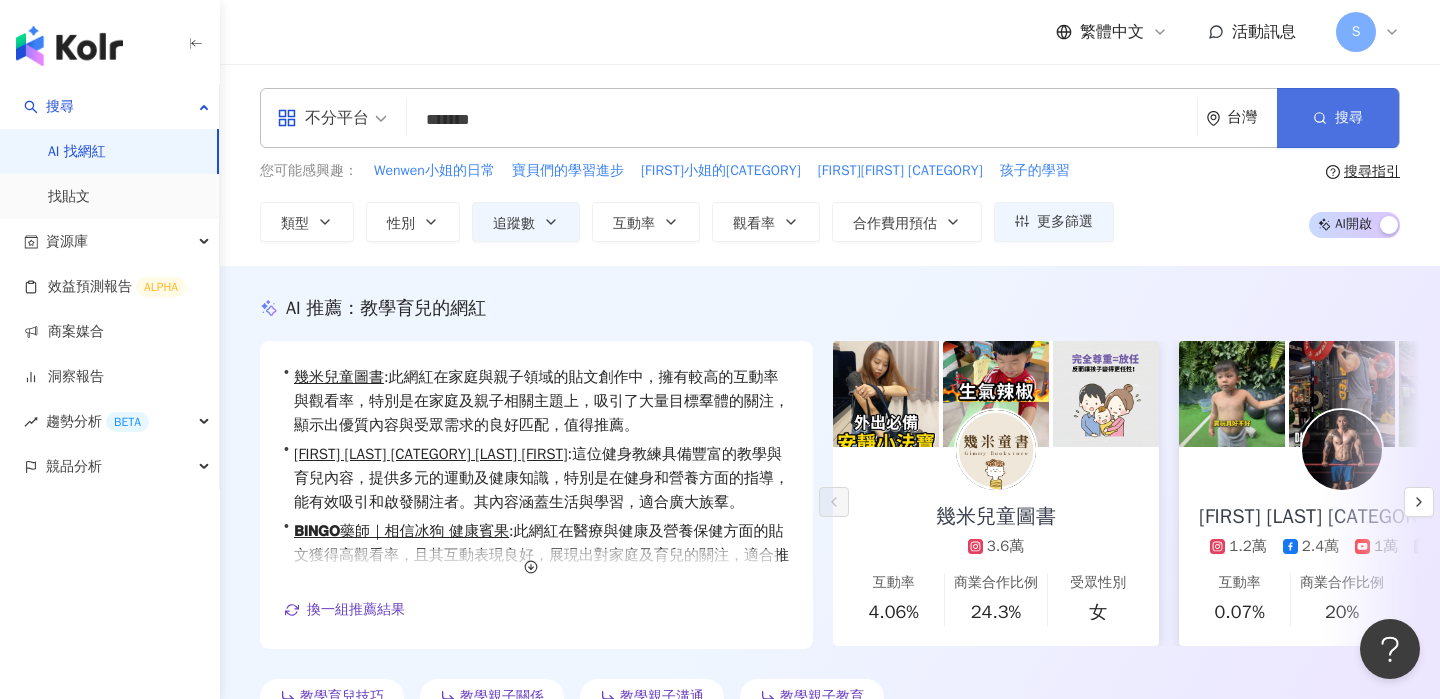 click on "搜尋" at bounding box center (1338, 118) 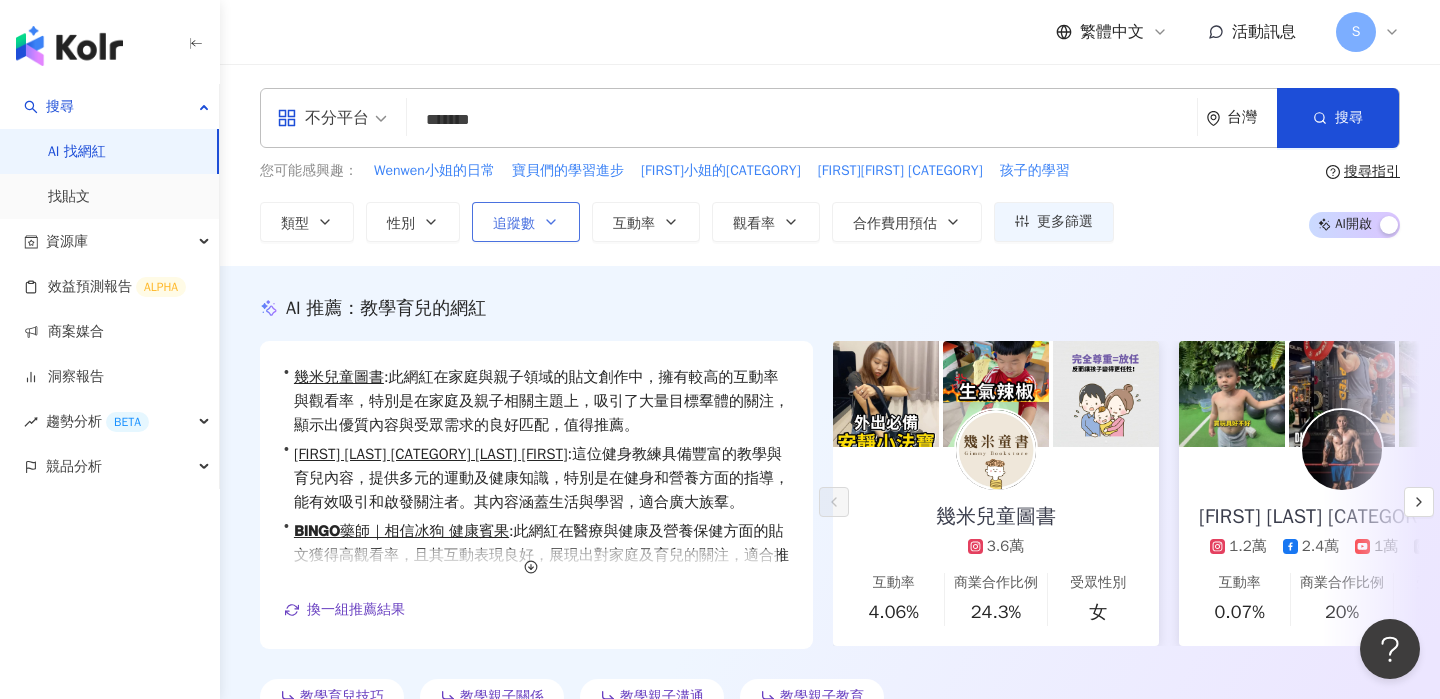 click 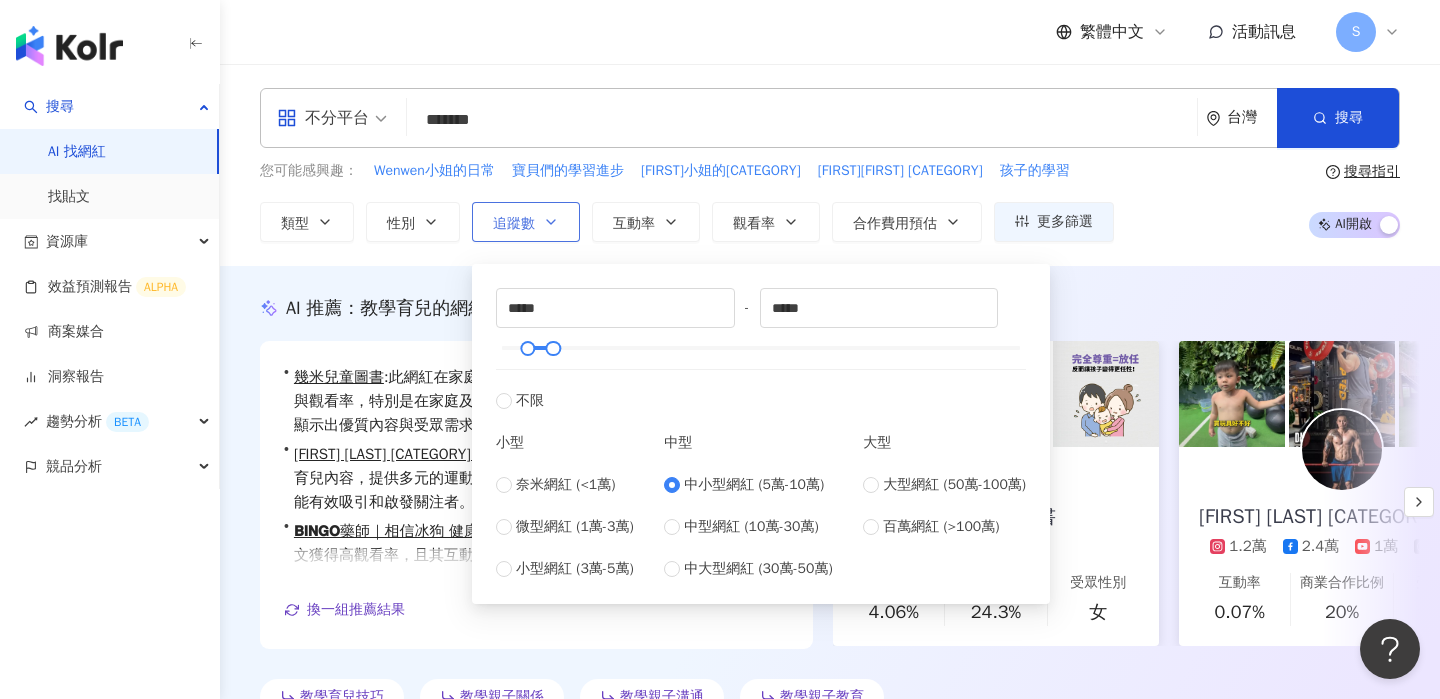 click 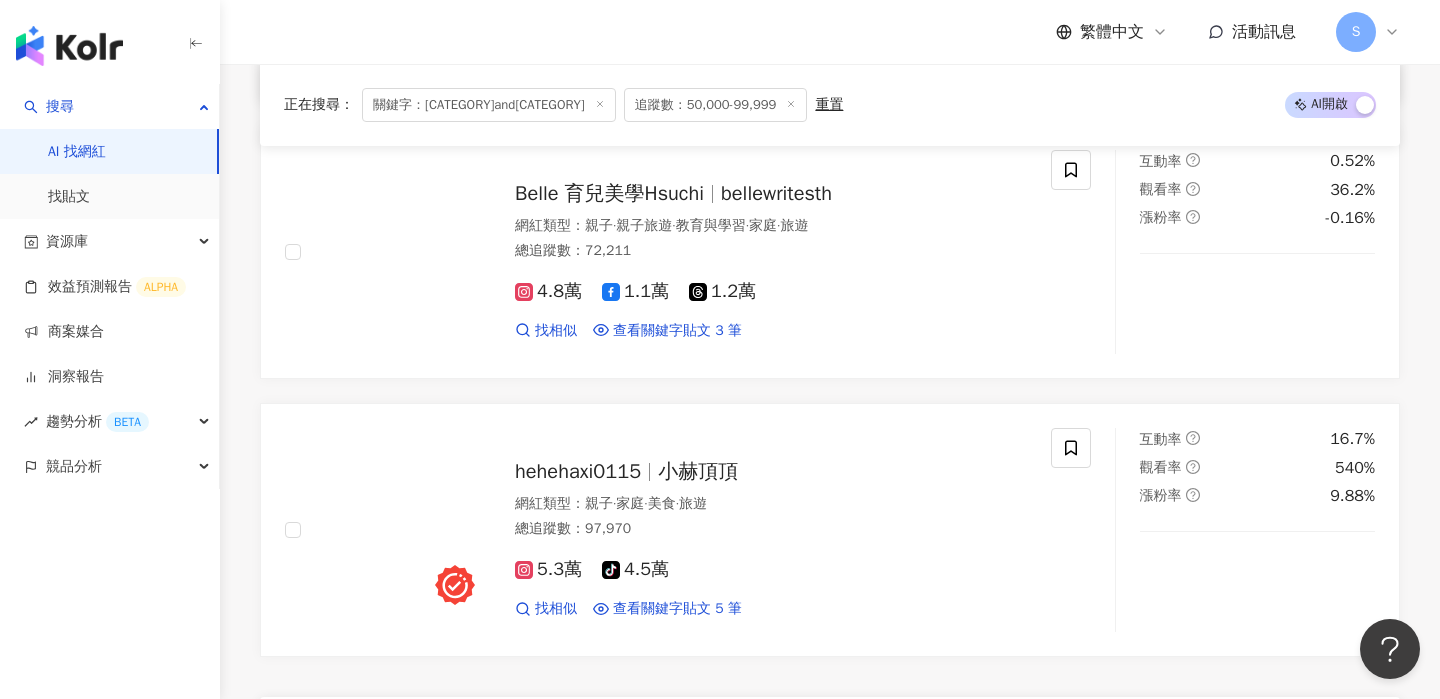 scroll, scrollTop: 3690, scrollLeft: 0, axis: vertical 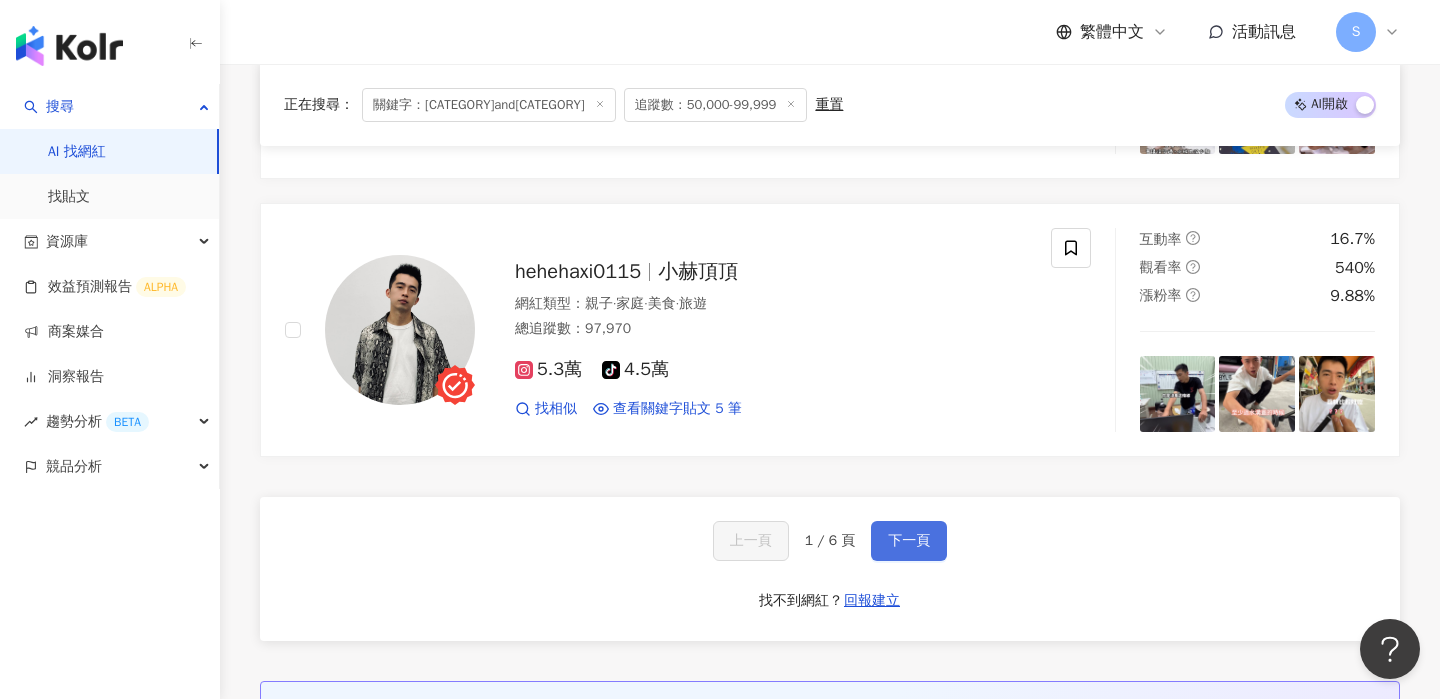click on "下一頁" at bounding box center (909, 541) 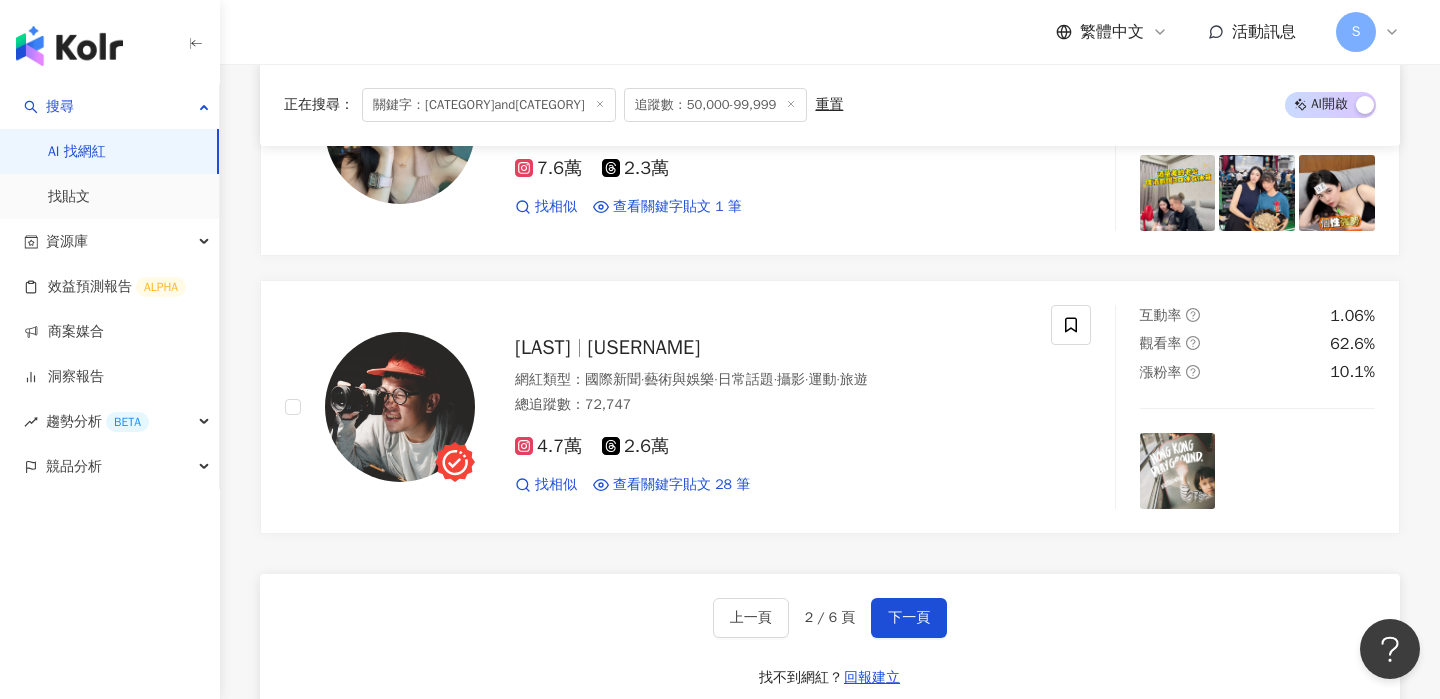scroll, scrollTop: 3666, scrollLeft: 0, axis: vertical 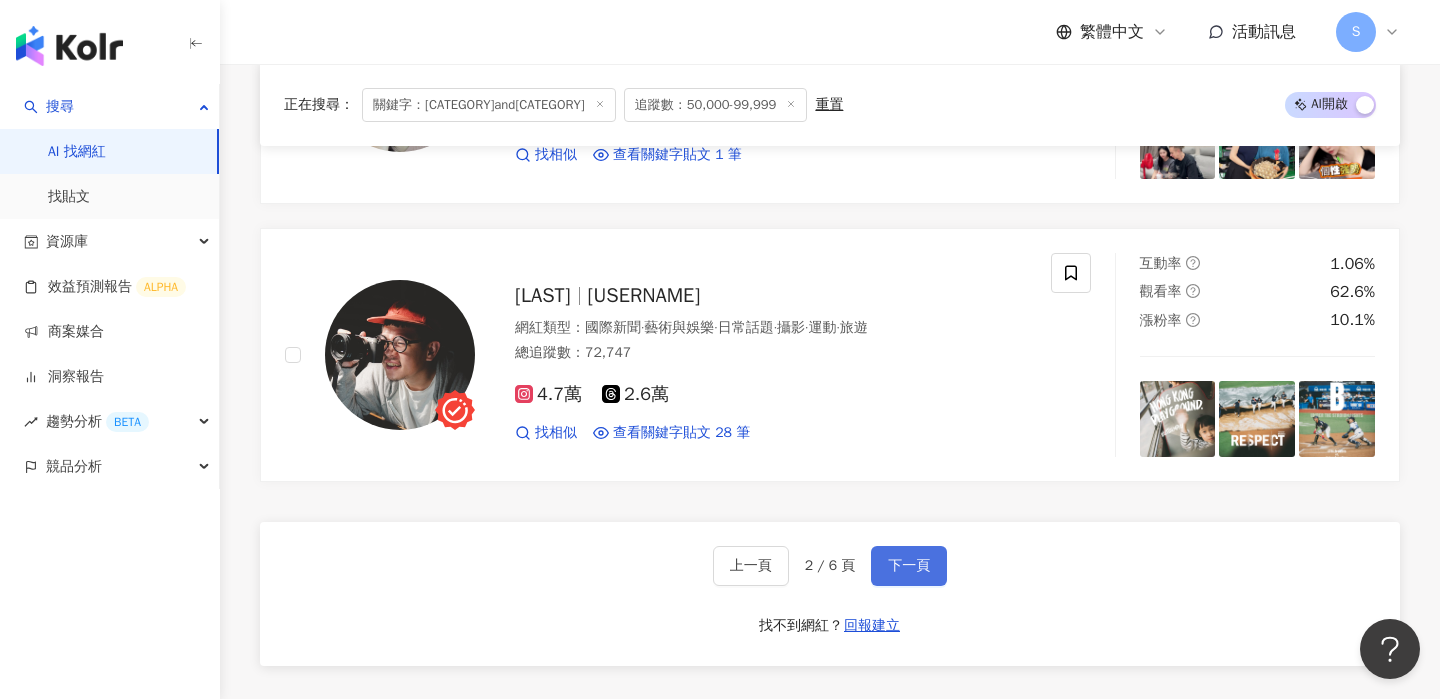 click on "下一頁" at bounding box center [909, 566] 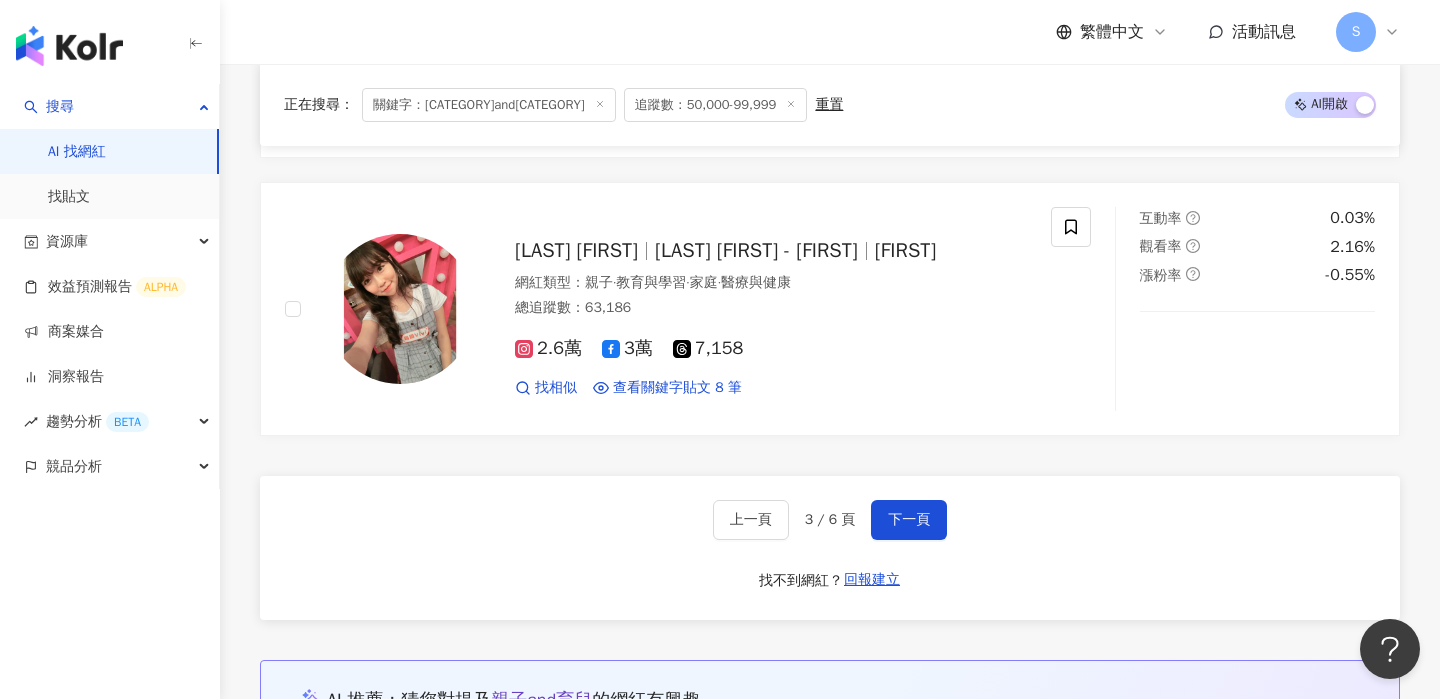 scroll, scrollTop: 3878, scrollLeft: 0, axis: vertical 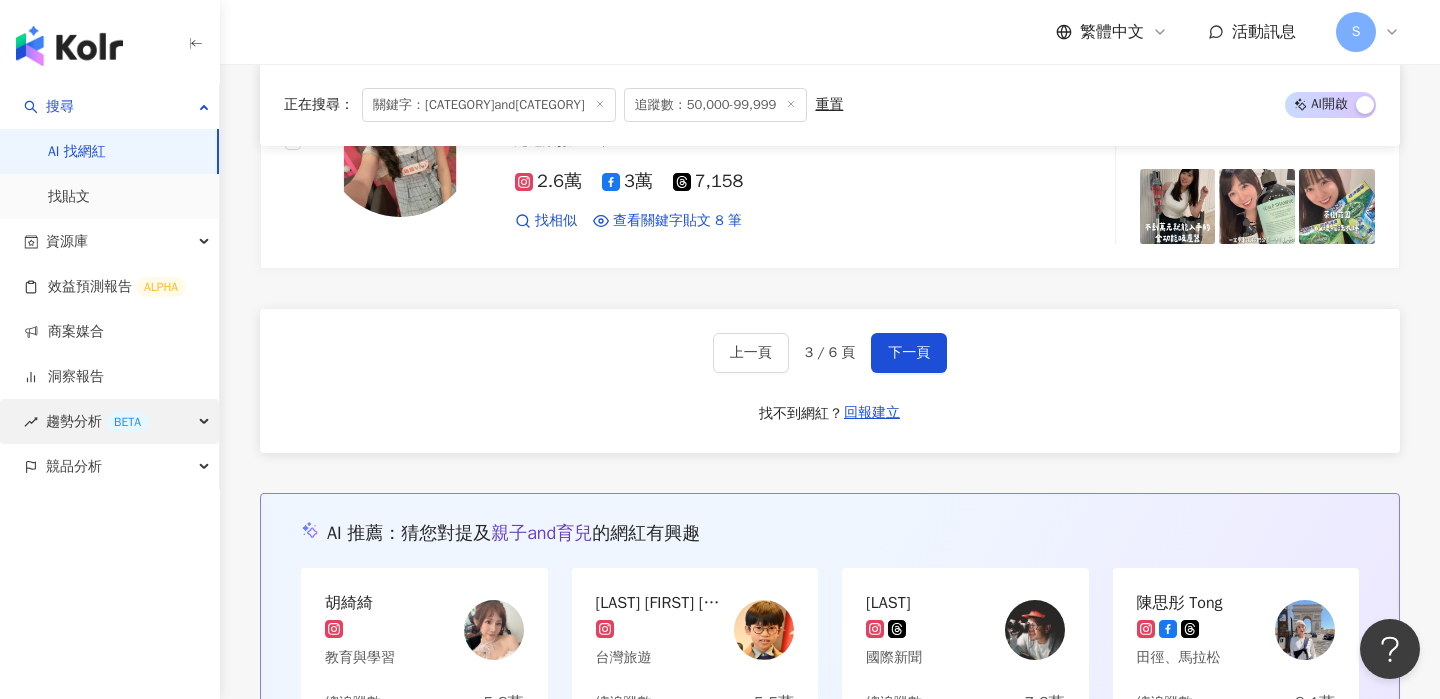 click on "趨勢分析 BETA" at bounding box center [97, 421] 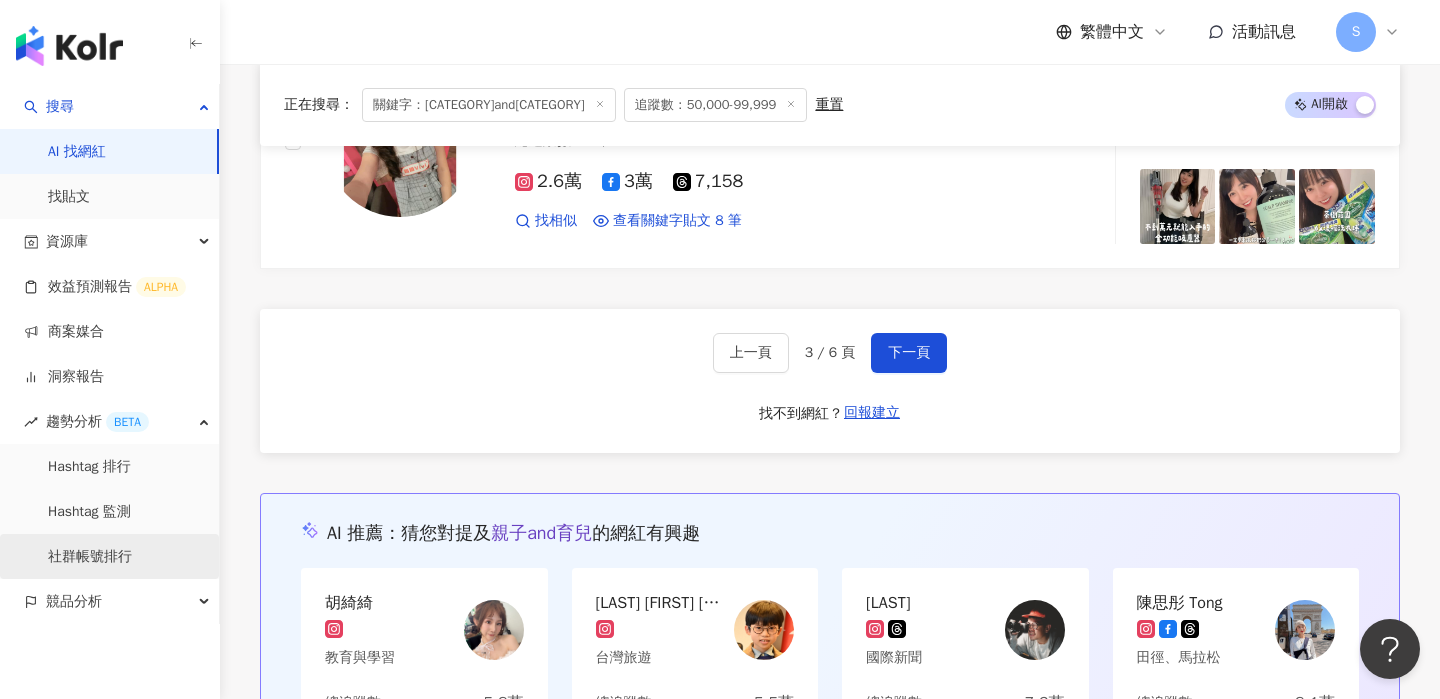 click on "社群帳號排行" at bounding box center (90, 557) 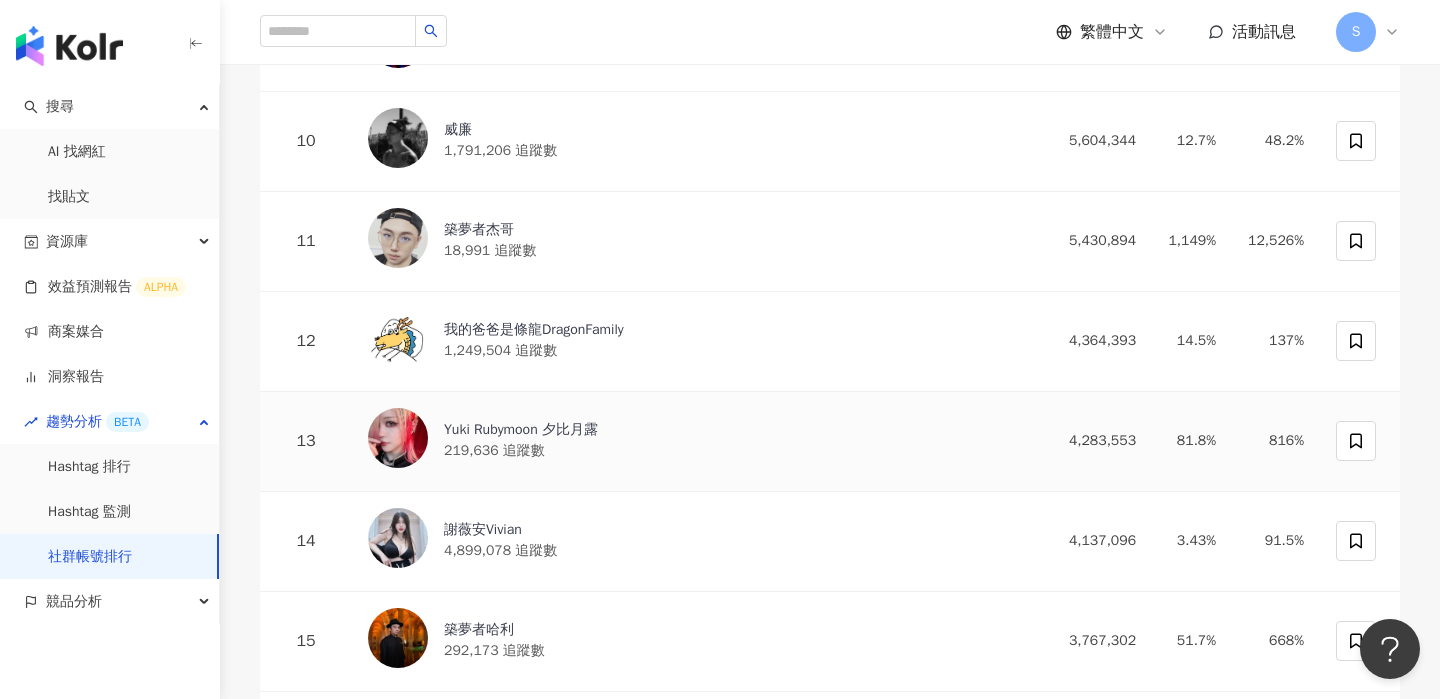 scroll, scrollTop: 0, scrollLeft: 0, axis: both 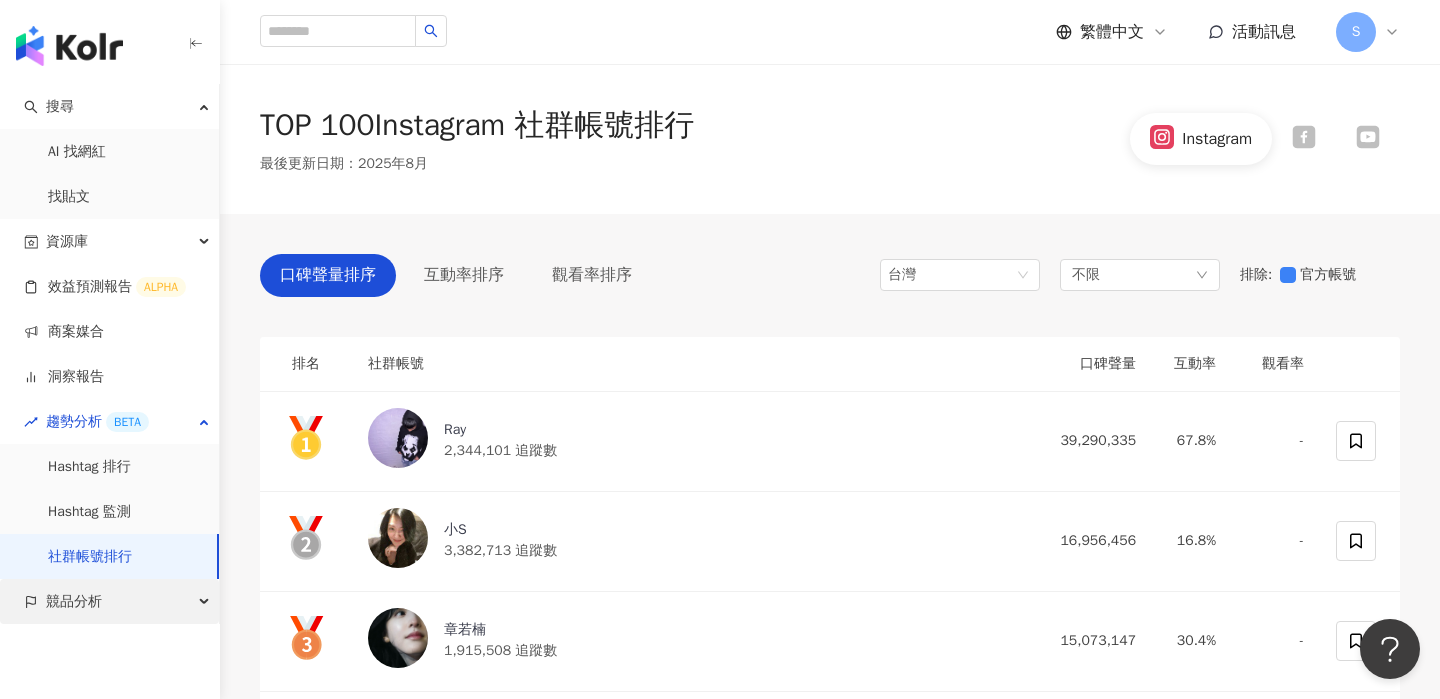 click on "競品分析" at bounding box center (109, 601) 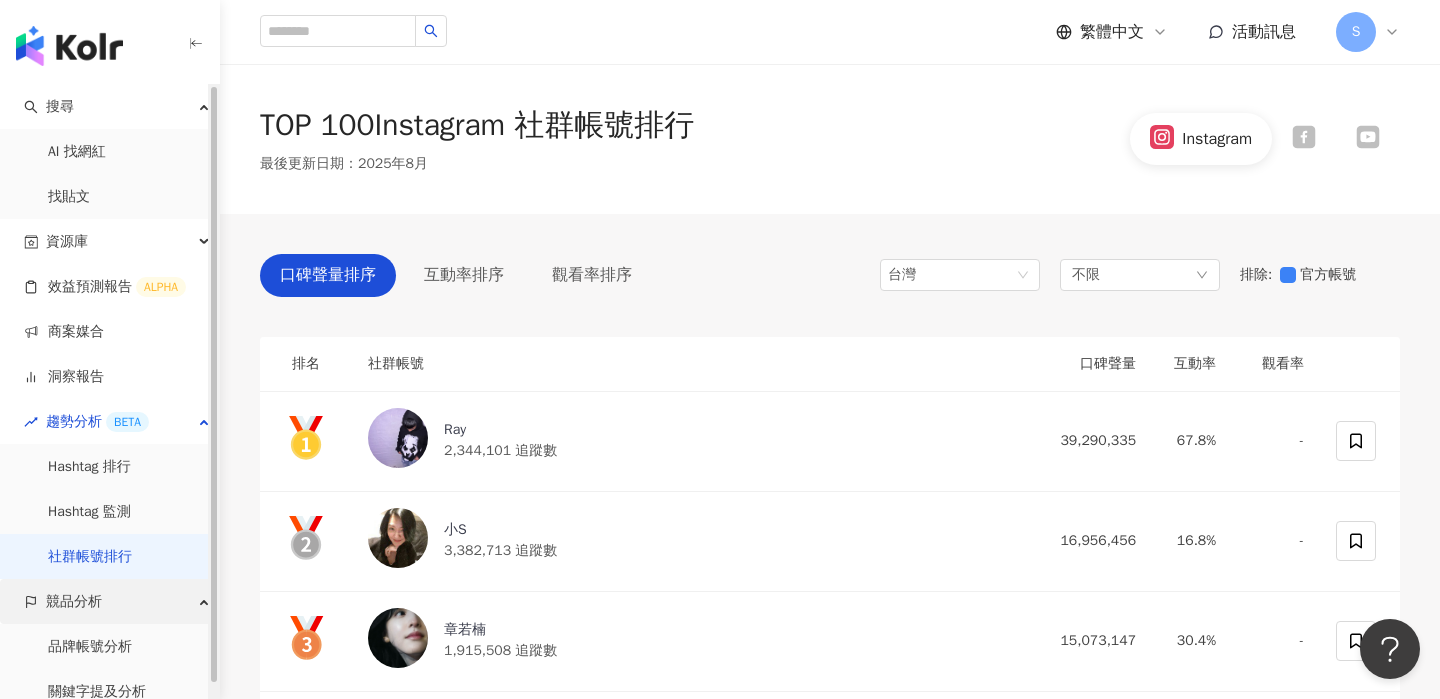 scroll, scrollTop: 15, scrollLeft: 0, axis: vertical 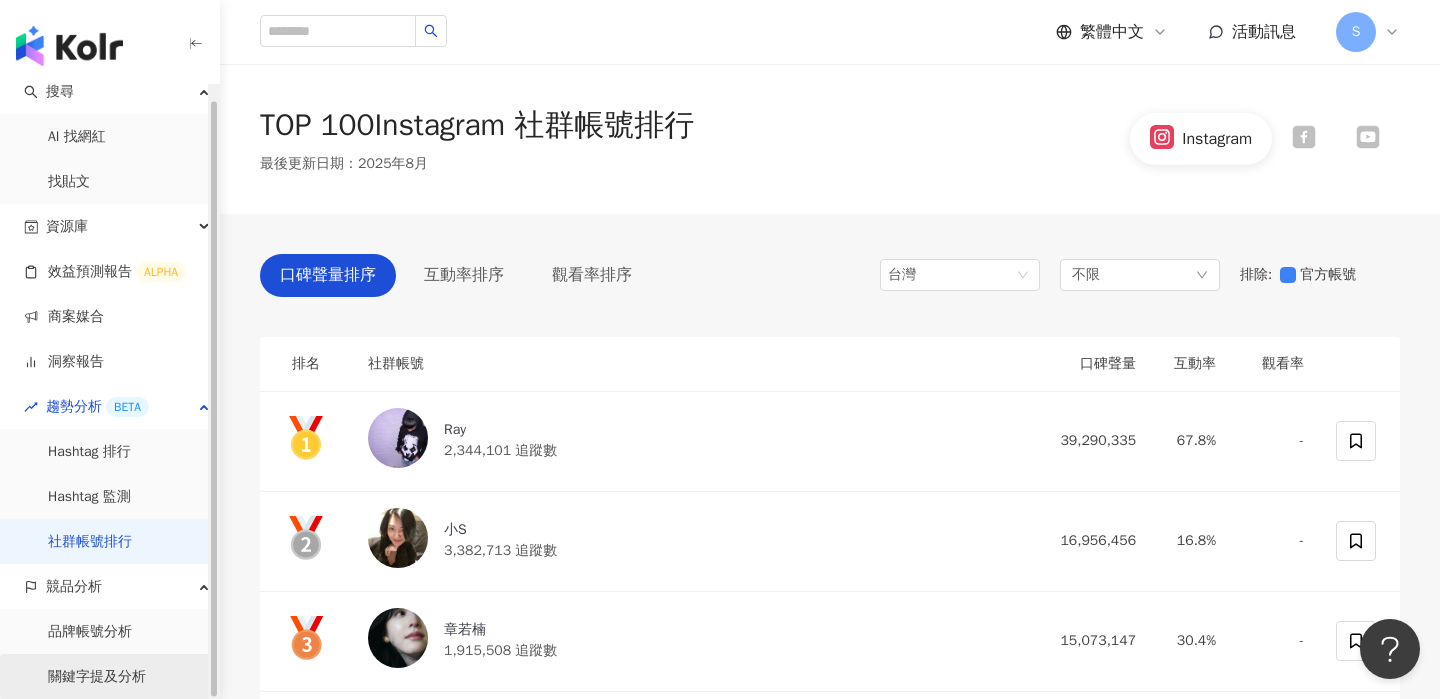 click on "關鍵字提及分析" at bounding box center [97, 677] 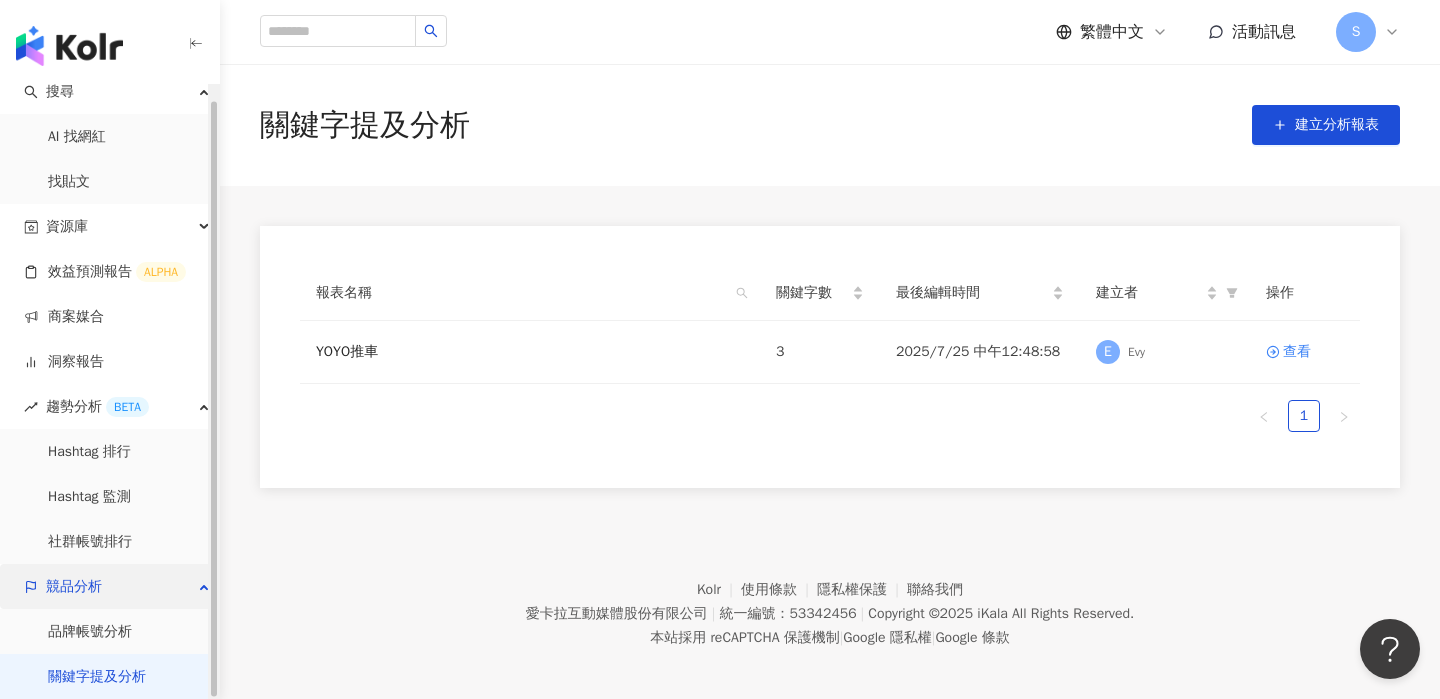scroll, scrollTop: 22, scrollLeft: 0, axis: vertical 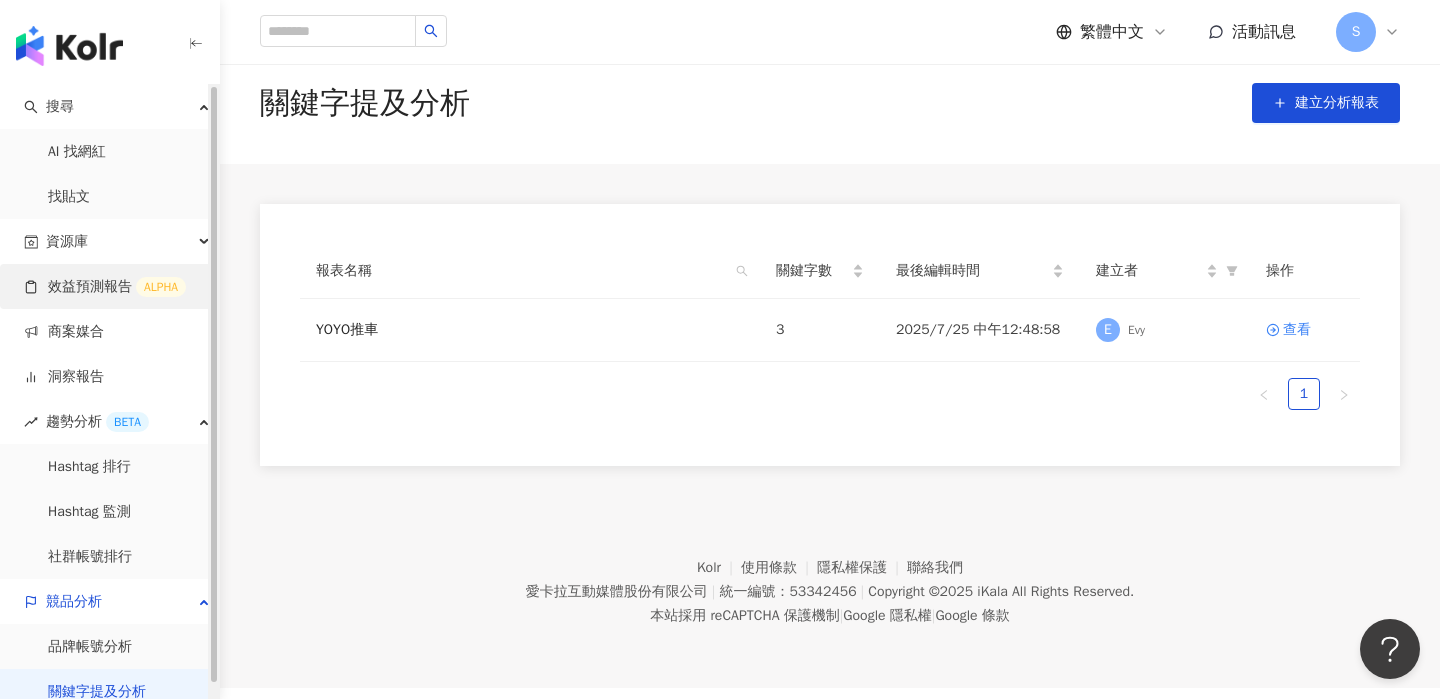 click on "效益預測報告 ALPHA" at bounding box center (105, 287) 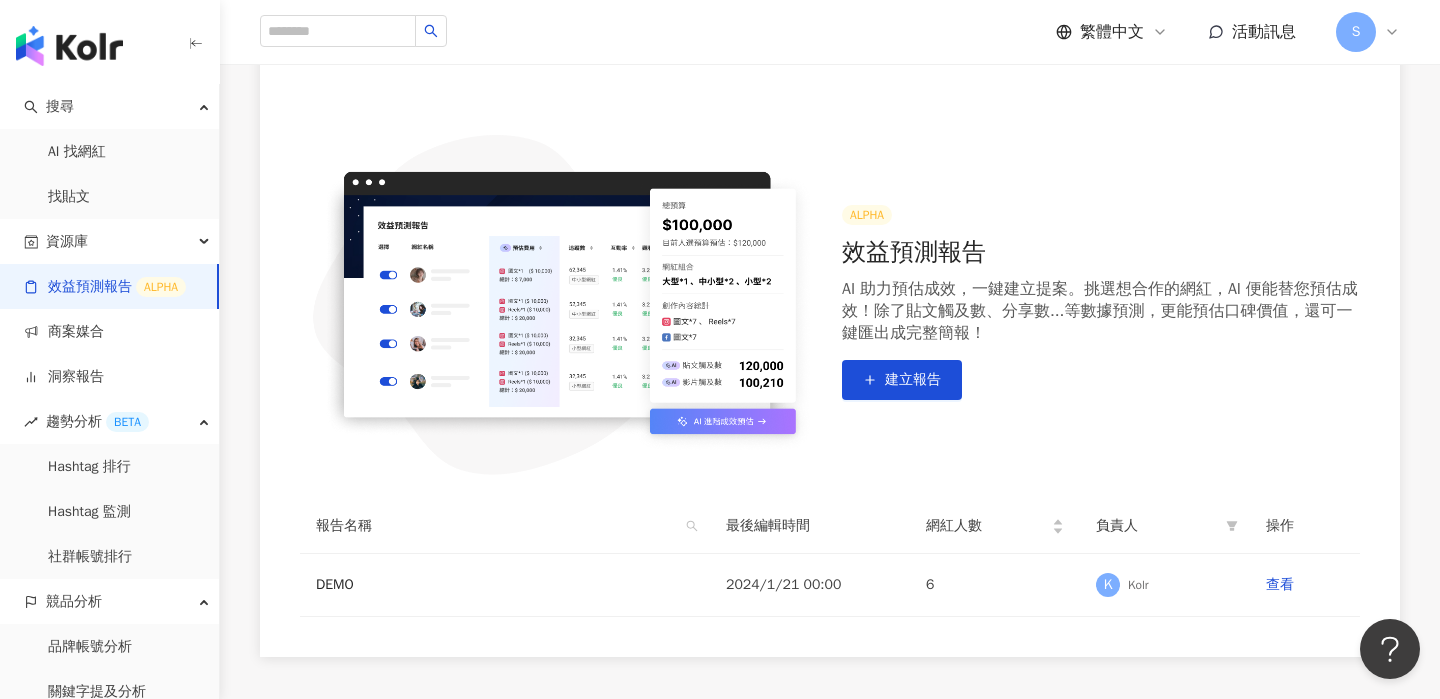 scroll, scrollTop: 356, scrollLeft: 0, axis: vertical 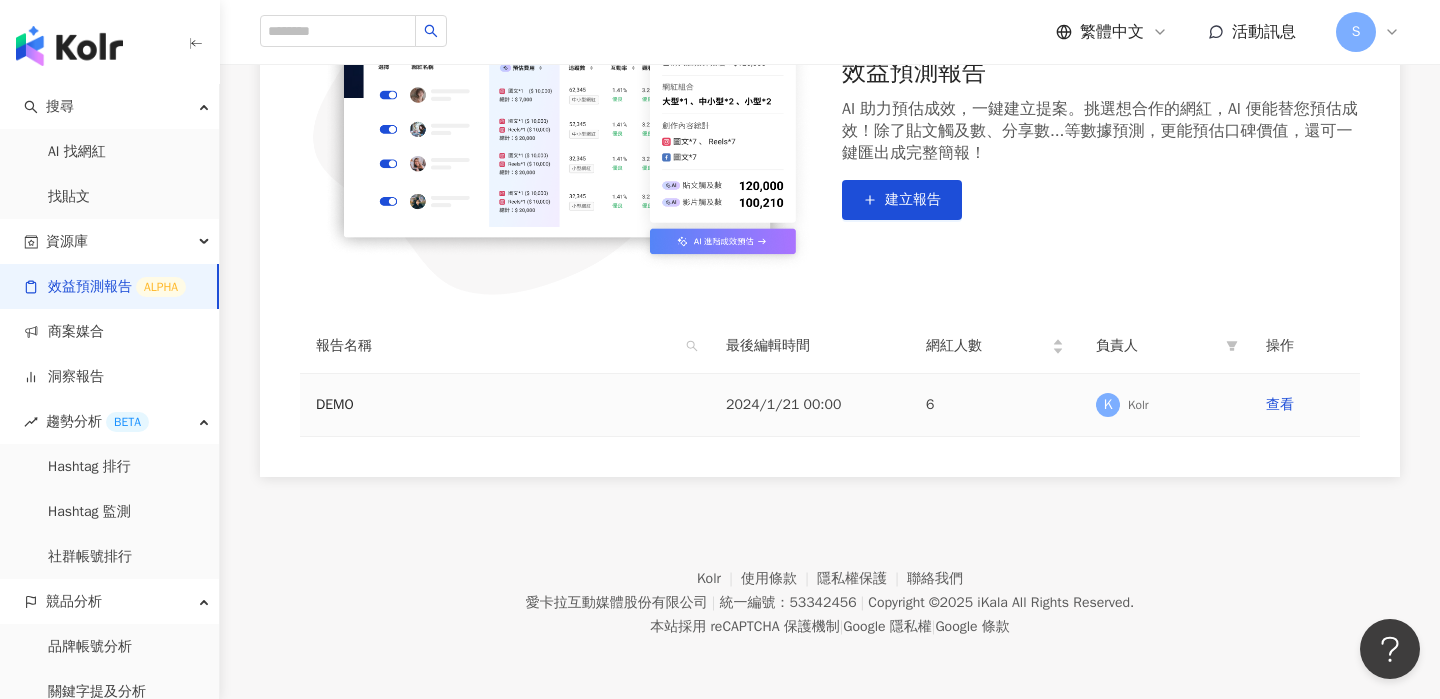click on "DEMO" at bounding box center (436, 405) 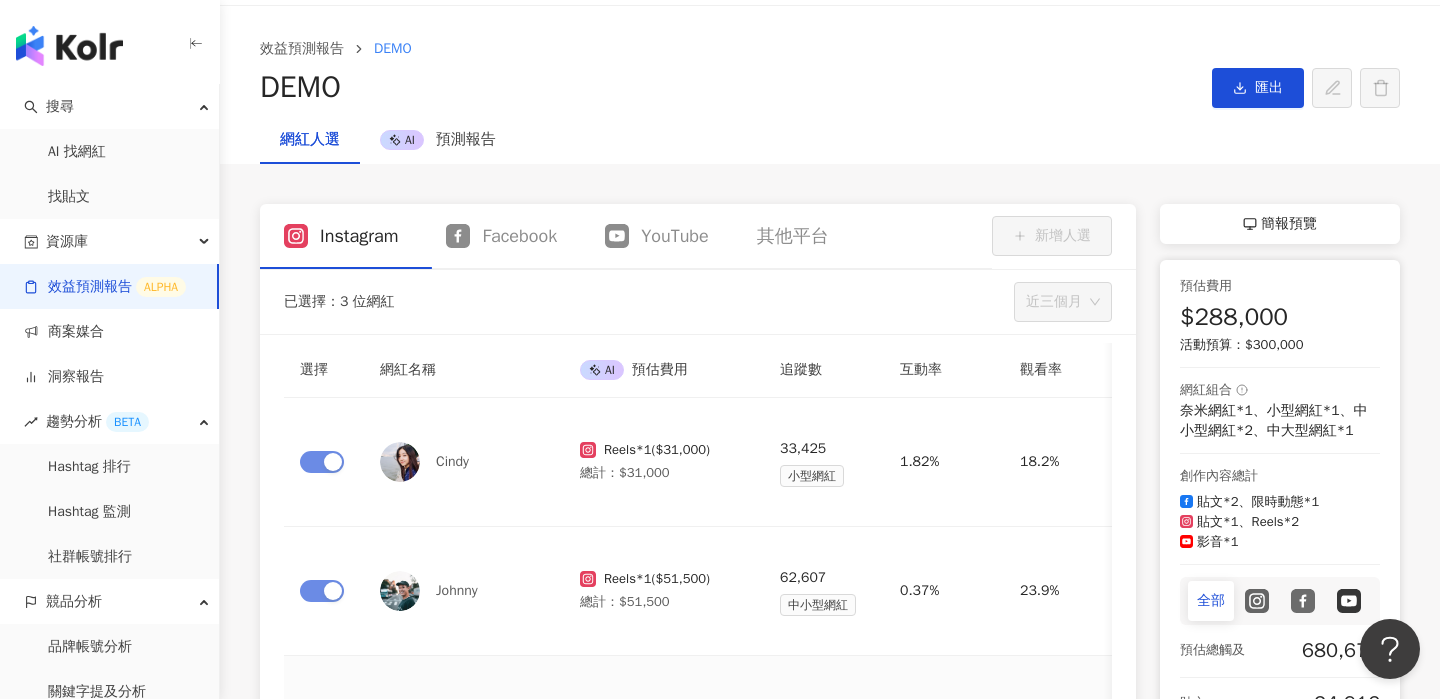 scroll, scrollTop: 0, scrollLeft: 0, axis: both 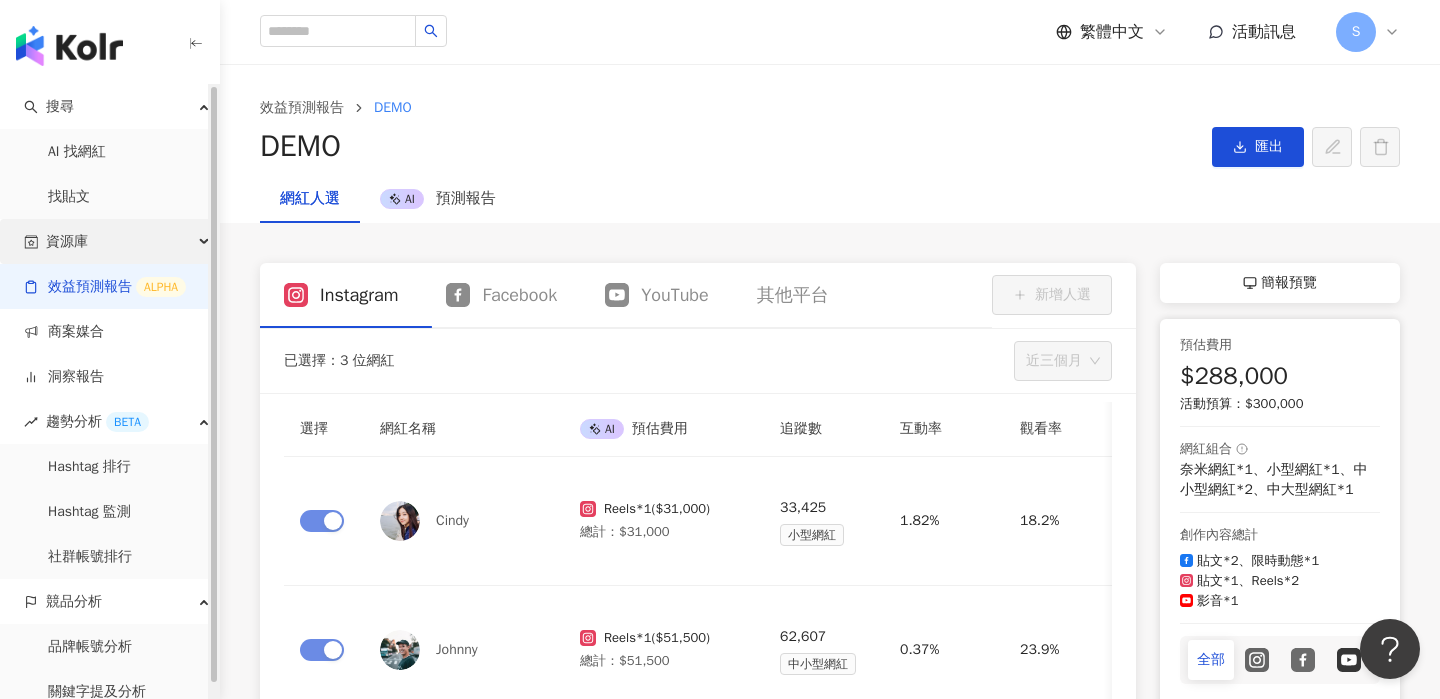 click on "資源庫" at bounding box center (109, 241) 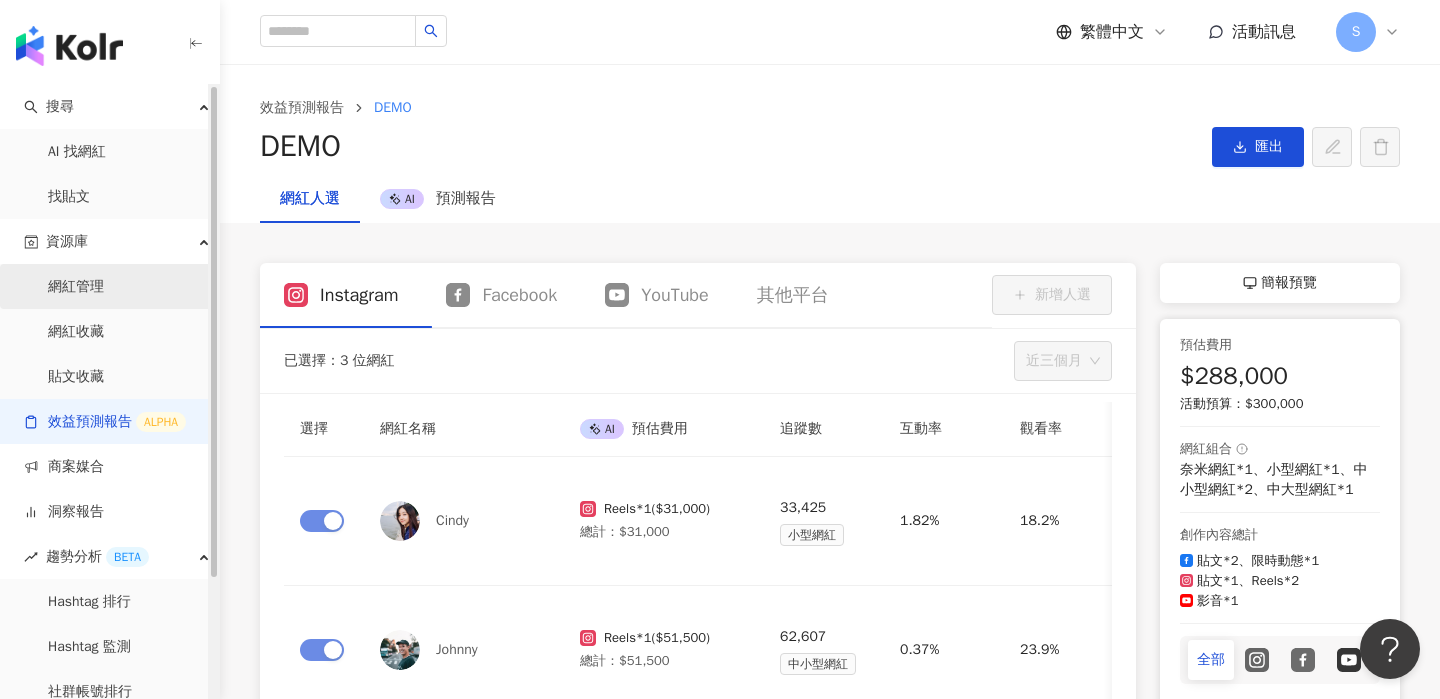 click on "網紅管理" at bounding box center [76, 287] 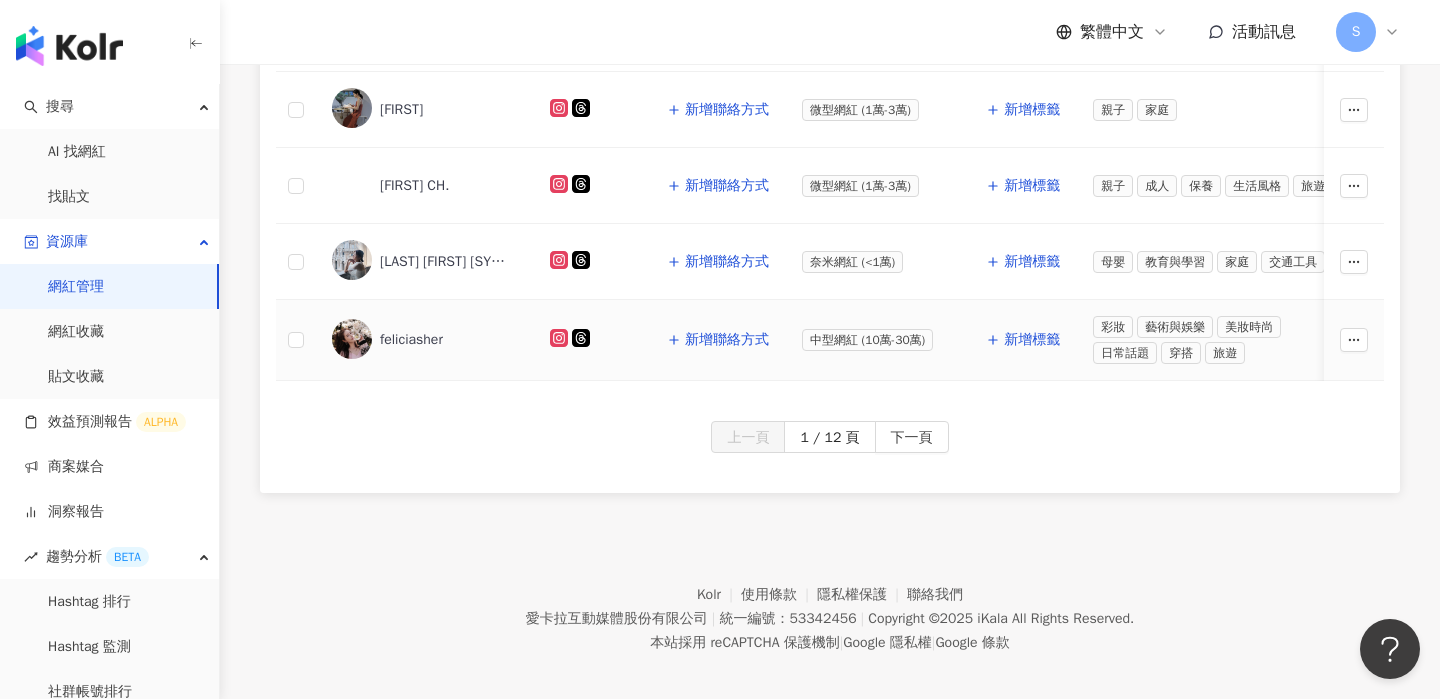 scroll, scrollTop: 1147, scrollLeft: 0, axis: vertical 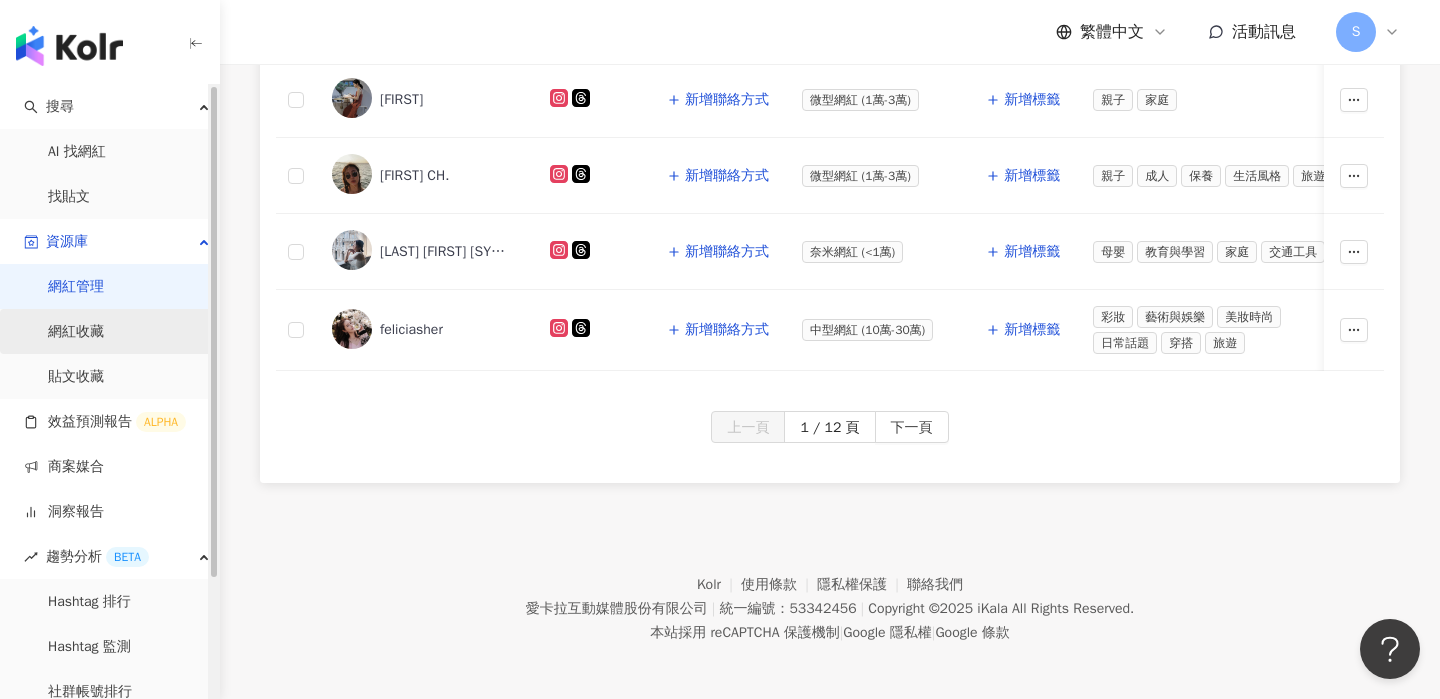 click on "網紅收藏" at bounding box center (76, 332) 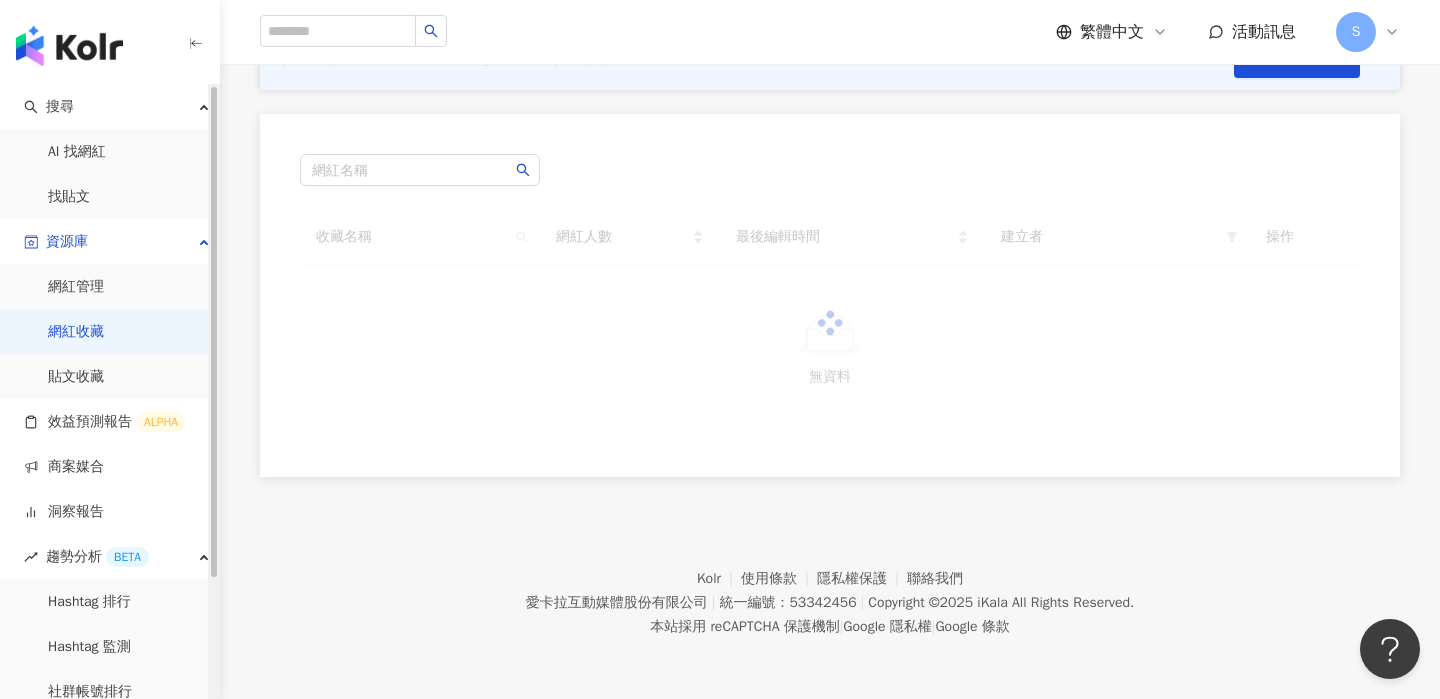 scroll, scrollTop: 0, scrollLeft: 0, axis: both 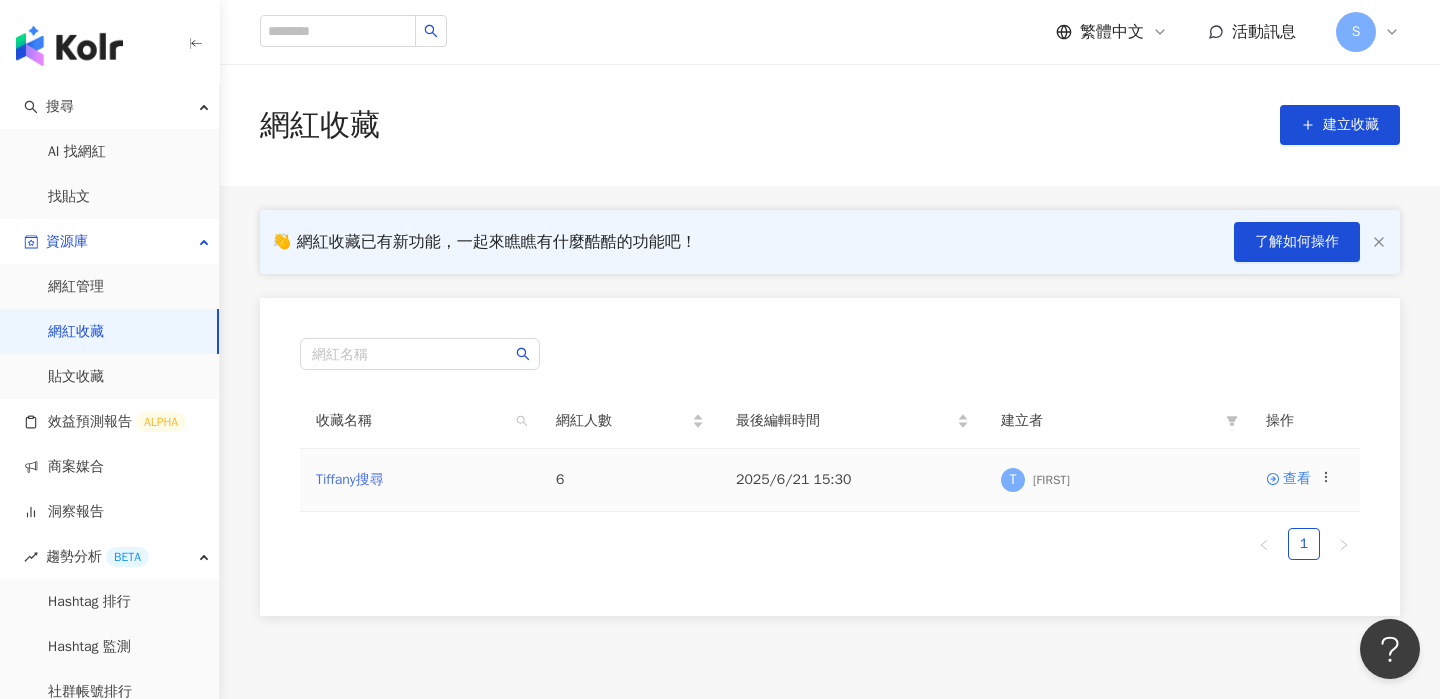 click on "Tiffany搜尋" at bounding box center (350, 479) 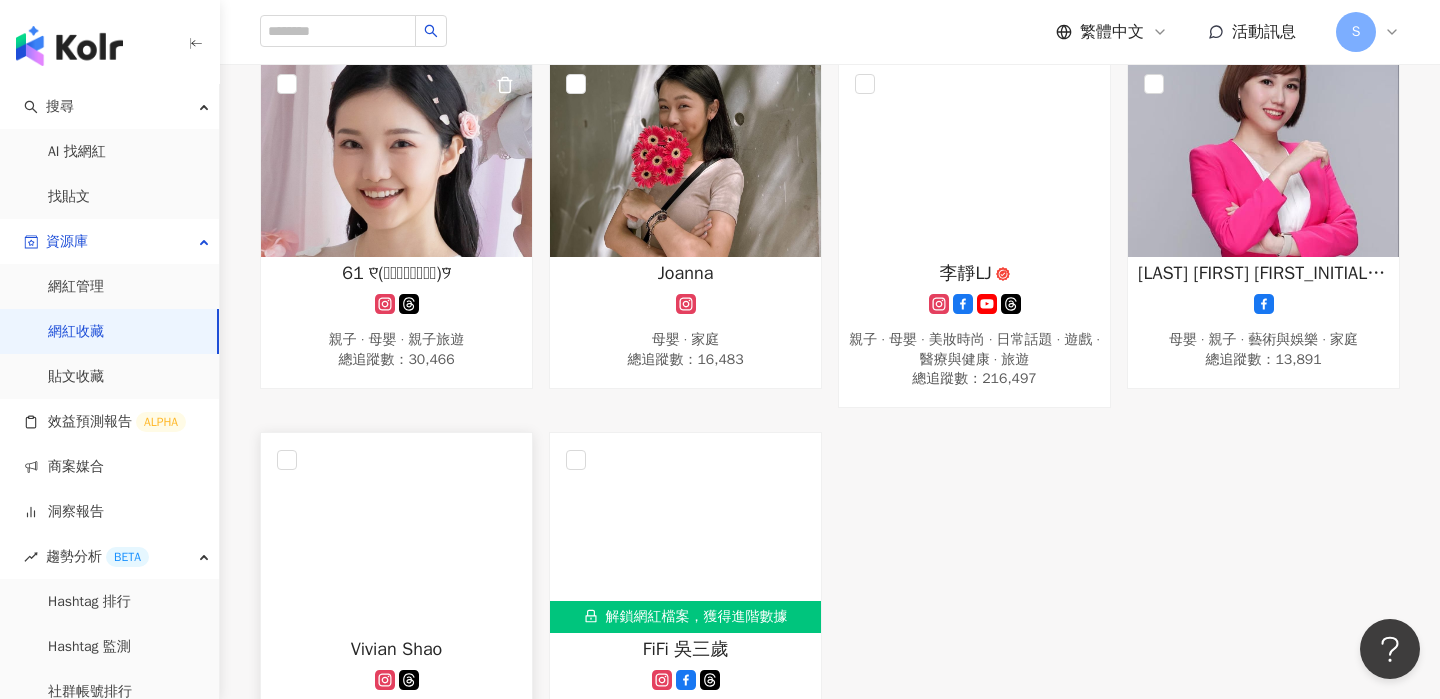 scroll, scrollTop: 215, scrollLeft: 0, axis: vertical 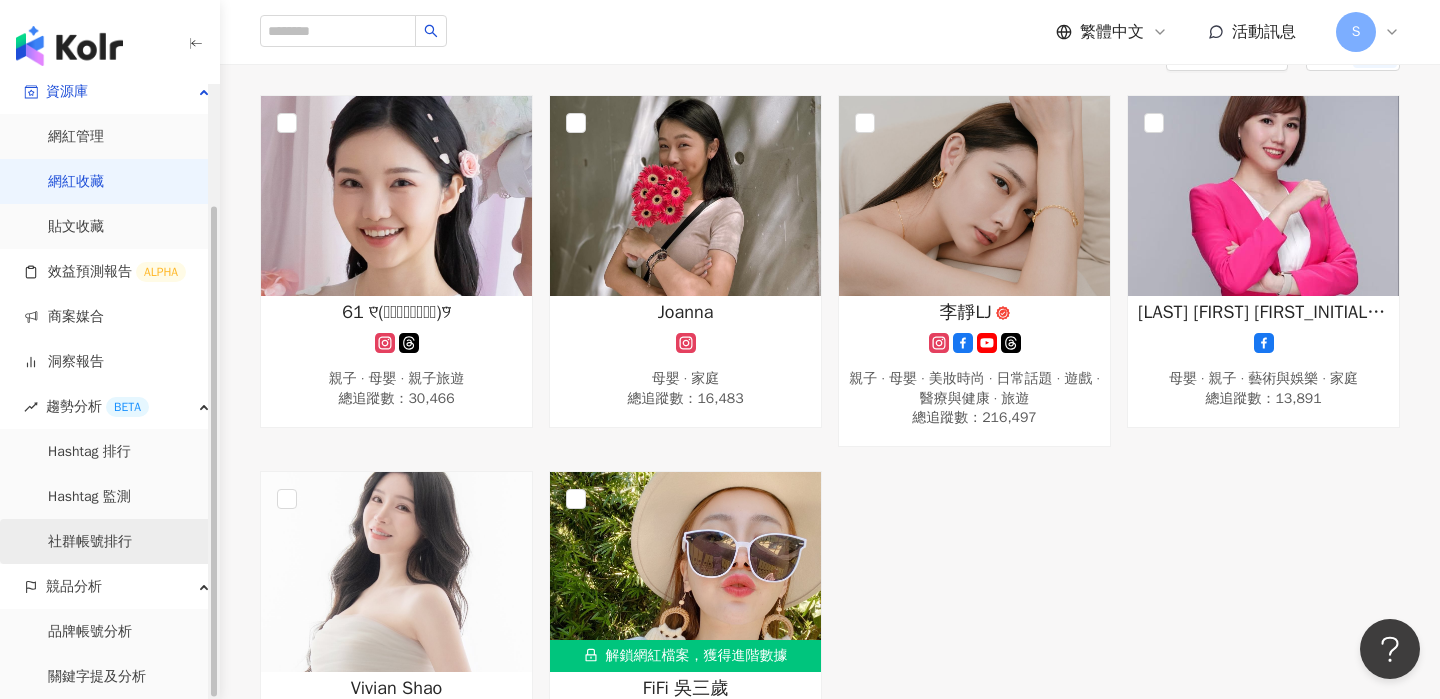 click on "社群帳號排行" at bounding box center [90, 542] 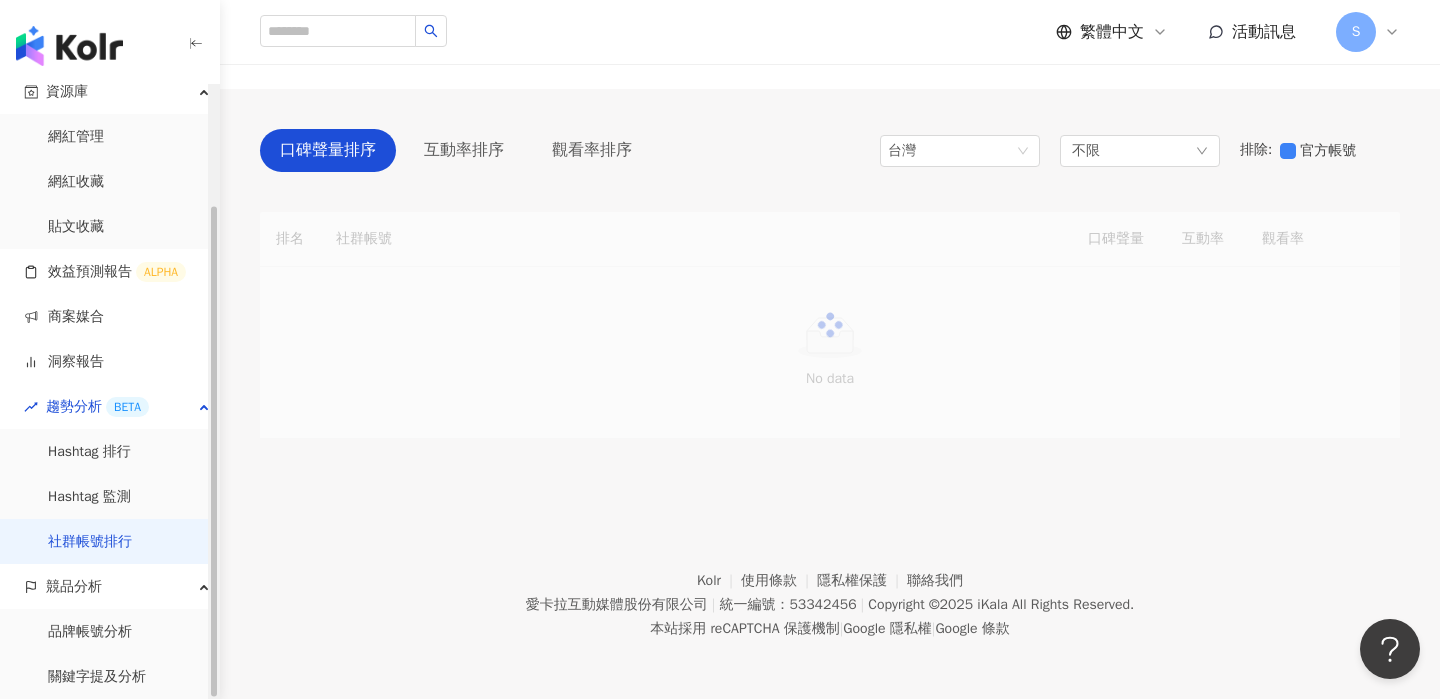 scroll, scrollTop: 127, scrollLeft: 0, axis: vertical 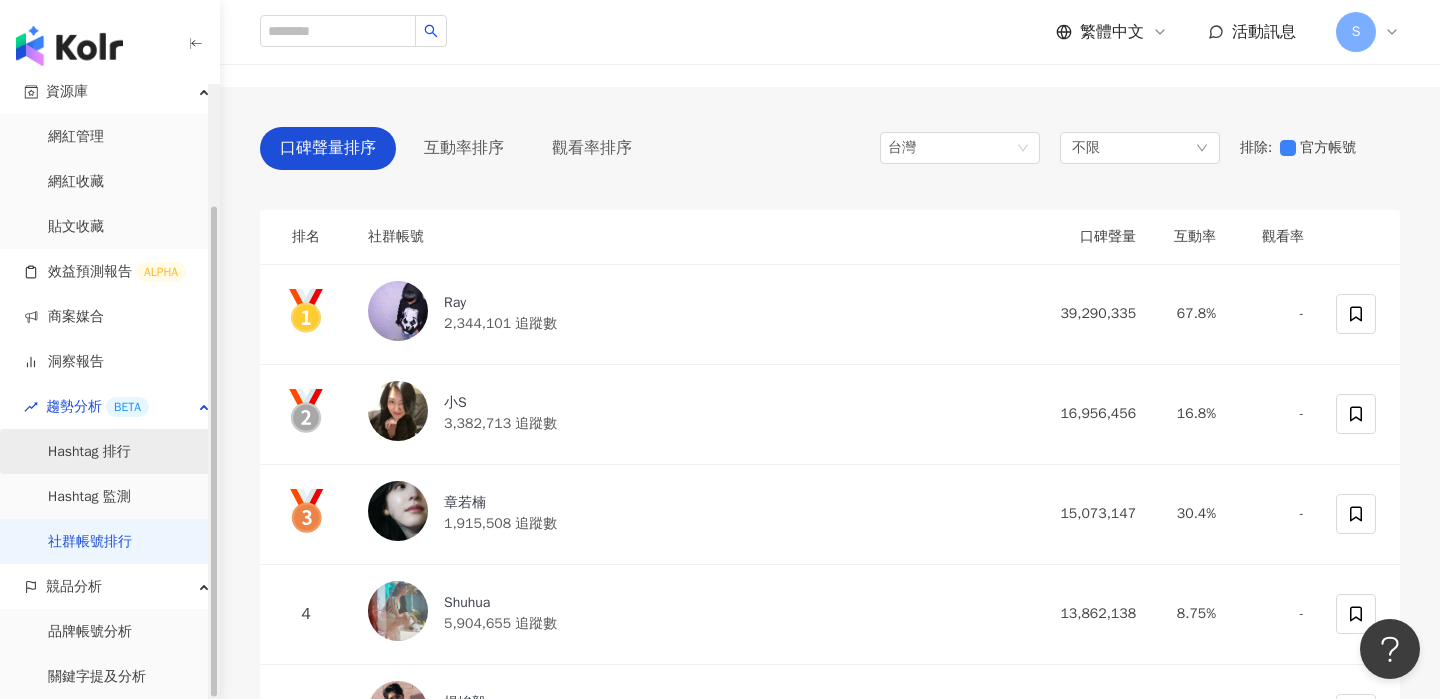 click on "Hashtag 排行" at bounding box center (89, 452) 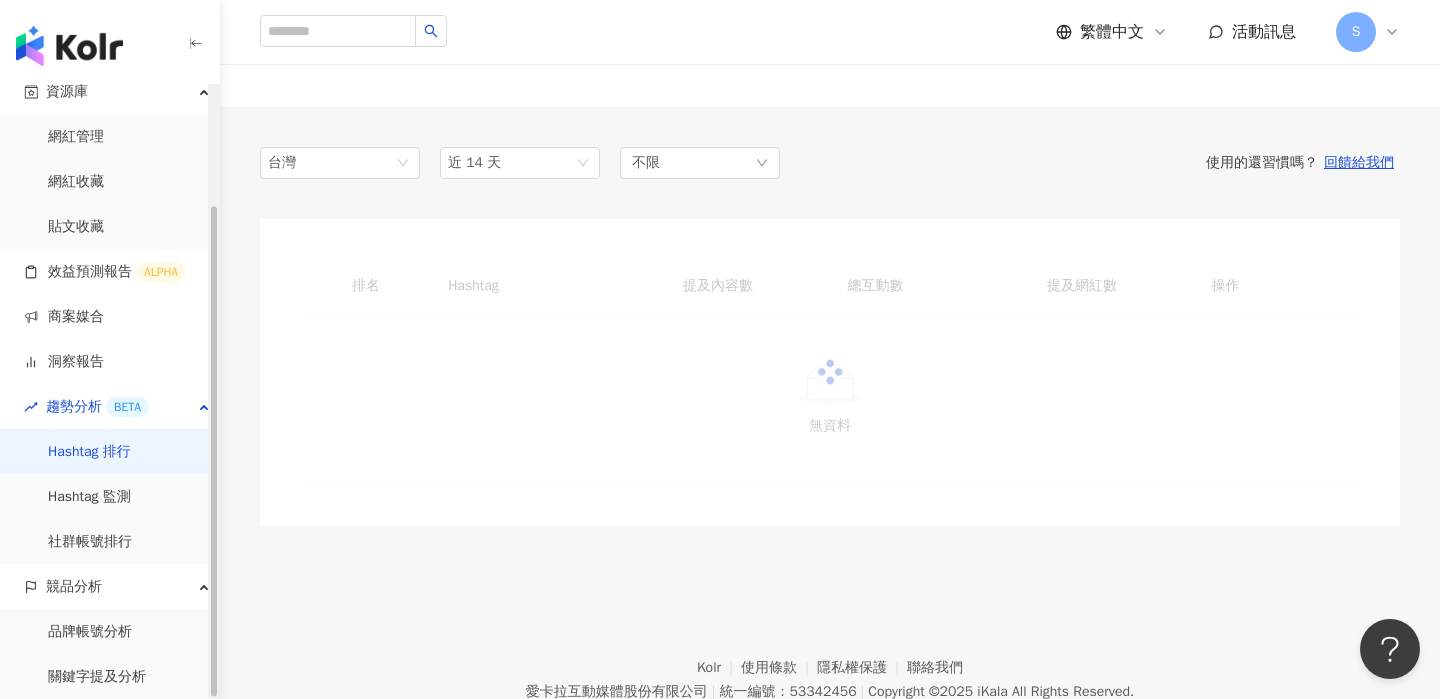scroll, scrollTop: 0, scrollLeft: 0, axis: both 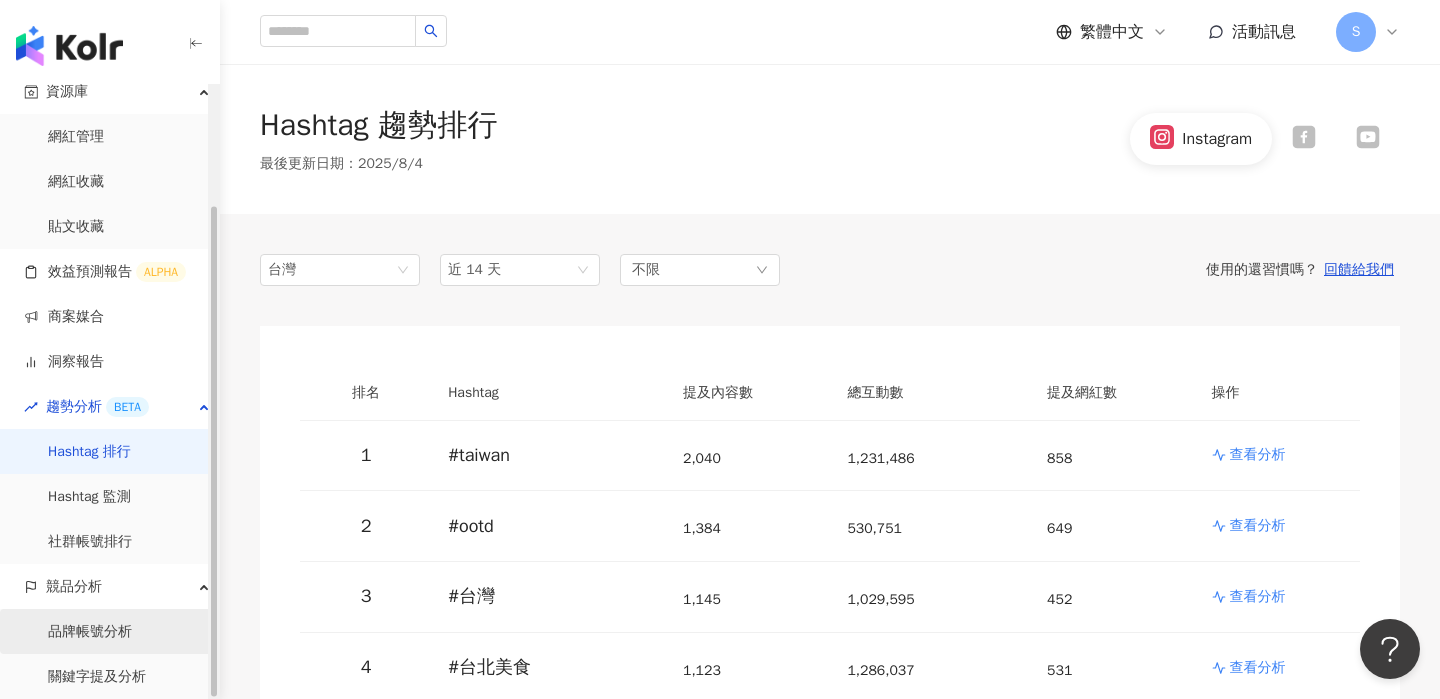 click on "品牌帳號分析" at bounding box center [90, 632] 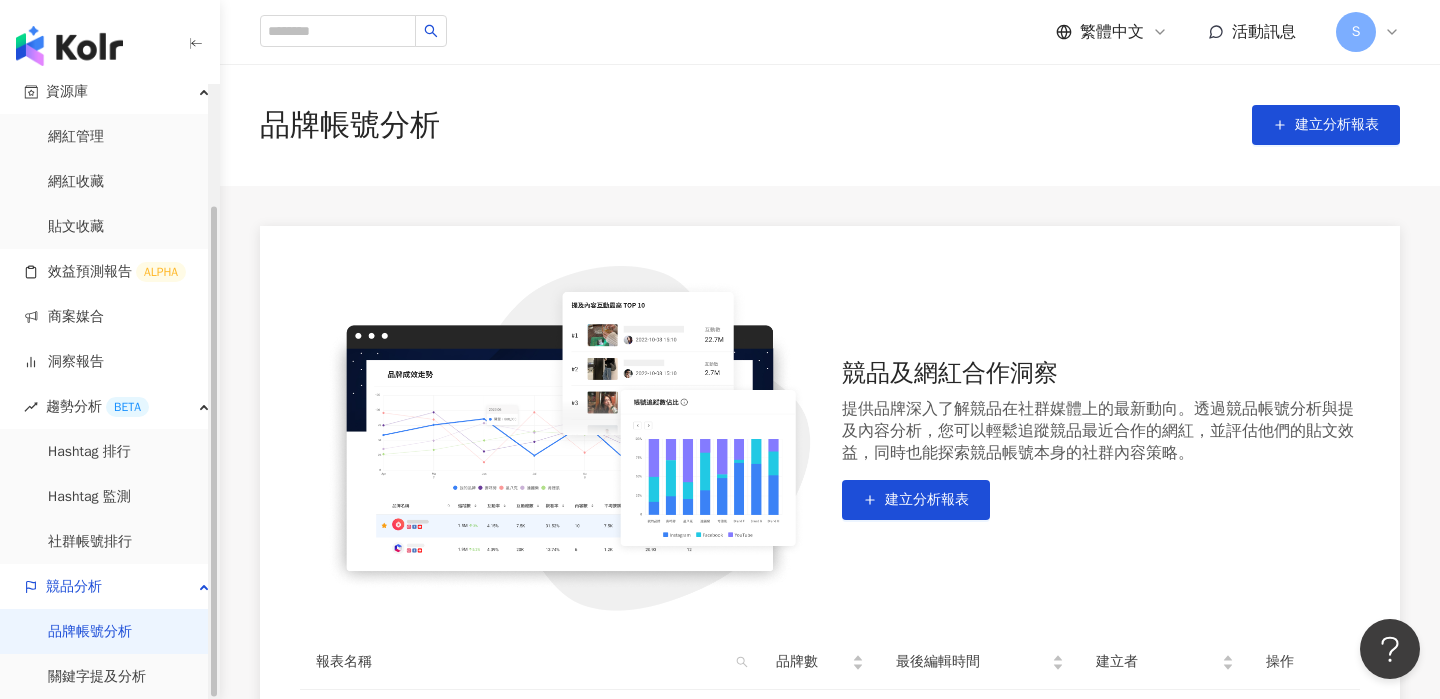 scroll, scrollTop: 316, scrollLeft: 0, axis: vertical 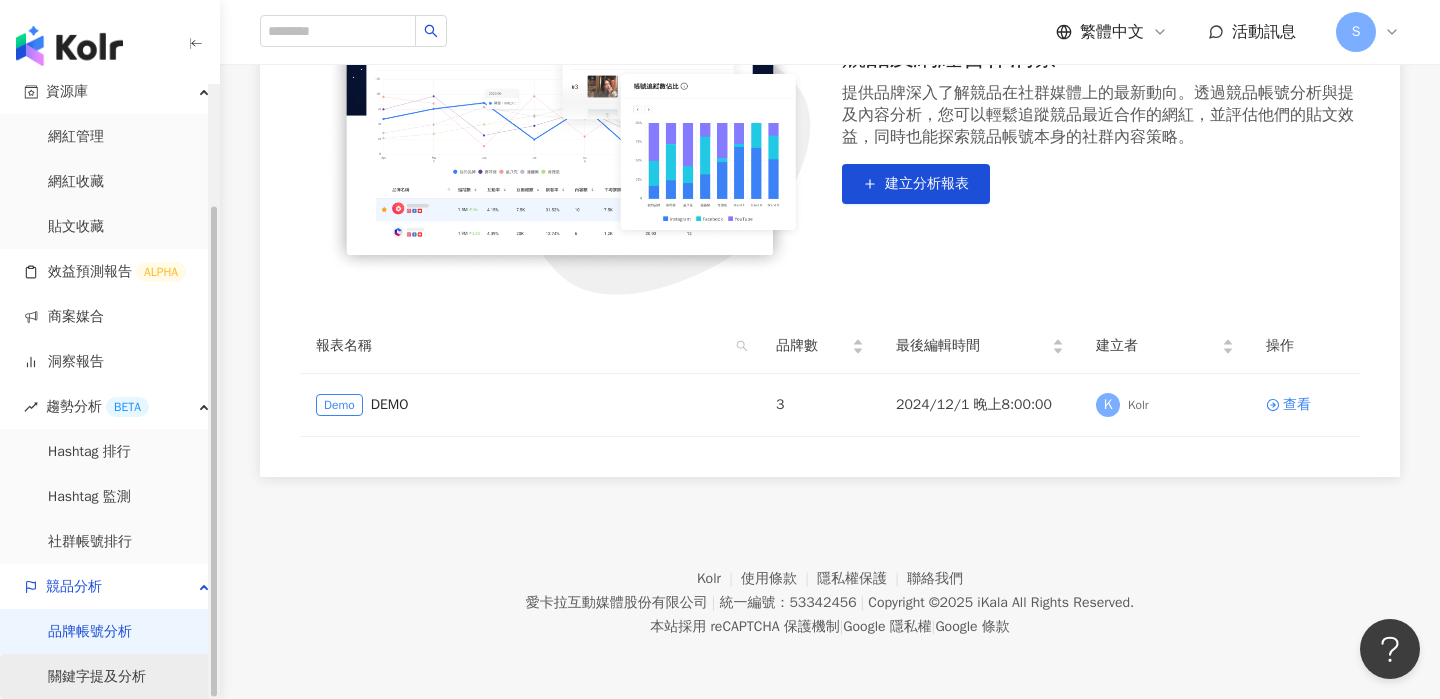 click on "關鍵字提及分析" at bounding box center (97, 677) 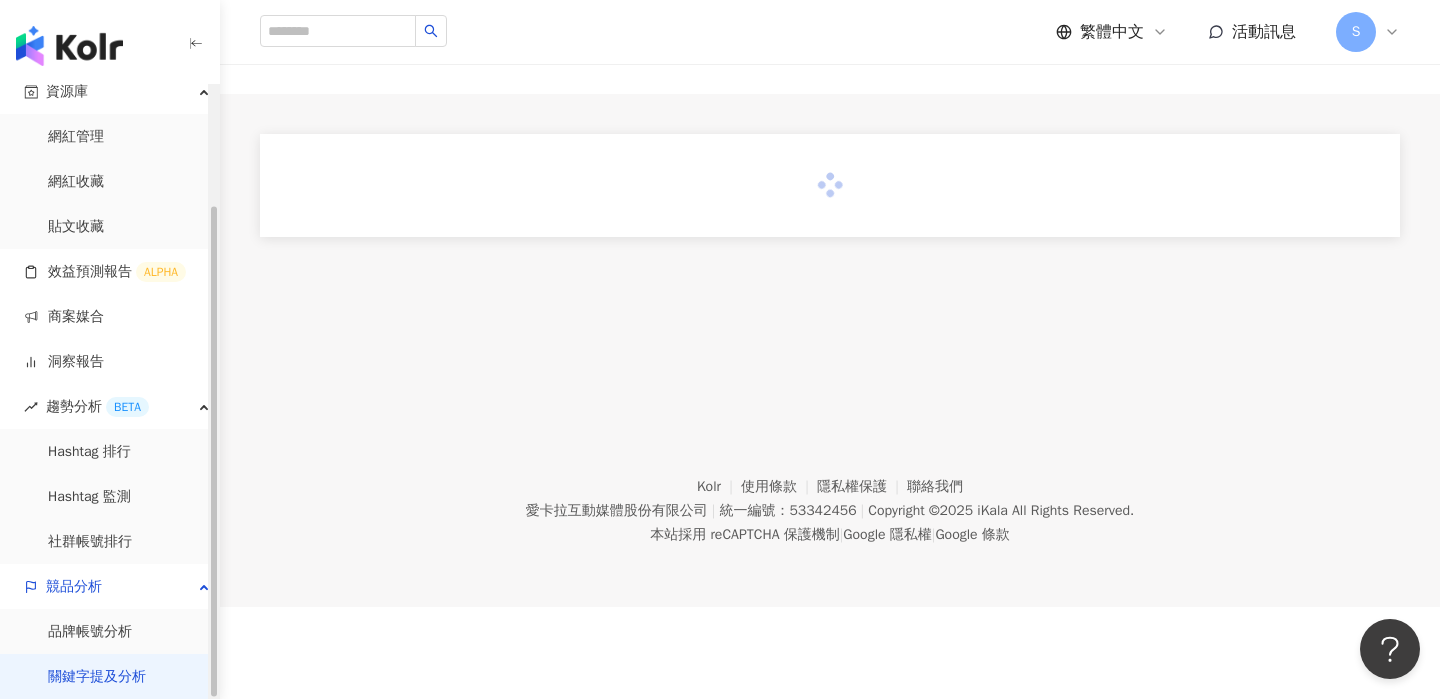 scroll, scrollTop: 0, scrollLeft: 0, axis: both 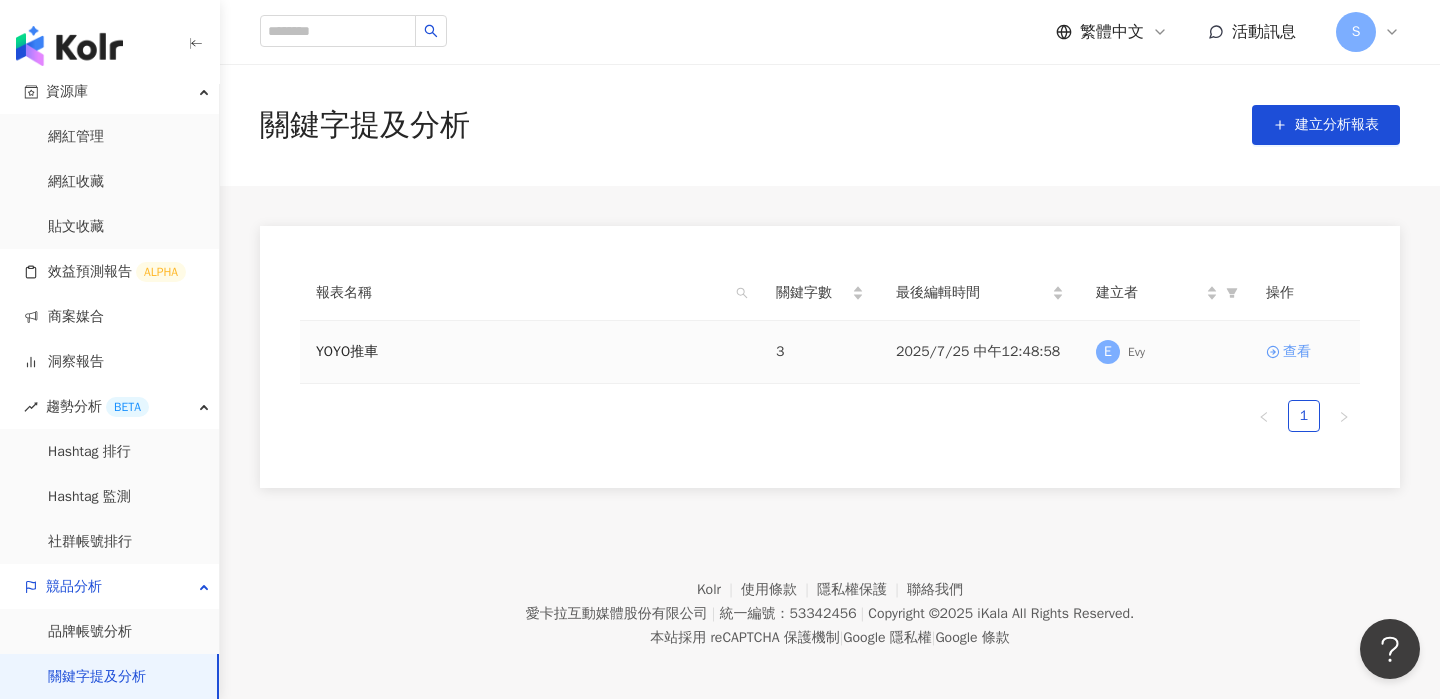 click on "查看" at bounding box center [1297, 352] 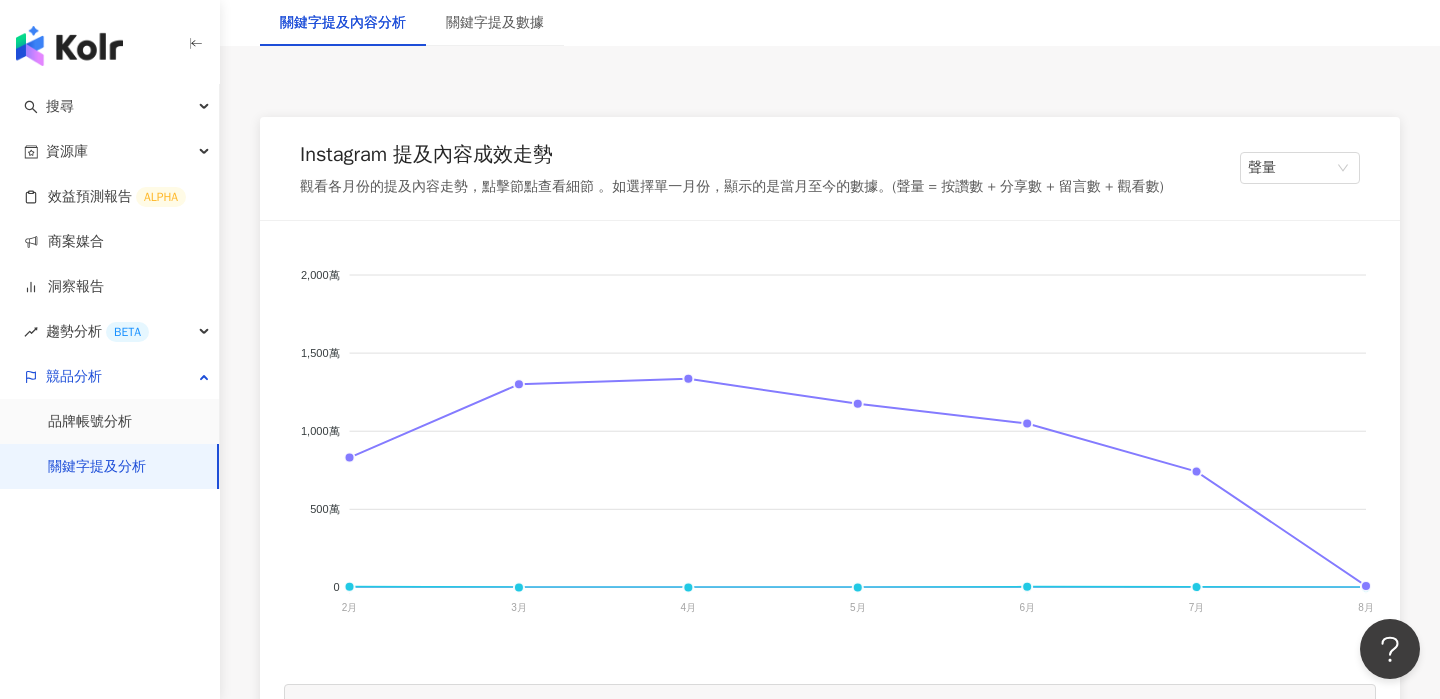 scroll, scrollTop: 272, scrollLeft: 0, axis: vertical 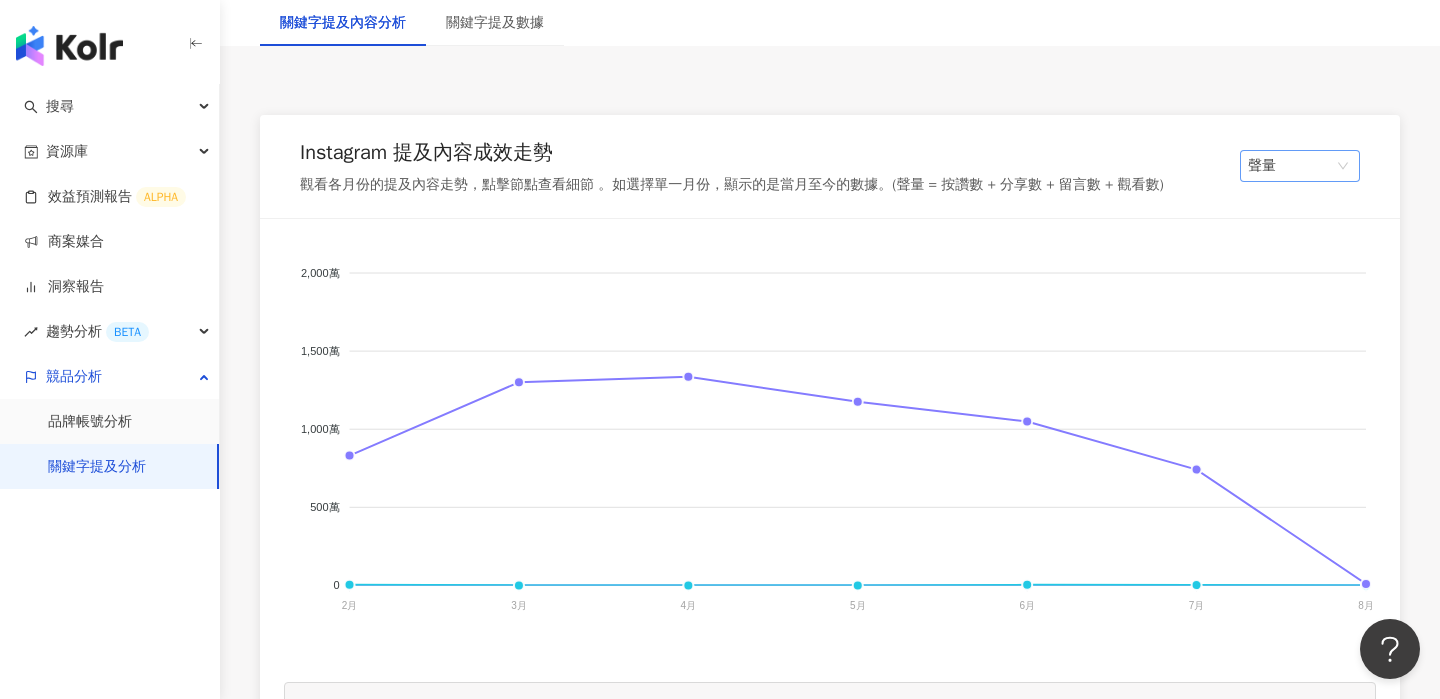click on "聲量" at bounding box center [1300, 166] 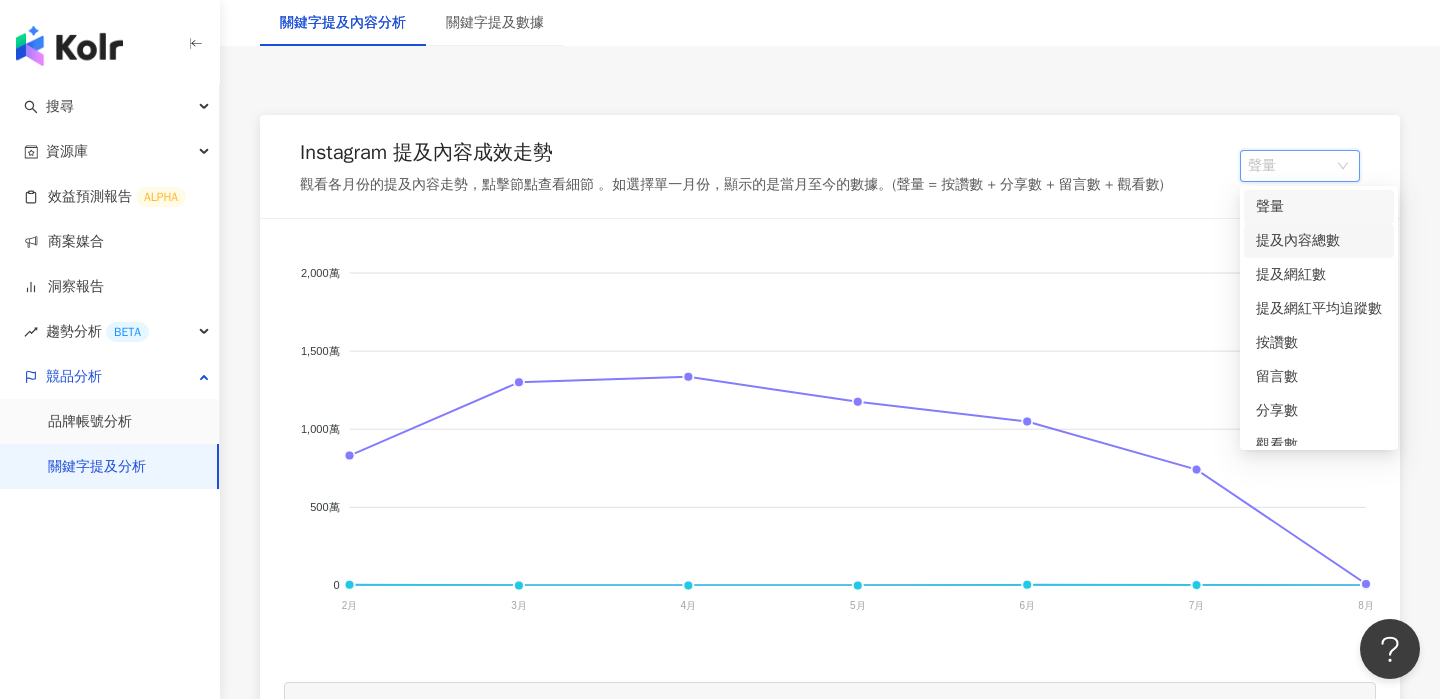 click on "提及內容總數" at bounding box center [1319, 241] 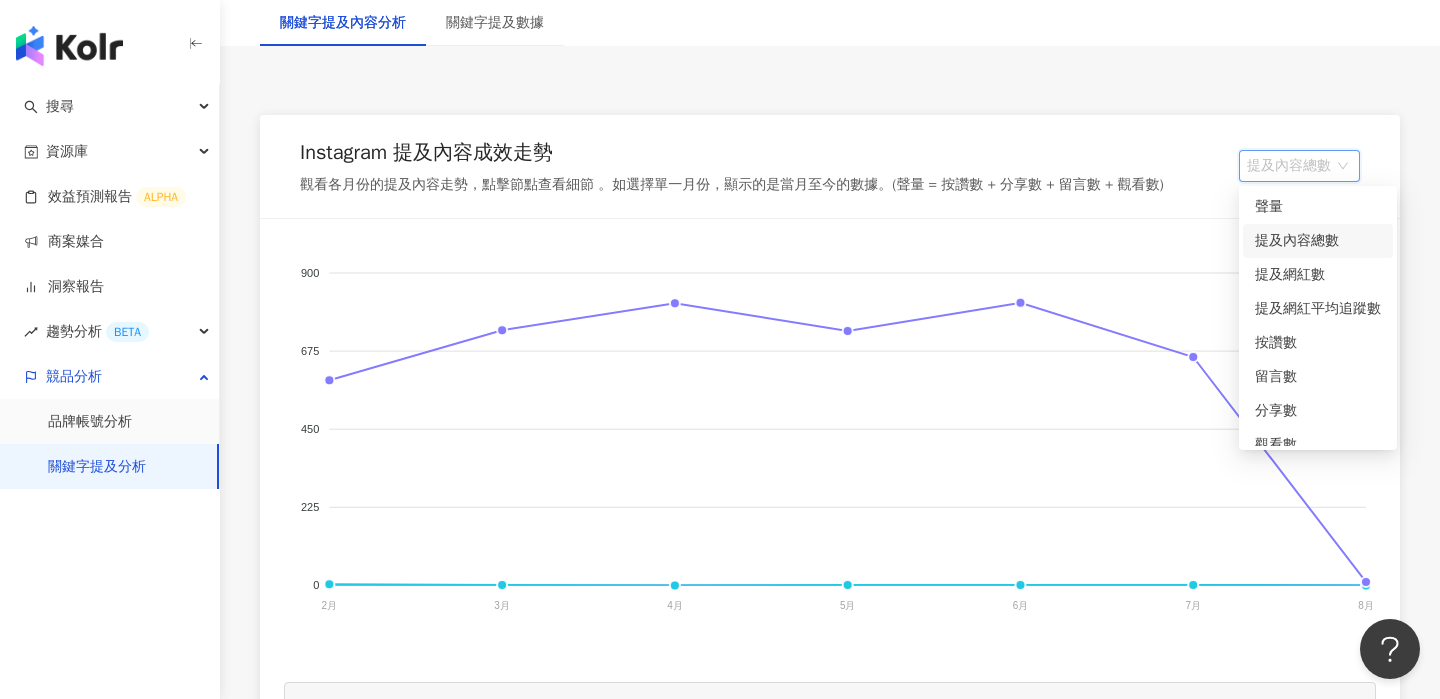 click on "提及內容總數" at bounding box center (1299, 166) 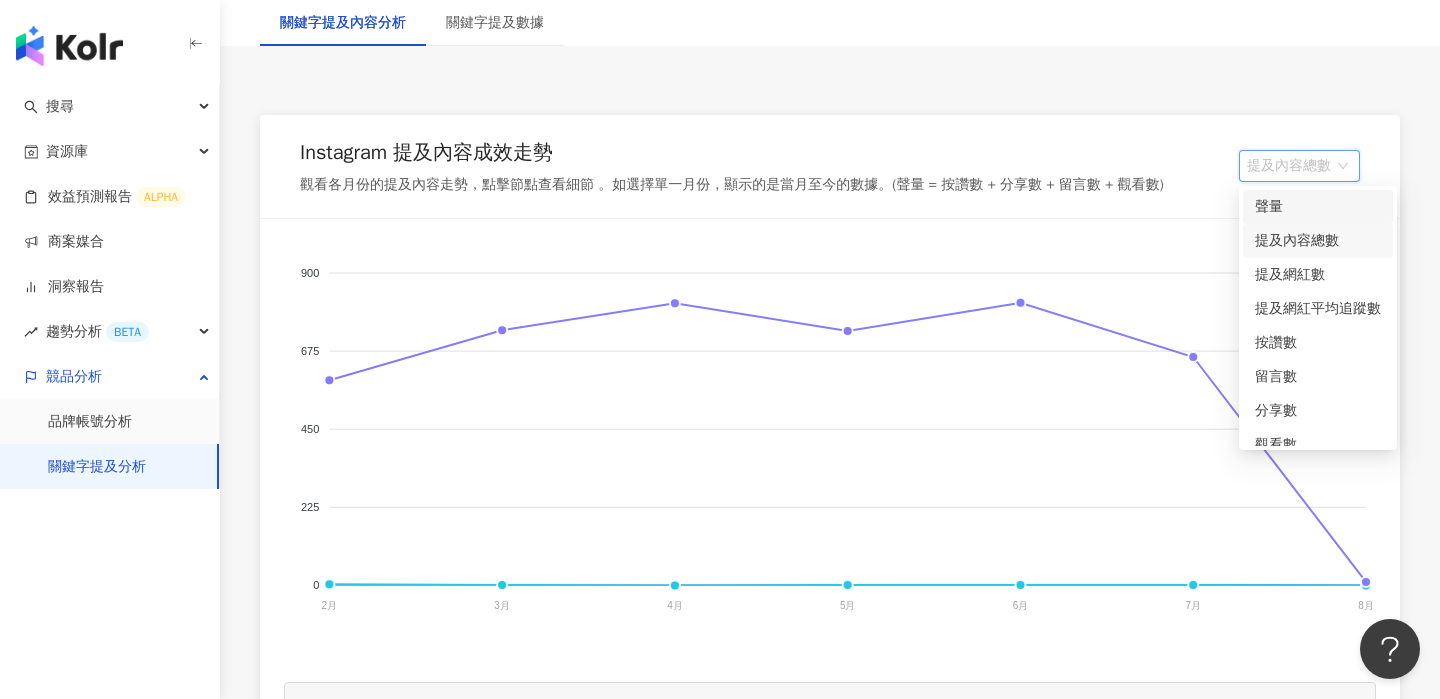 click on "聲量" at bounding box center [1318, 207] 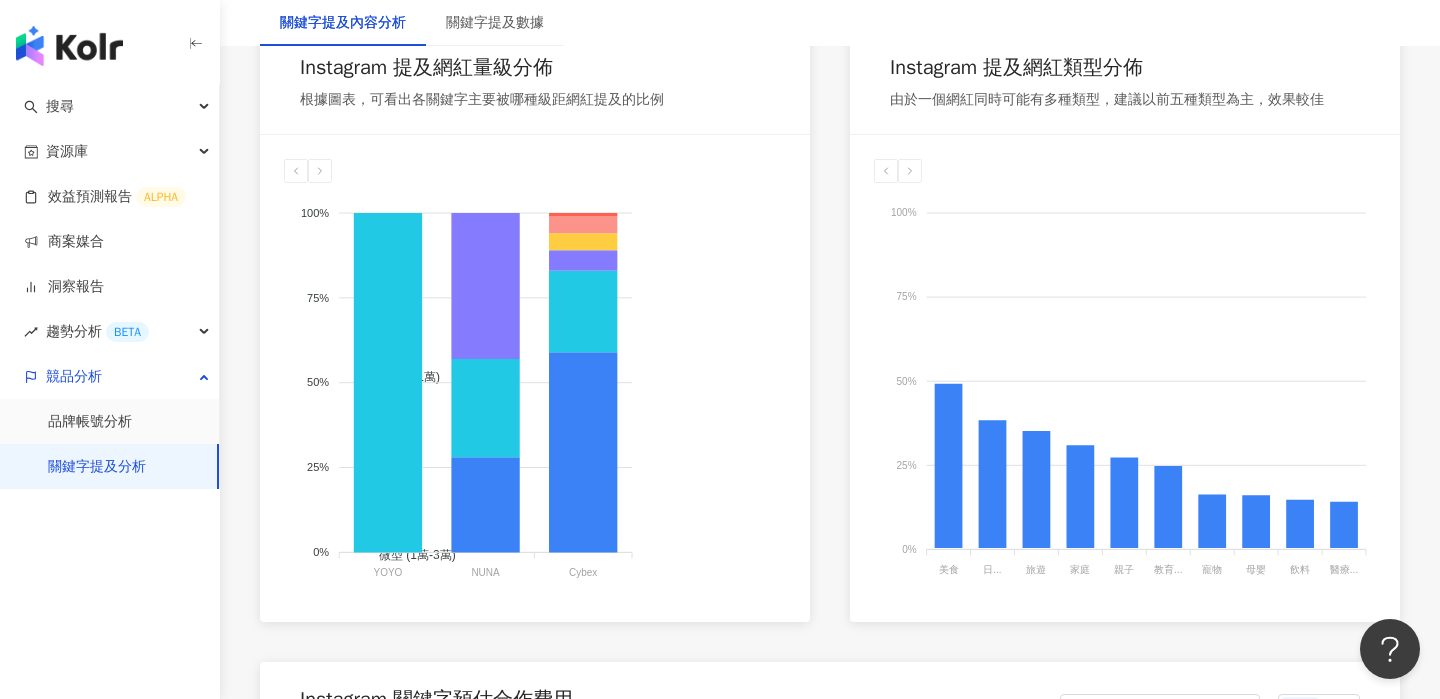 scroll, scrollTop: 1166, scrollLeft: 0, axis: vertical 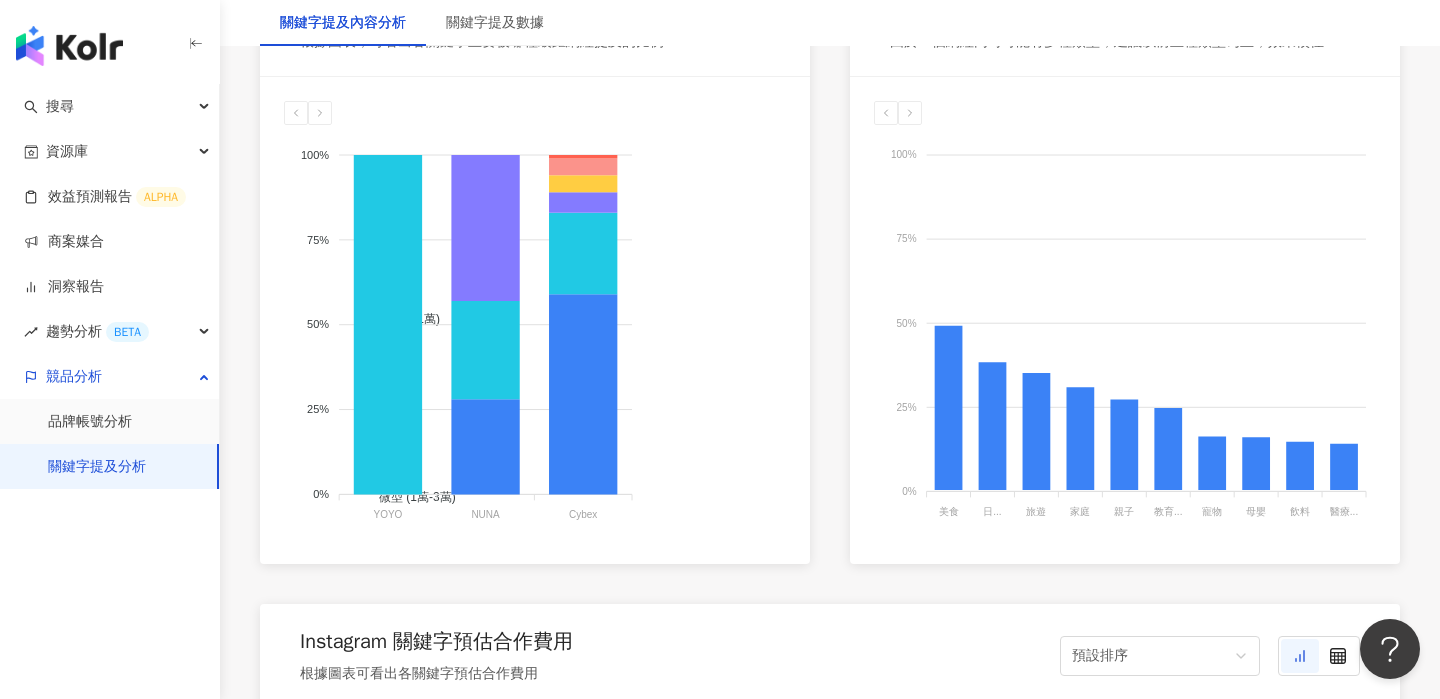 click at bounding box center (535, 113) 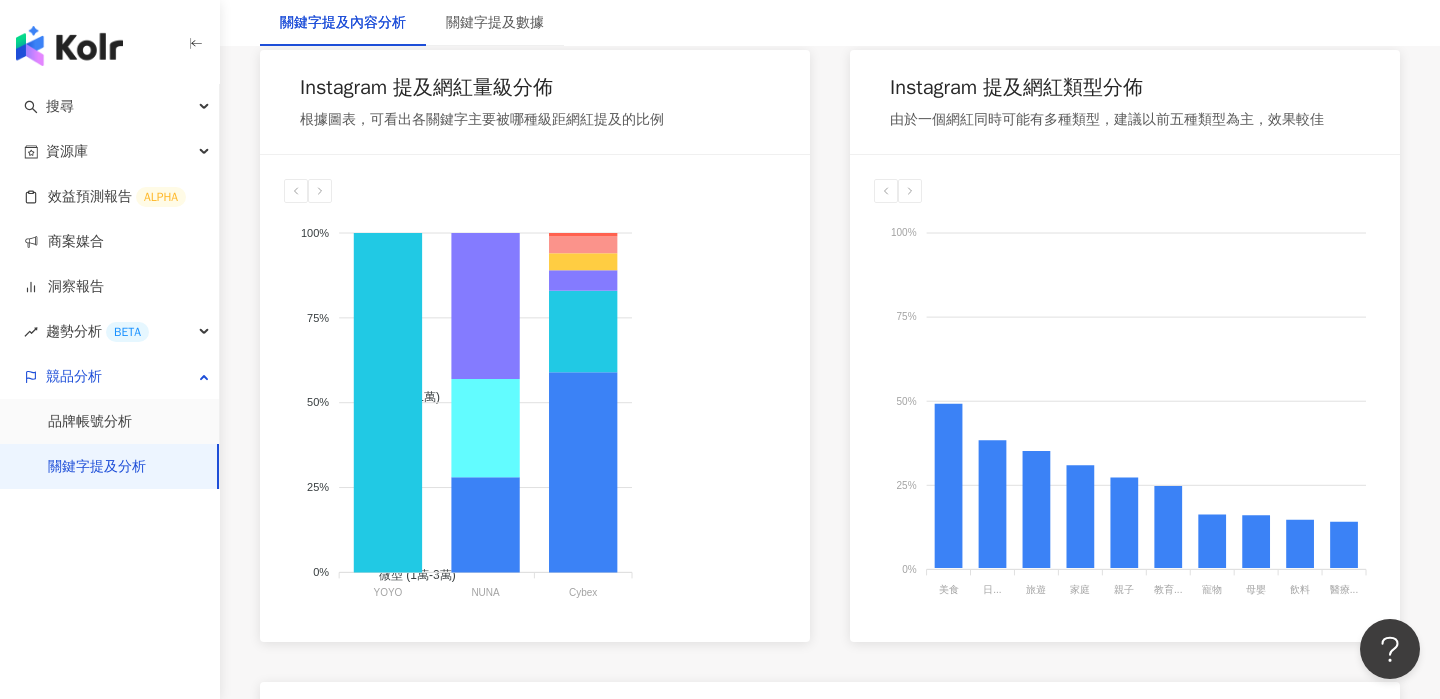 scroll, scrollTop: 1085, scrollLeft: 0, axis: vertical 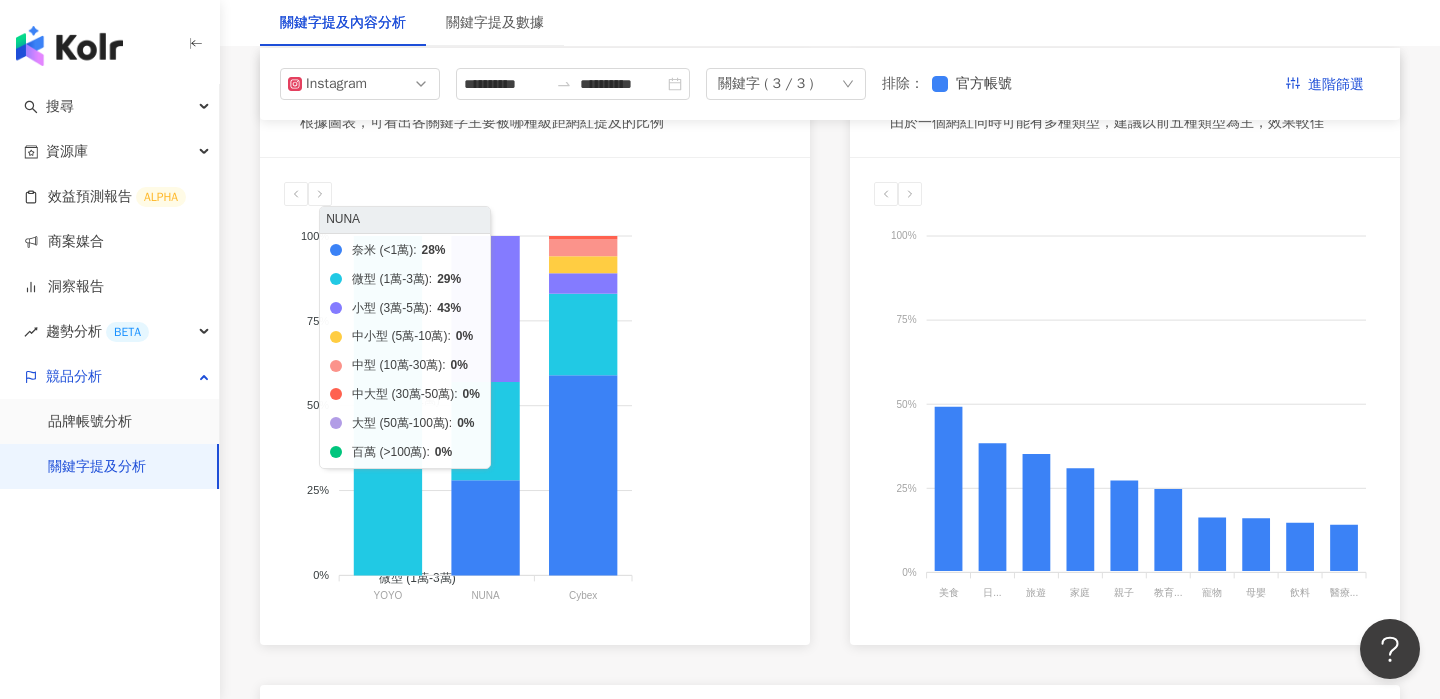 click on "奈米 (<1萬) 微型 (1萬-3萬) 小型 (3萬-5萬) 中小型 (5萬-10萬) 中型 (10萬-30萬) 中大型 (30萬-50萬) 大型 (50萬-100萬) 百萬  (>100萬)" 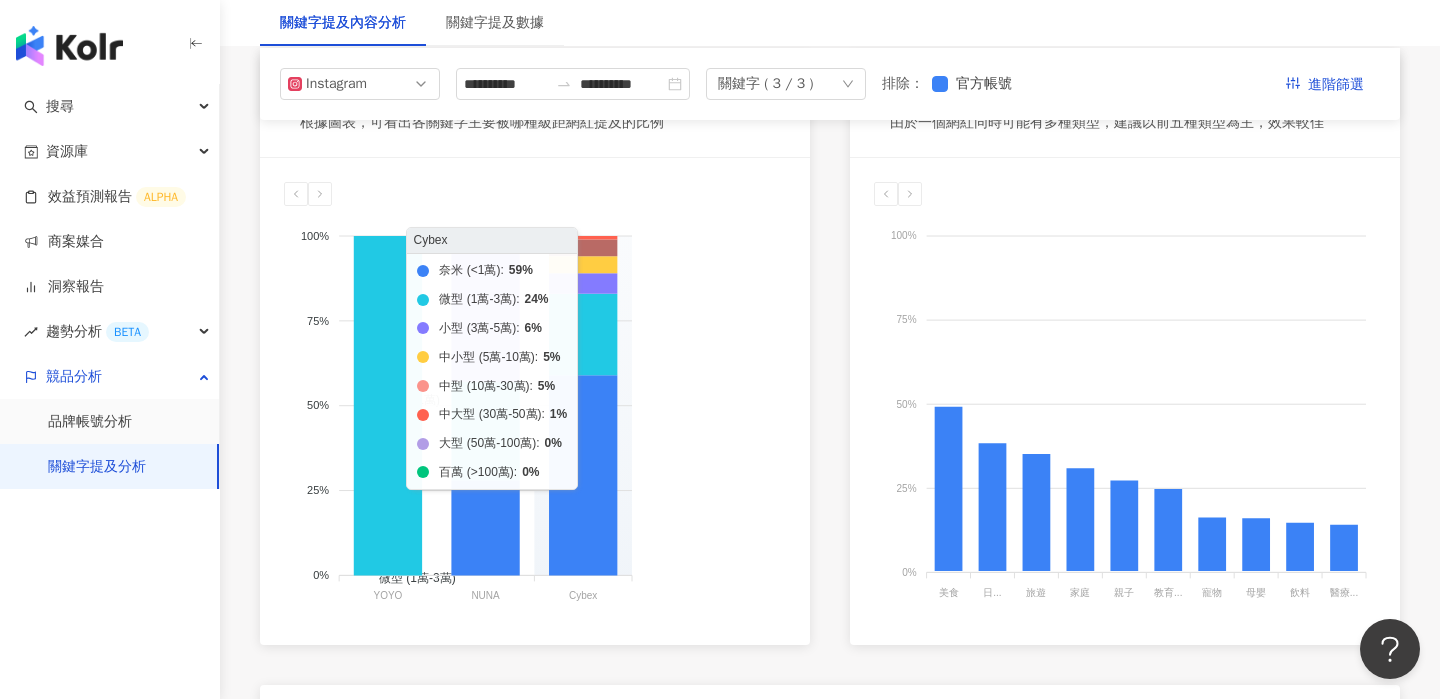 click 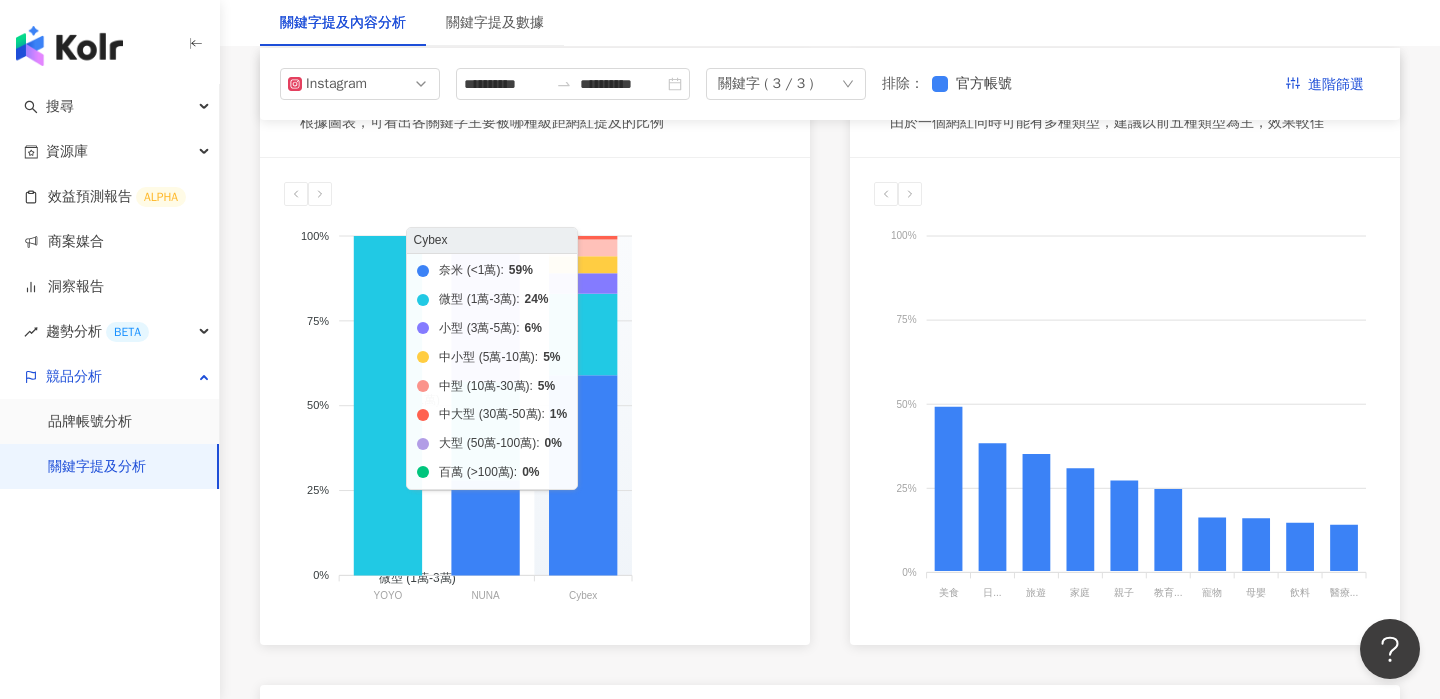 click 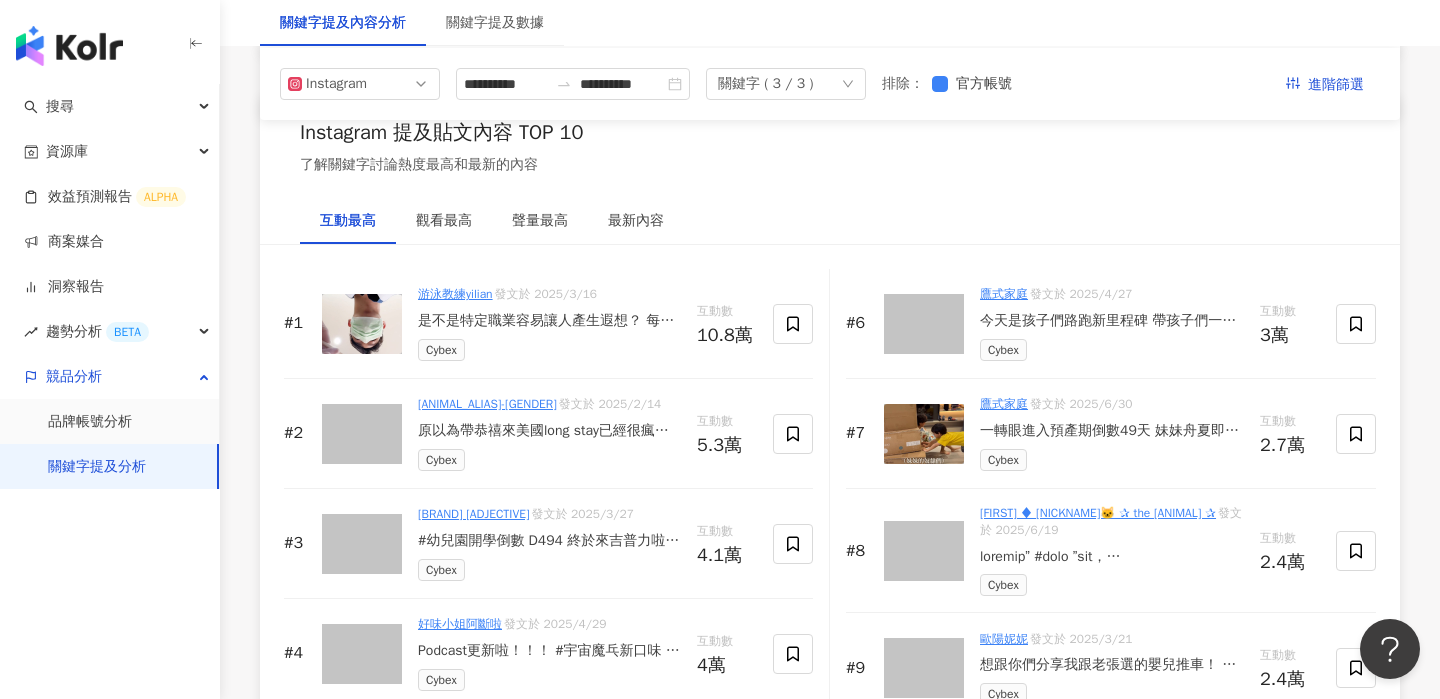 scroll, scrollTop: 2926, scrollLeft: 0, axis: vertical 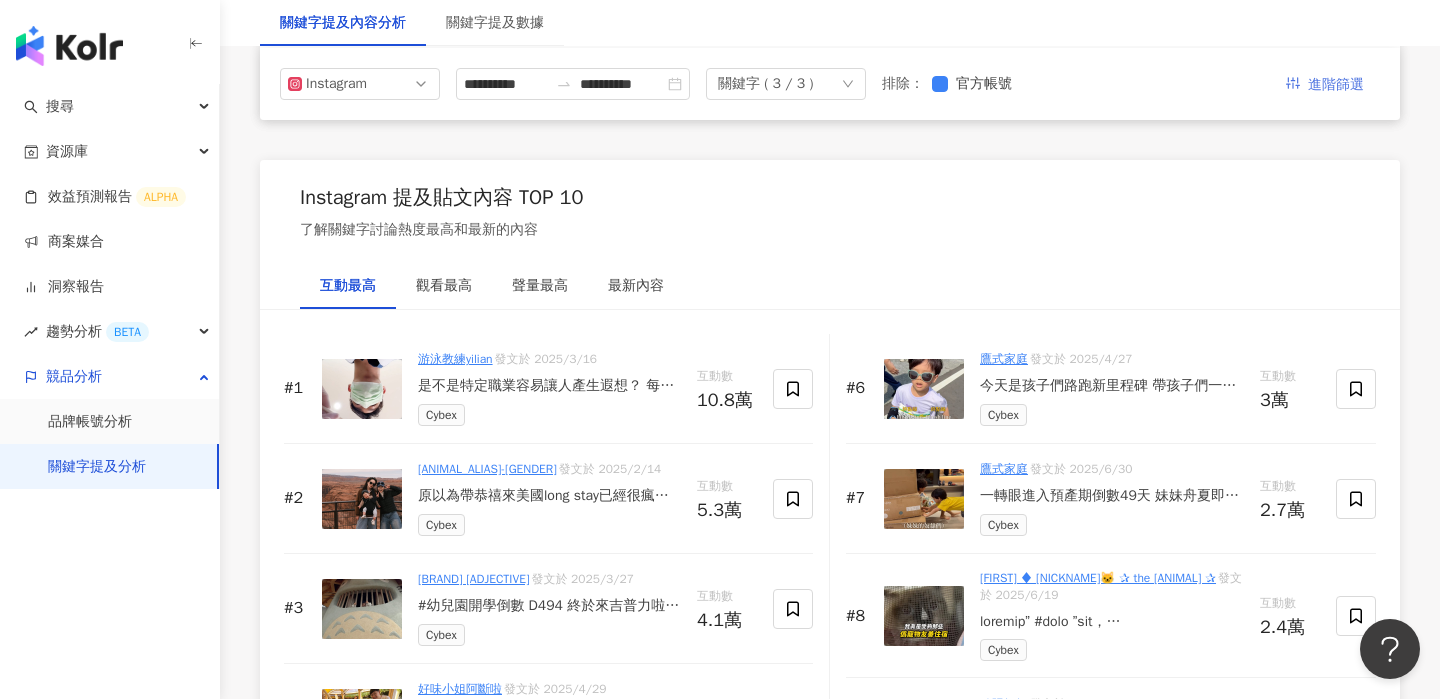click on "進階篩選" at bounding box center (1336, 85) 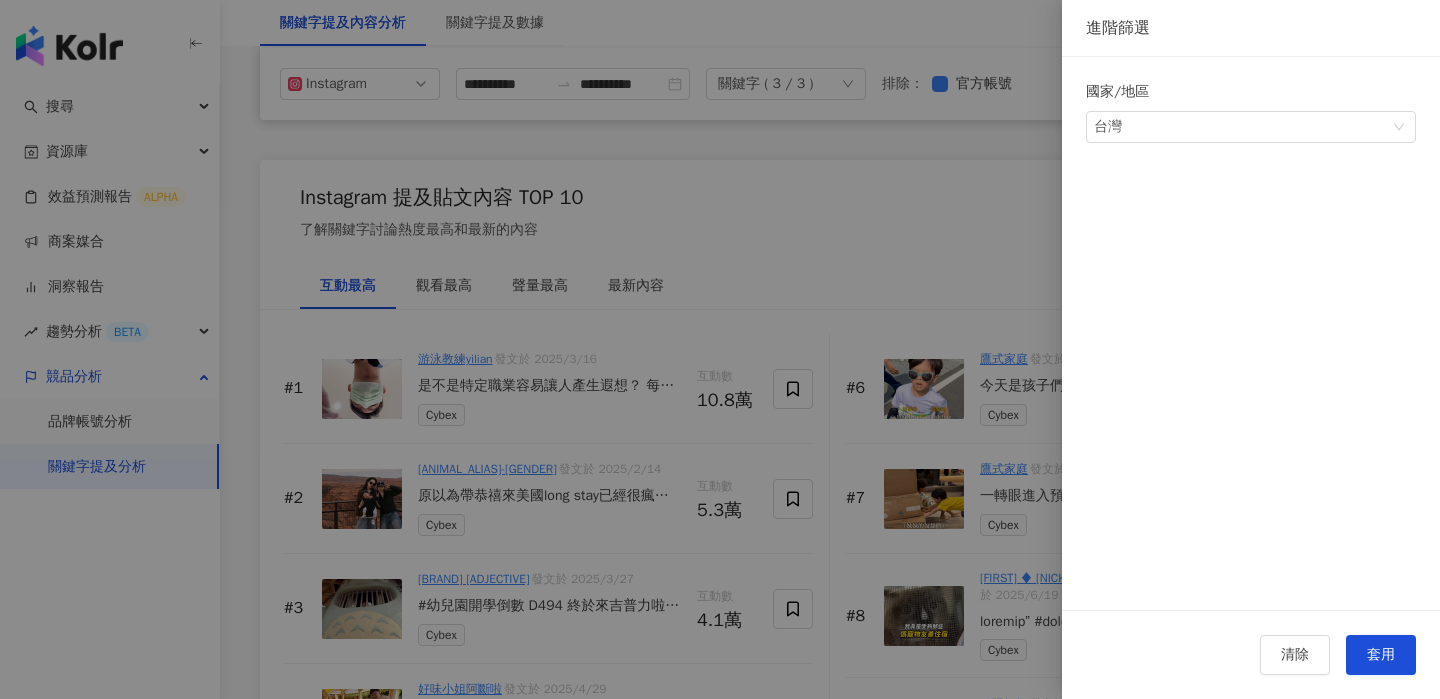 click at bounding box center [720, 349] 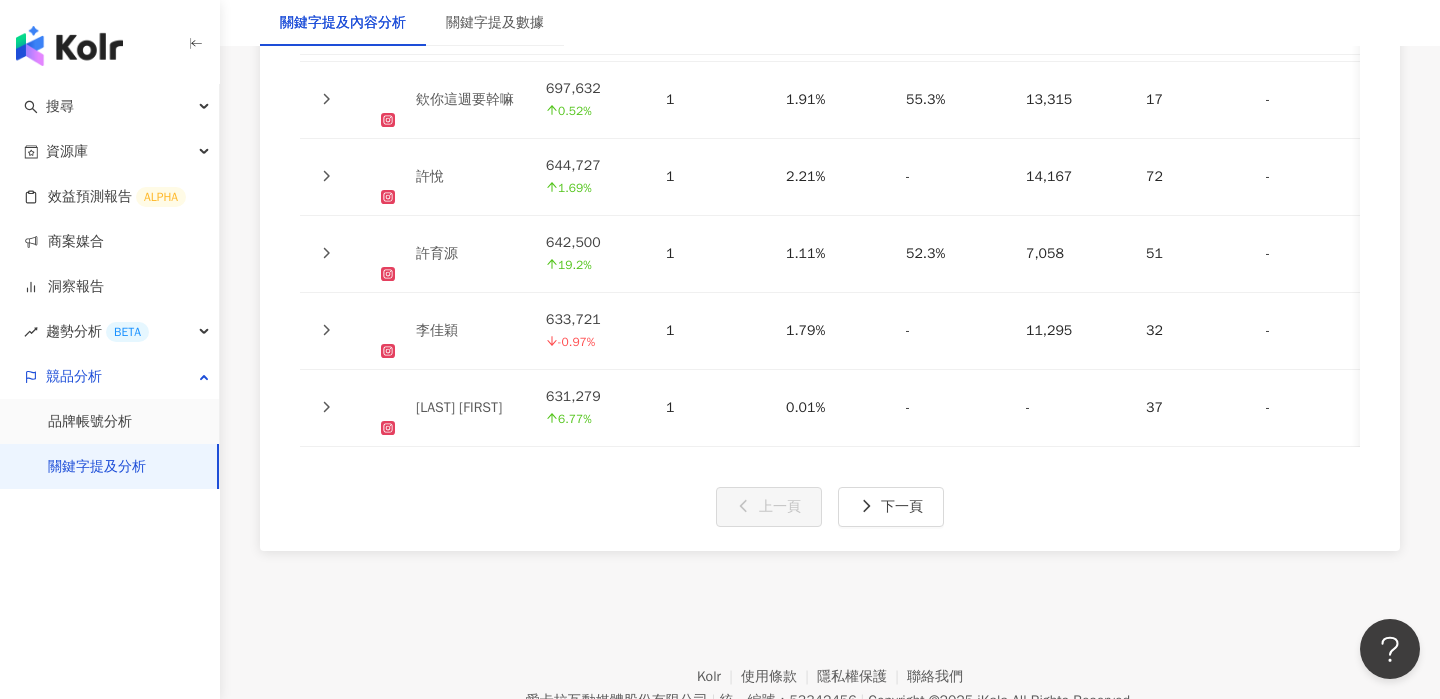 scroll, scrollTop: 5051, scrollLeft: 0, axis: vertical 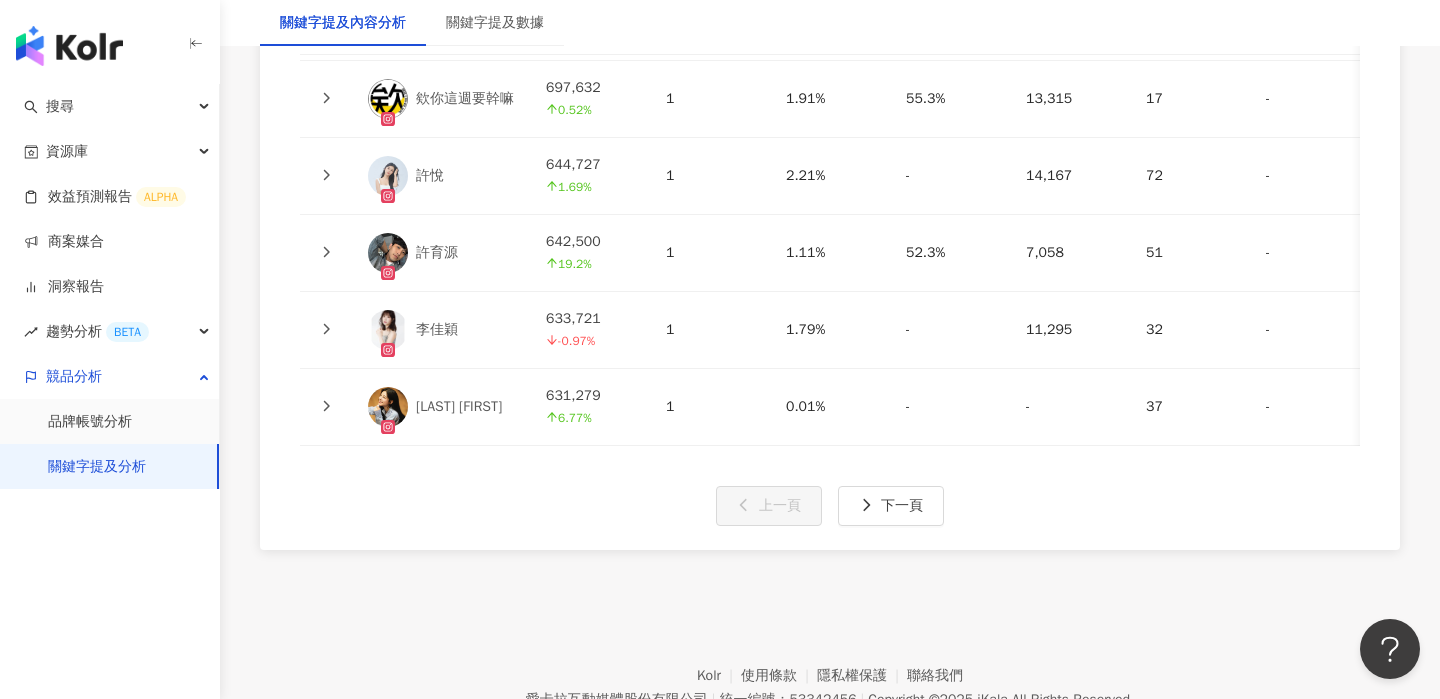 click on "李佳穎" at bounding box center [437, 330] 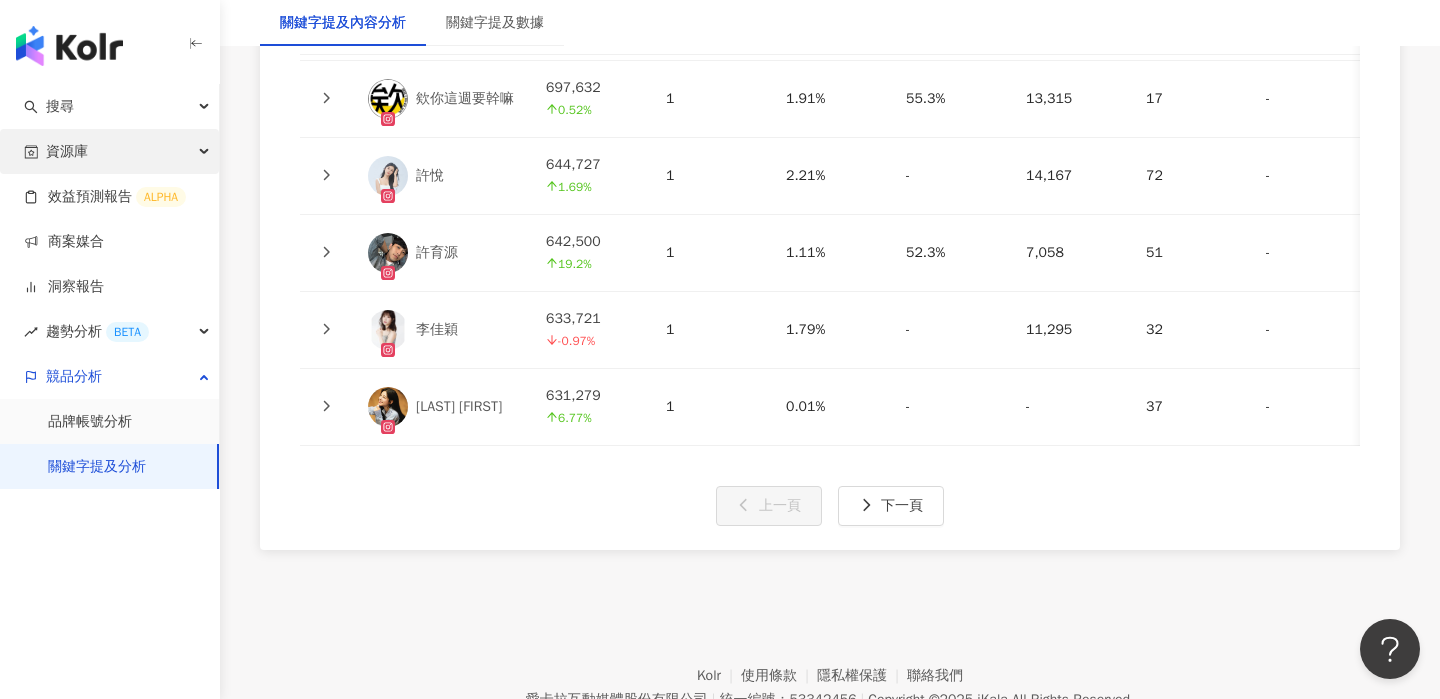 click on "資源庫" at bounding box center (109, 151) 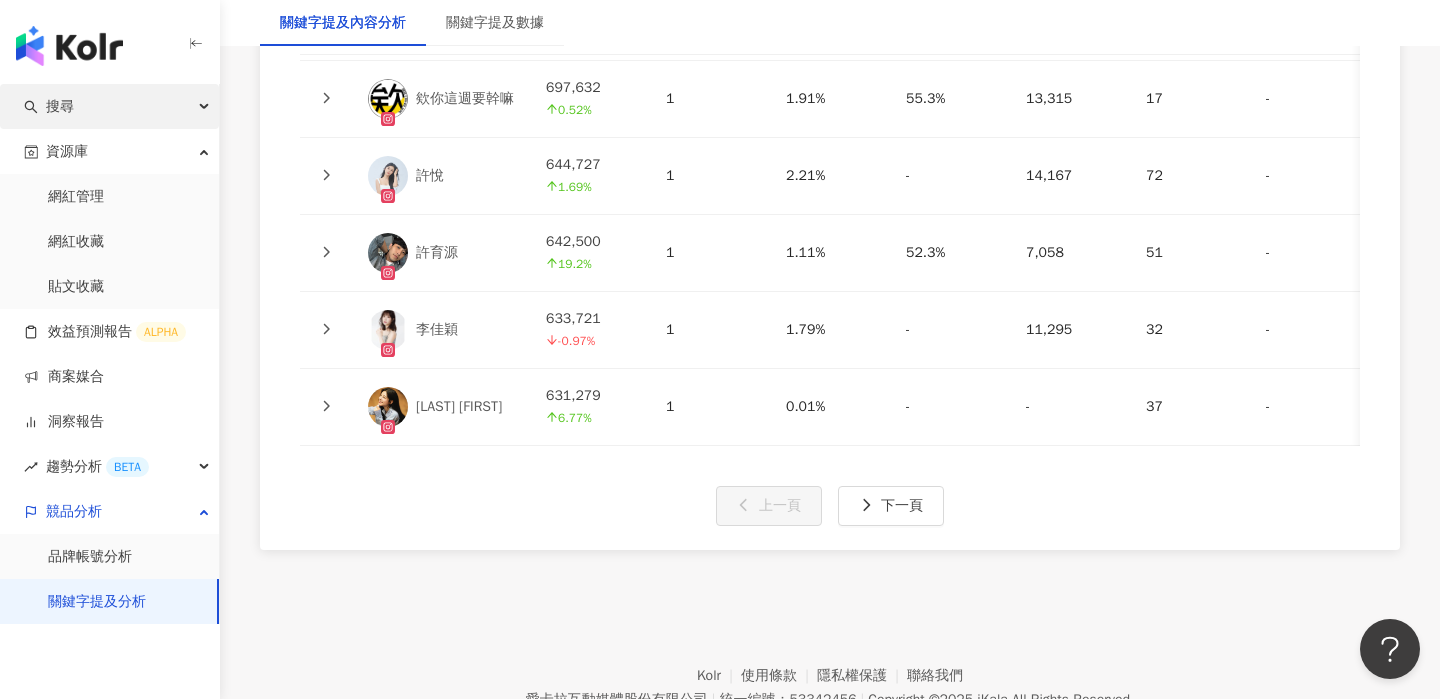 click on "搜尋" at bounding box center (109, 106) 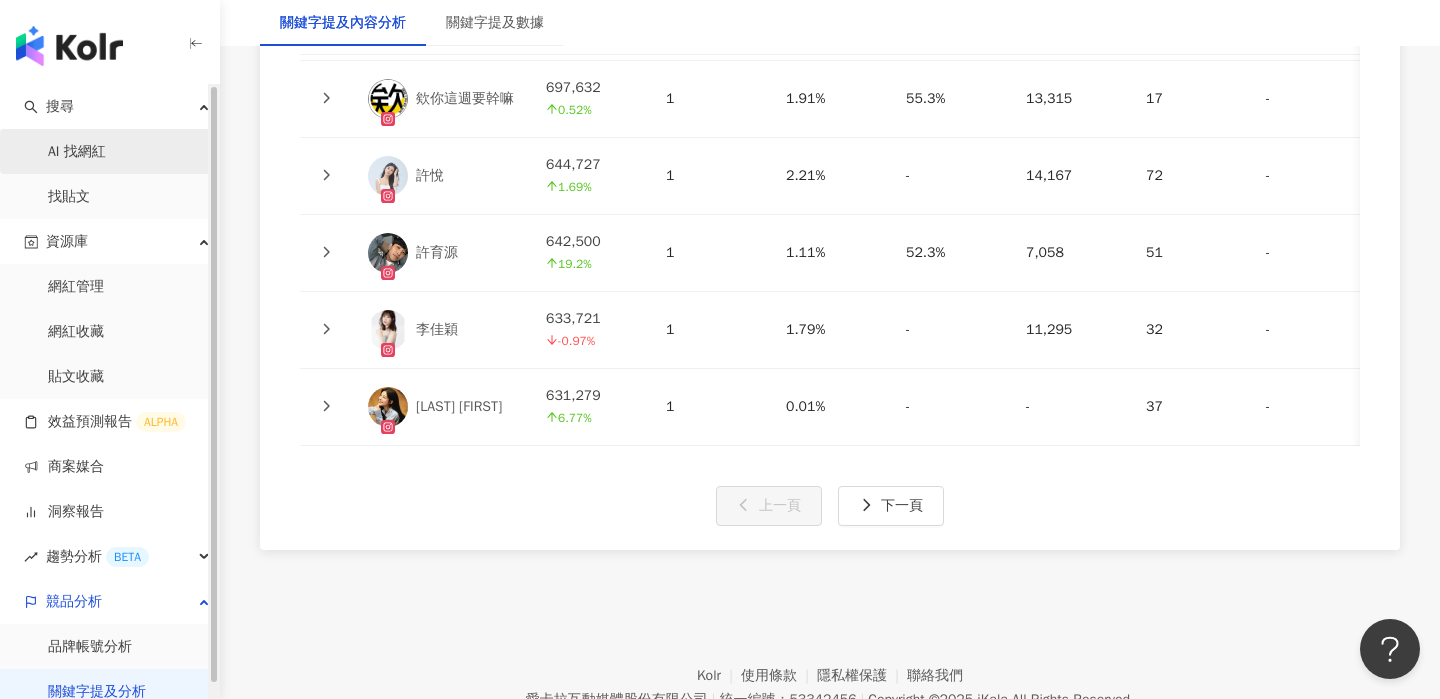 click on "AI 找網紅" at bounding box center [77, 152] 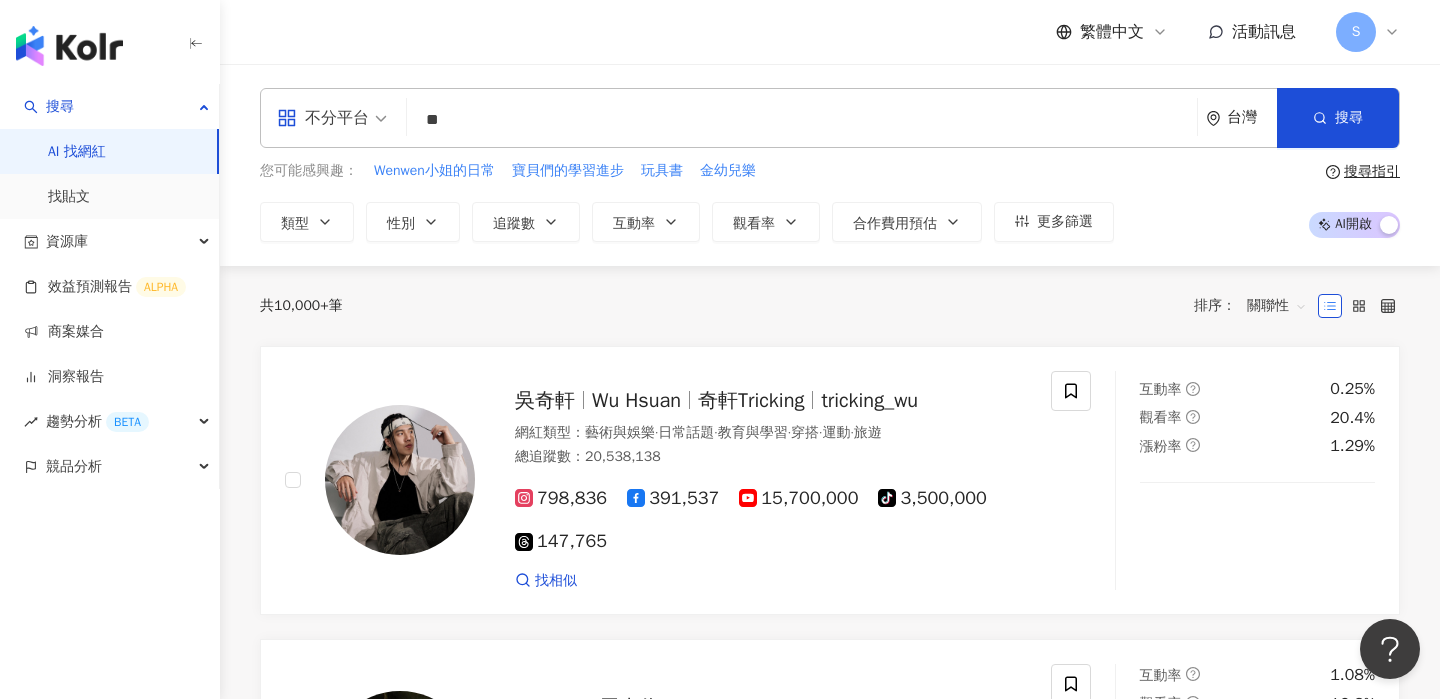 type on "*" 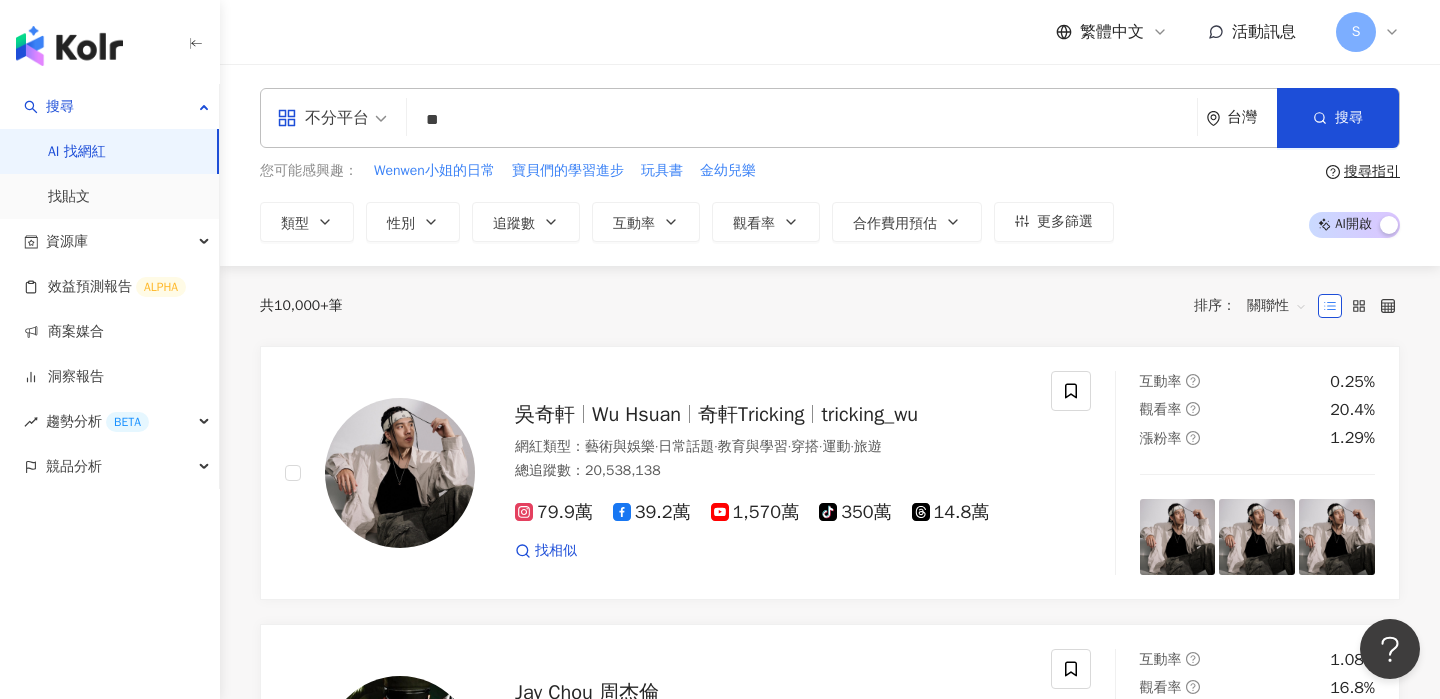 type on "*" 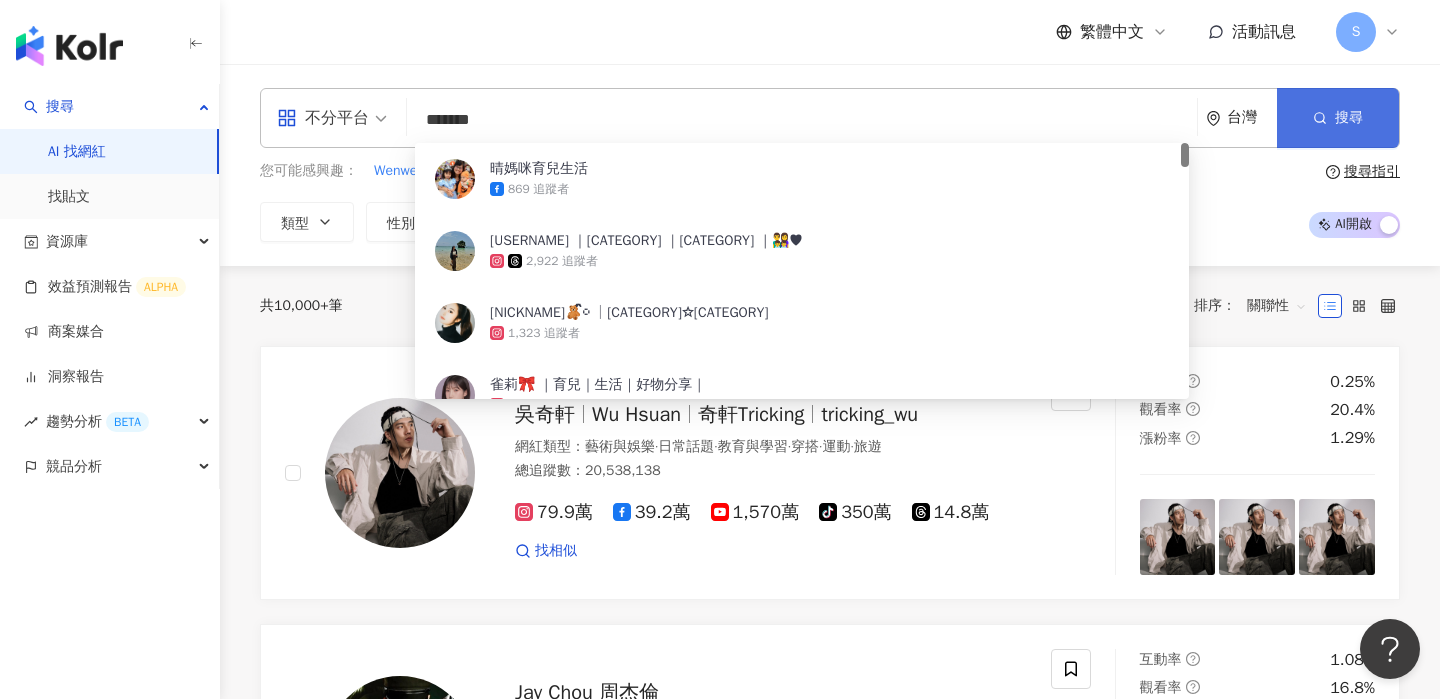 type on "*******" 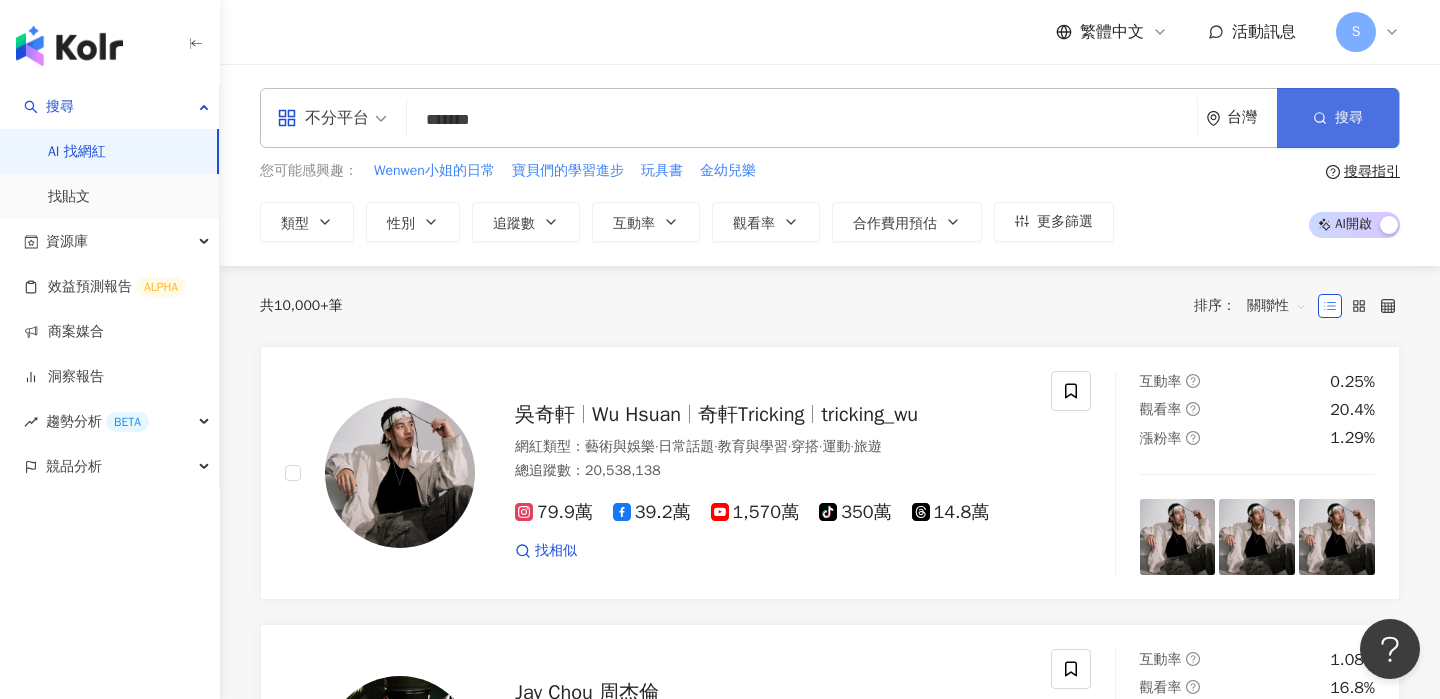 click on "搜尋" at bounding box center (1338, 118) 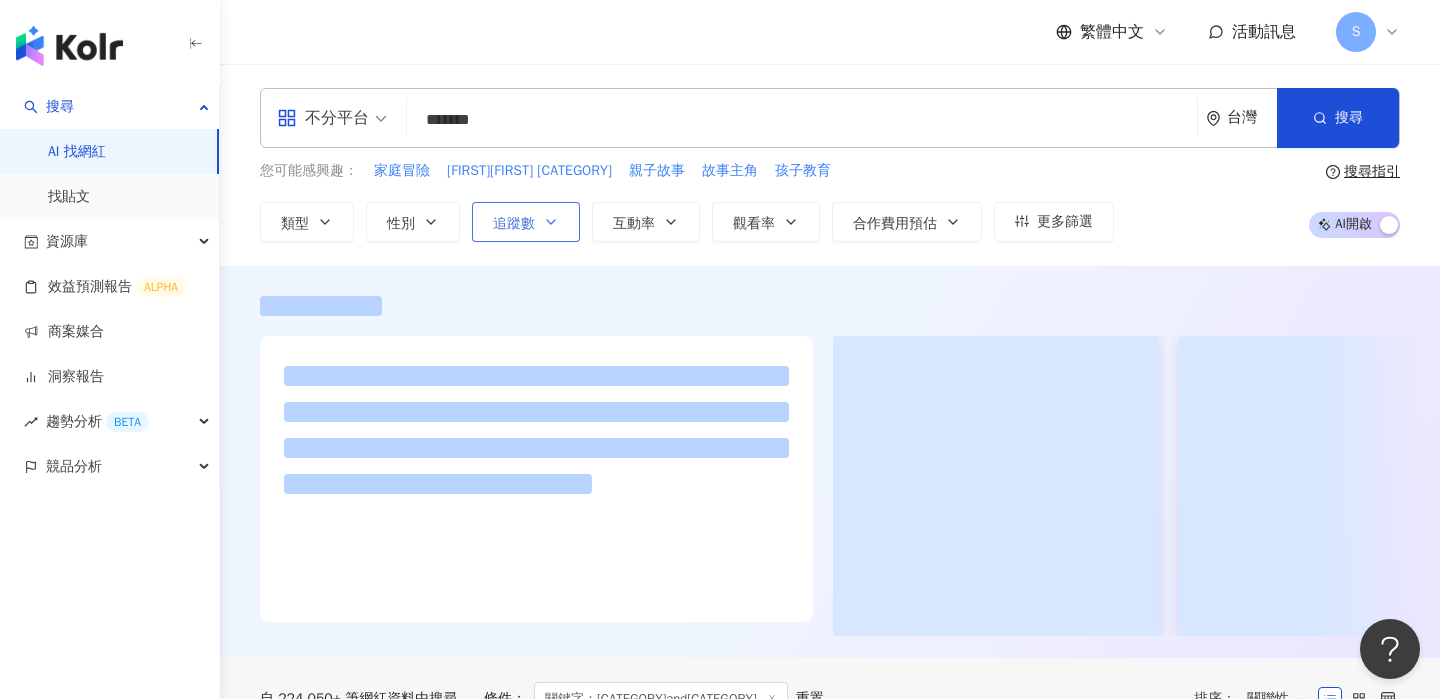 click on "追蹤數" at bounding box center [514, 224] 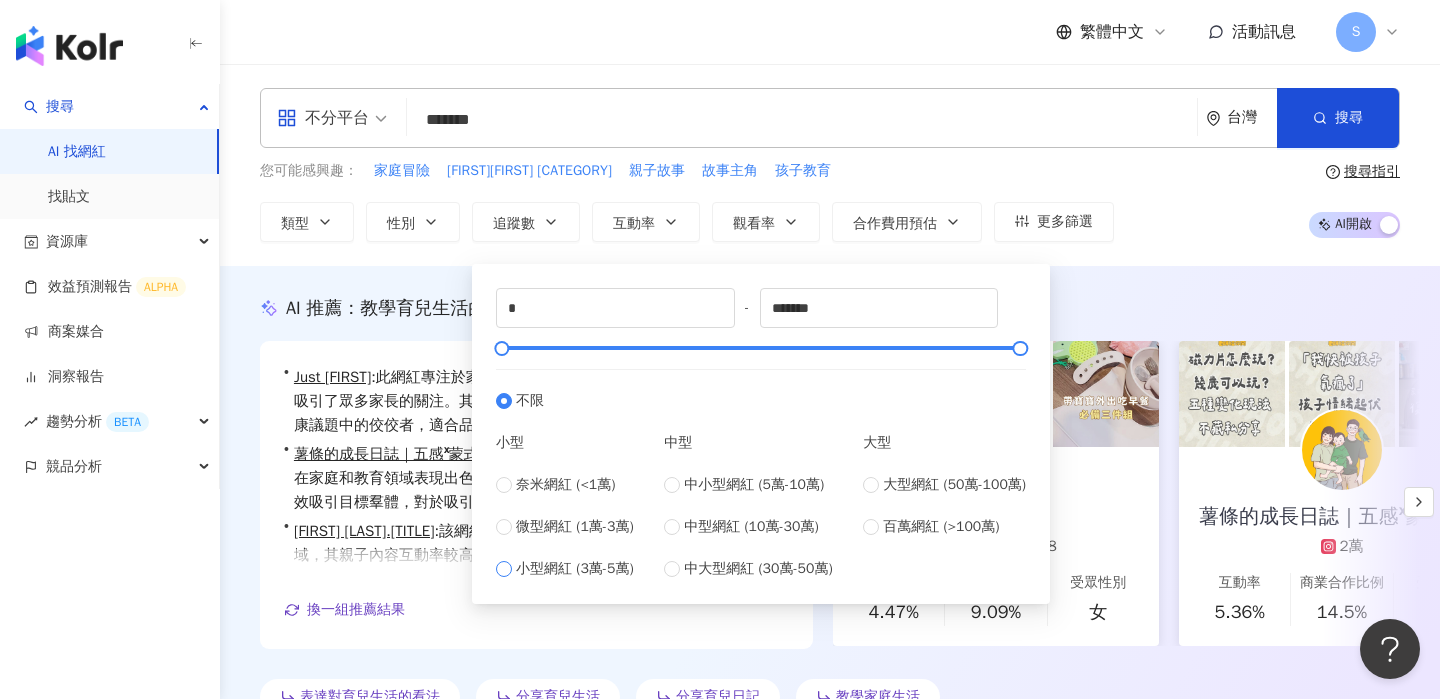 click on "小型網紅 (3萬-5萬)" at bounding box center [575, 569] 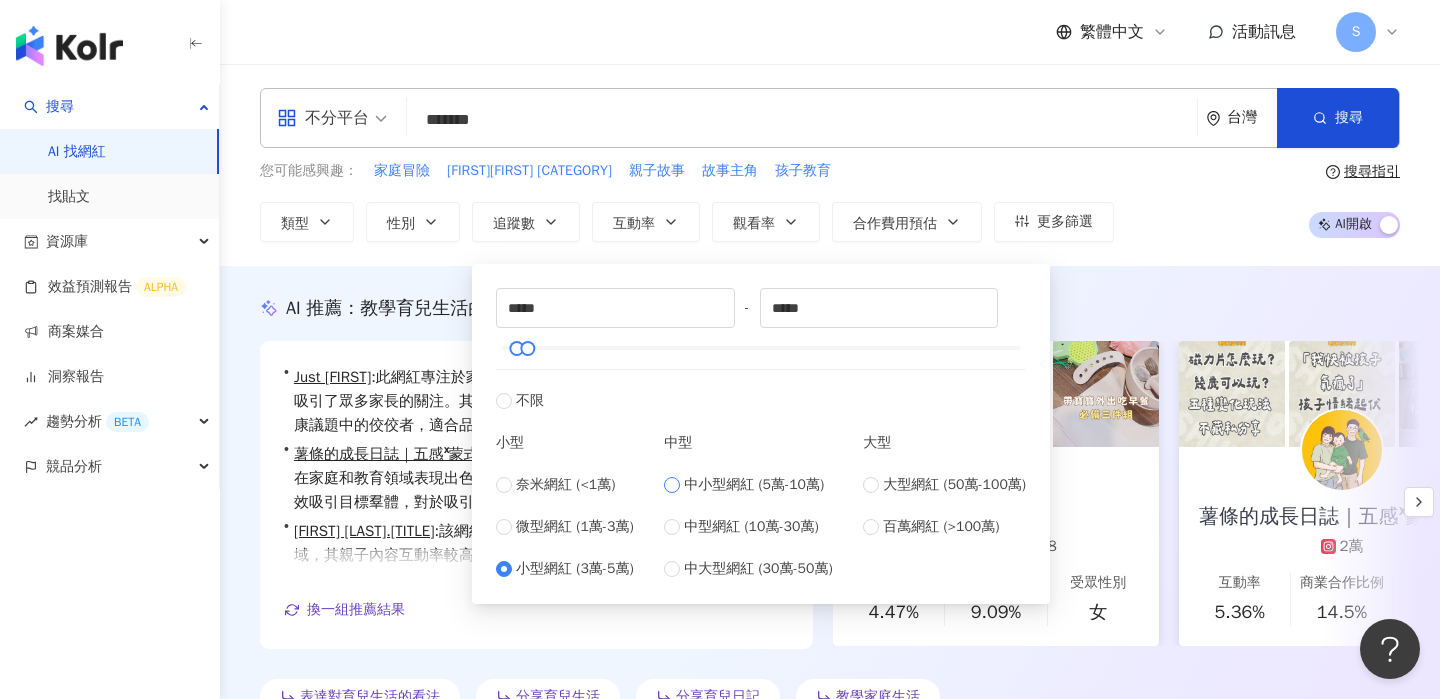 click on "中小型網紅 (5萬-10萬)" at bounding box center (754, 485) 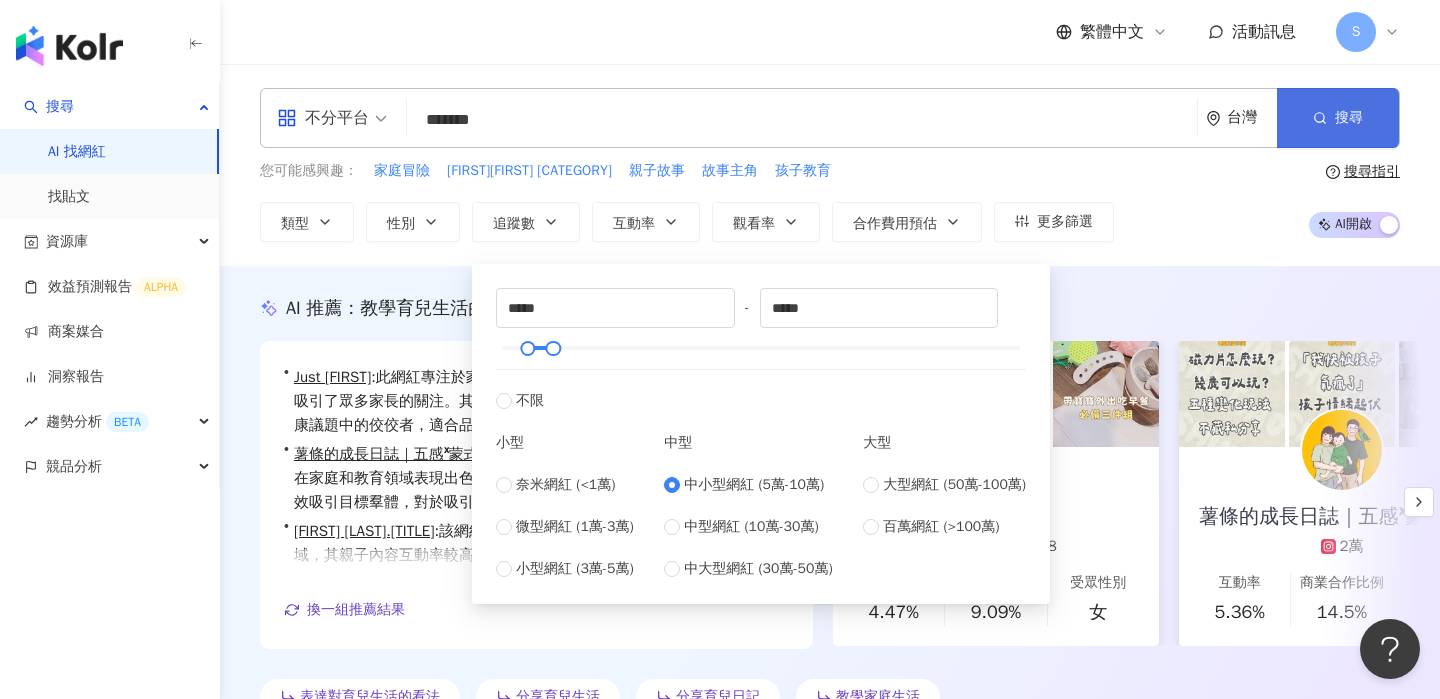 click on "搜尋" at bounding box center [1338, 118] 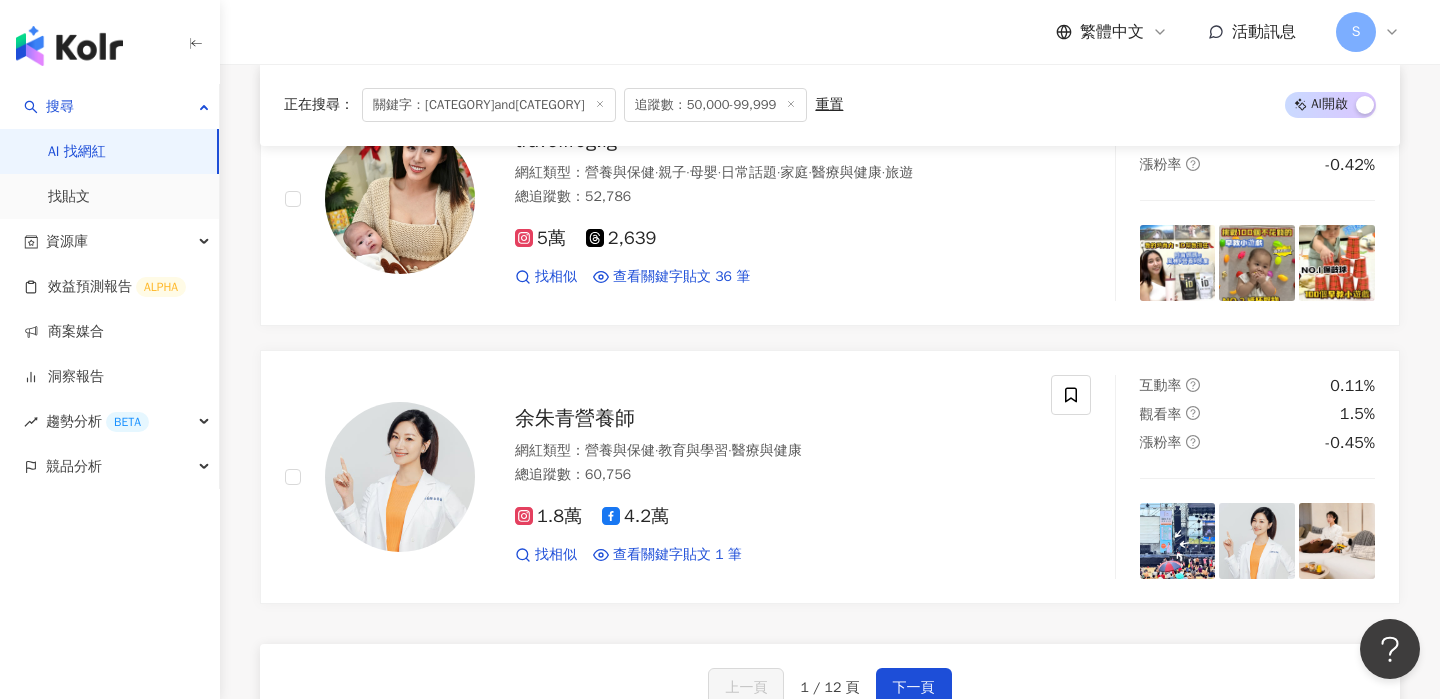 scroll, scrollTop: 3733, scrollLeft: 0, axis: vertical 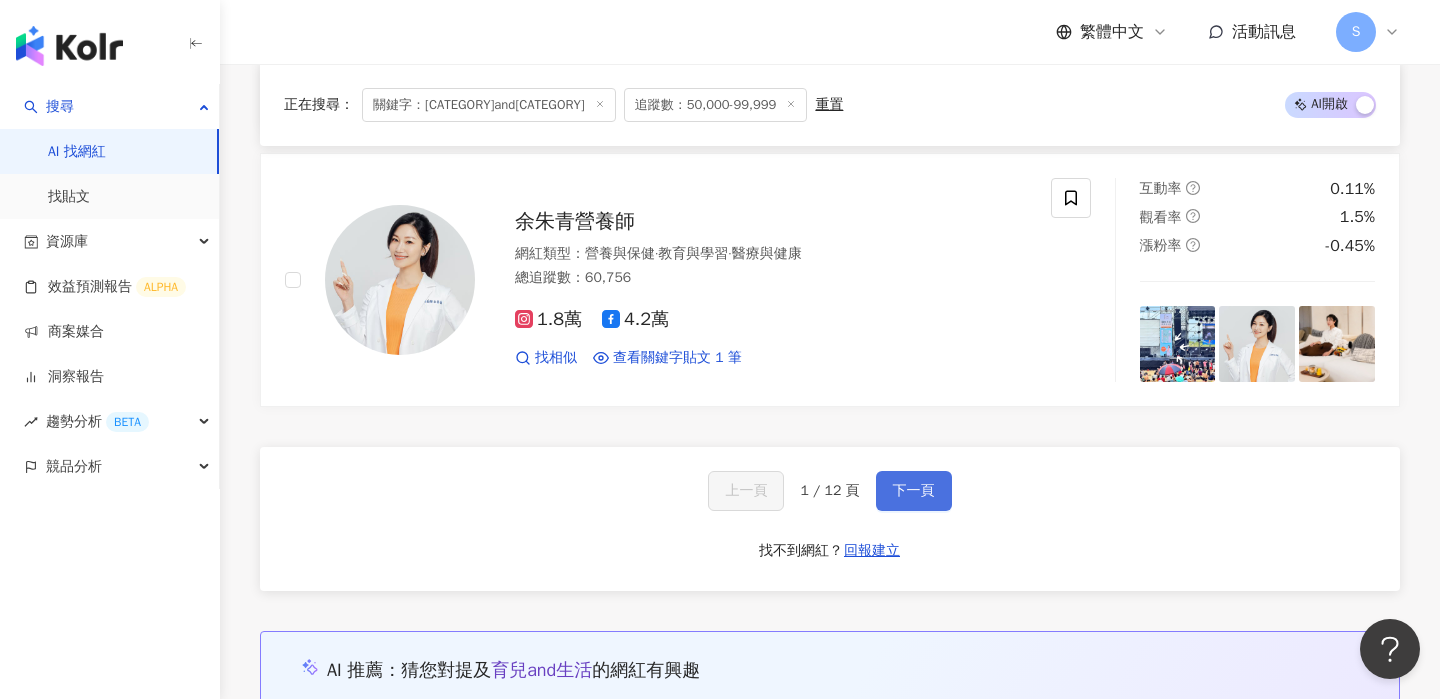 click on "下一頁" at bounding box center [914, 491] 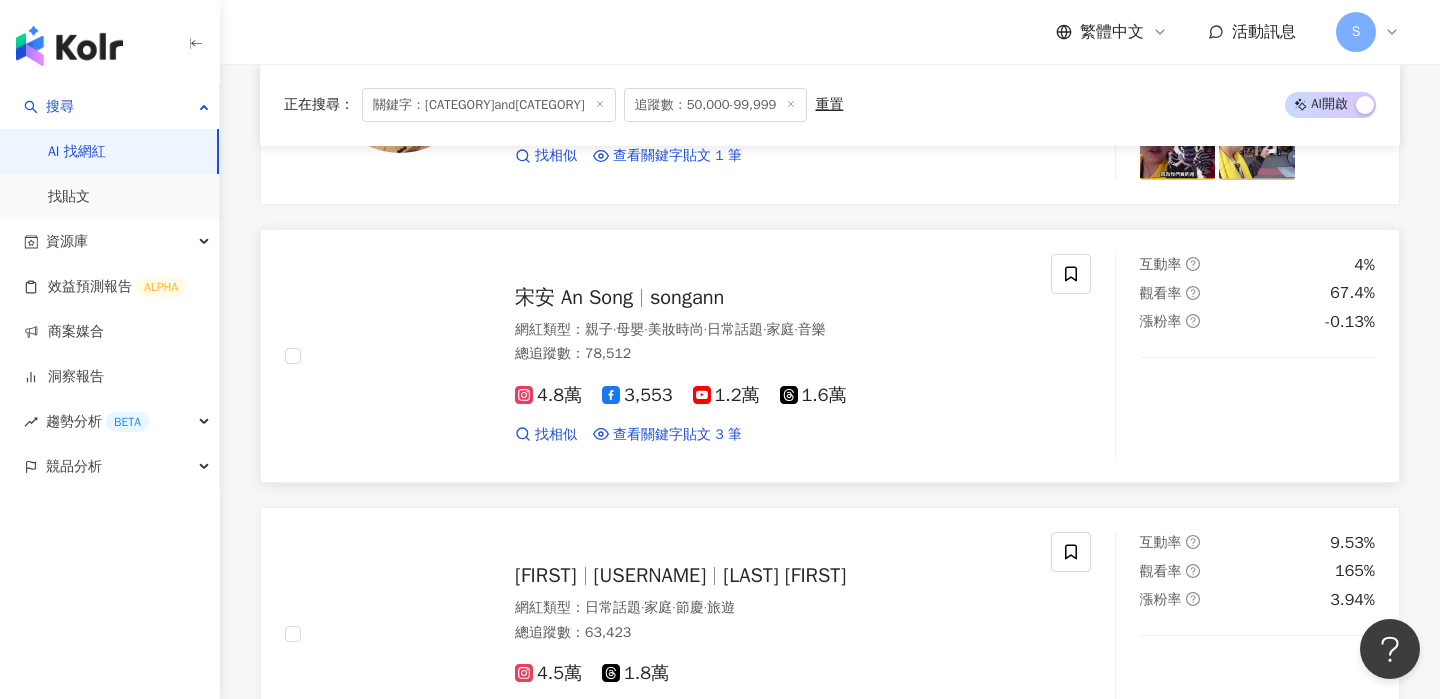 scroll, scrollTop: 1146, scrollLeft: 0, axis: vertical 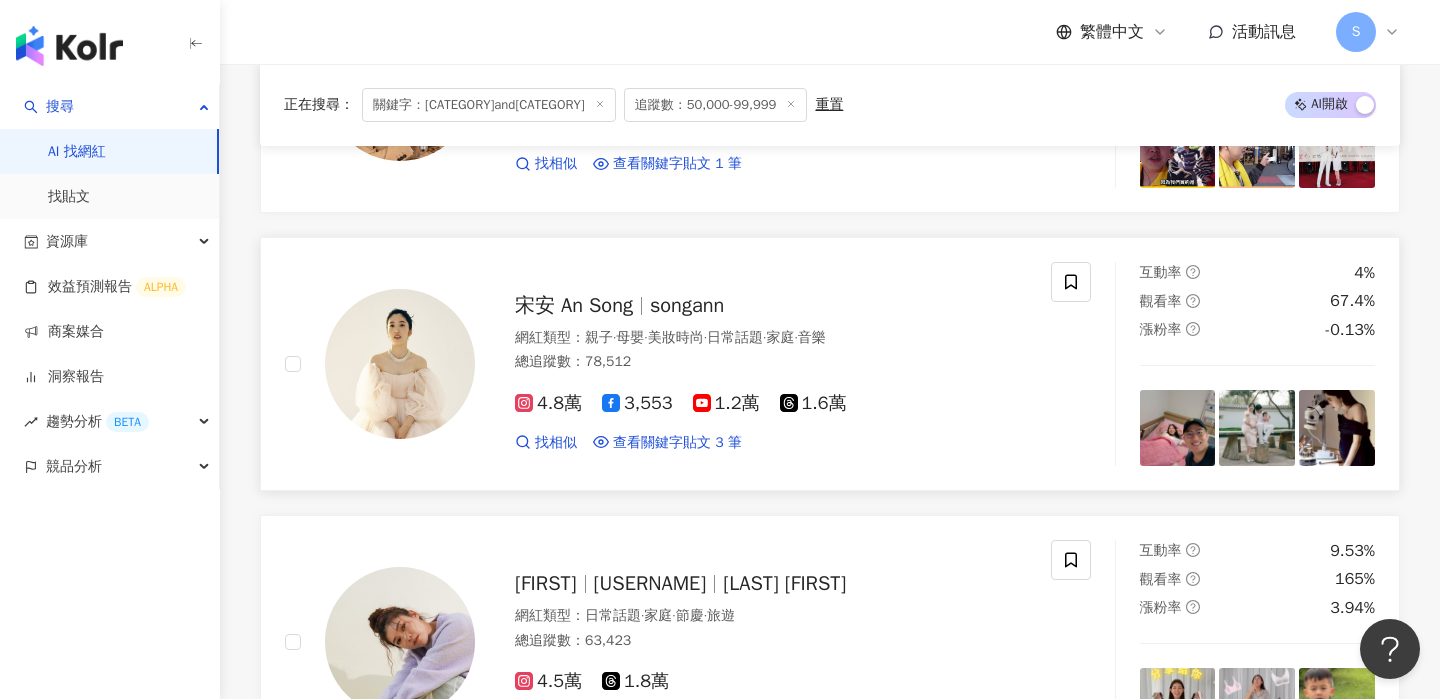 click on "songann" at bounding box center [687, 305] 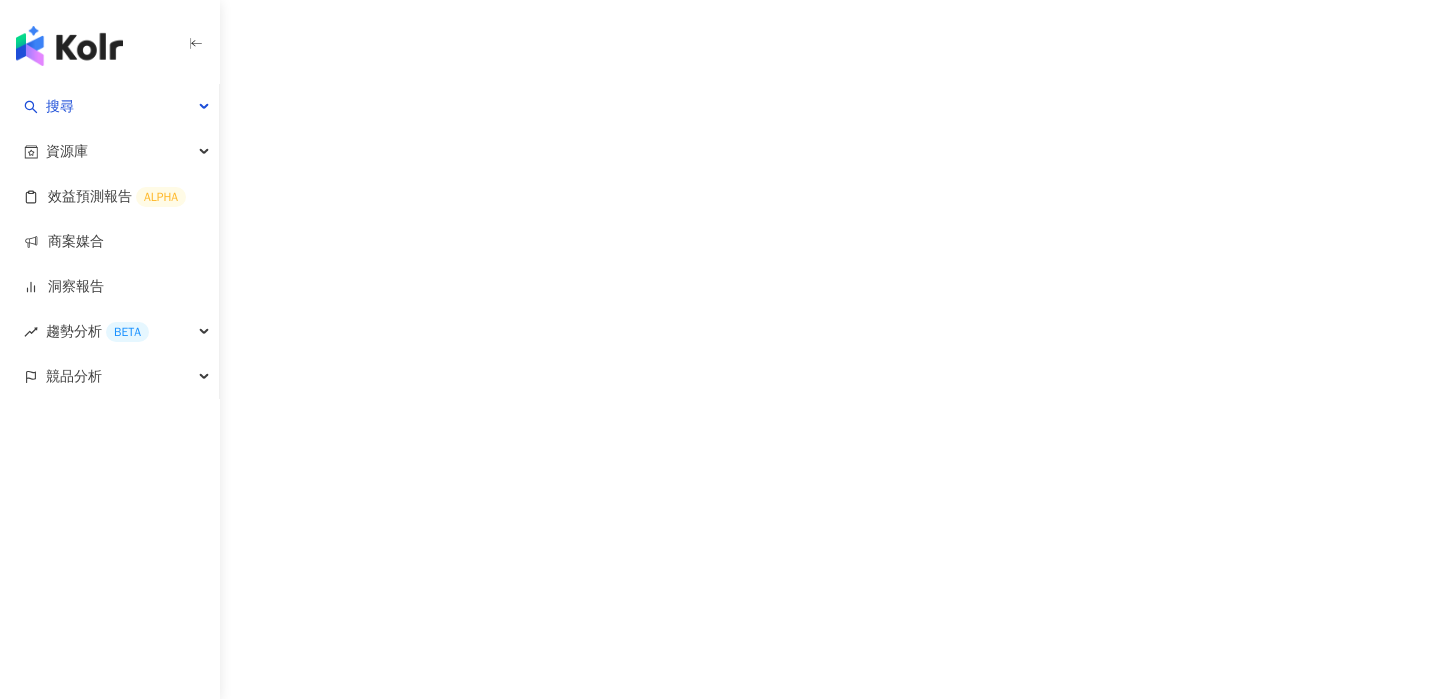 scroll, scrollTop: 0, scrollLeft: 0, axis: both 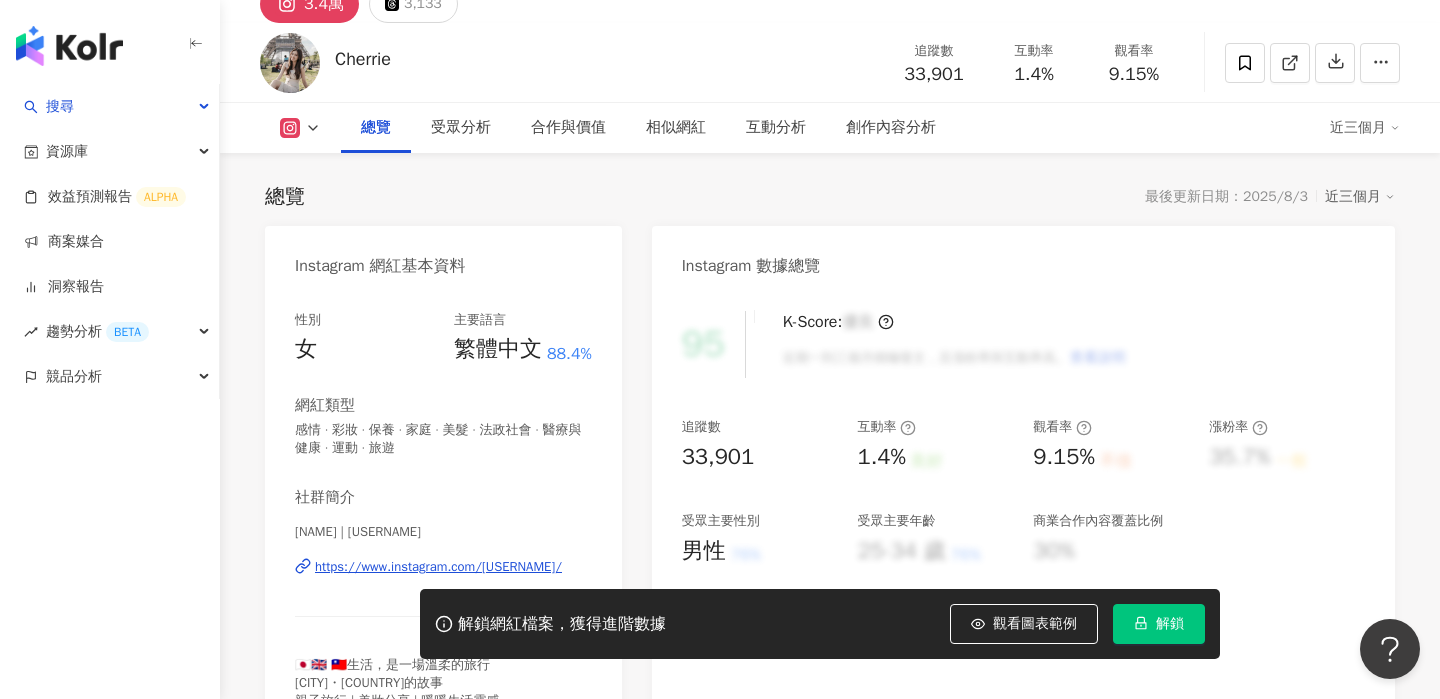 click on "https://www.instagram.com/[USERNAME]/" at bounding box center [438, 567] 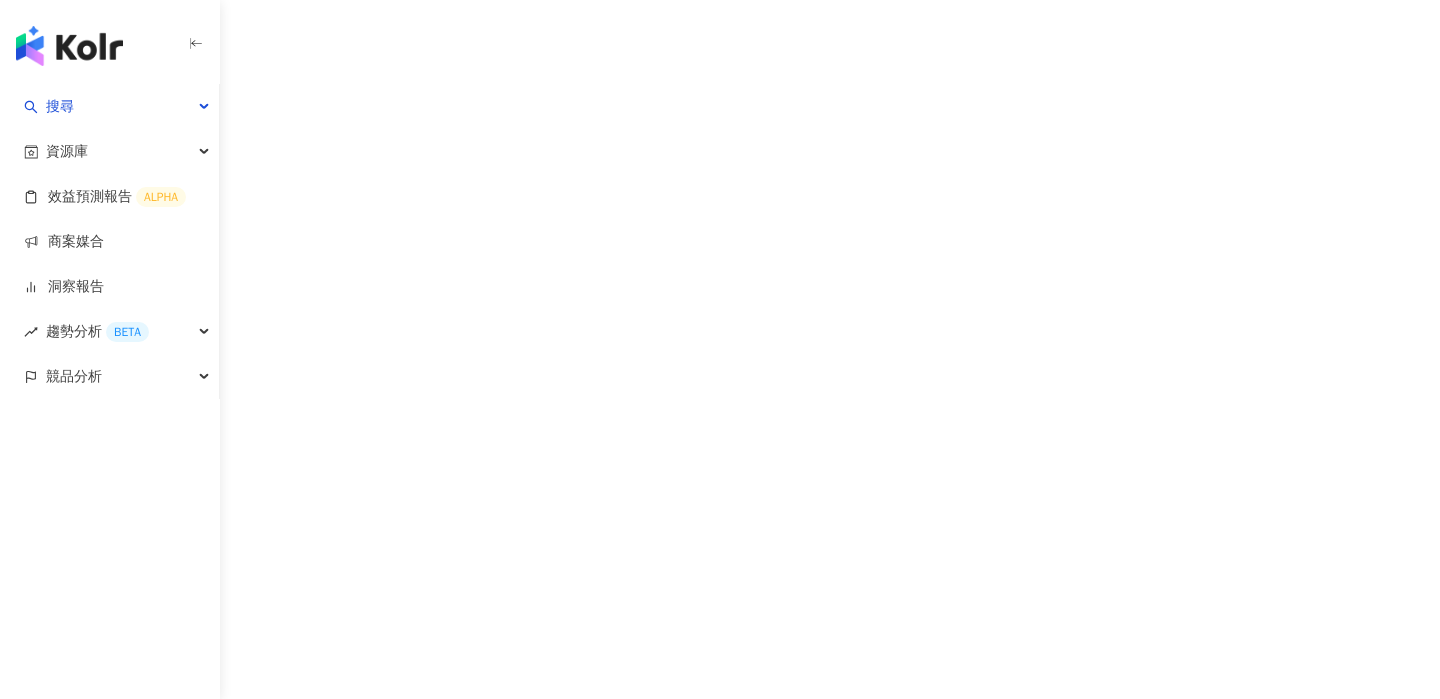 scroll, scrollTop: 0, scrollLeft: 0, axis: both 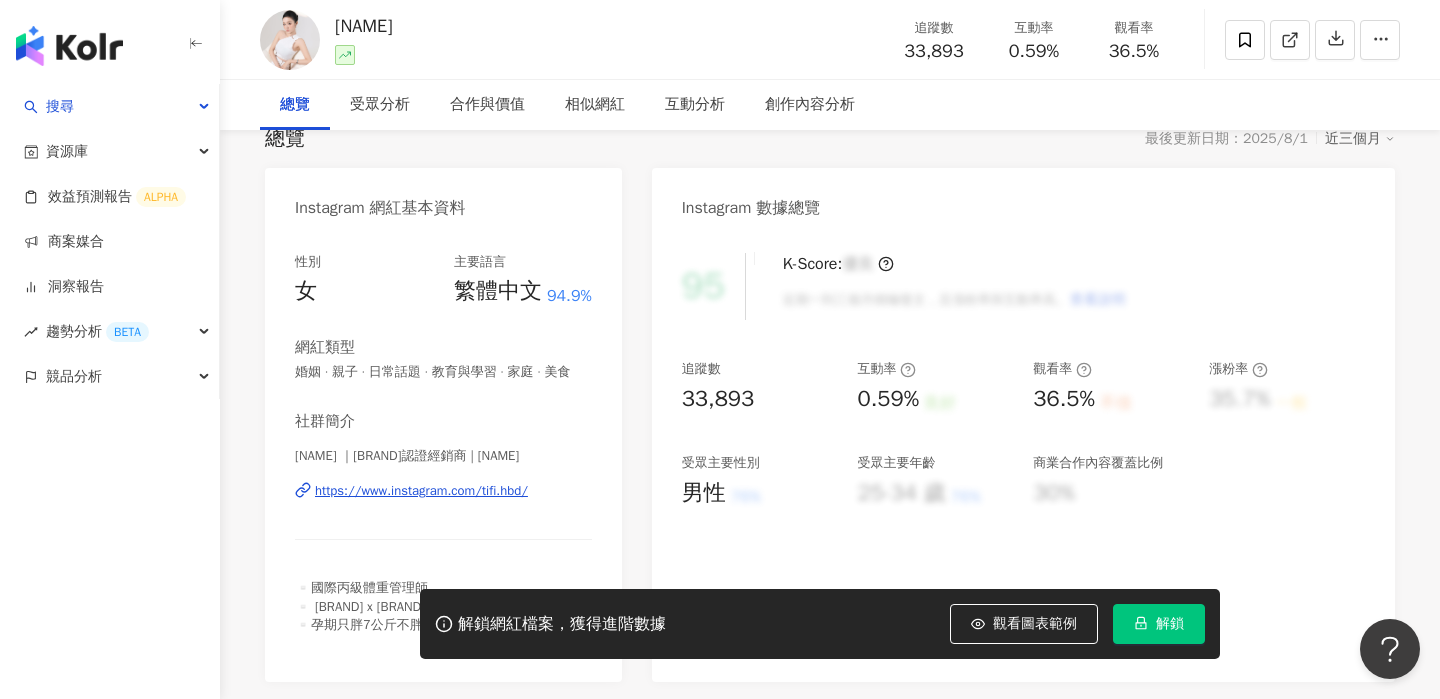 click on "https://www.instagram.com/tifi.hbd/" at bounding box center [421, 491] 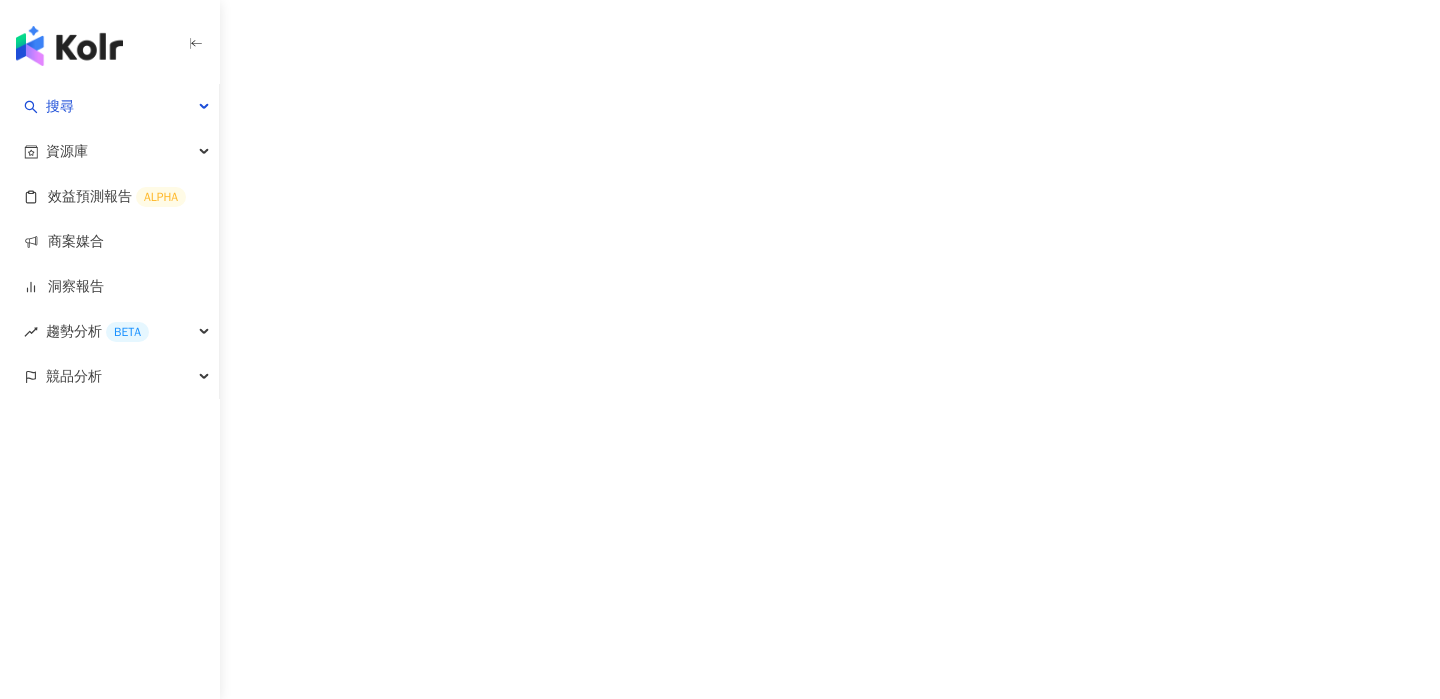 scroll, scrollTop: 0, scrollLeft: 0, axis: both 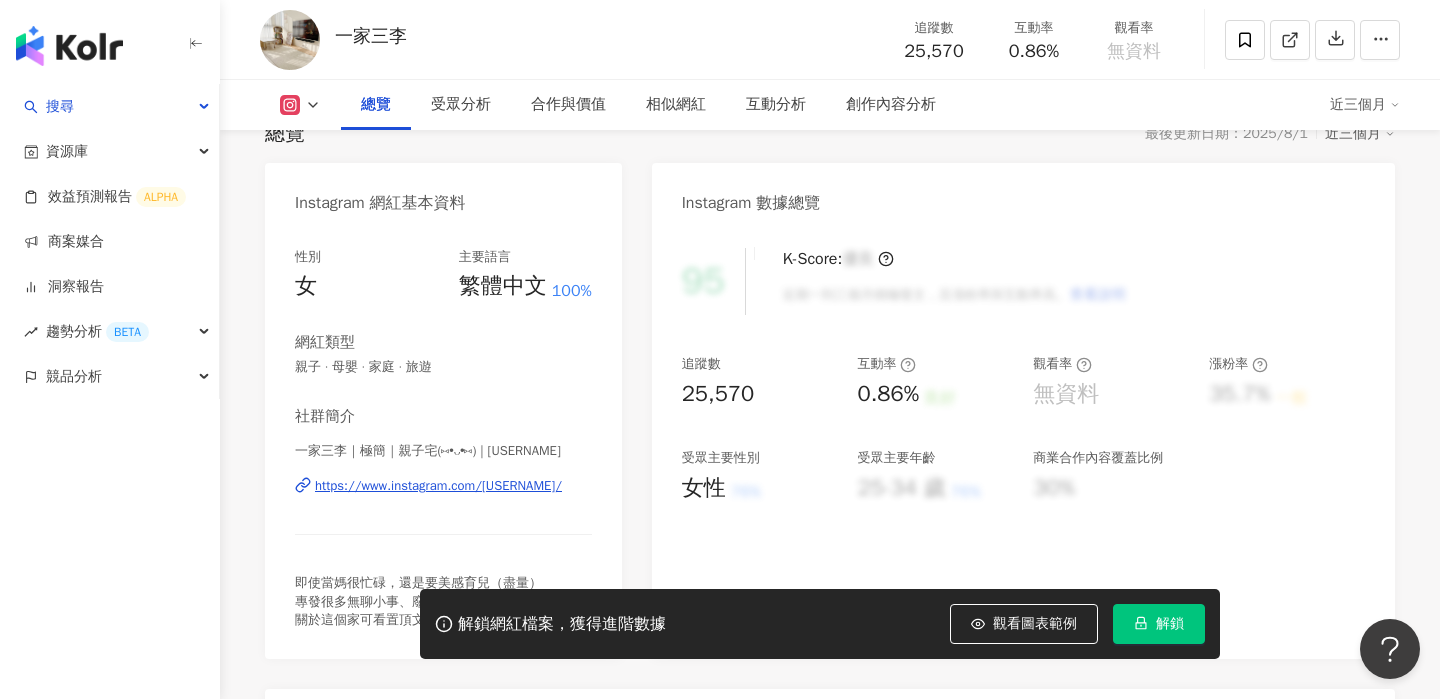 click on "https://www.instagram.com/[USERNAME]/" at bounding box center [438, 486] 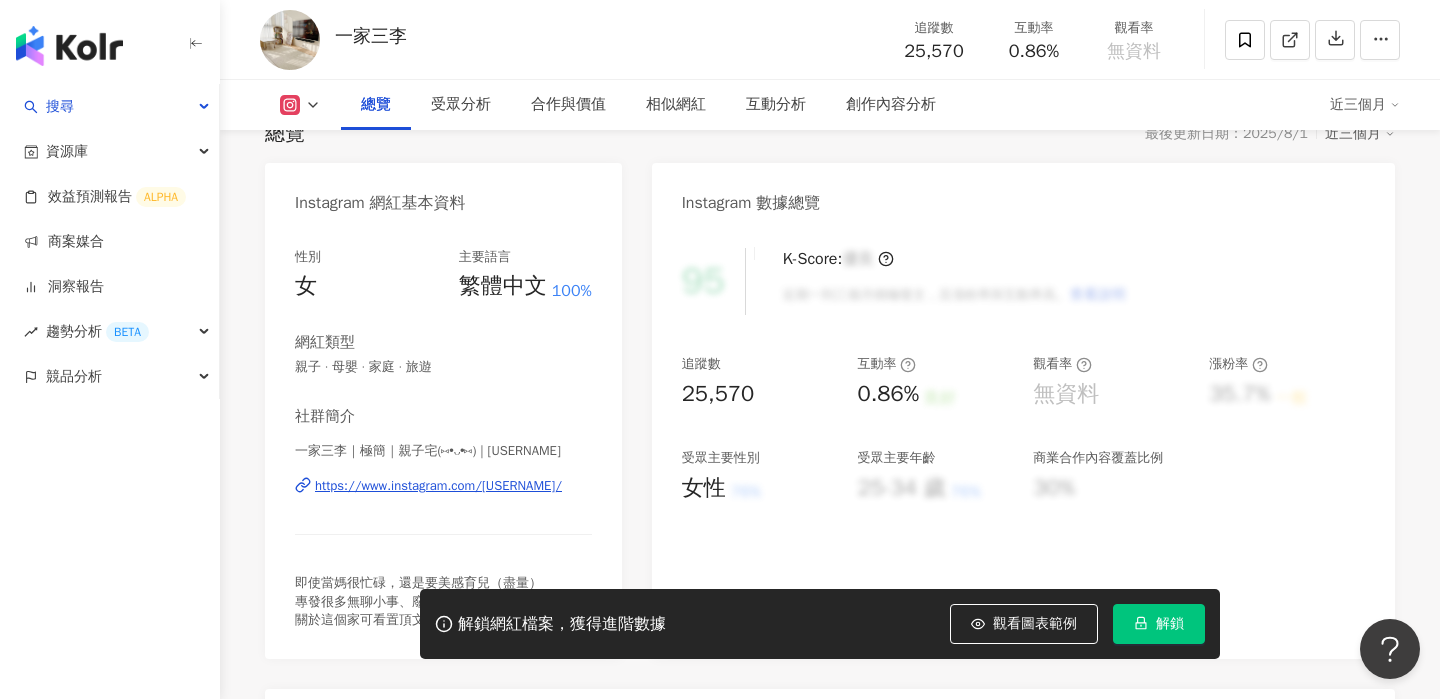 click on "https://www.instagram.com/[USERNAME]/" at bounding box center (438, 486) 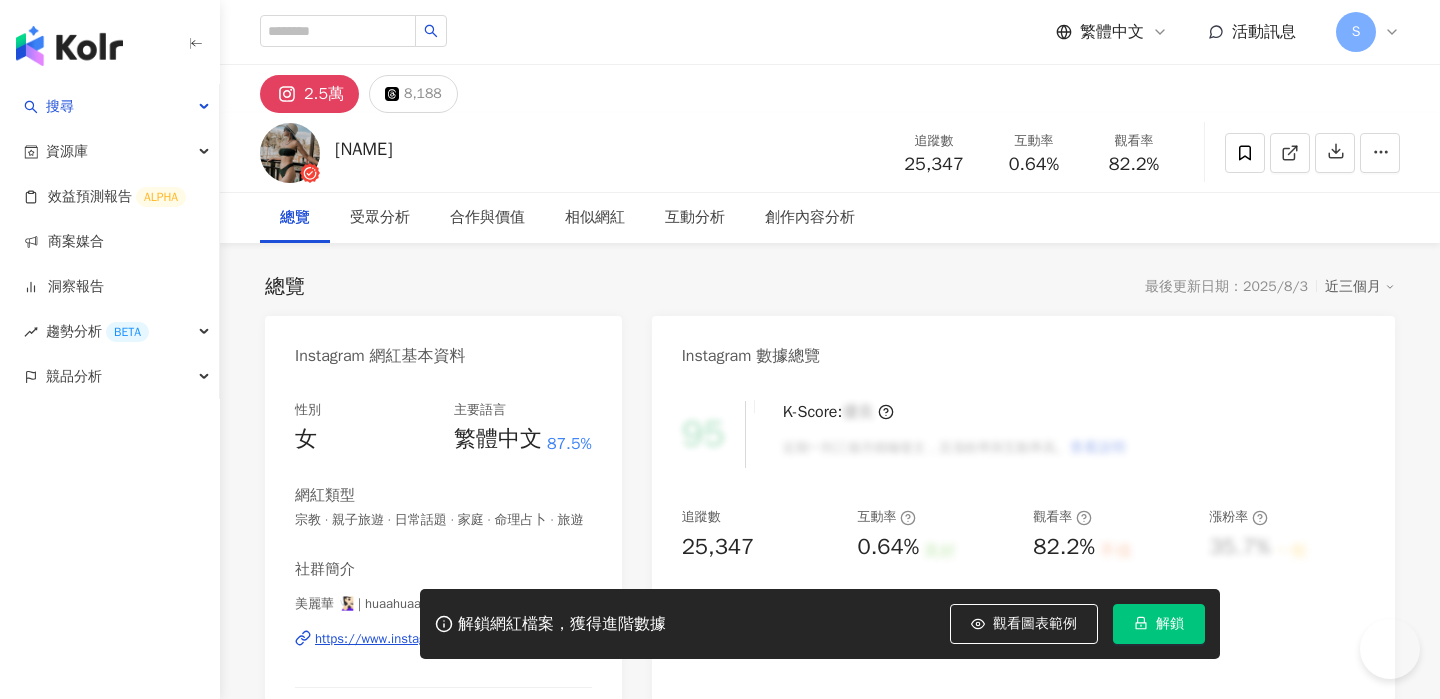 scroll, scrollTop: 0, scrollLeft: 0, axis: both 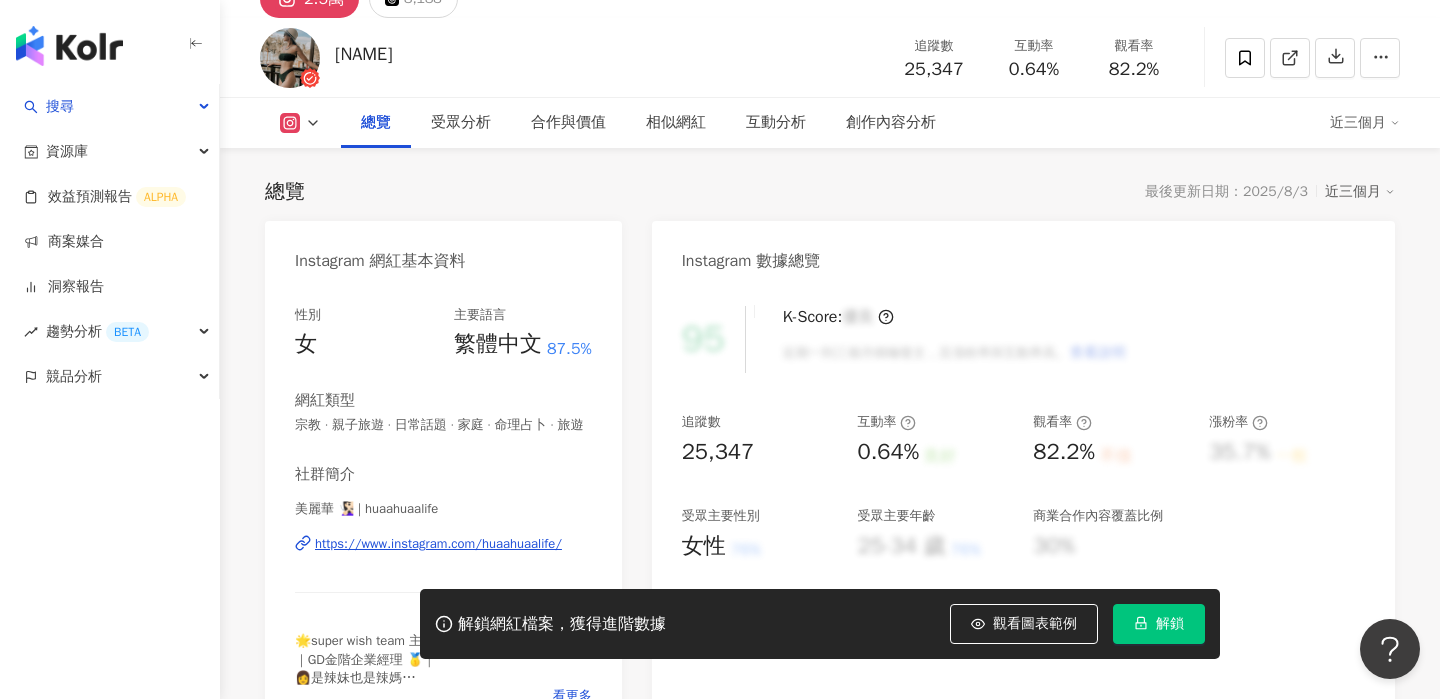 click on "https://www.instagram.com/huaahuaalife/" at bounding box center (438, 544) 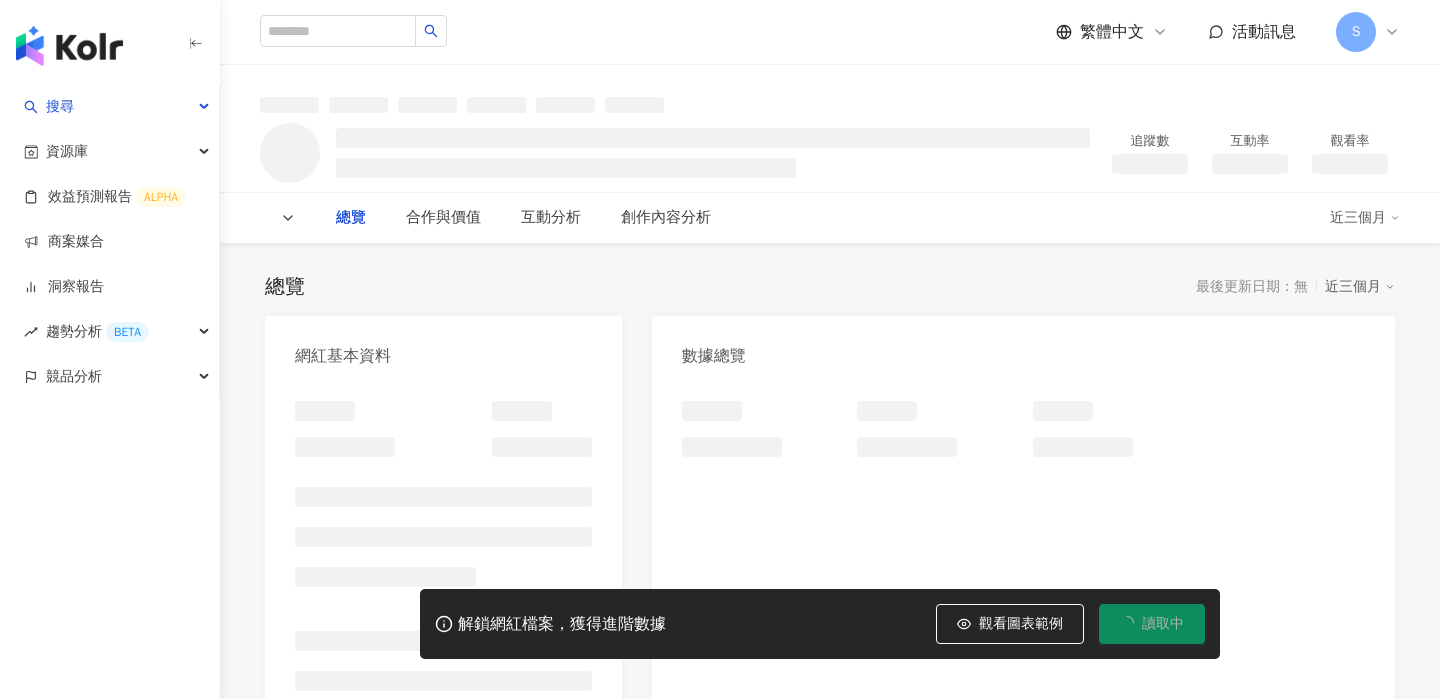 scroll, scrollTop: 0, scrollLeft: 0, axis: both 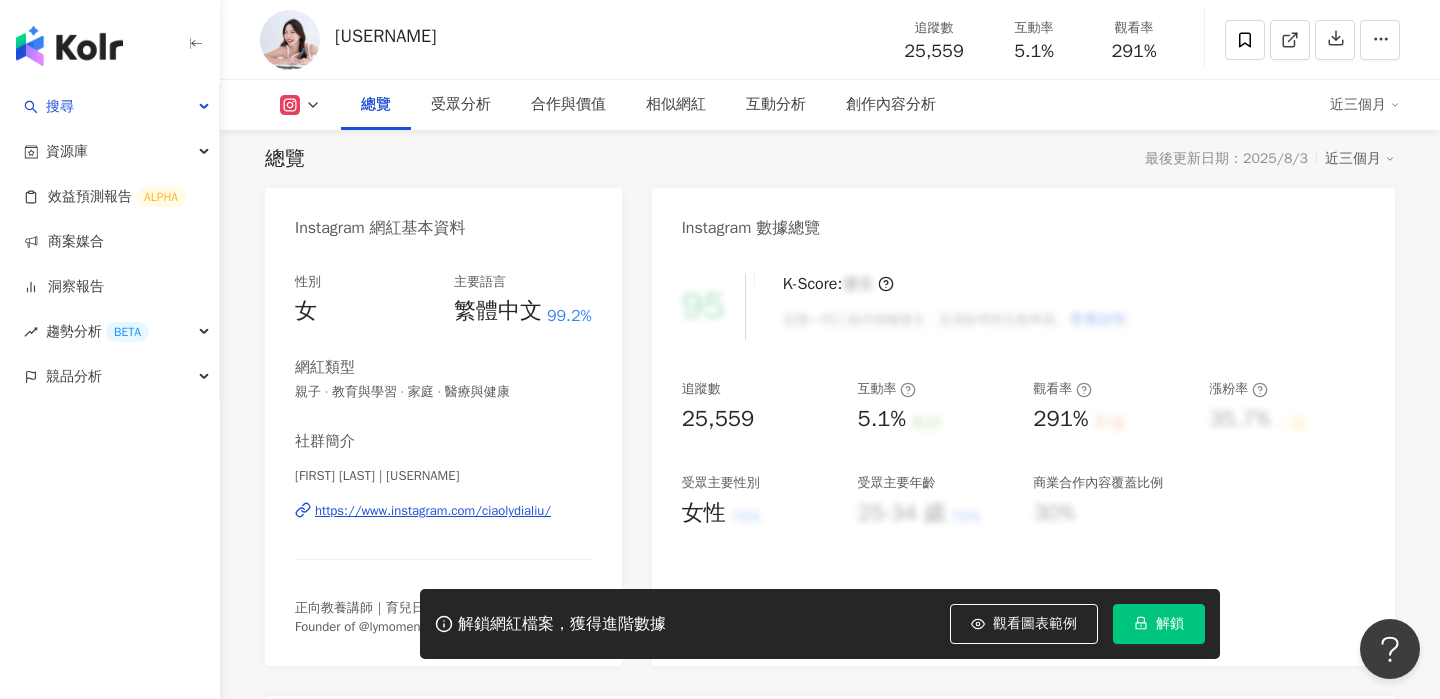 click on "https://www.instagram.com/ciaolydialiu/" at bounding box center (433, 511) 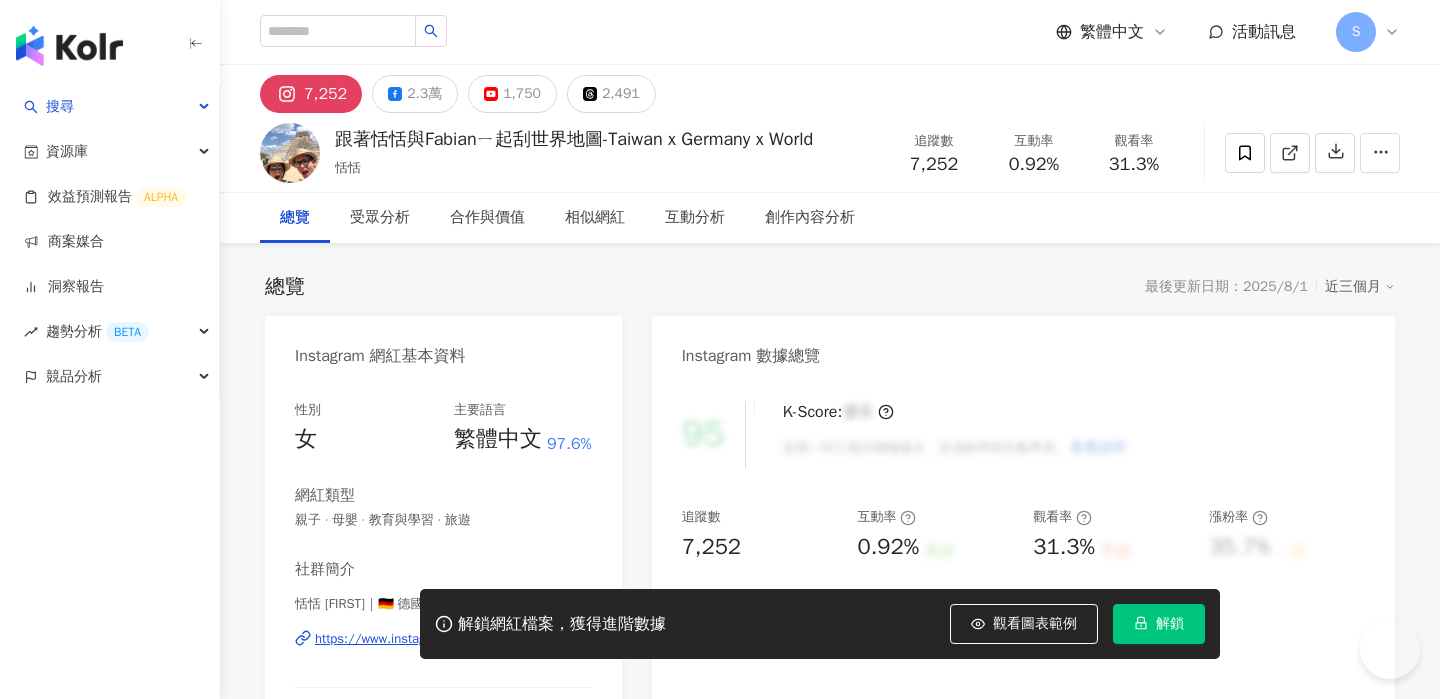 scroll, scrollTop: 0, scrollLeft: 0, axis: both 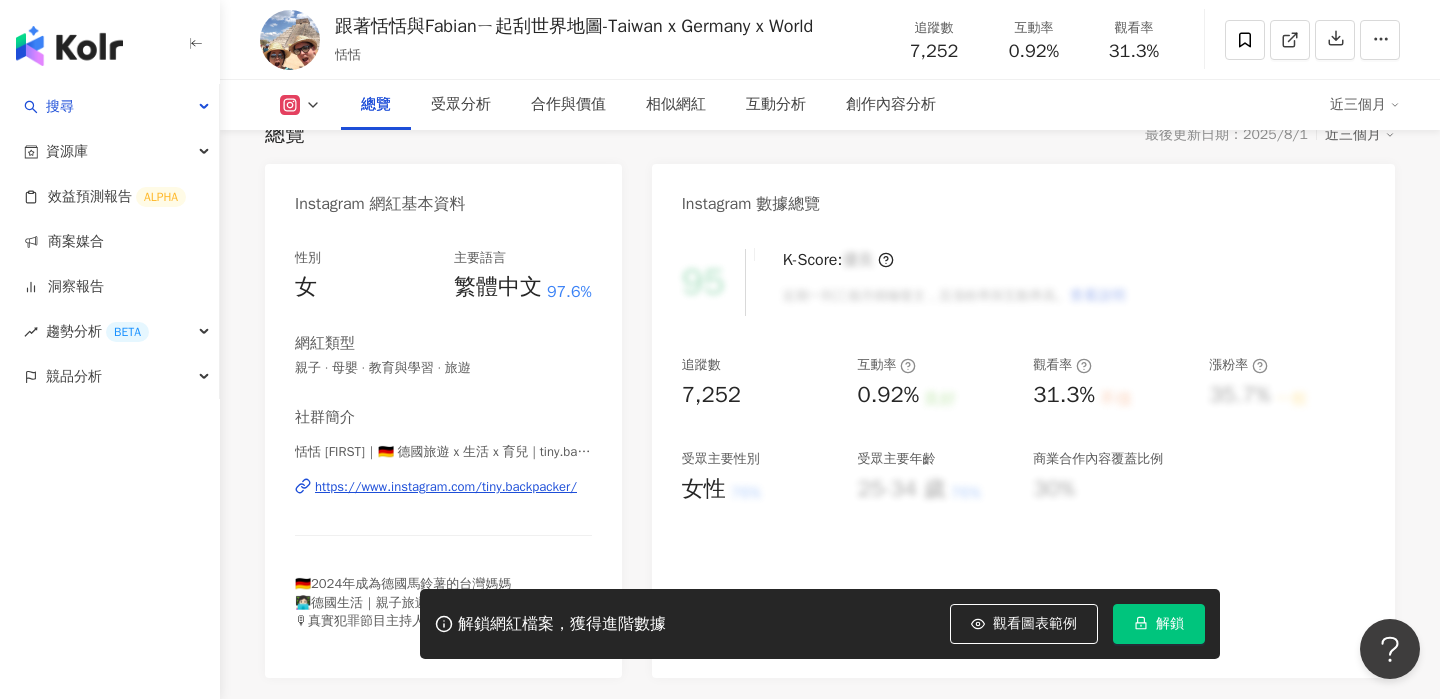 click on "https://www.instagram.com/tiny.backpacker/" at bounding box center [446, 487] 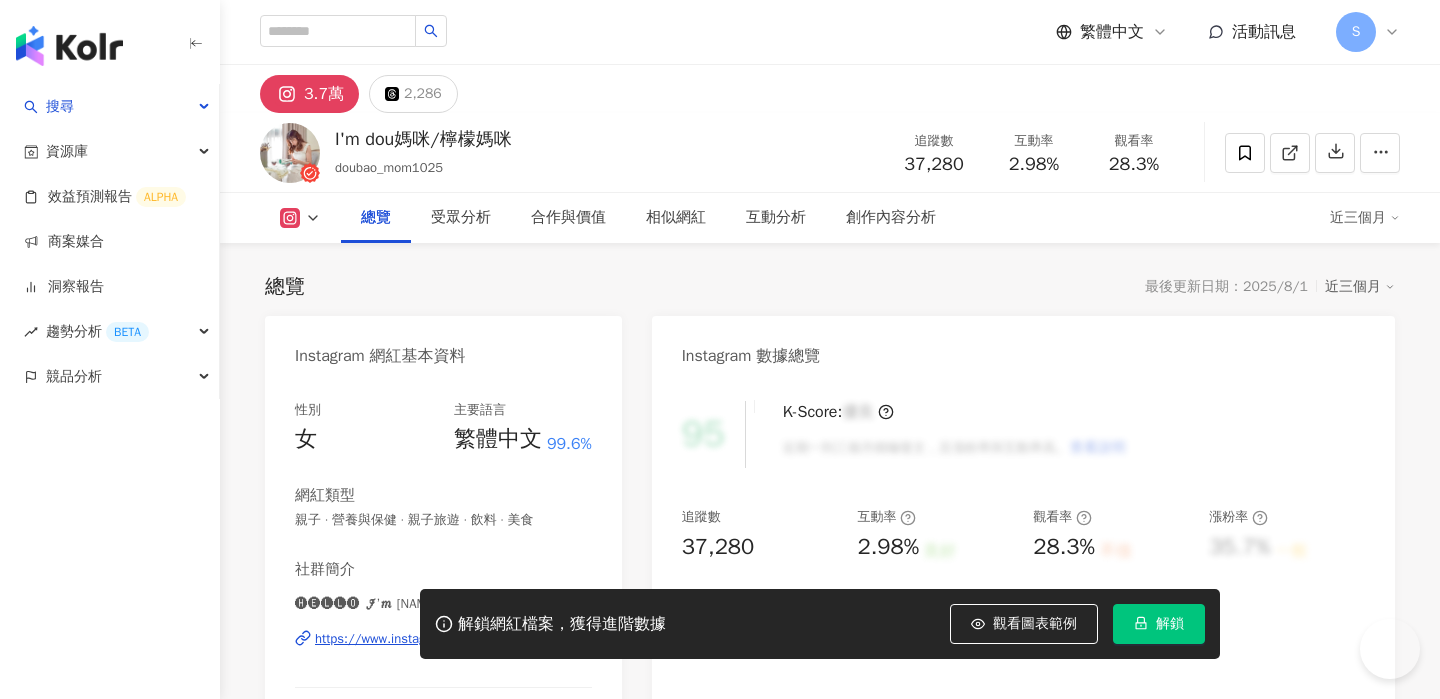 scroll, scrollTop: 150, scrollLeft: 0, axis: vertical 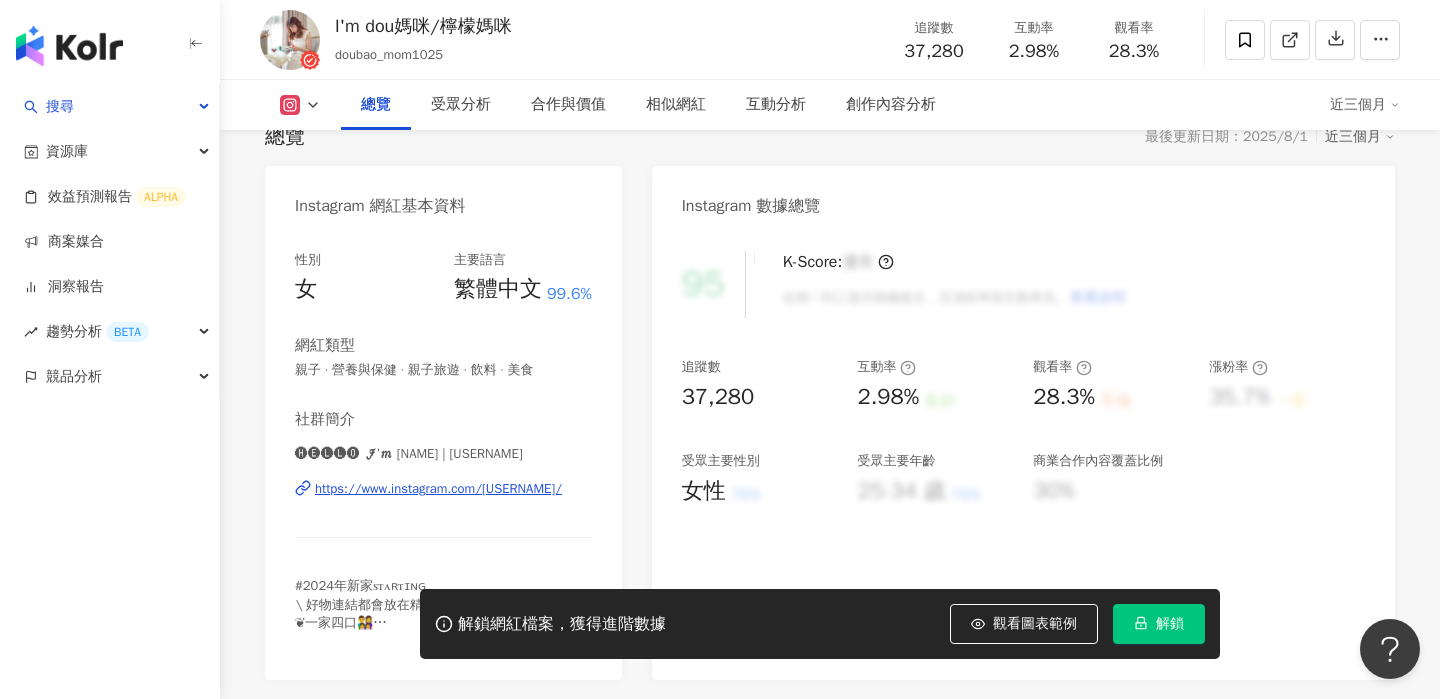 click on "https://www.instagram.com/doubao_mom1025/" at bounding box center (438, 489) 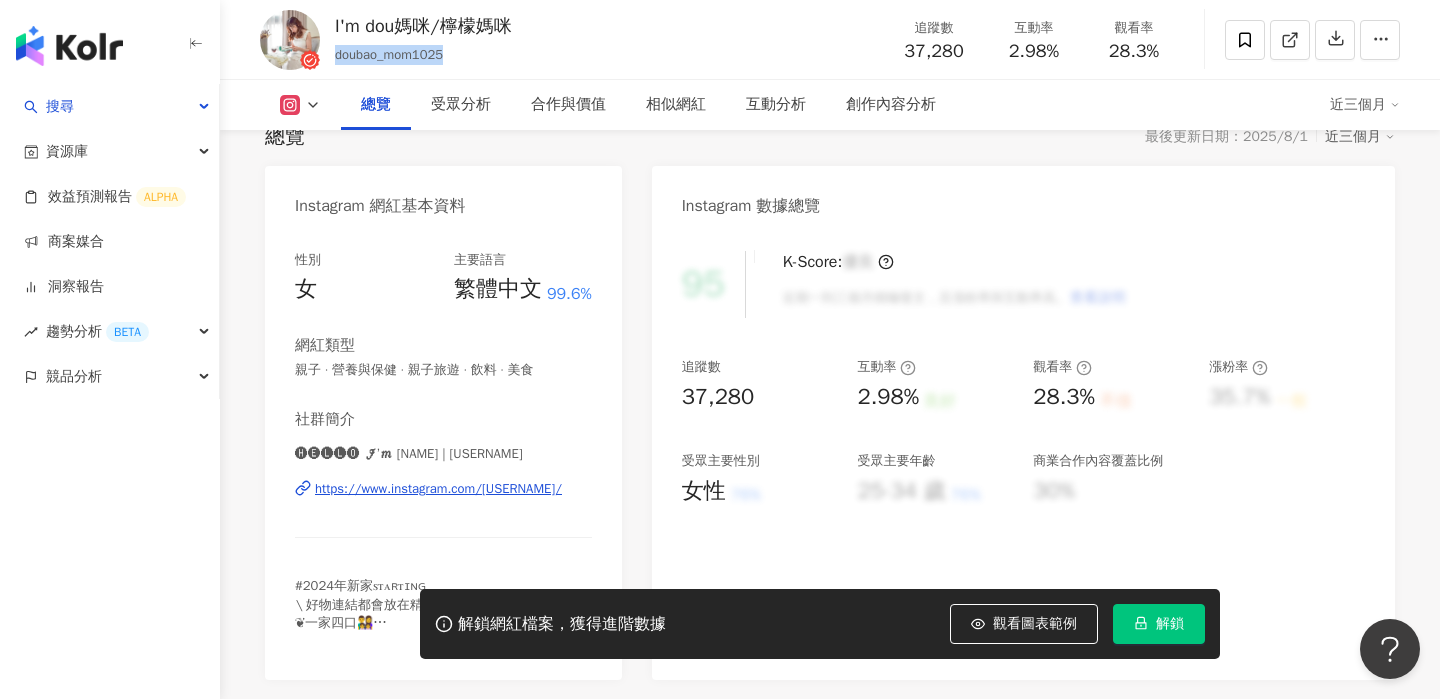 drag, startPoint x: 456, startPoint y: 54, endPoint x: 337, endPoint y: 57, distance: 119.03781 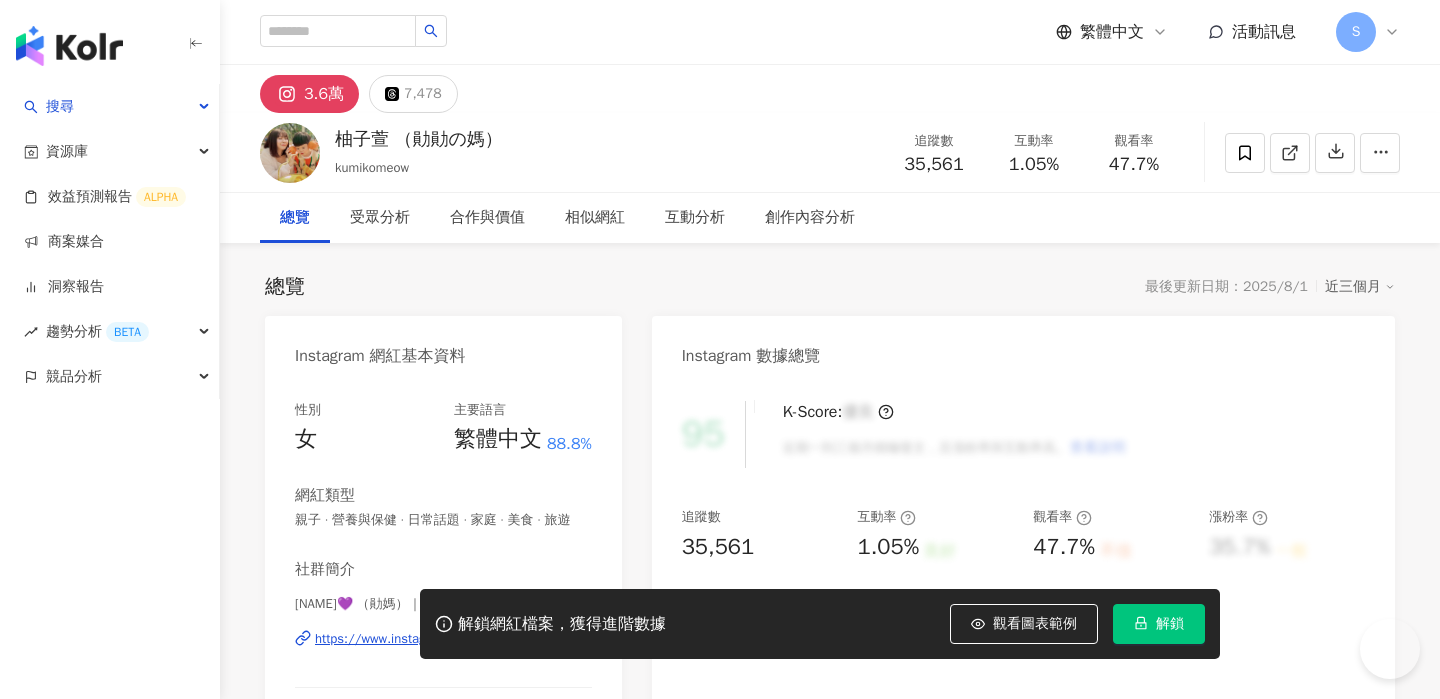 scroll, scrollTop: 0, scrollLeft: 0, axis: both 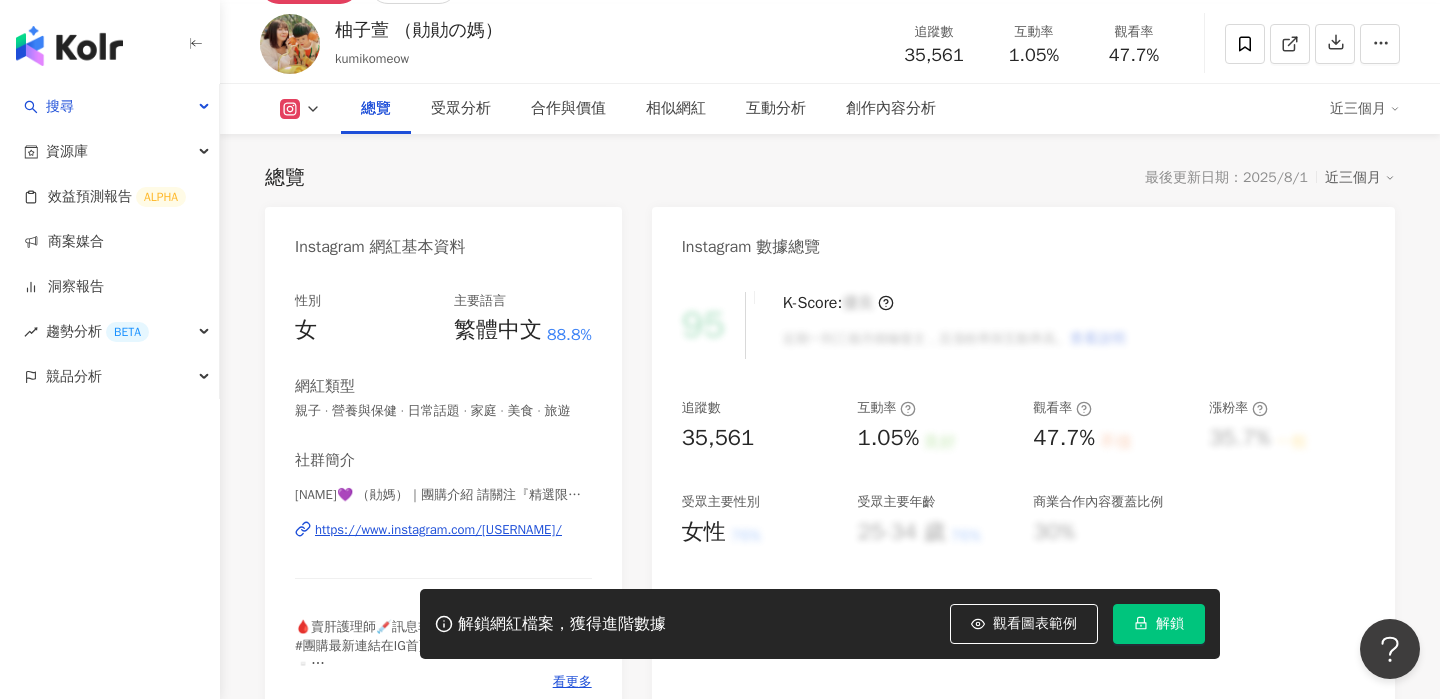 click on "https://www.instagram.com/kumikomeow/" at bounding box center (438, 530) 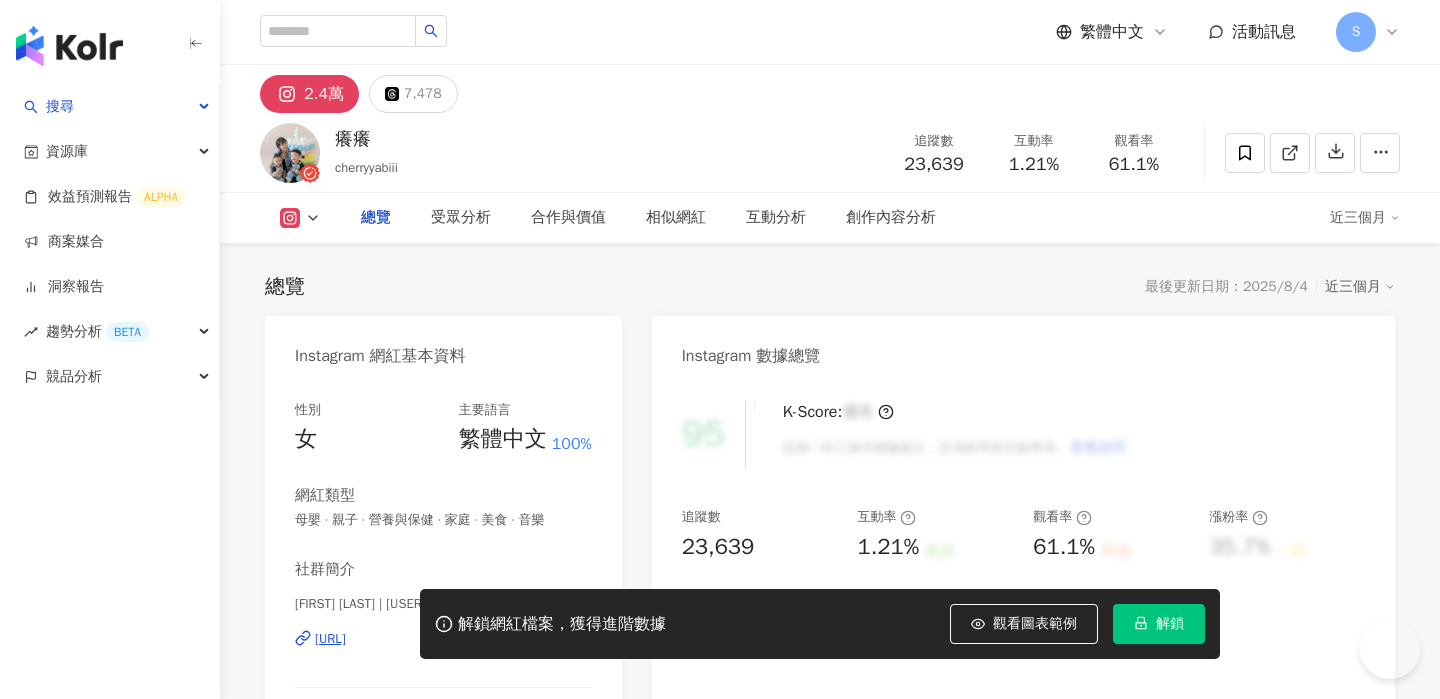 click on "癢癢 [USERNAME] 追蹤數 23,639 互動率 1.21% 觀看率 61.1%" at bounding box center [830, 152] 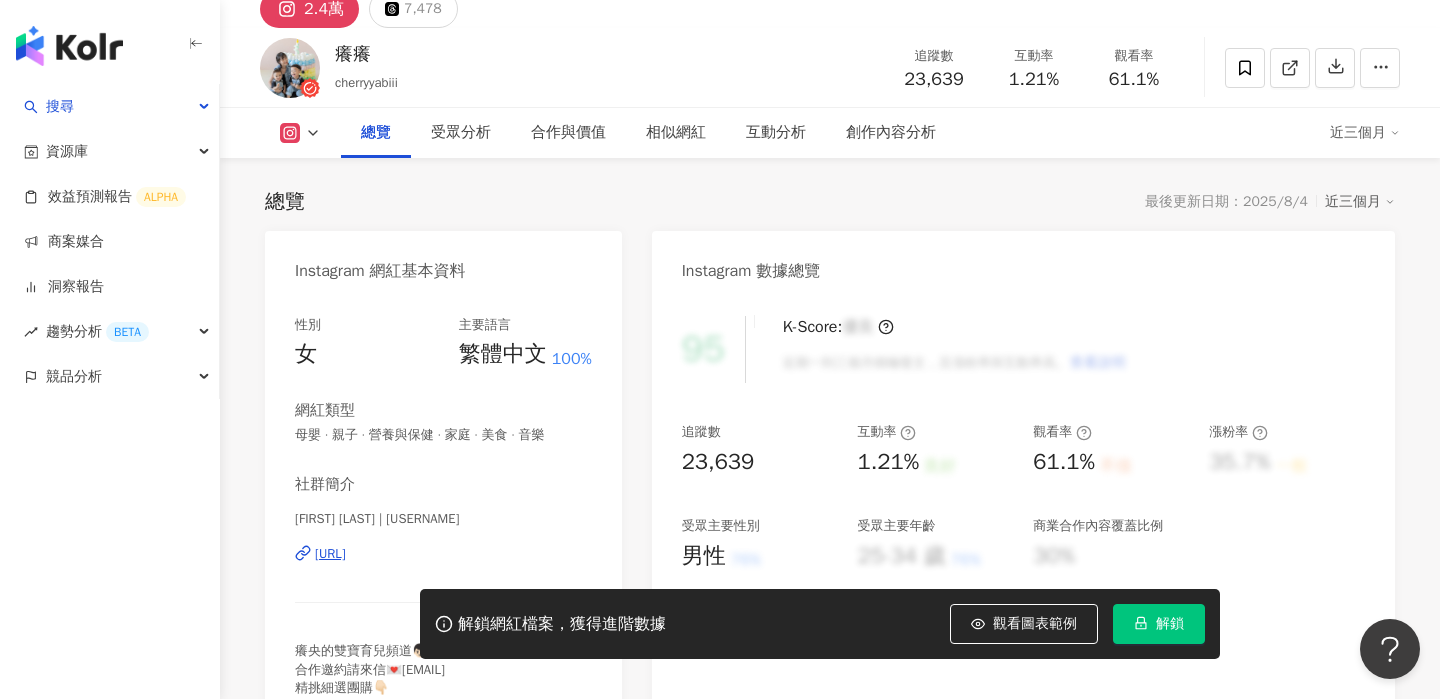 scroll, scrollTop: 152, scrollLeft: 0, axis: vertical 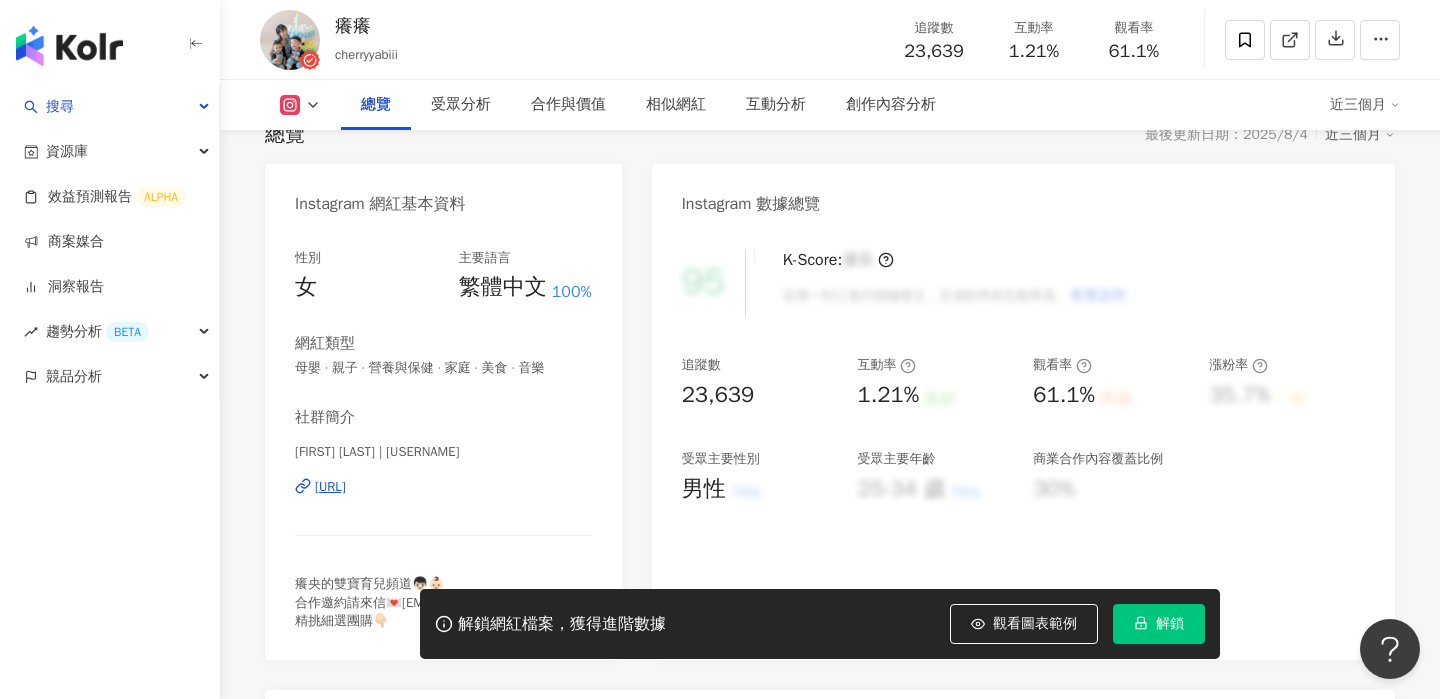 click on "https://www.instagram.com/cherryyabiii/" at bounding box center (330, 487) 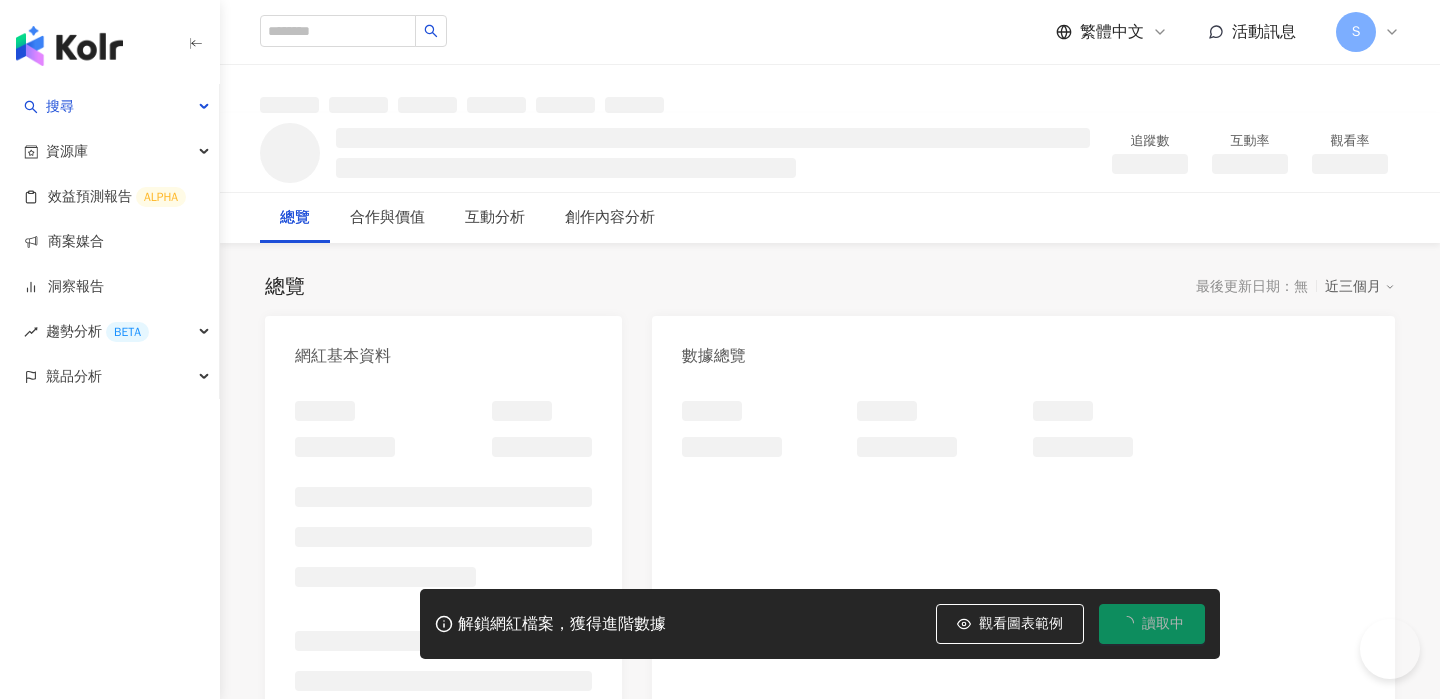 scroll, scrollTop: 0, scrollLeft: 0, axis: both 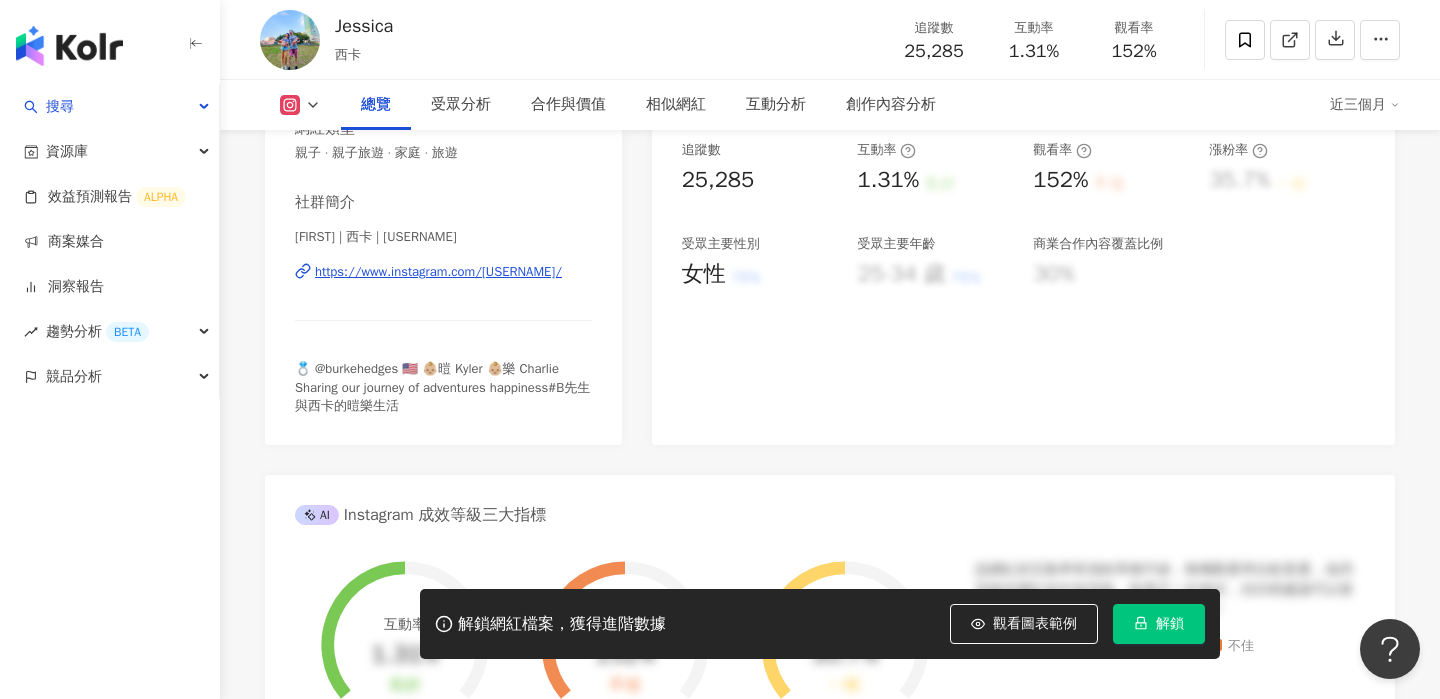 click on "https://www.instagram.com/[USERNAME]/" at bounding box center [438, 272] 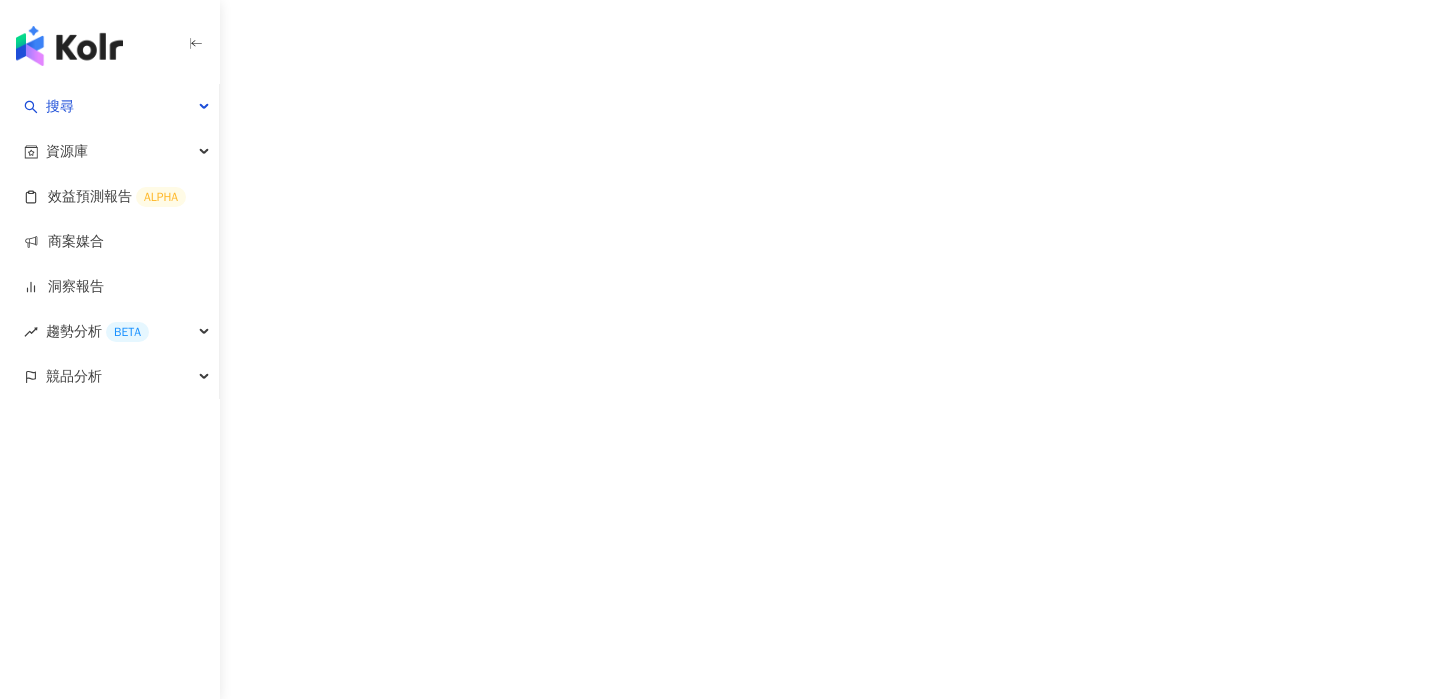 scroll, scrollTop: 0, scrollLeft: 0, axis: both 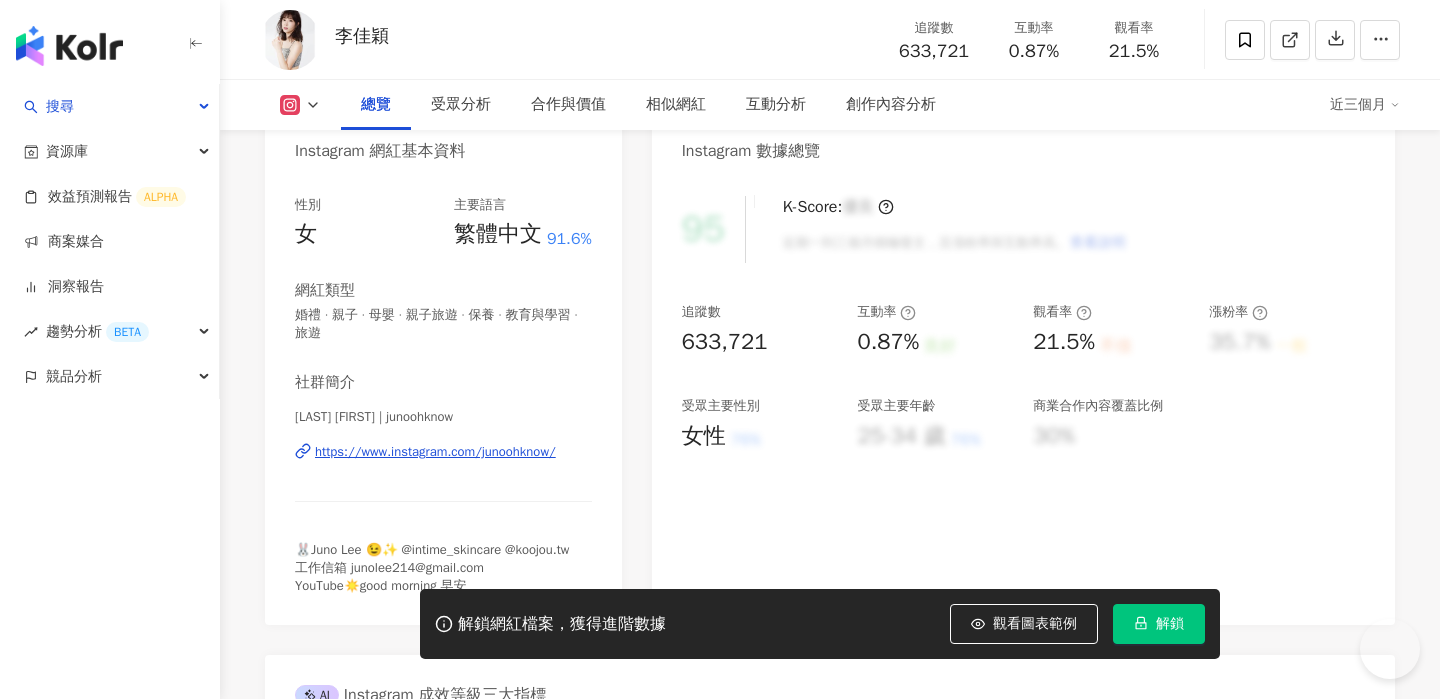 click on "https://www.instagram.com/junoohknow/" at bounding box center [435, 452] 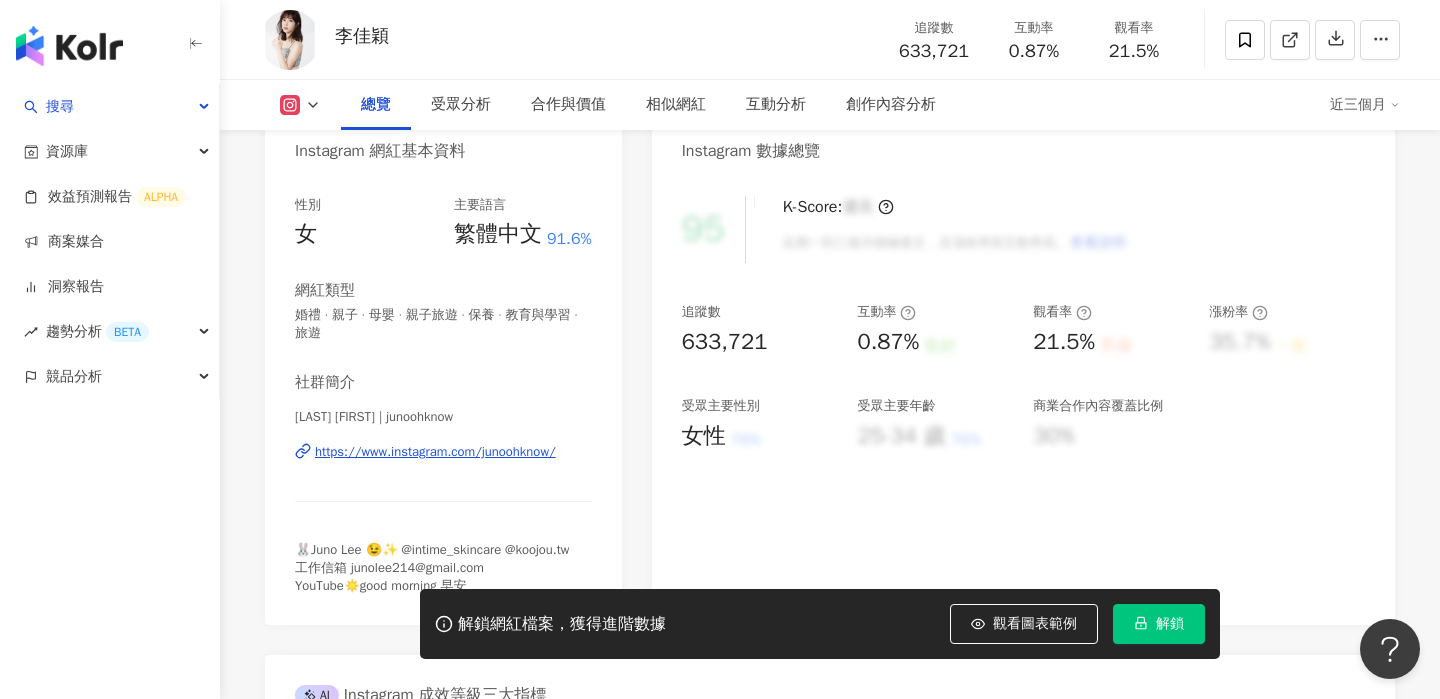 scroll, scrollTop: 0, scrollLeft: 0, axis: both 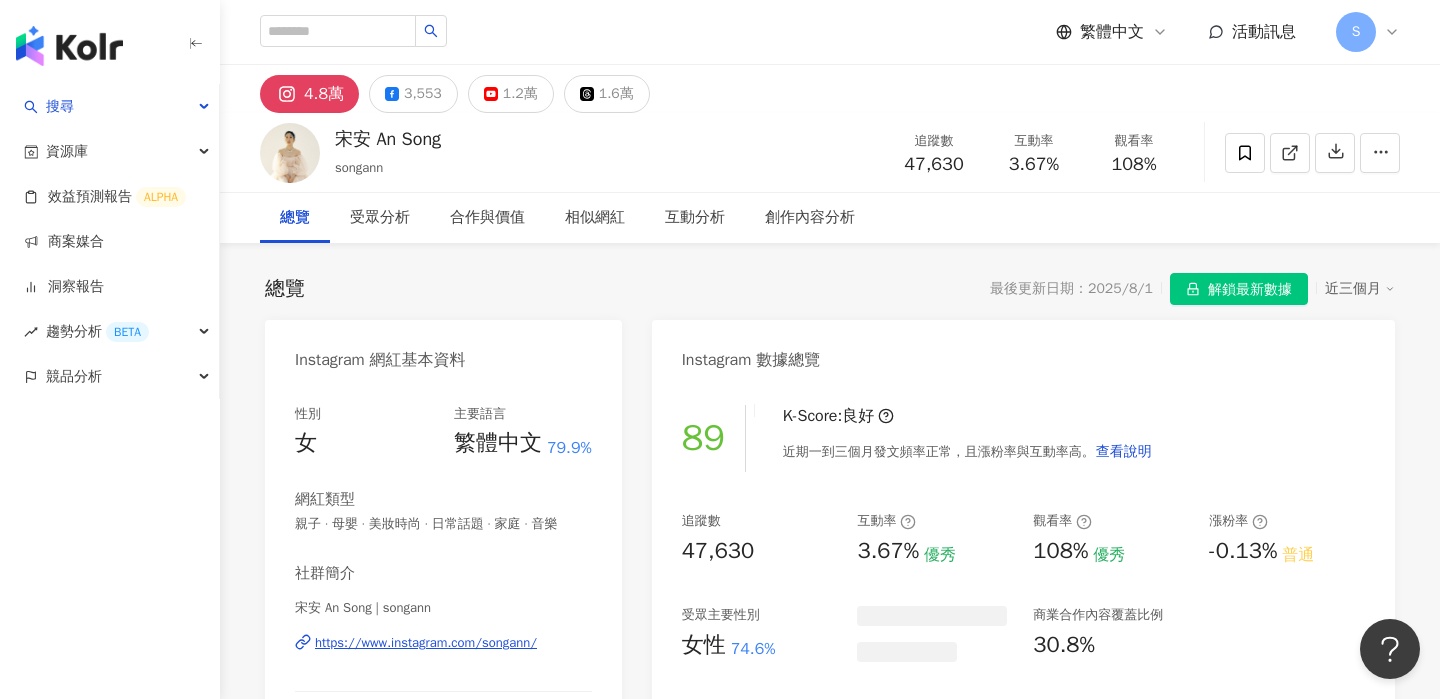 click on "解鎖最新數據" at bounding box center (1250, 290) 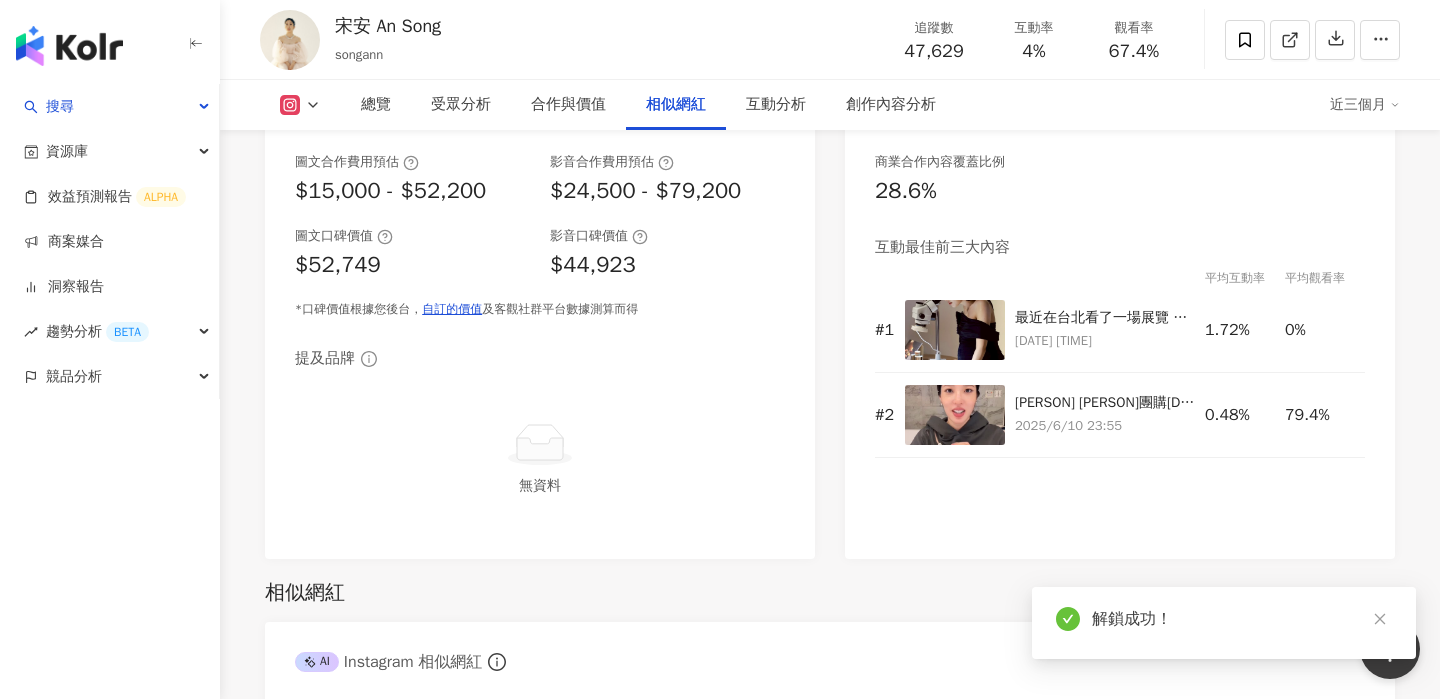scroll, scrollTop: 3198, scrollLeft: 0, axis: vertical 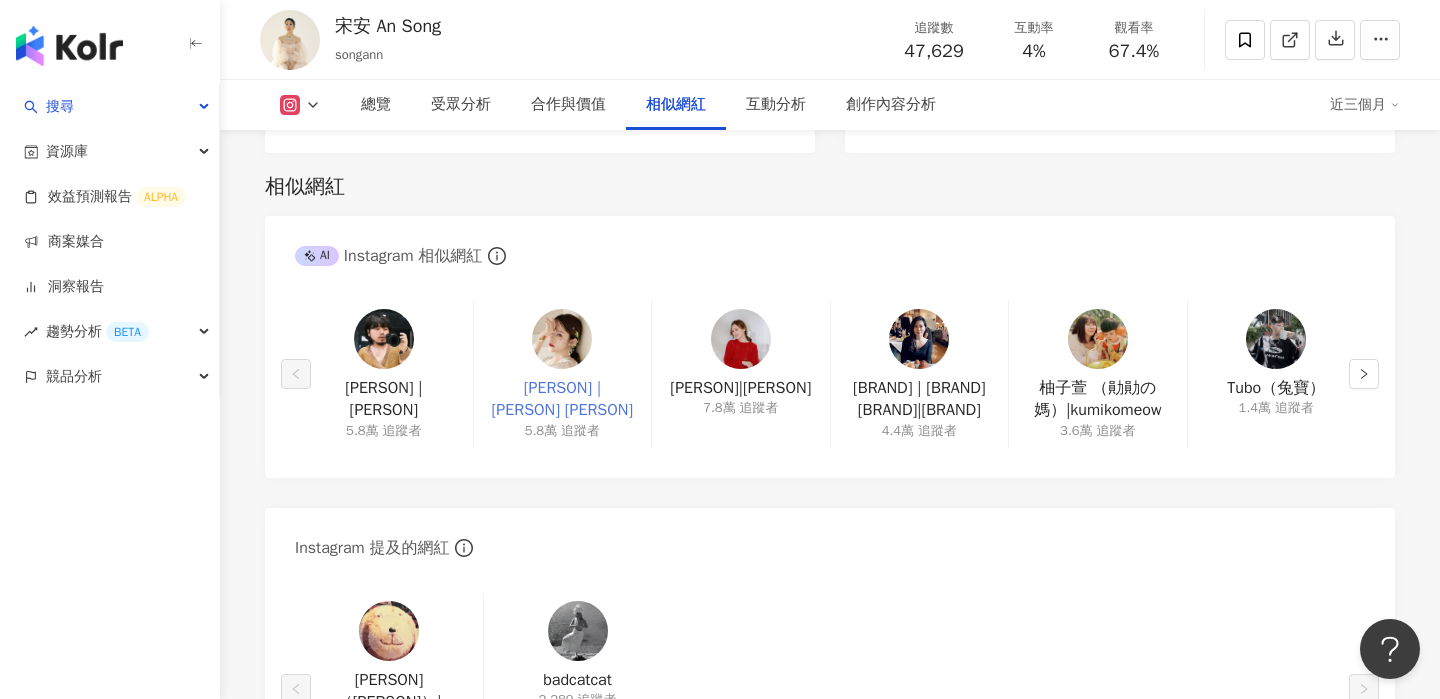 click on "安柏|Amber.L|Amber.L 安柏" at bounding box center (562, 399) 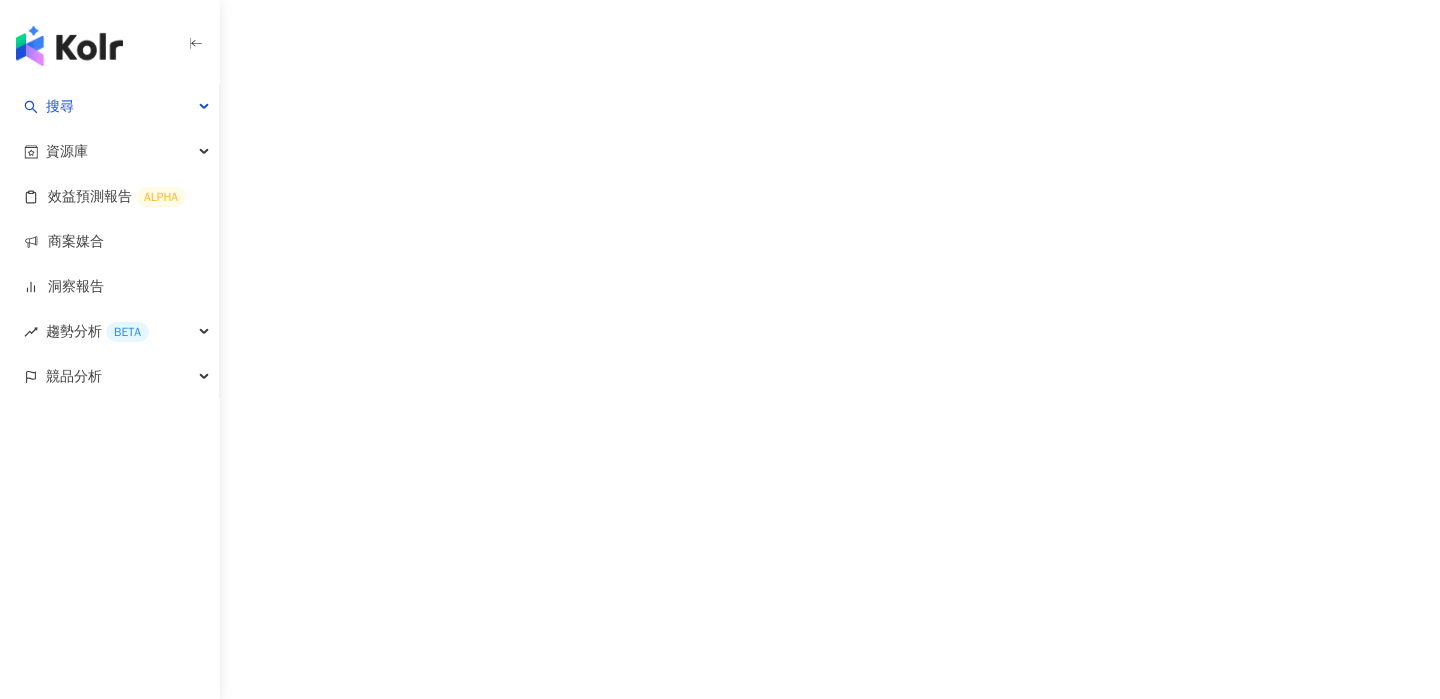 scroll, scrollTop: 0, scrollLeft: 0, axis: both 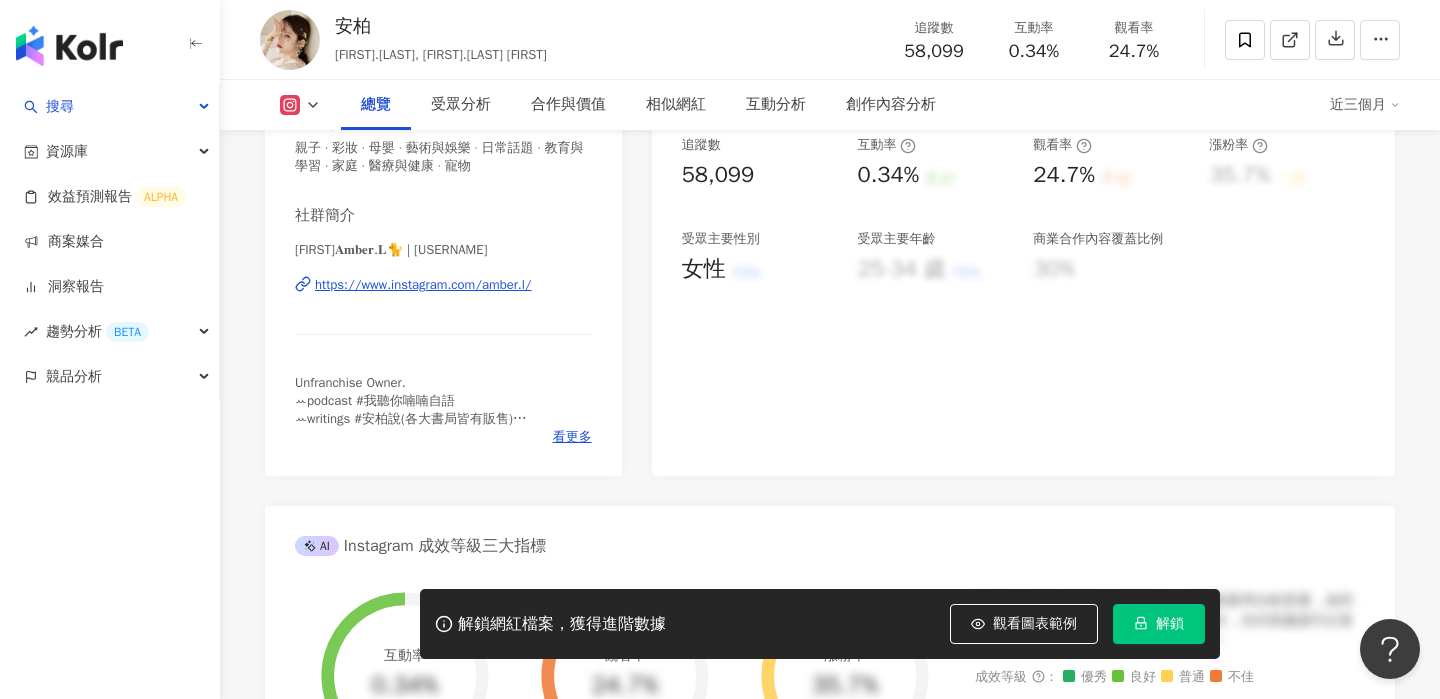 click on "https://www.instagram.com/amber.l/" at bounding box center (423, 285) 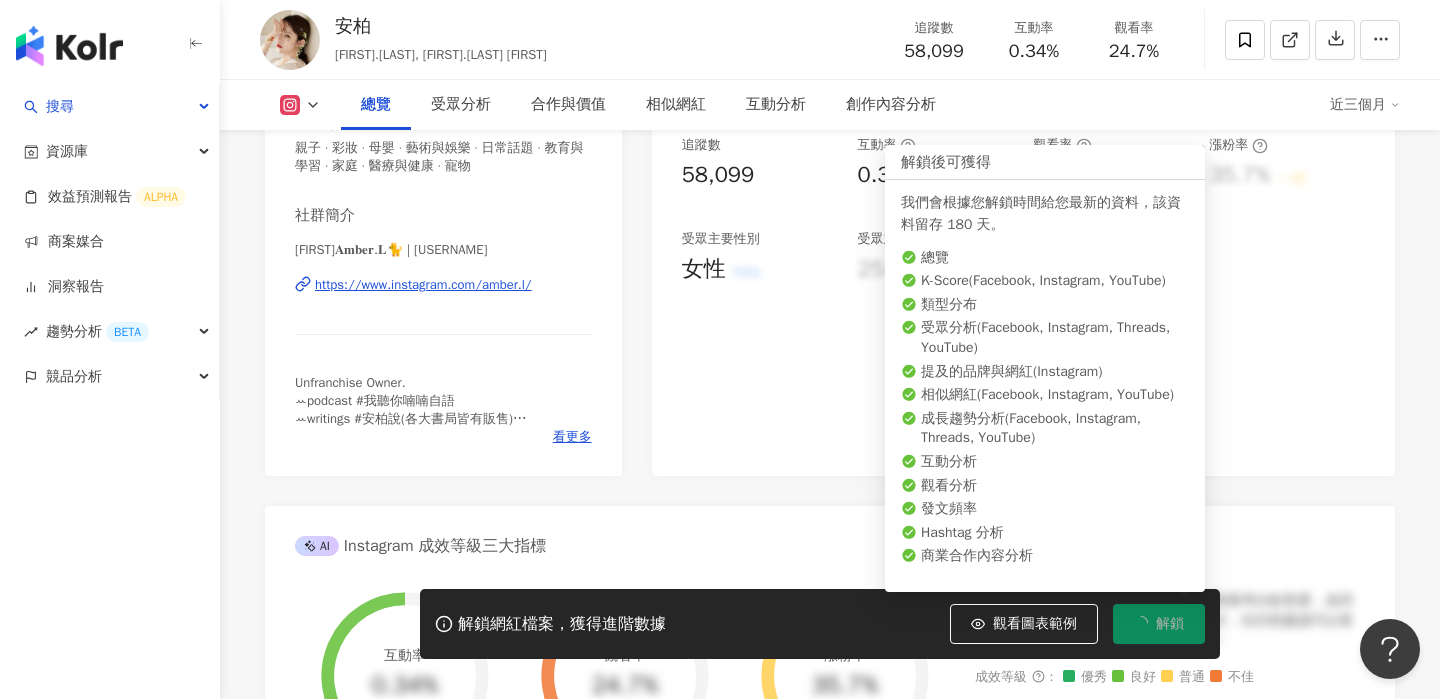 click on "解鎖" at bounding box center (1159, 624) 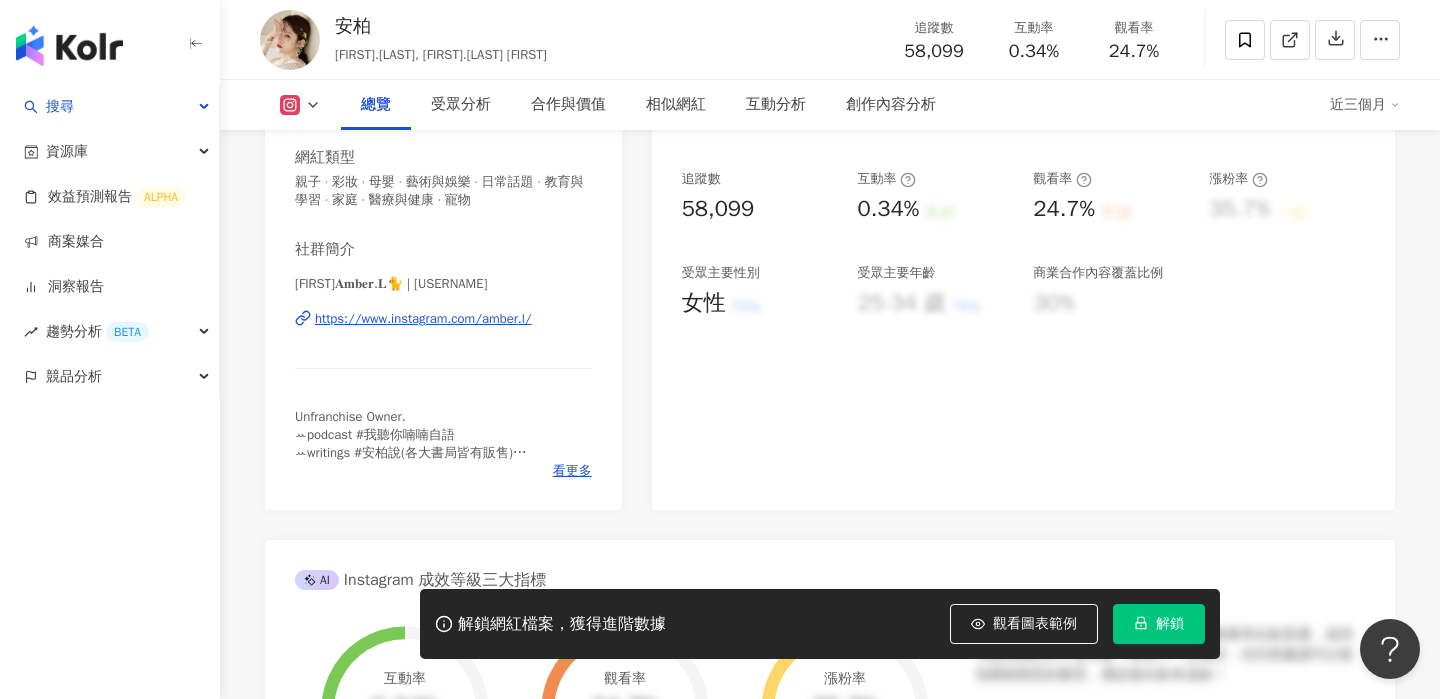 scroll, scrollTop: 331, scrollLeft: 0, axis: vertical 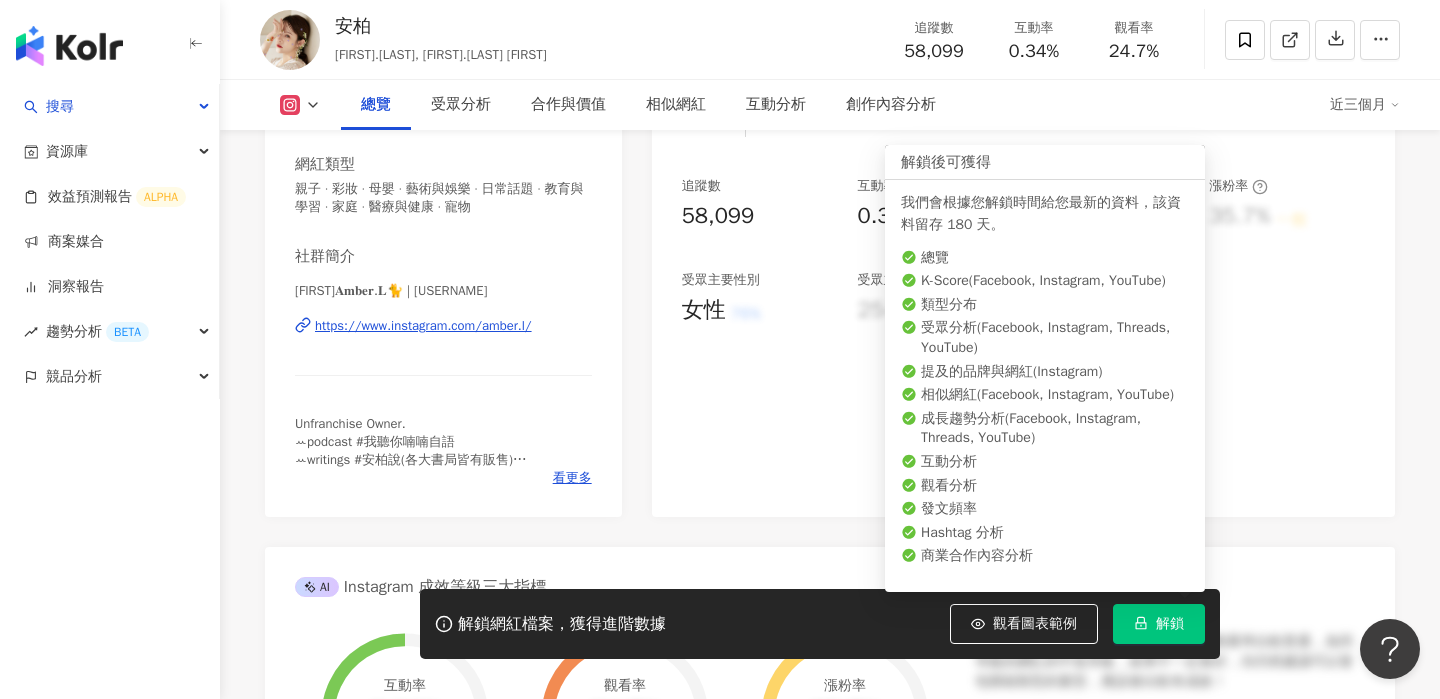 click on "解鎖" at bounding box center (1170, 624) 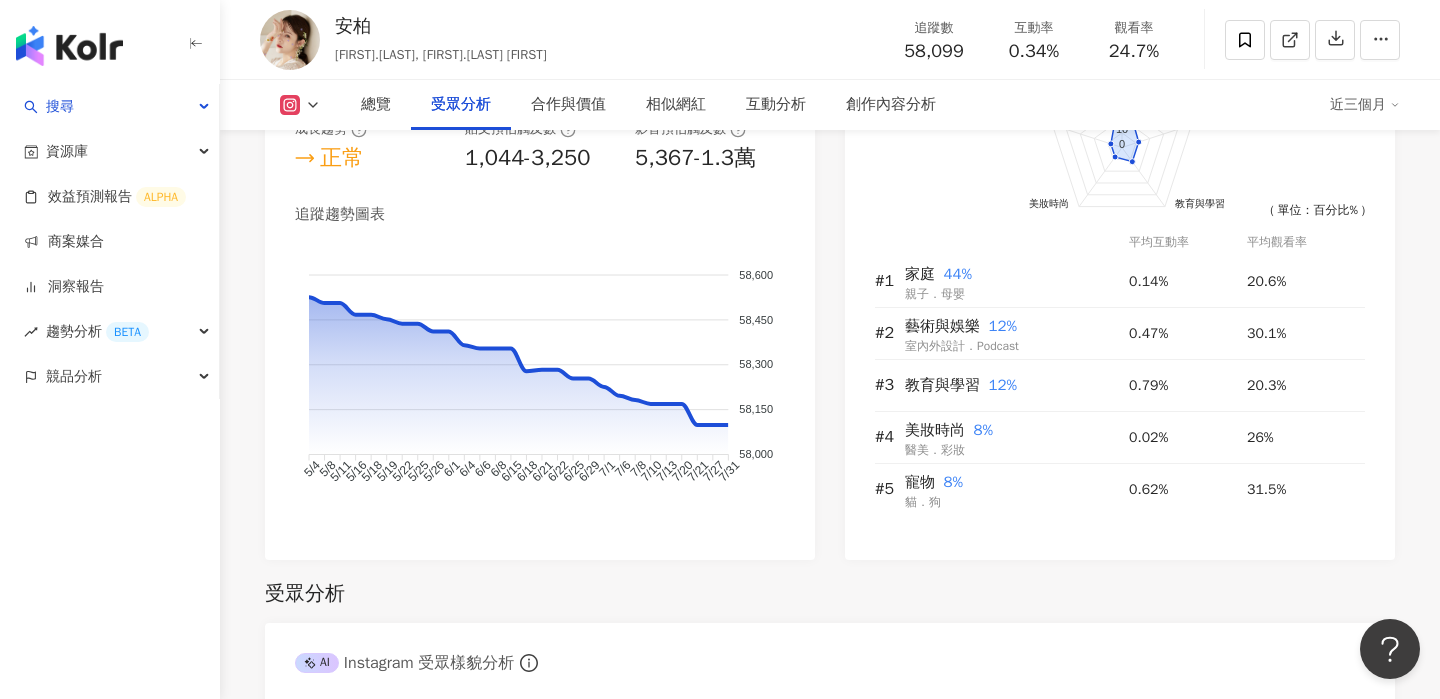 scroll, scrollTop: 0, scrollLeft: 0, axis: both 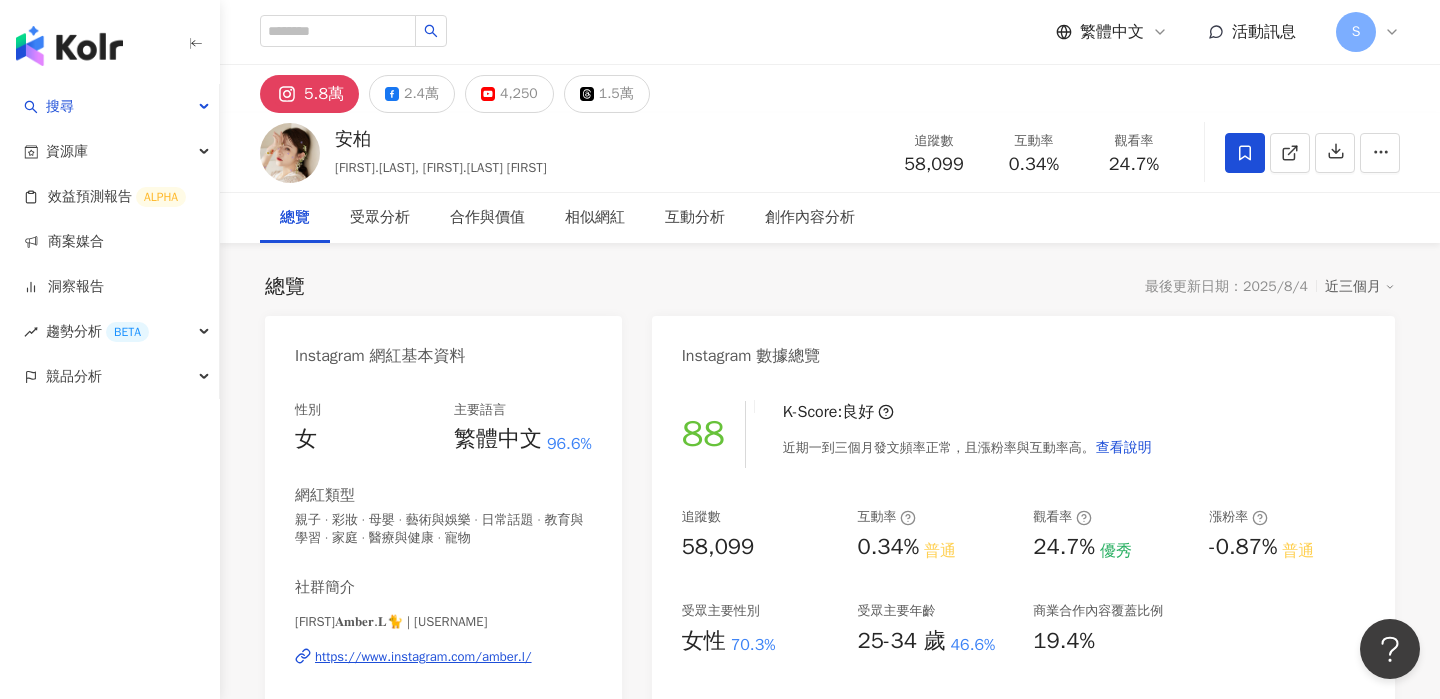 click 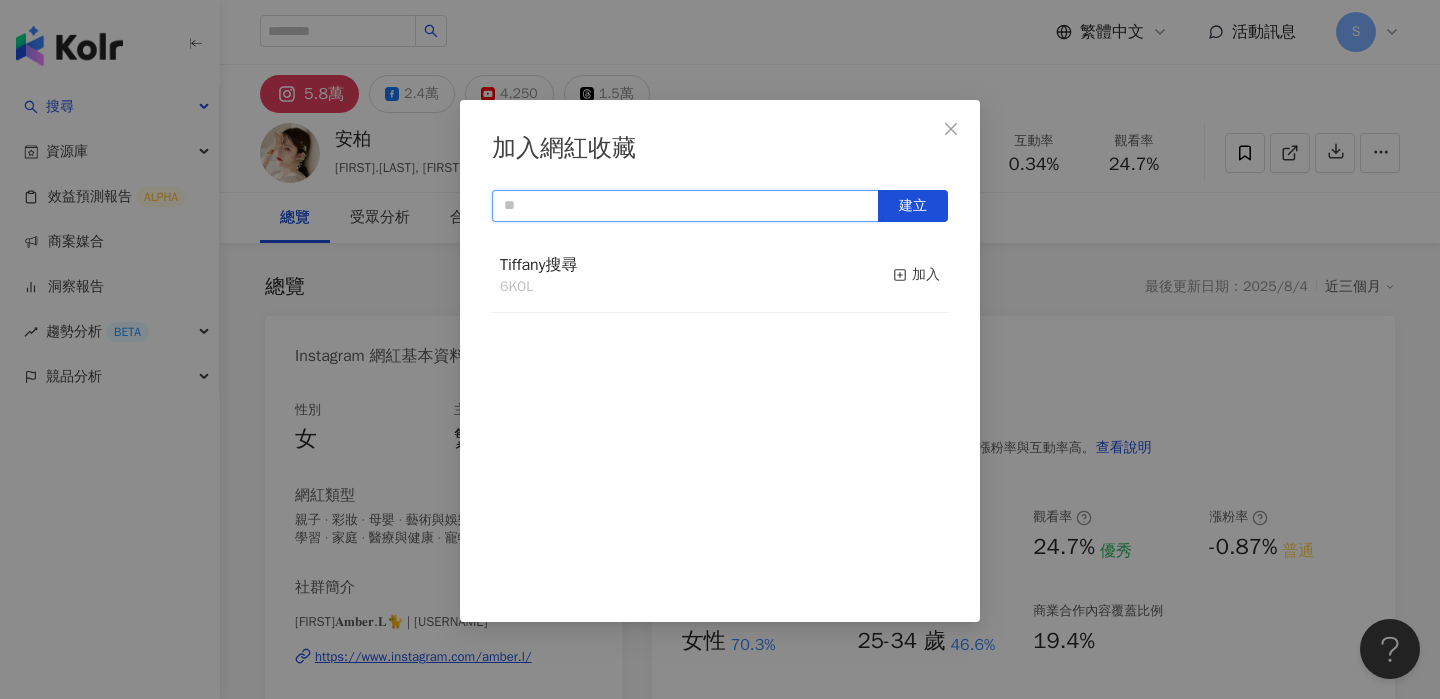 click at bounding box center (685, 206) 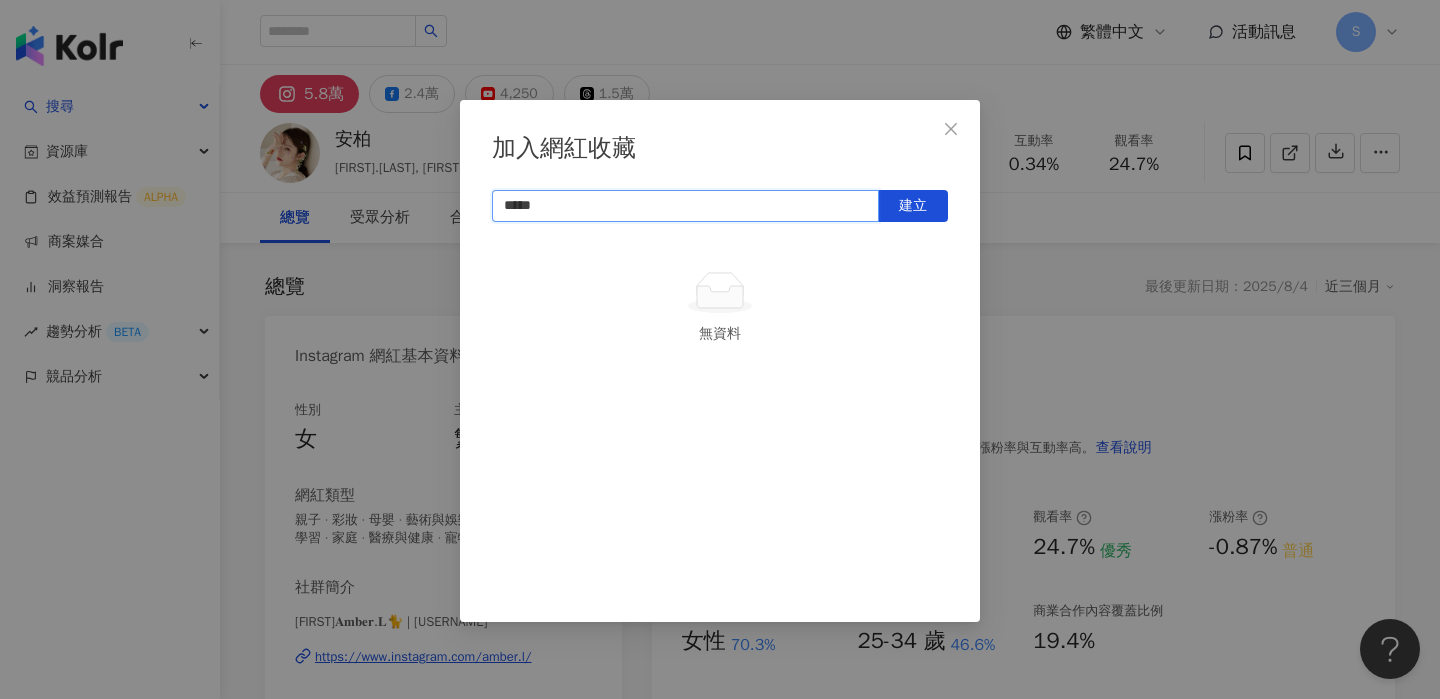 type on "******" 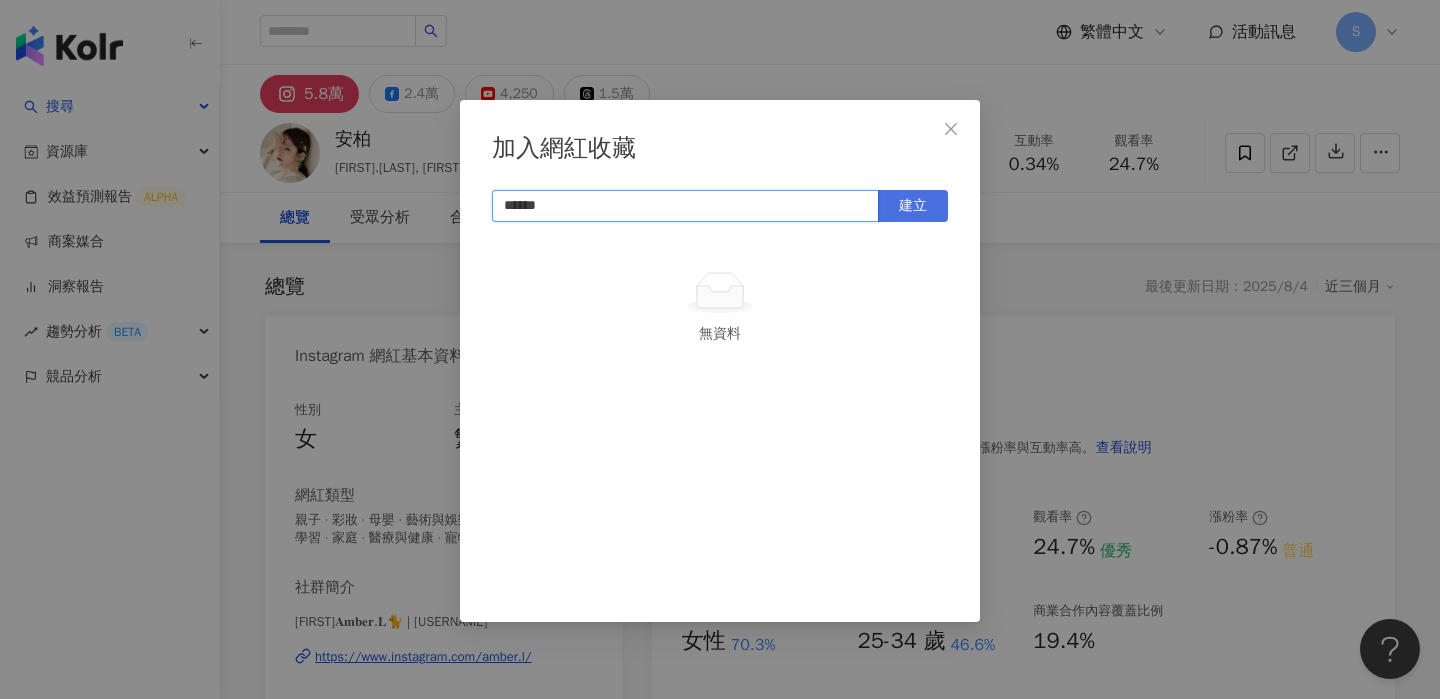 click on "建立" at bounding box center [913, 206] 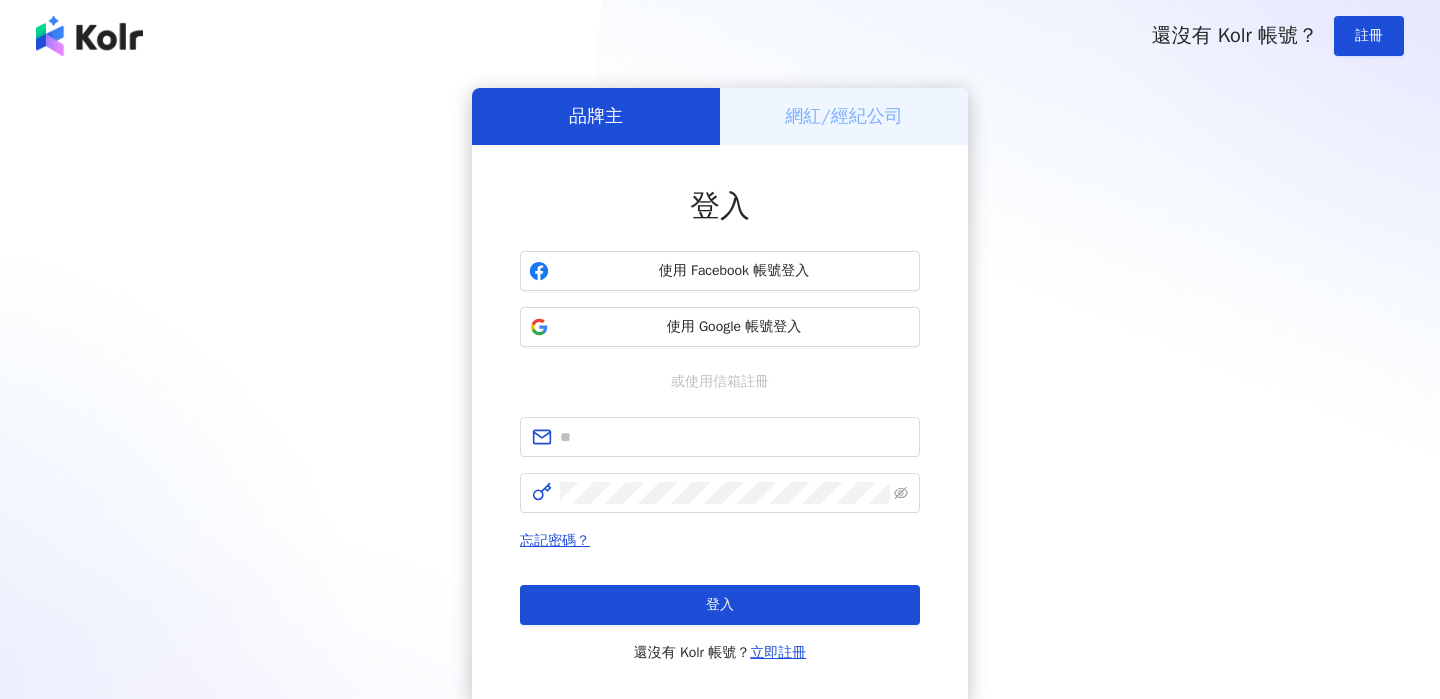 scroll, scrollTop: 0, scrollLeft: 0, axis: both 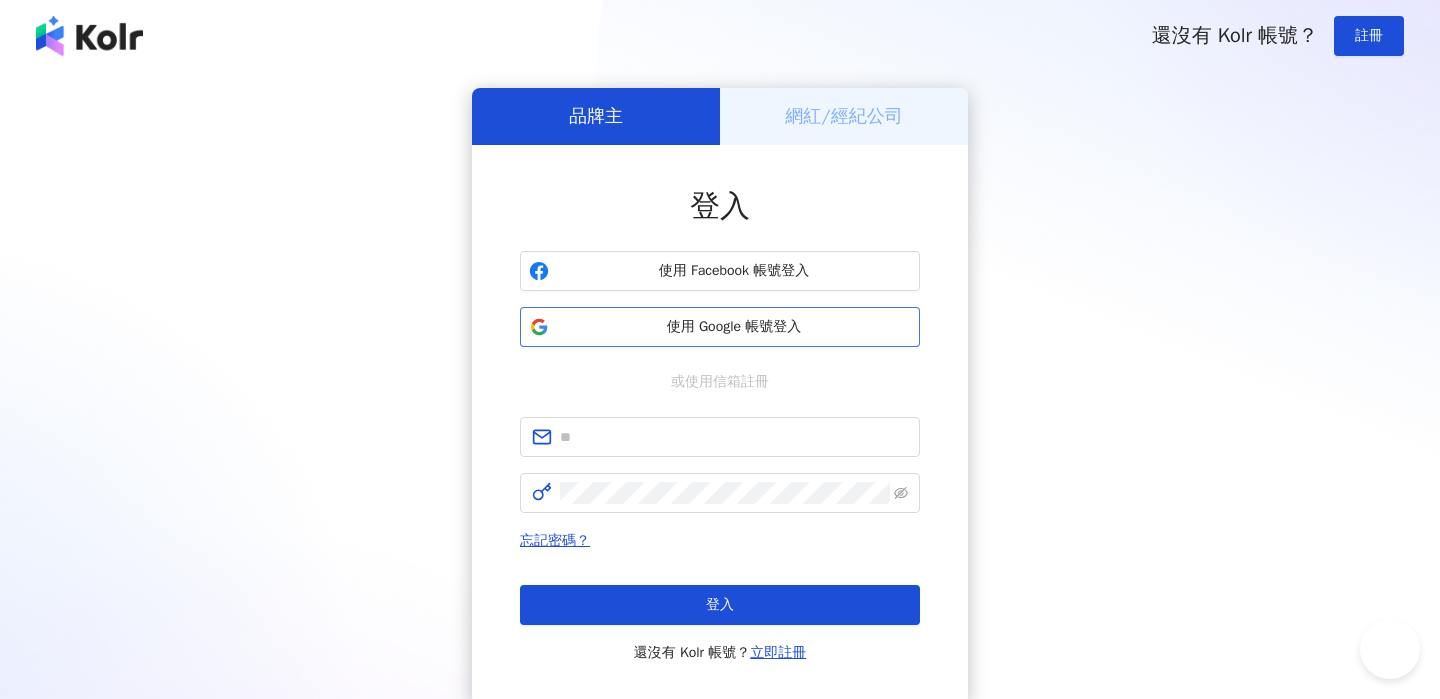 click on "使用 Google 帳號登入" at bounding box center (734, 327) 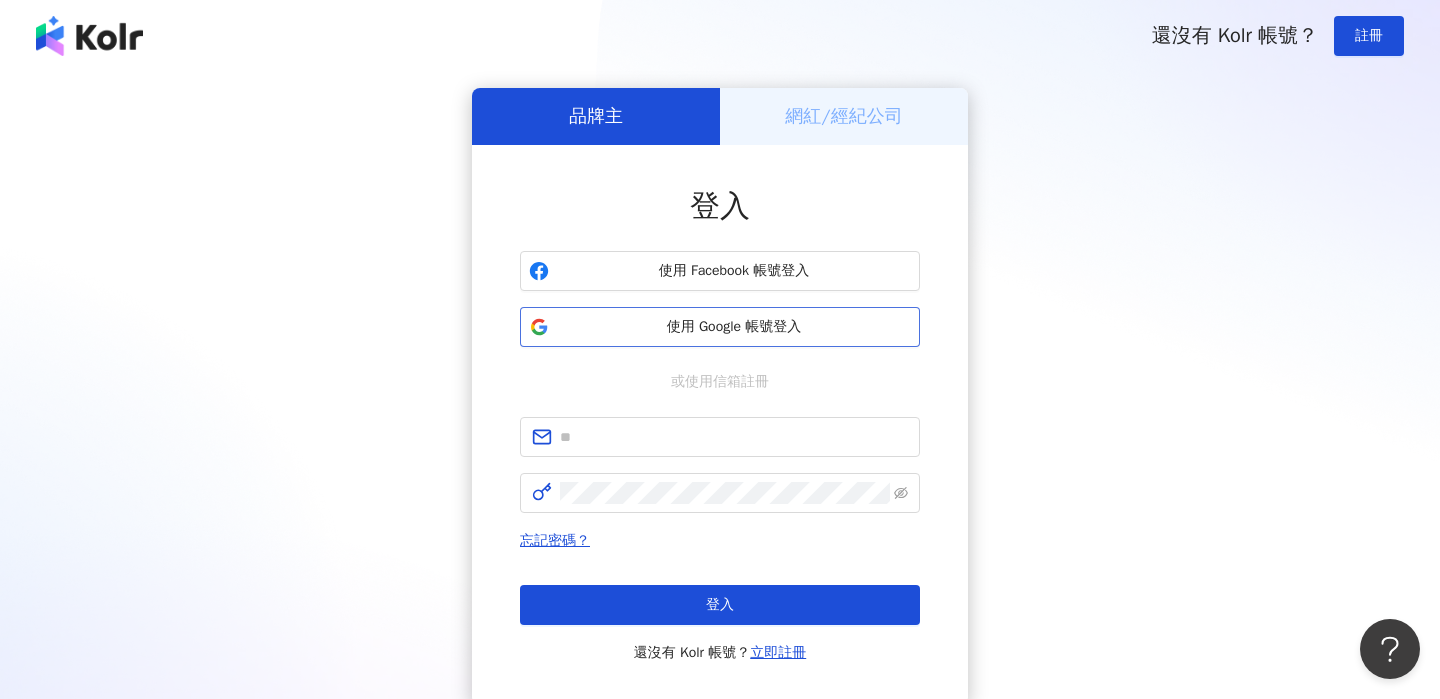 scroll, scrollTop: 0, scrollLeft: 0, axis: both 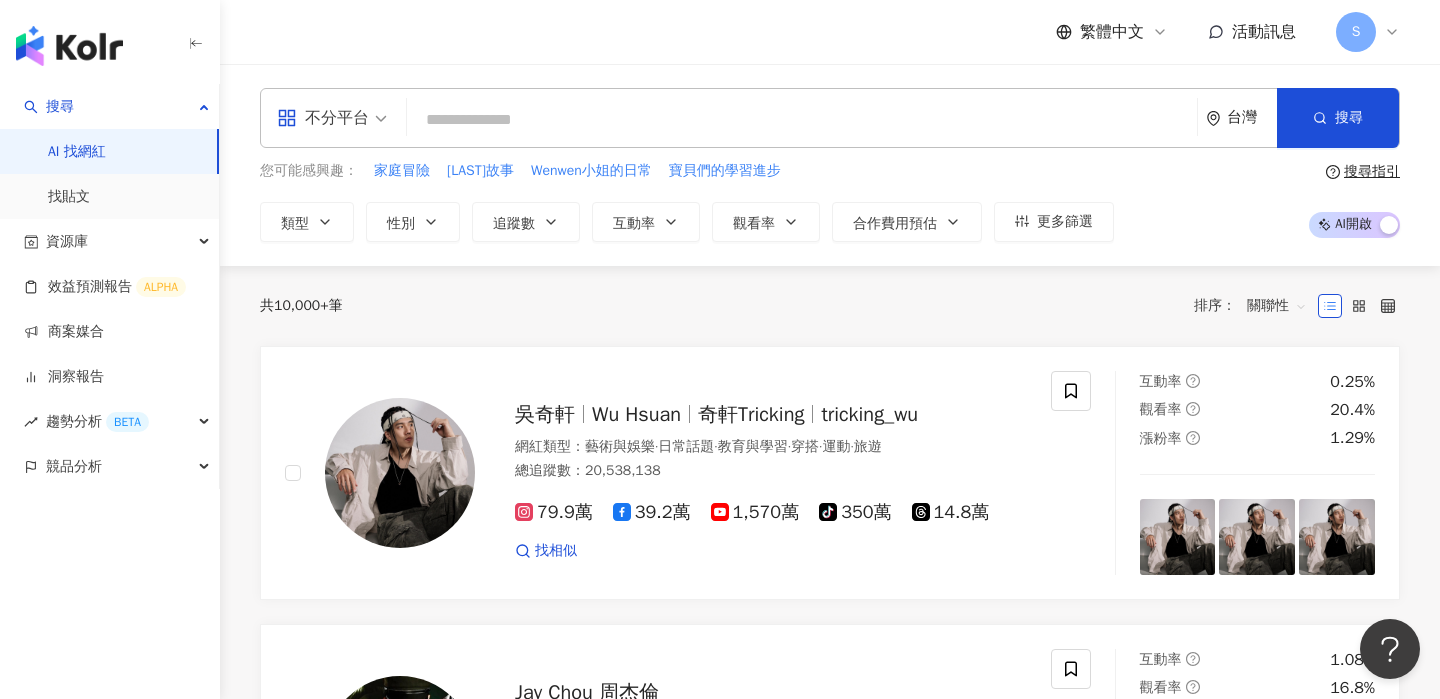 click at bounding box center [802, 120] 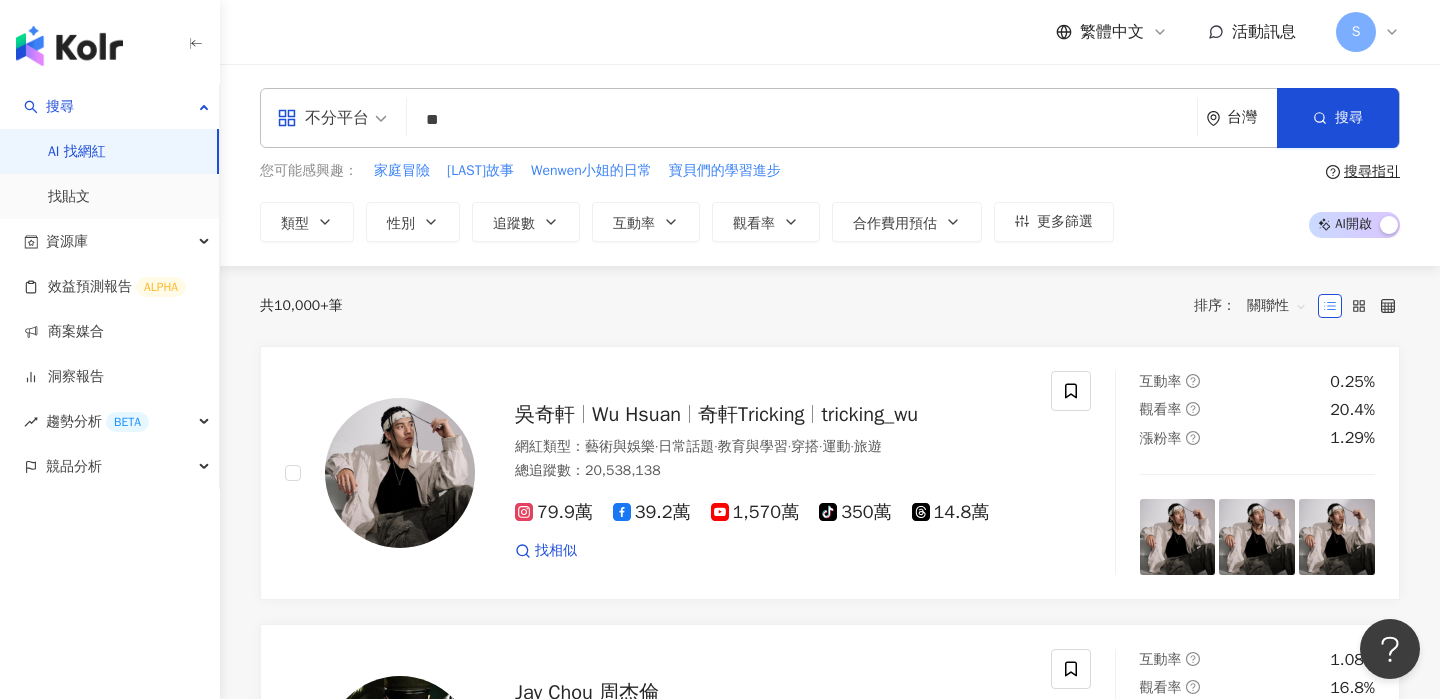 type on "*" 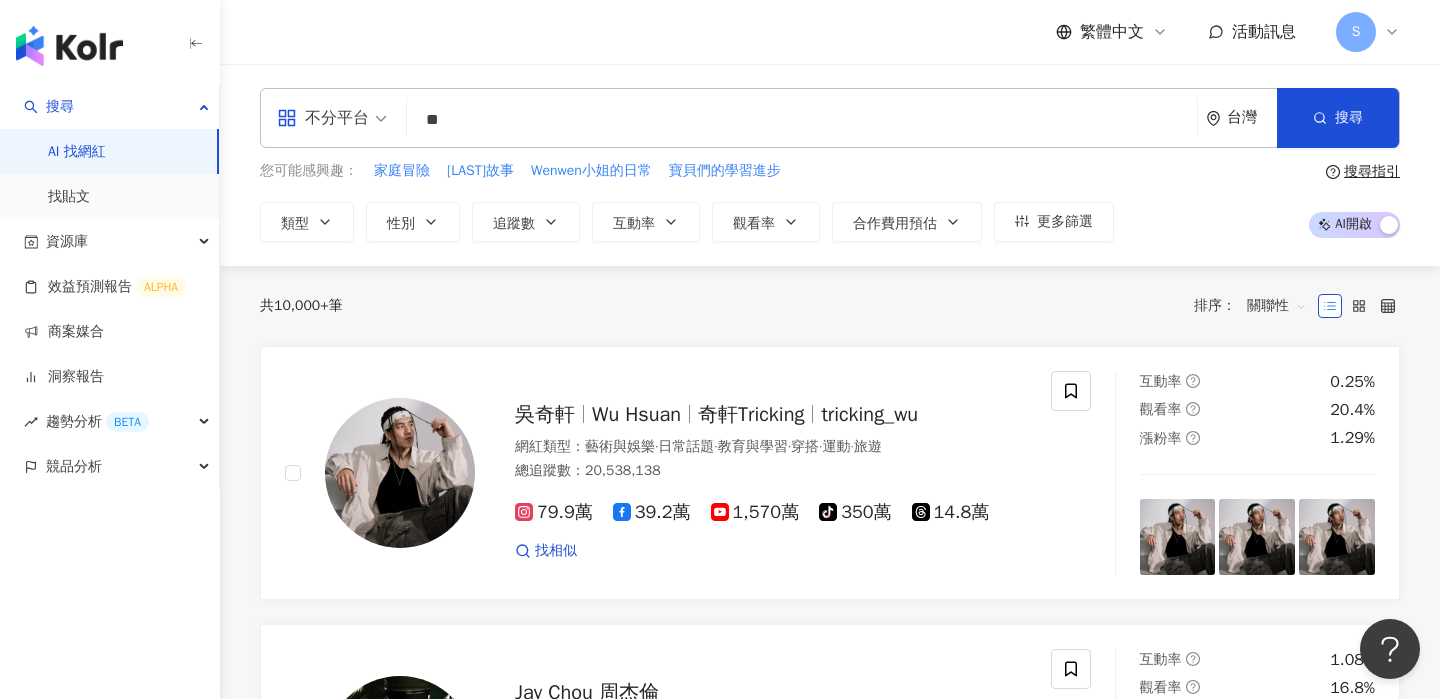 type on "*" 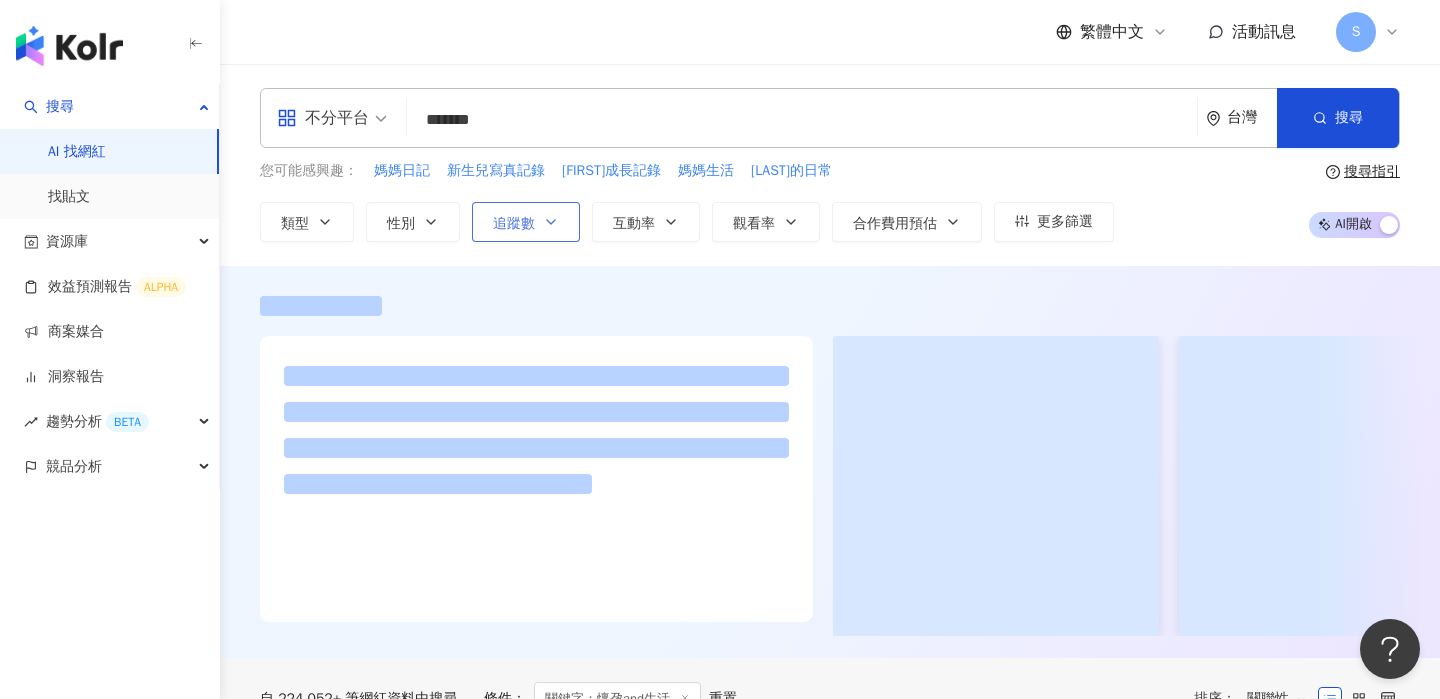 type on "*******" 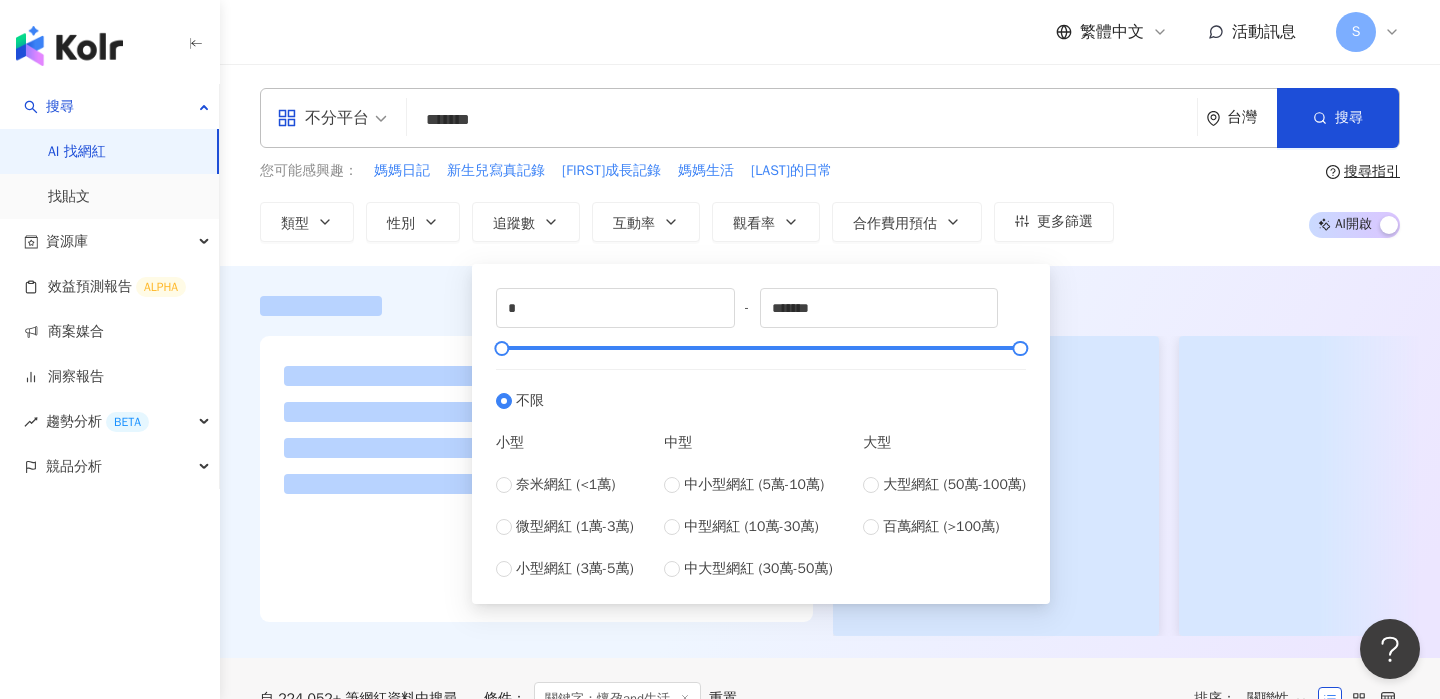type on "*****" 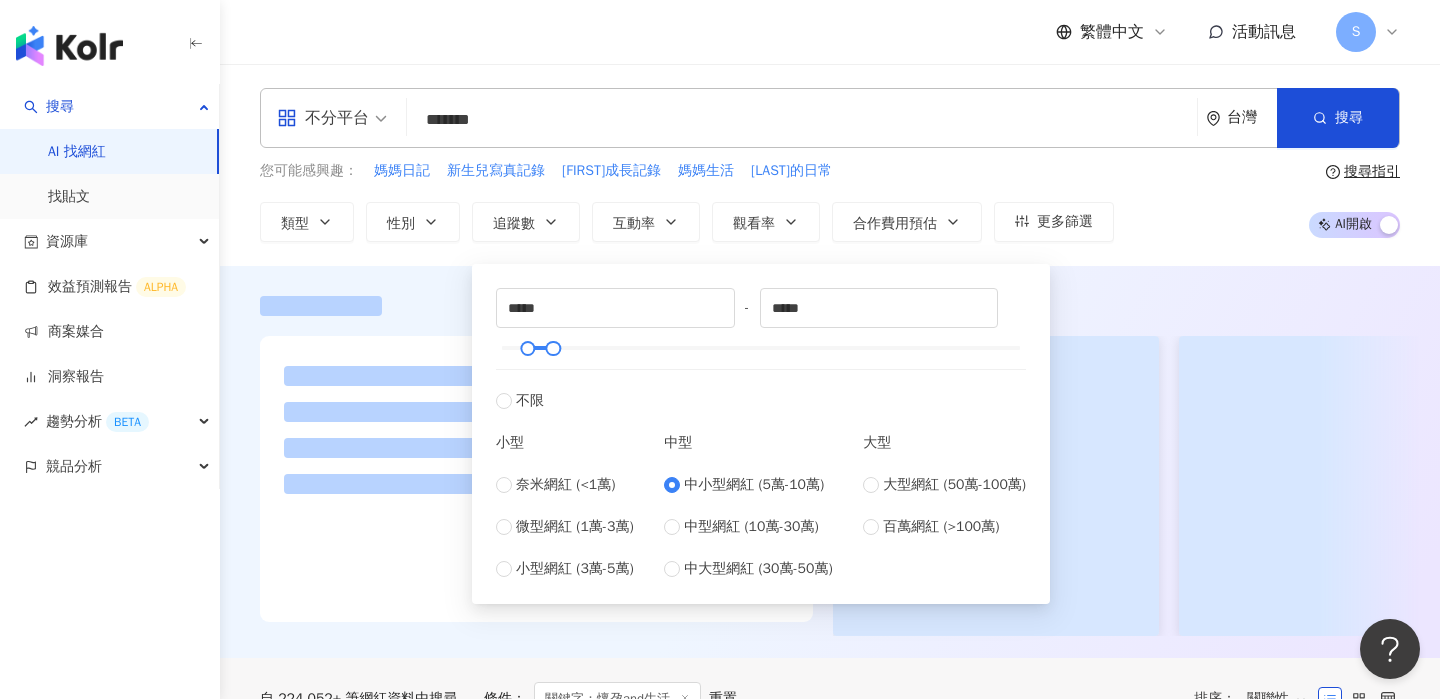click on "不分平台 ******* 台灣 搜尋 keyword 搜尋名稱、敘述、貼文含有關鍵字 “ 懷孕and生活 ” 的網紅 您可能感興趣： 媽媽日記  新生兒寫真記錄  寶寶成長記錄  媽媽生活  燕燕的日常  類型 性別 追蹤數 互動率 觀看率 合作費用預估  更多篩選 *****  -  ***** 不限 小型 奈米網紅 (<1萬) 微型網紅 (1萬-3萬) 小型網紅 (3萬-5萬) 中型 中小型網紅 (5萬-10萬) 中型網紅 (10萬-30萬) 中大型網紅 (30萬-50萬) 大型 大型網紅 (50萬-100萬) 百萬網紅 (>100萬) 搜尋指引 AI  開啟 AI  關閉" at bounding box center [830, 165] 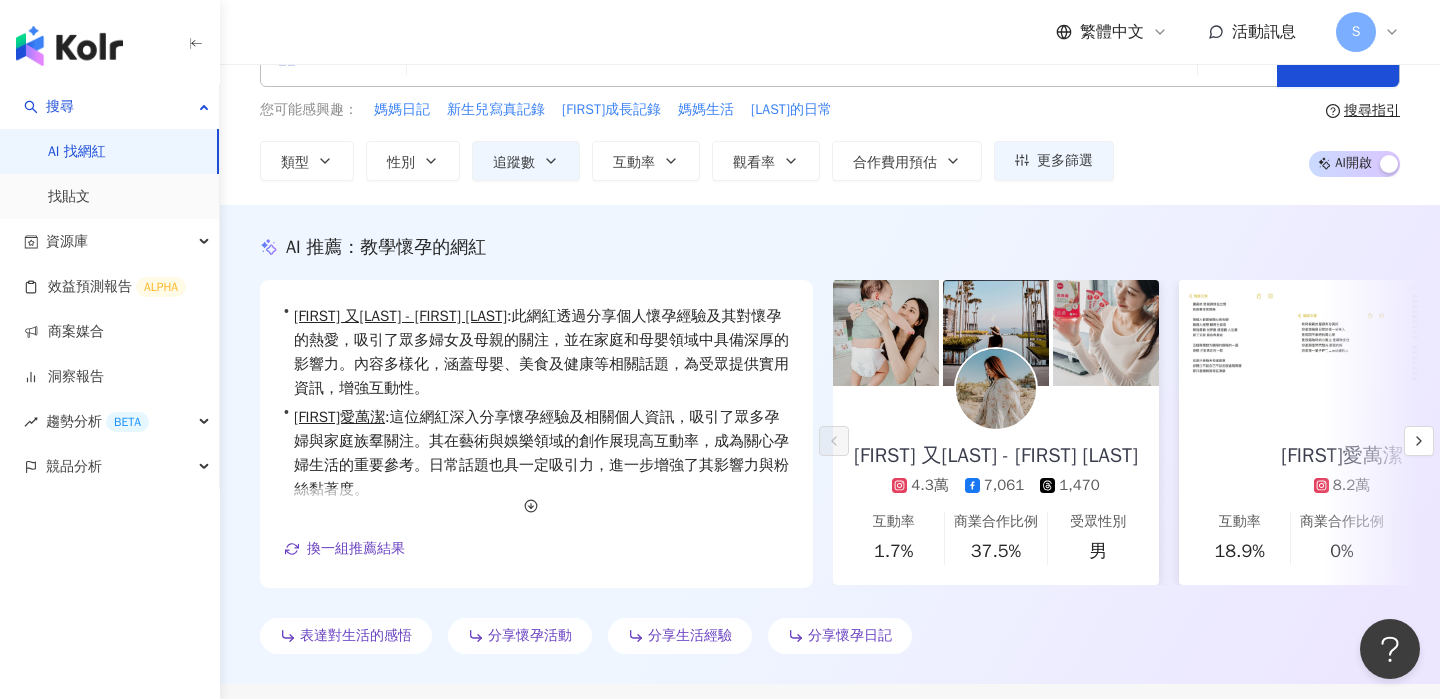 scroll, scrollTop: 0, scrollLeft: 0, axis: both 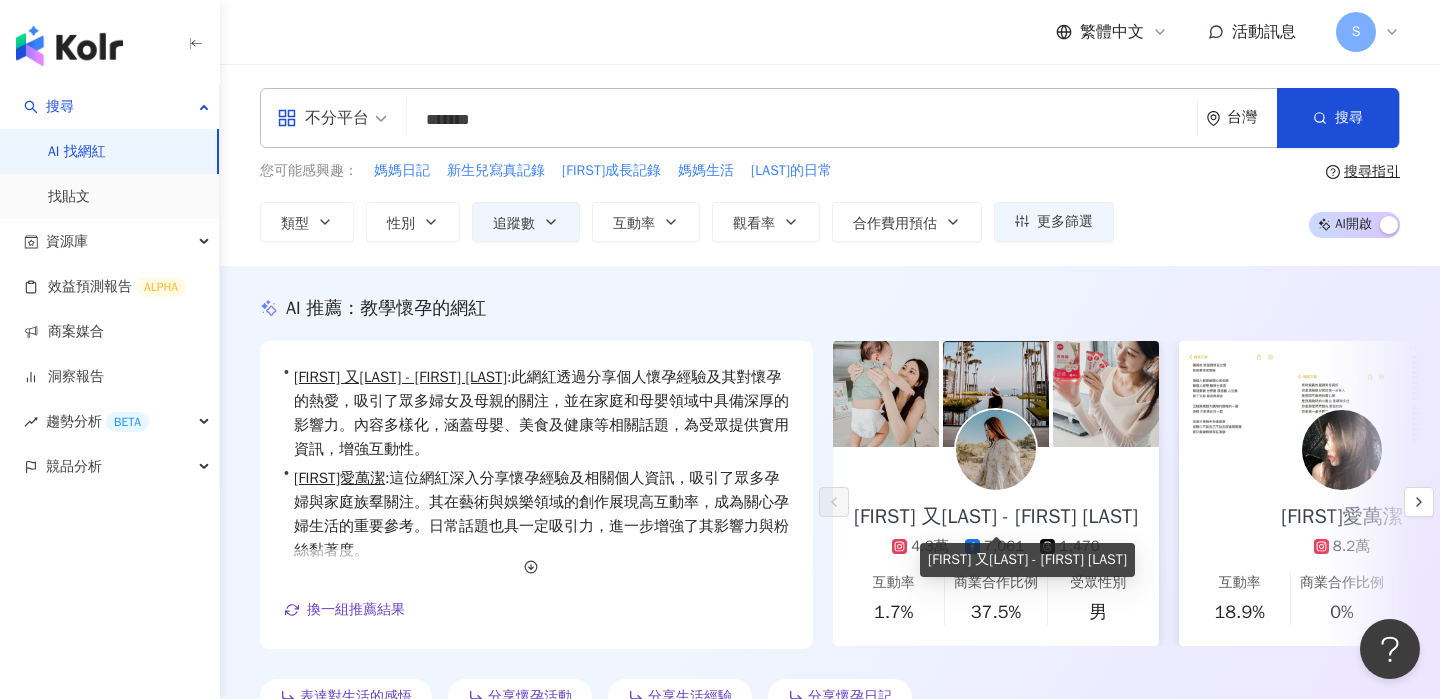 click on "[FIRST] [LAST] - [FIRST] [LAST]" at bounding box center (996, 517) 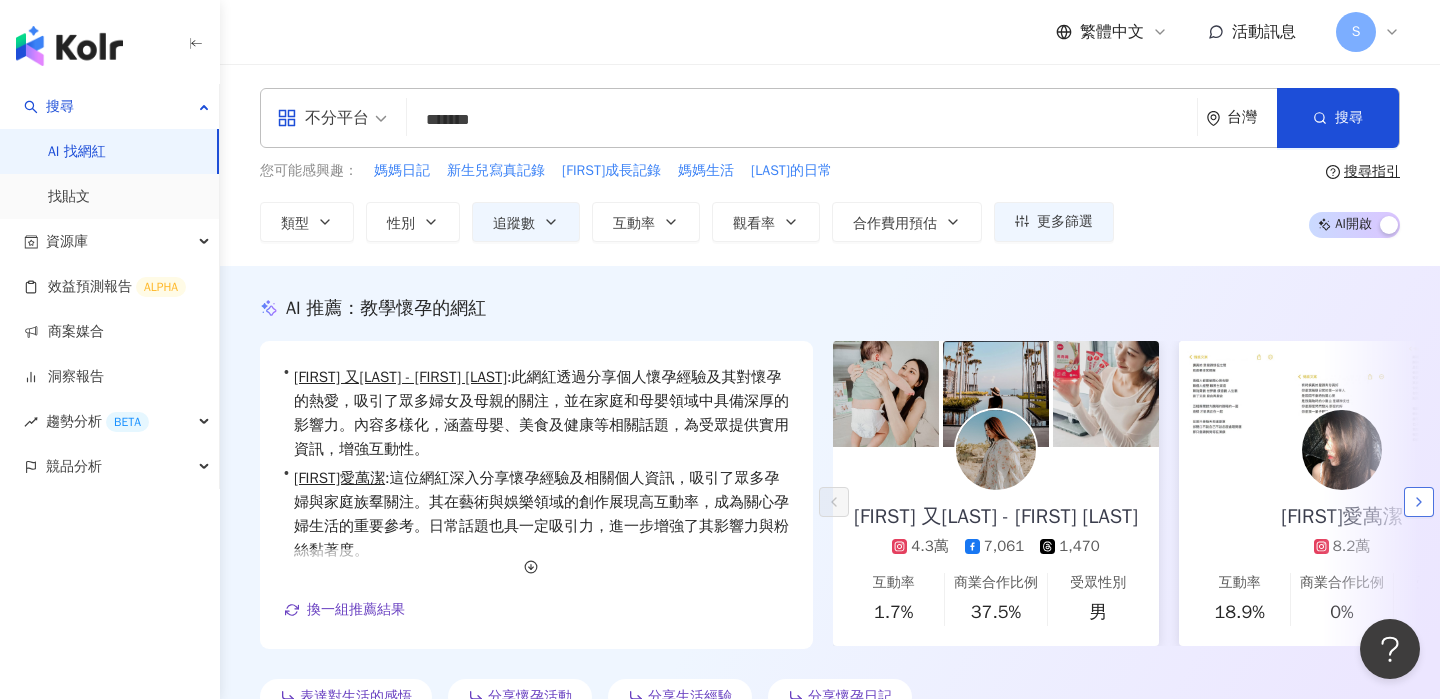 click 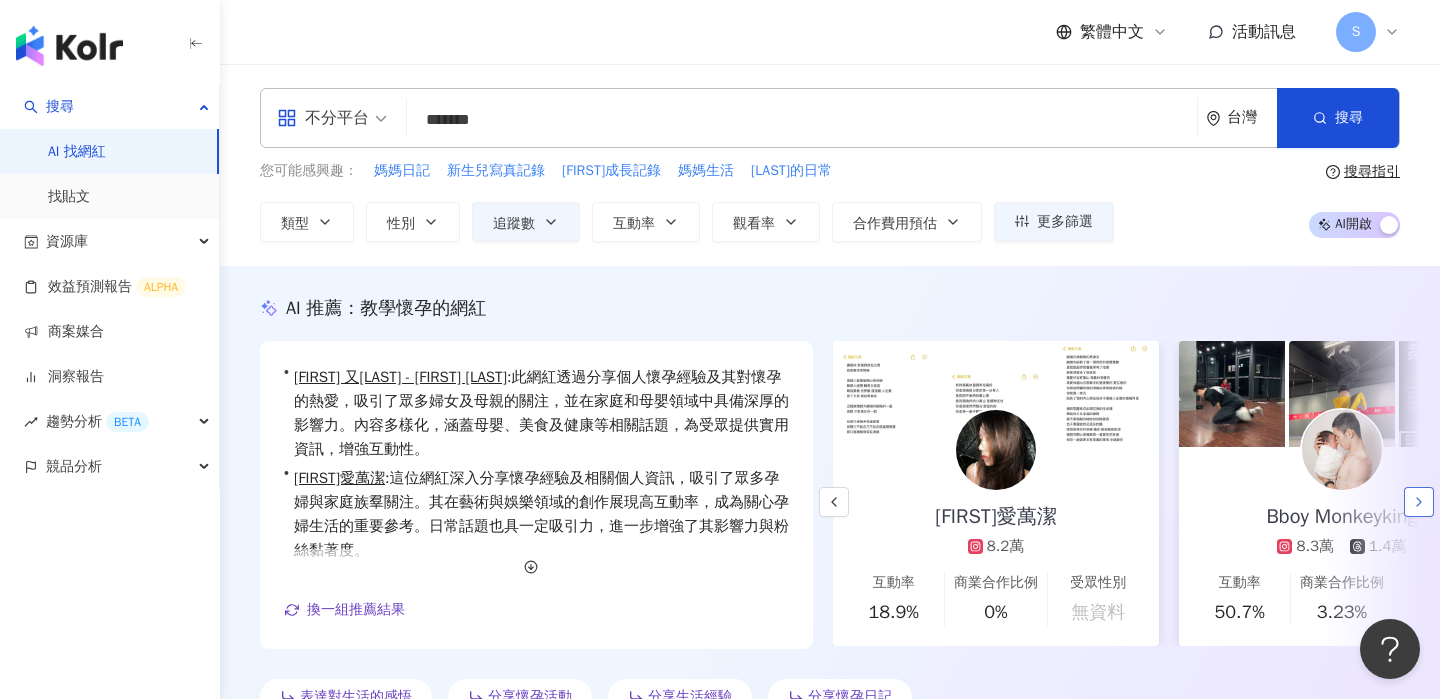click 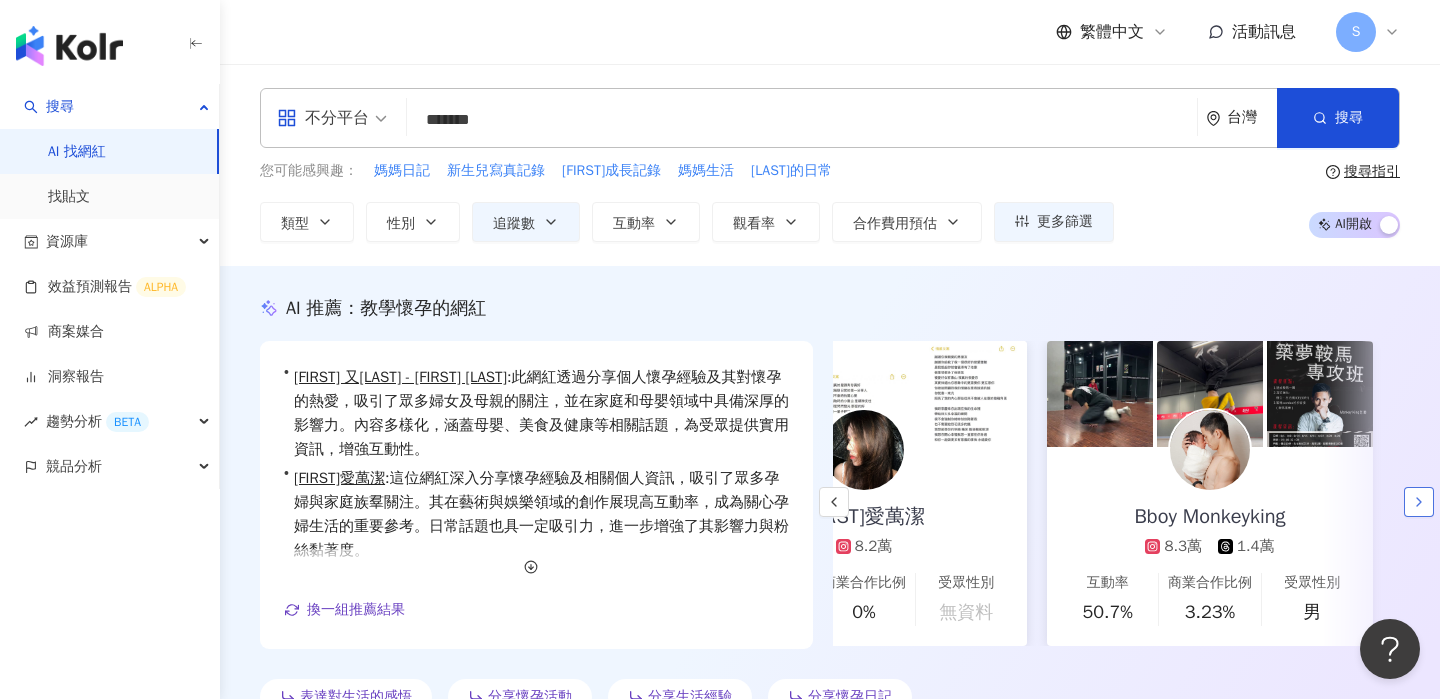 scroll, scrollTop: 0, scrollLeft: 491, axis: horizontal 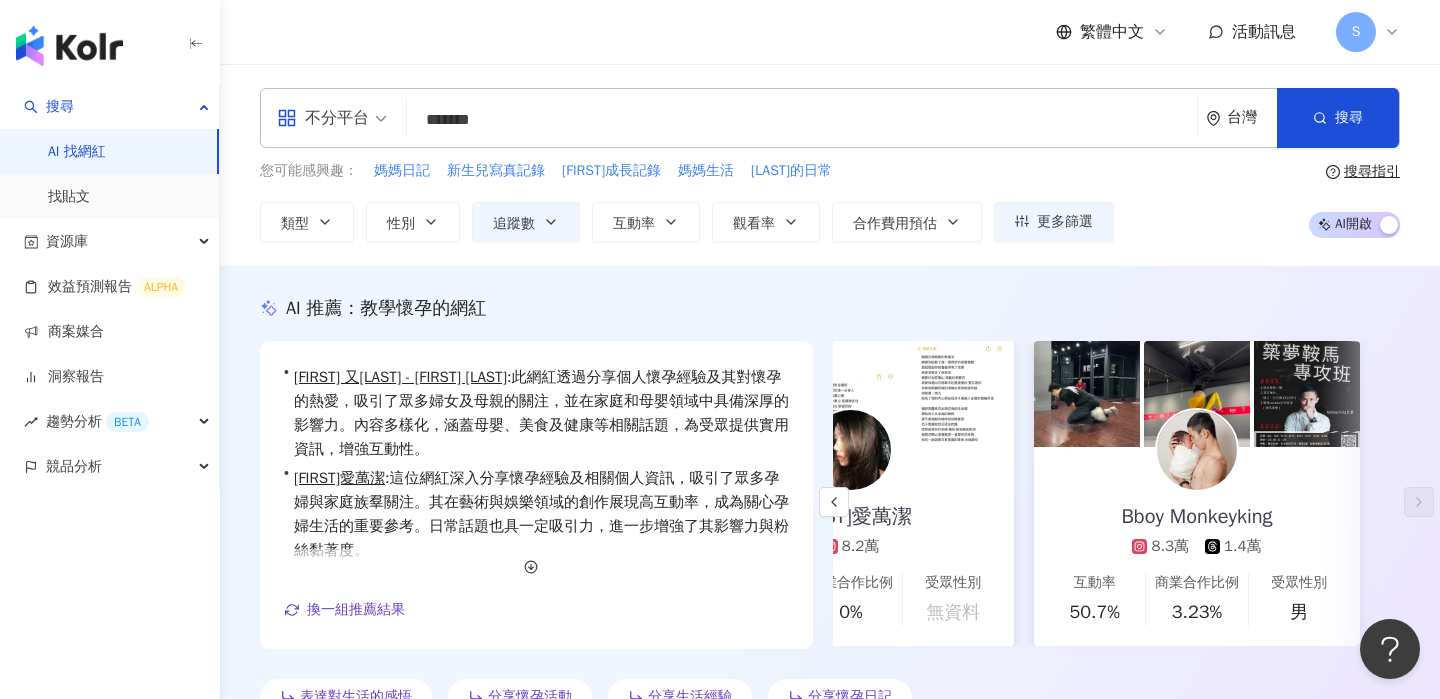 click on "*******" at bounding box center [802, 120] 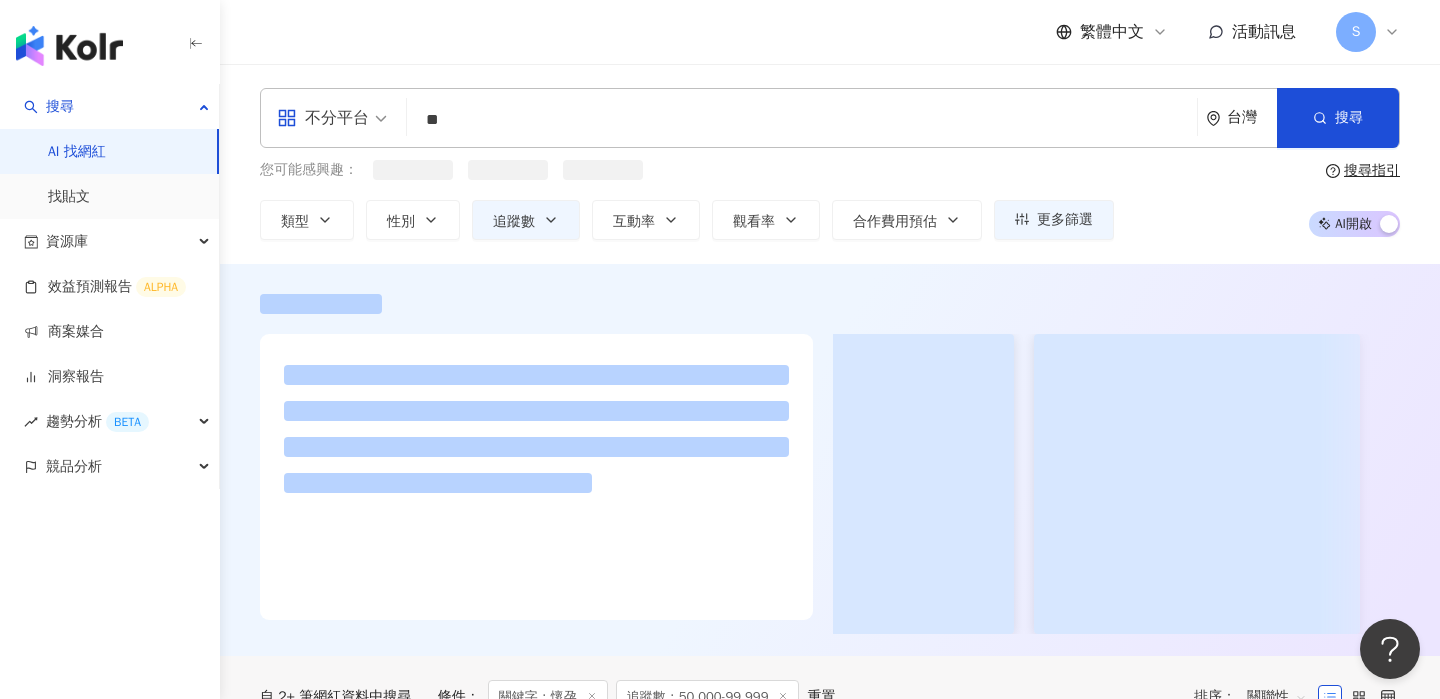 scroll, scrollTop: 0, scrollLeft: 0, axis: both 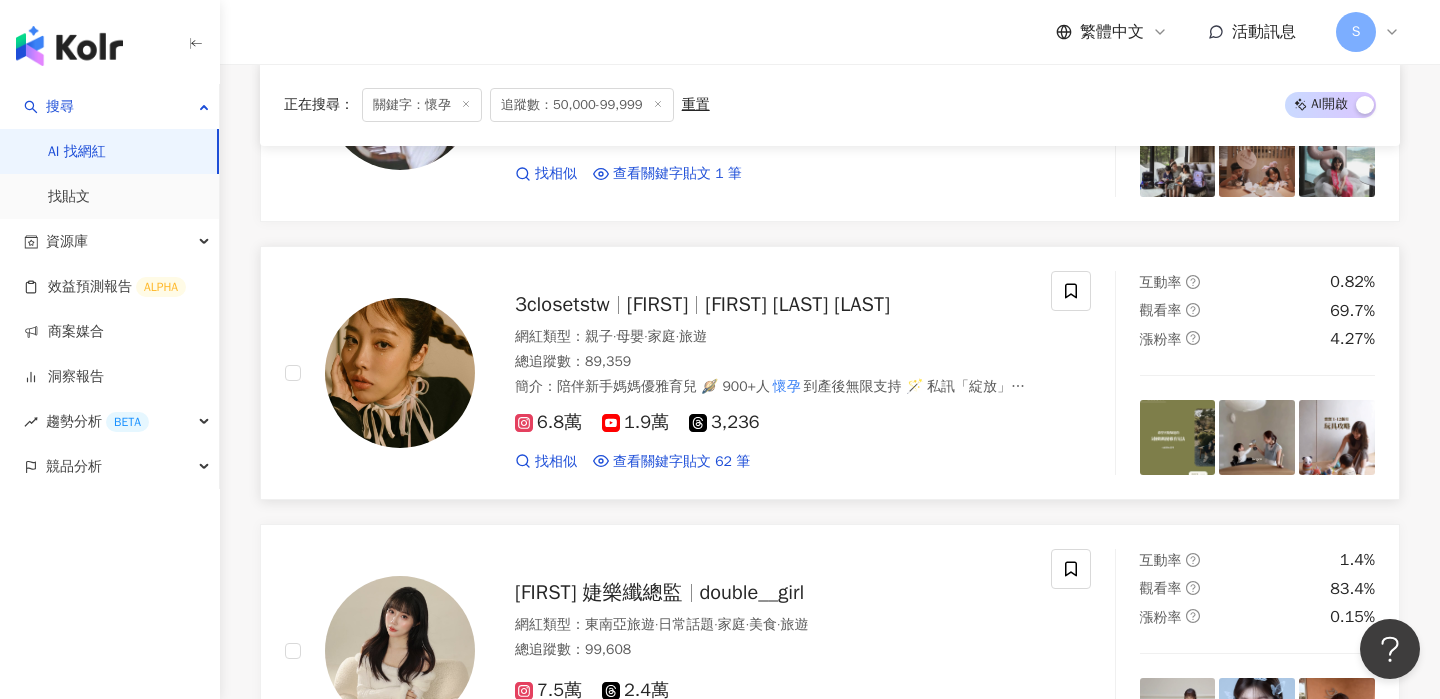 type on "**" 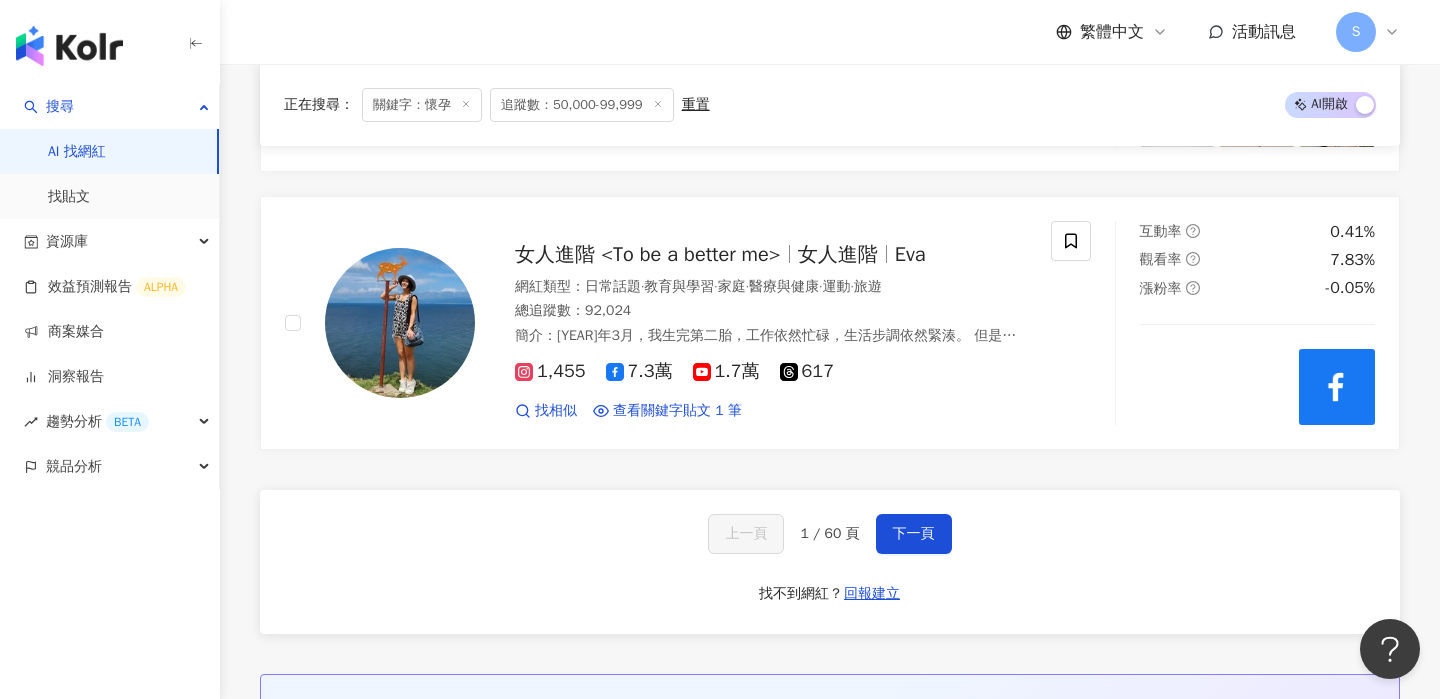 scroll, scrollTop: 3490, scrollLeft: 0, axis: vertical 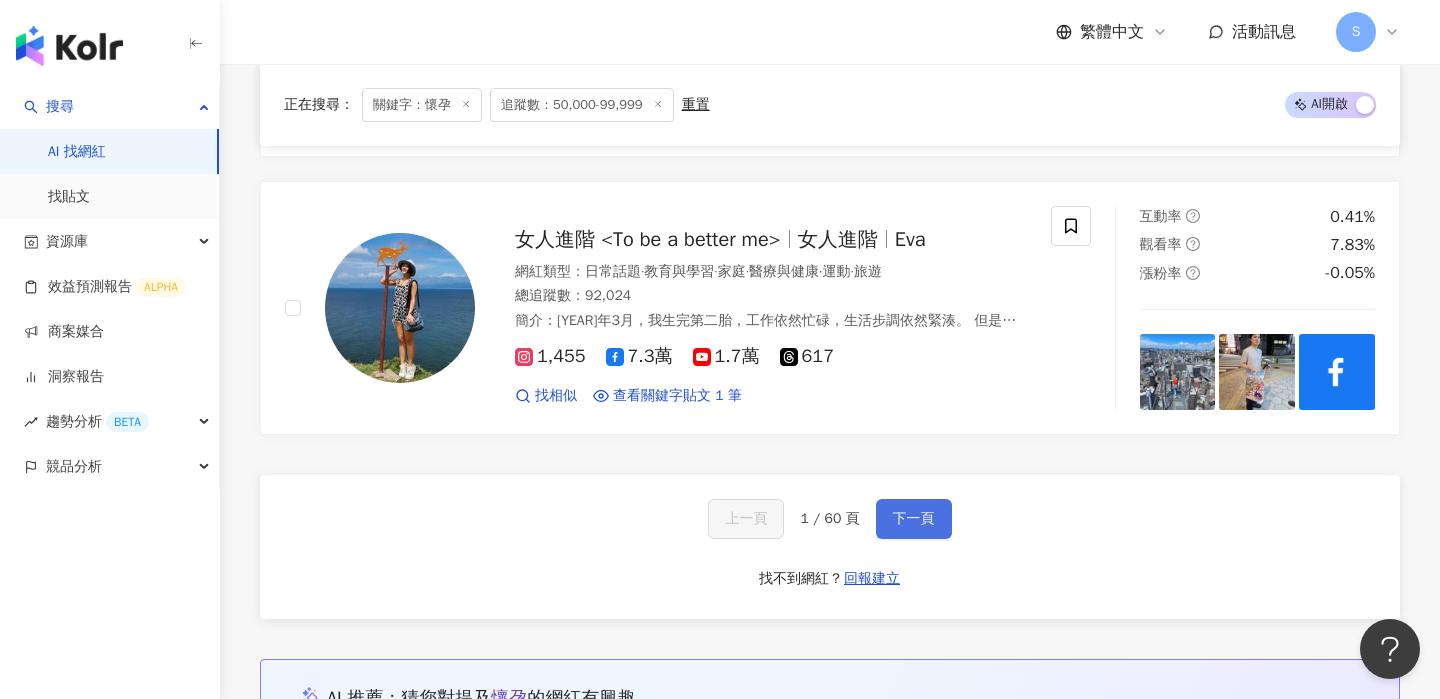 click on "下一頁" at bounding box center [914, 519] 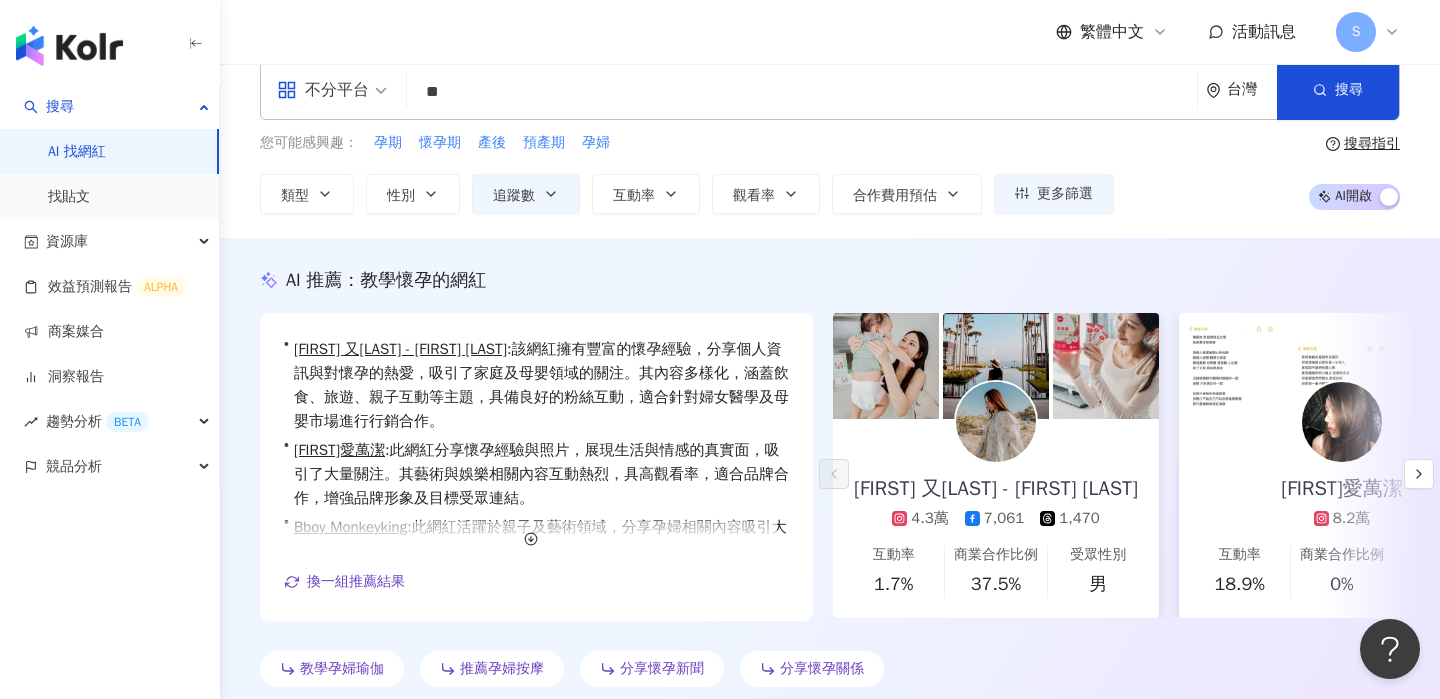 scroll, scrollTop: 32, scrollLeft: 0, axis: vertical 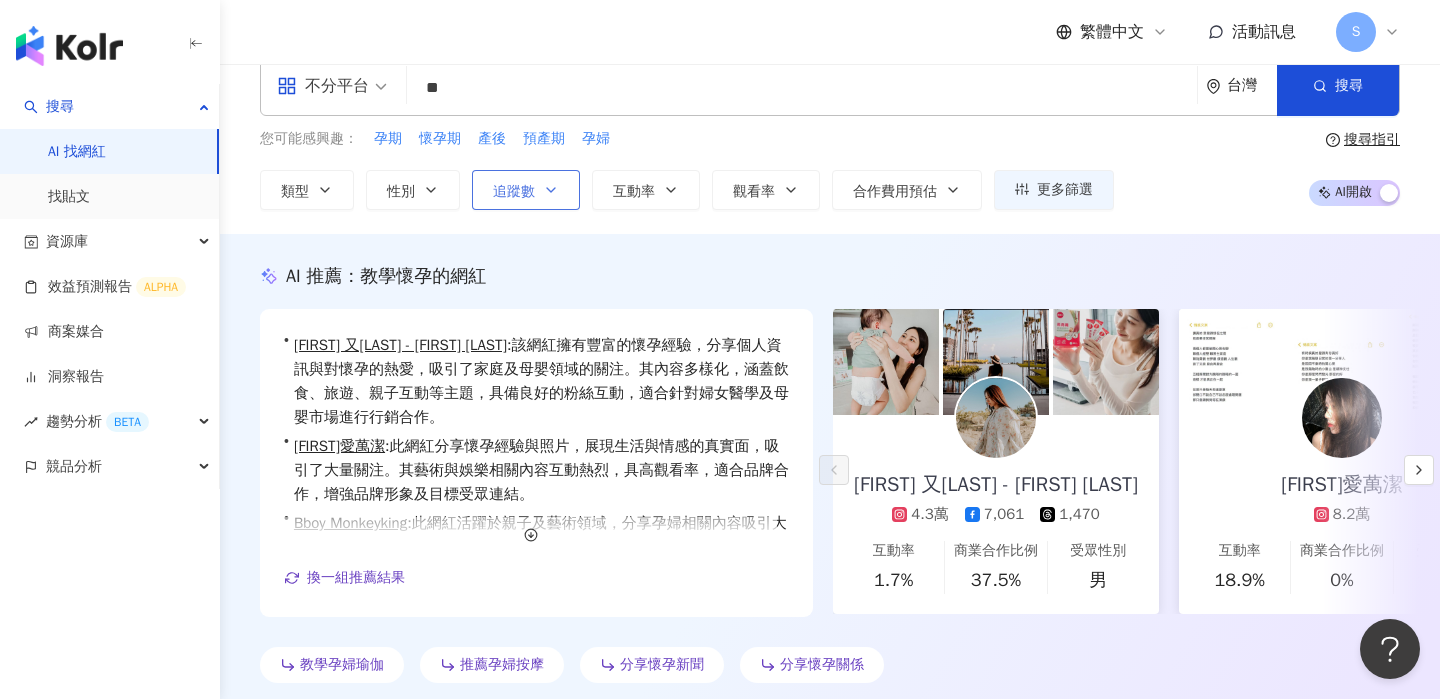 click on "追蹤數" at bounding box center [526, 190] 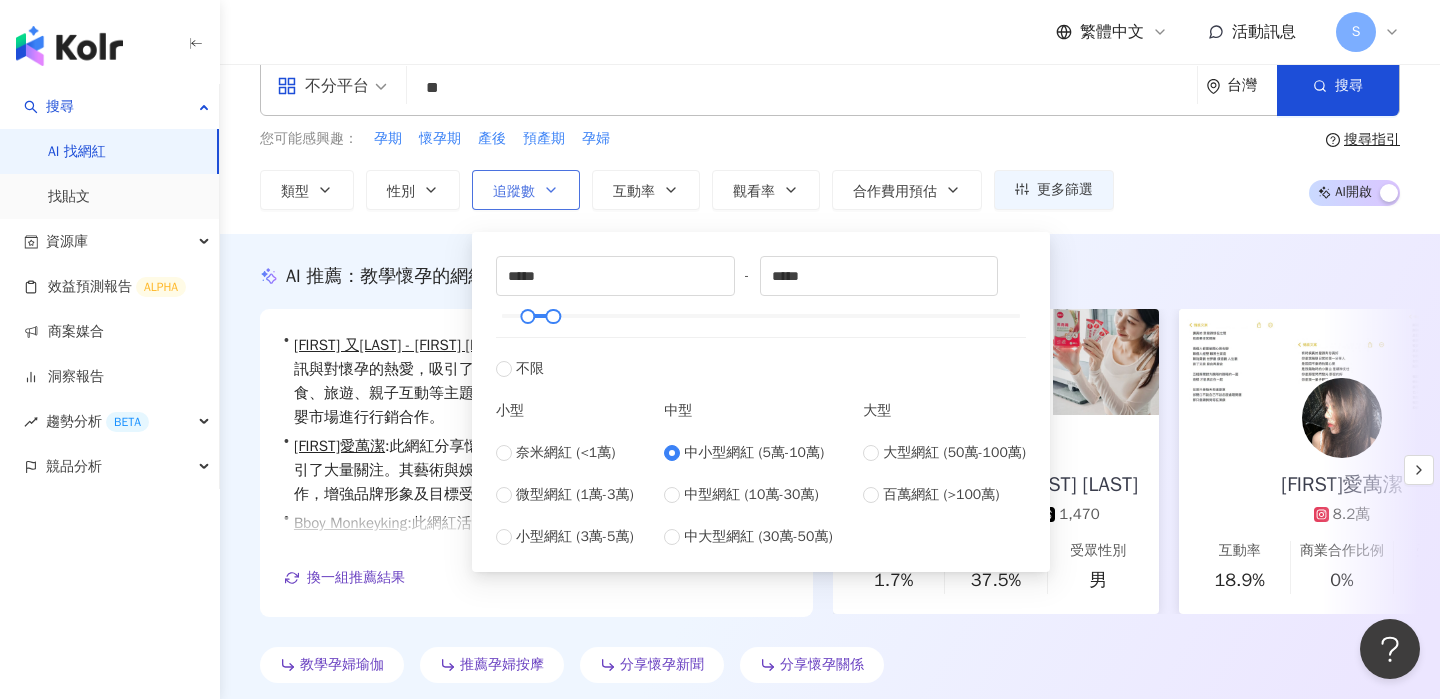 click on "追蹤數" at bounding box center [526, 190] 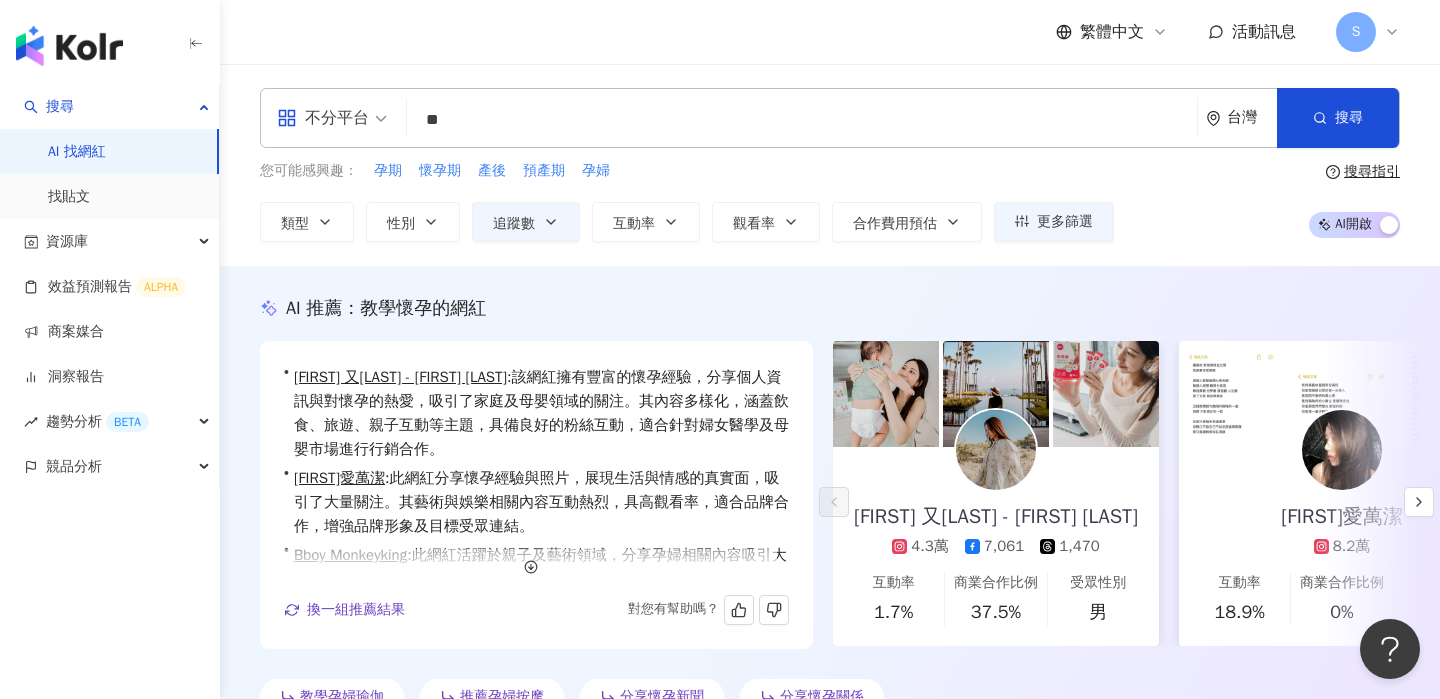 scroll, scrollTop: 7, scrollLeft: 0, axis: vertical 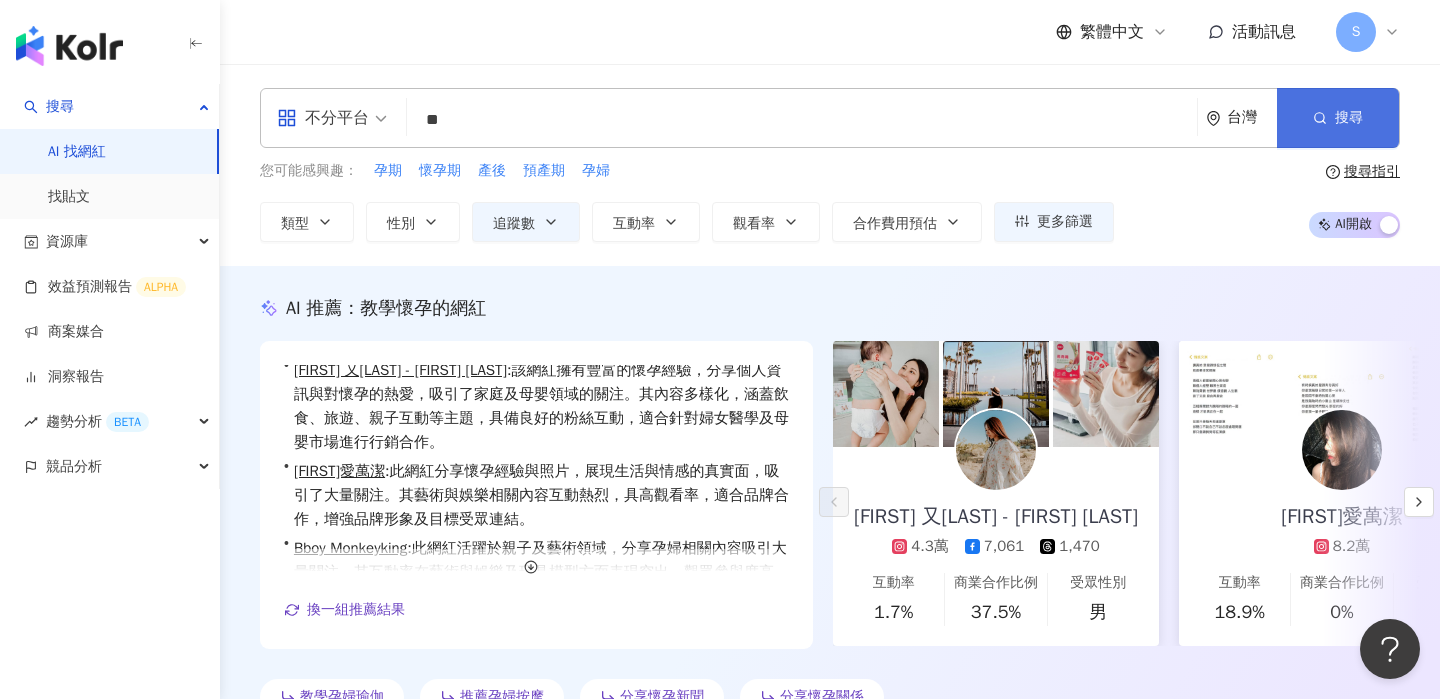 click on "搜尋" at bounding box center (1338, 118) 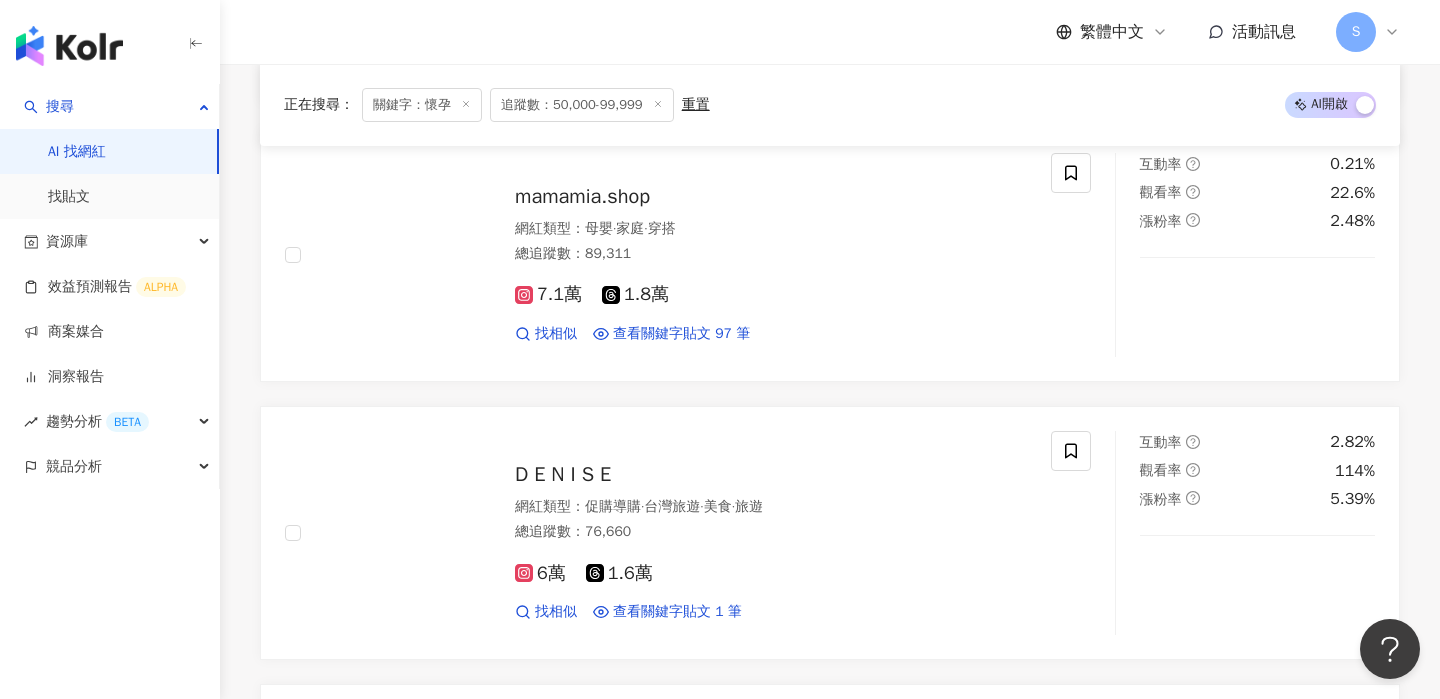 scroll, scrollTop: 2724, scrollLeft: 0, axis: vertical 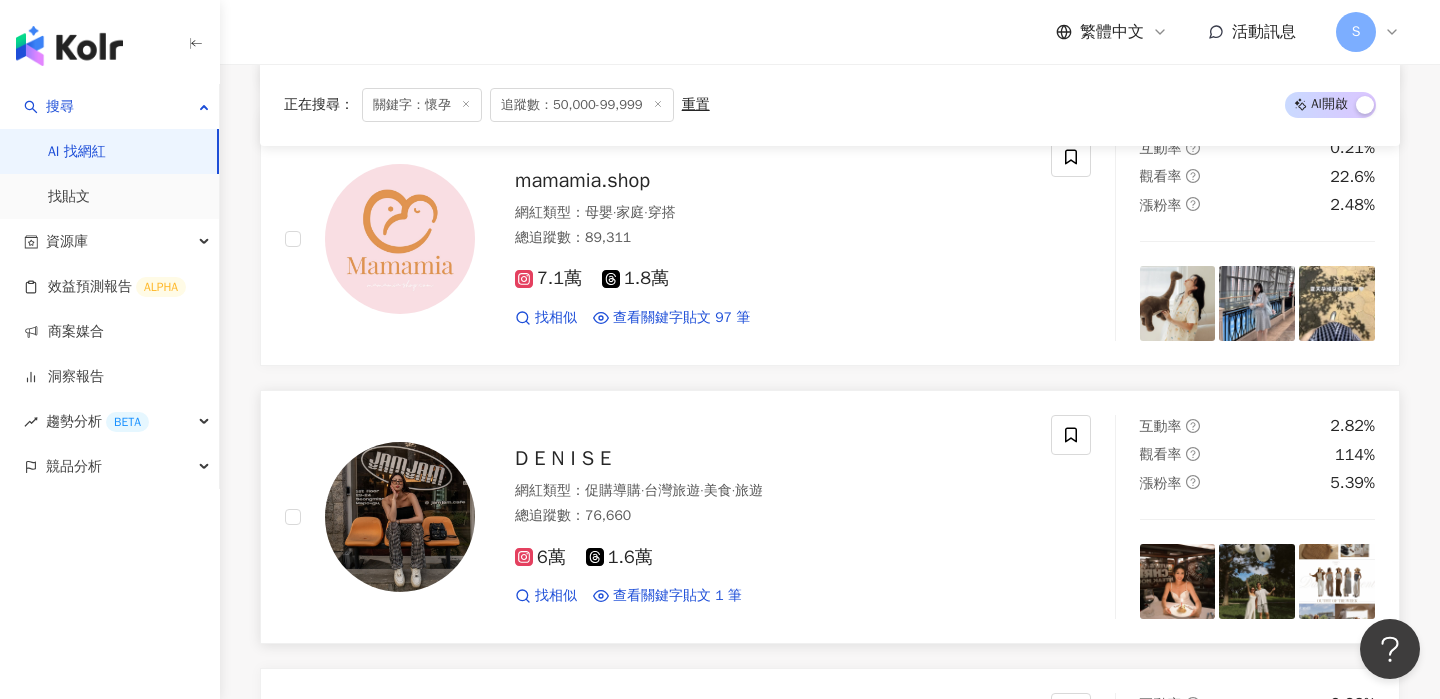 type 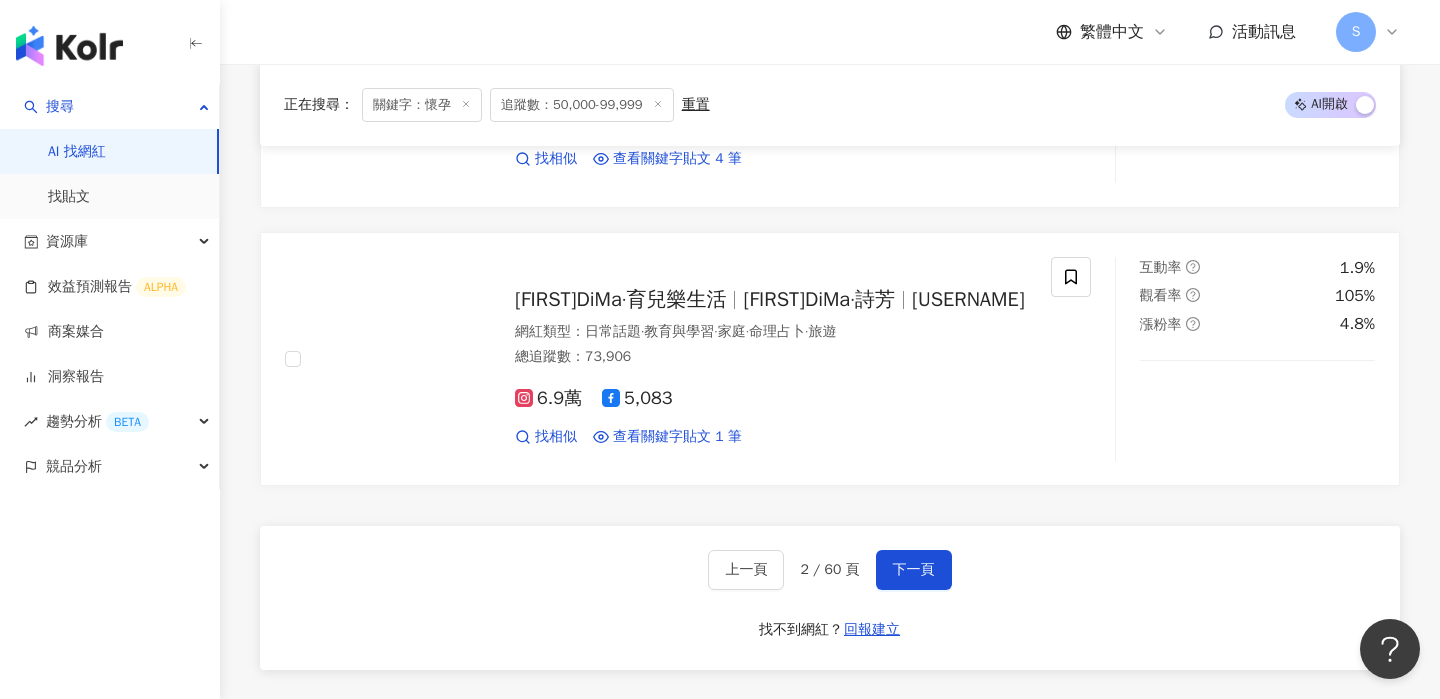 scroll, scrollTop: 3809, scrollLeft: 0, axis: vertical 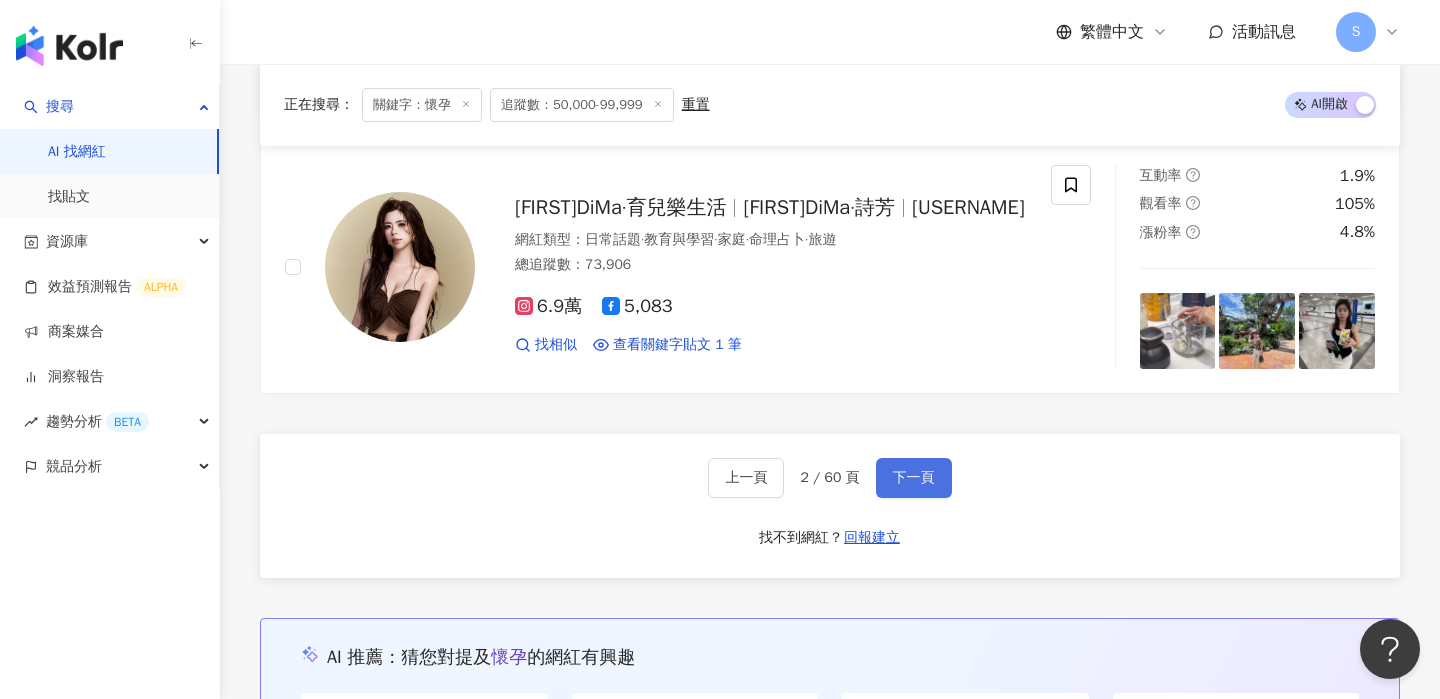 click on "下一頁" at bounding box center (914, 478) 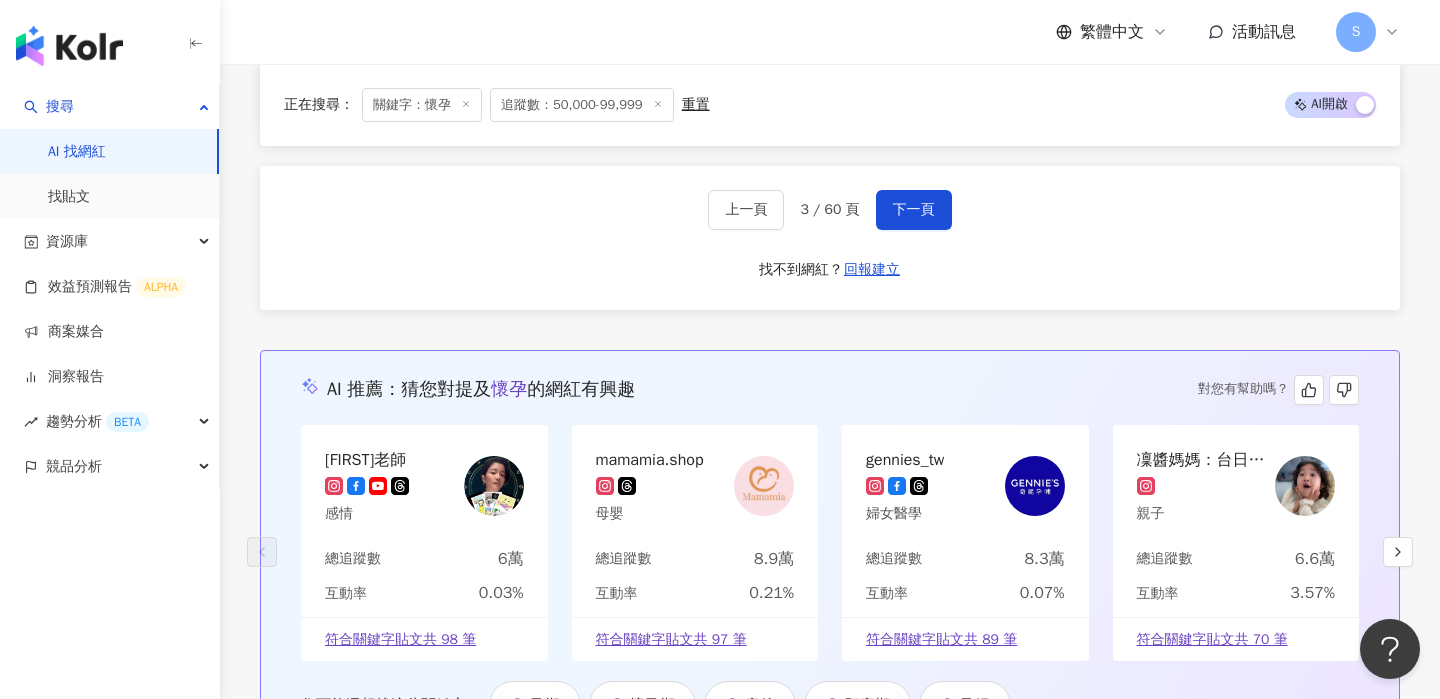 scroll, scrollTop: 4005, scrollLeft: 0, axis: vertical 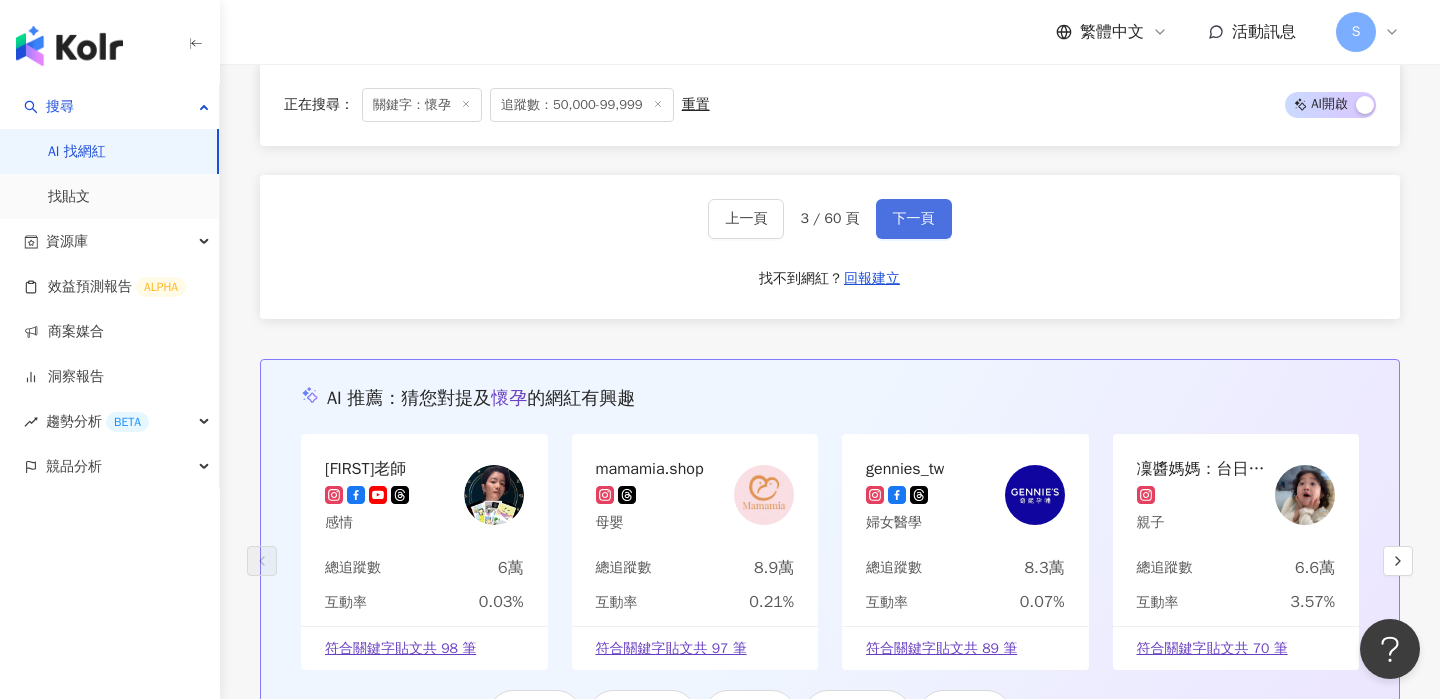 click on "下一頁" at bounding box center (914, 219) 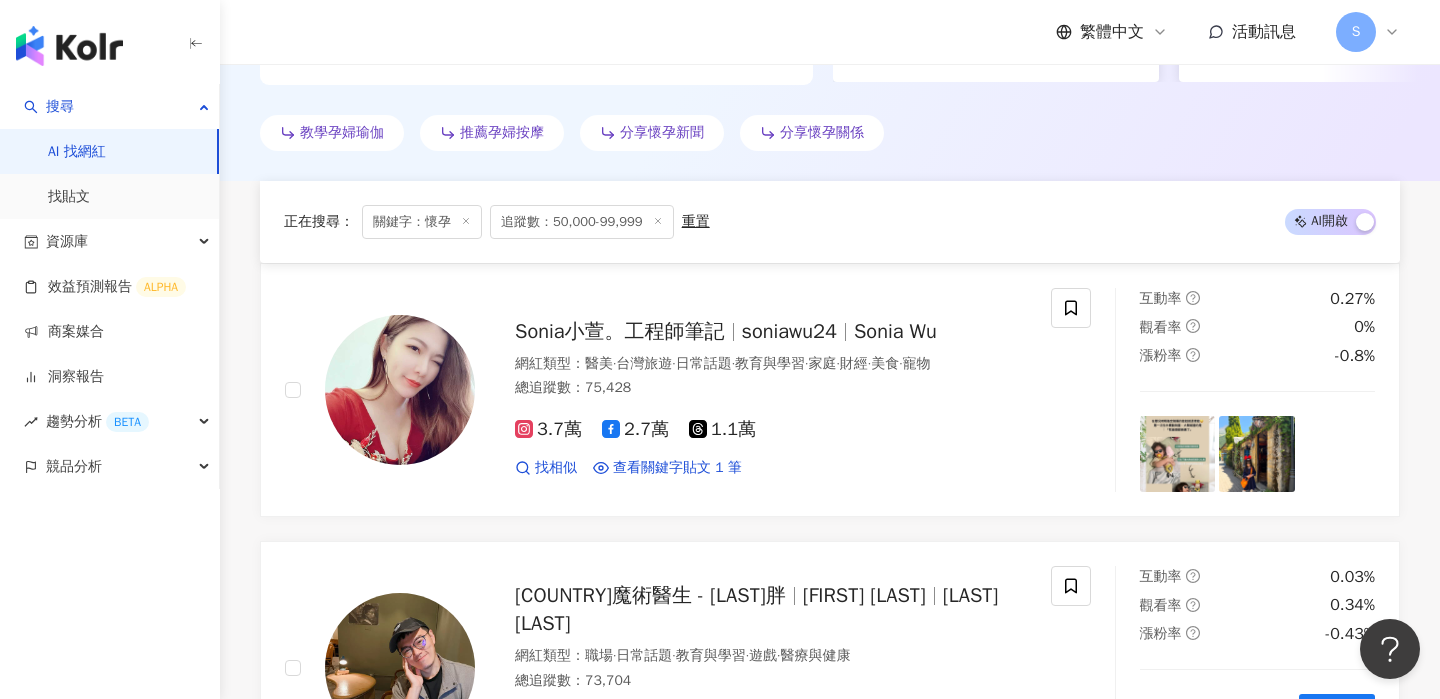 scroll, scrollTop: 0, scrollLeft: 0, axis: both 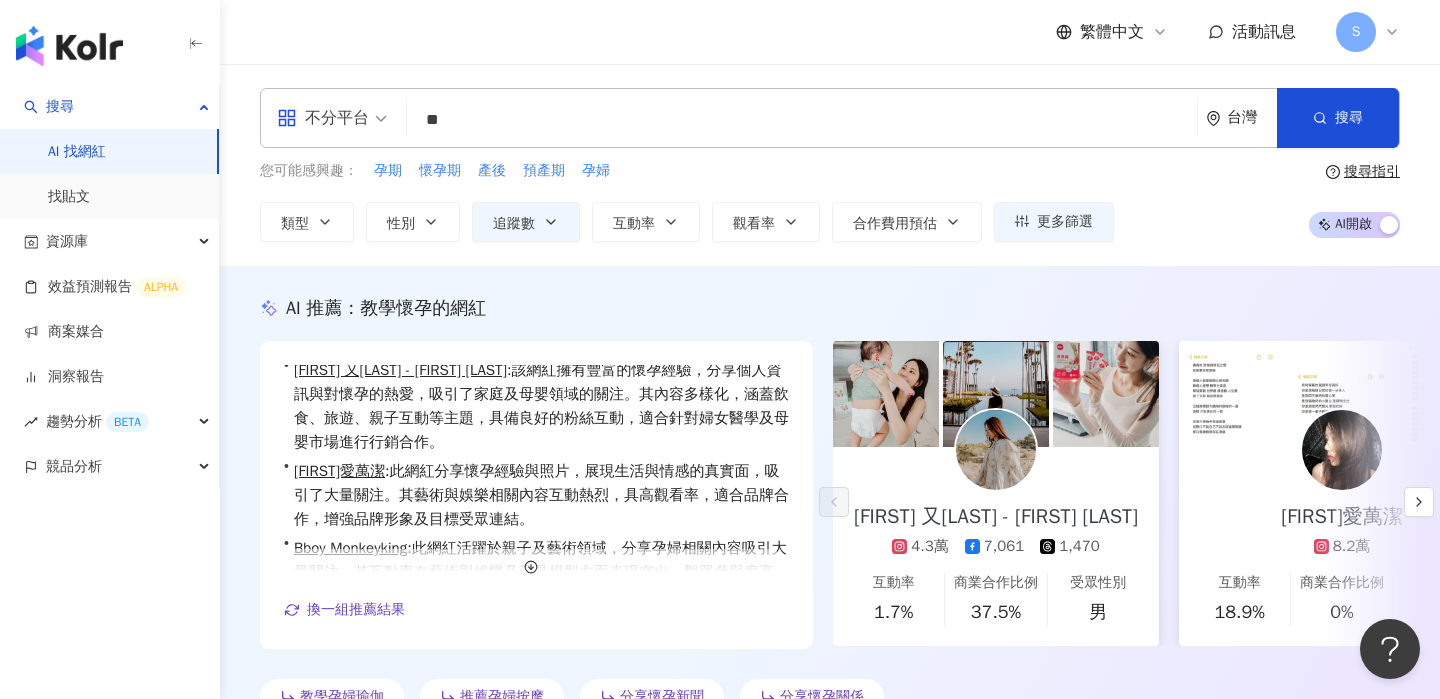 click on "**" at bounding box center (802, 120) 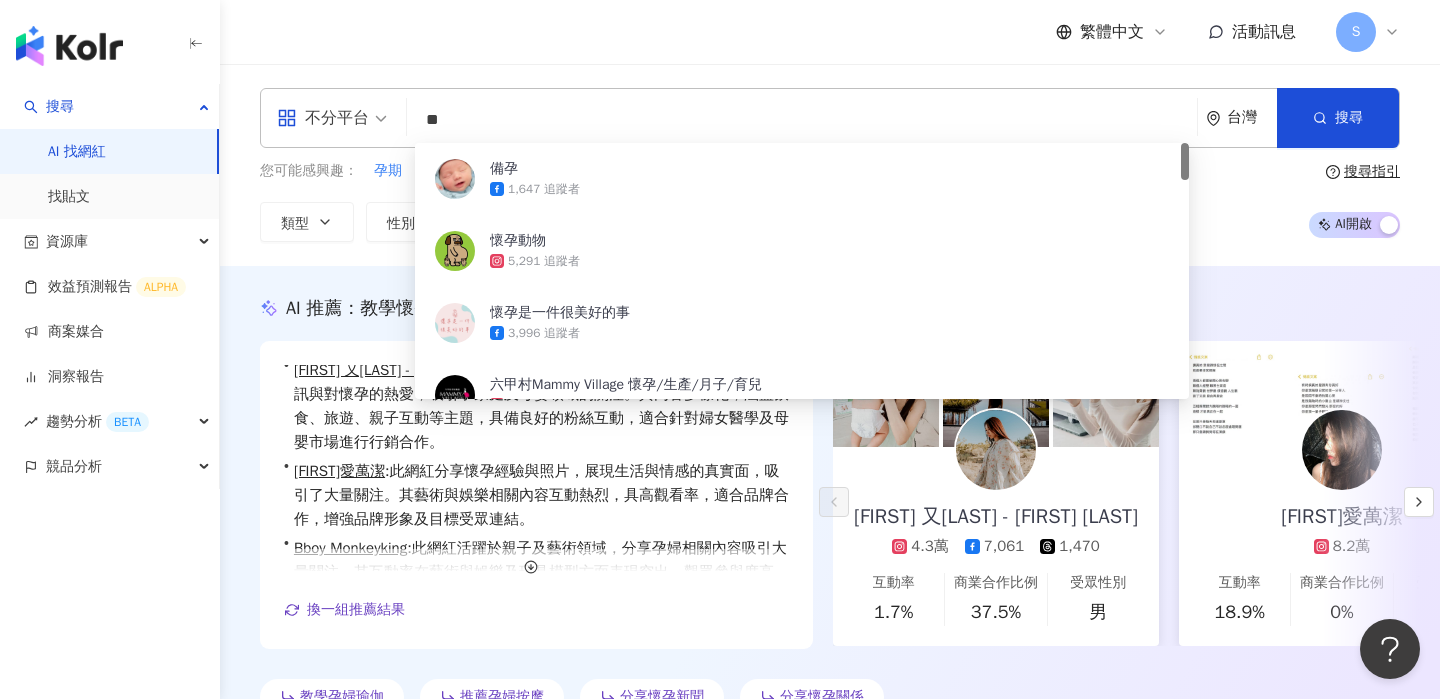 type on "*" 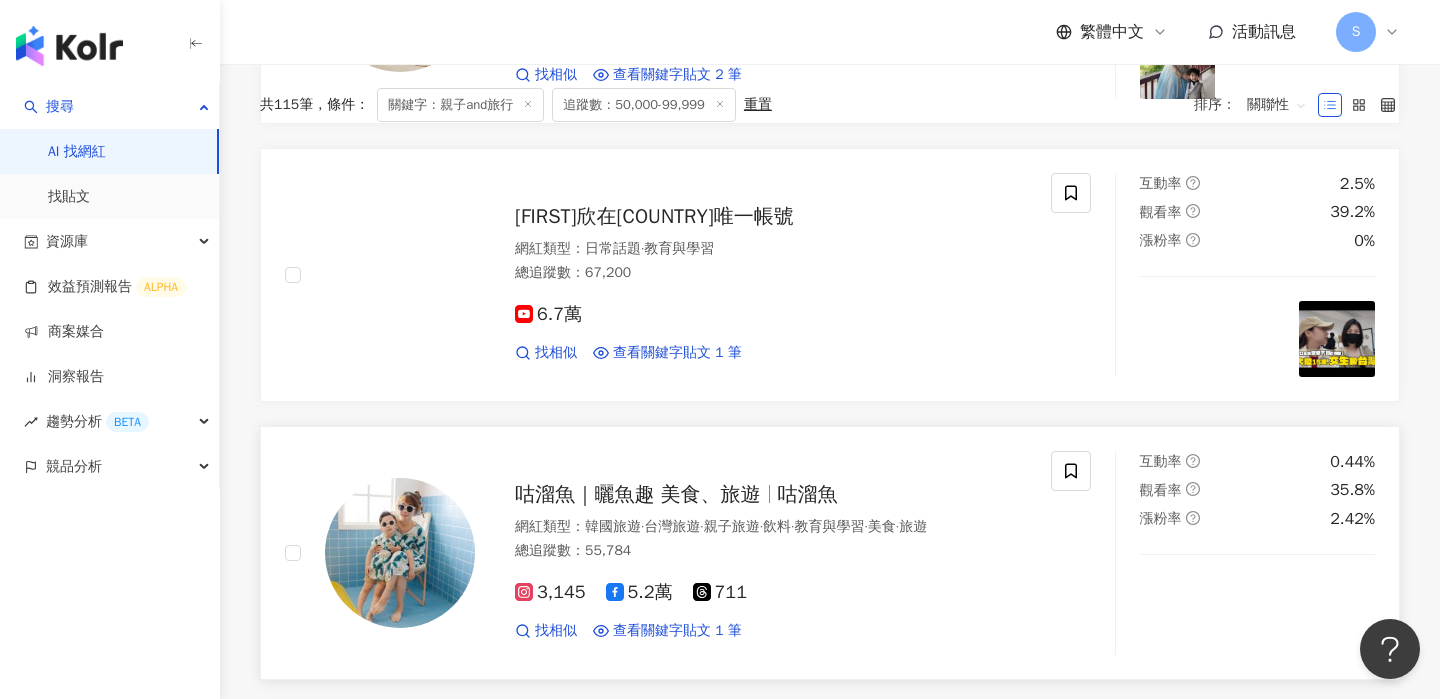 scroll, scrollTop: 0, scrollLeft: 0, axis: both 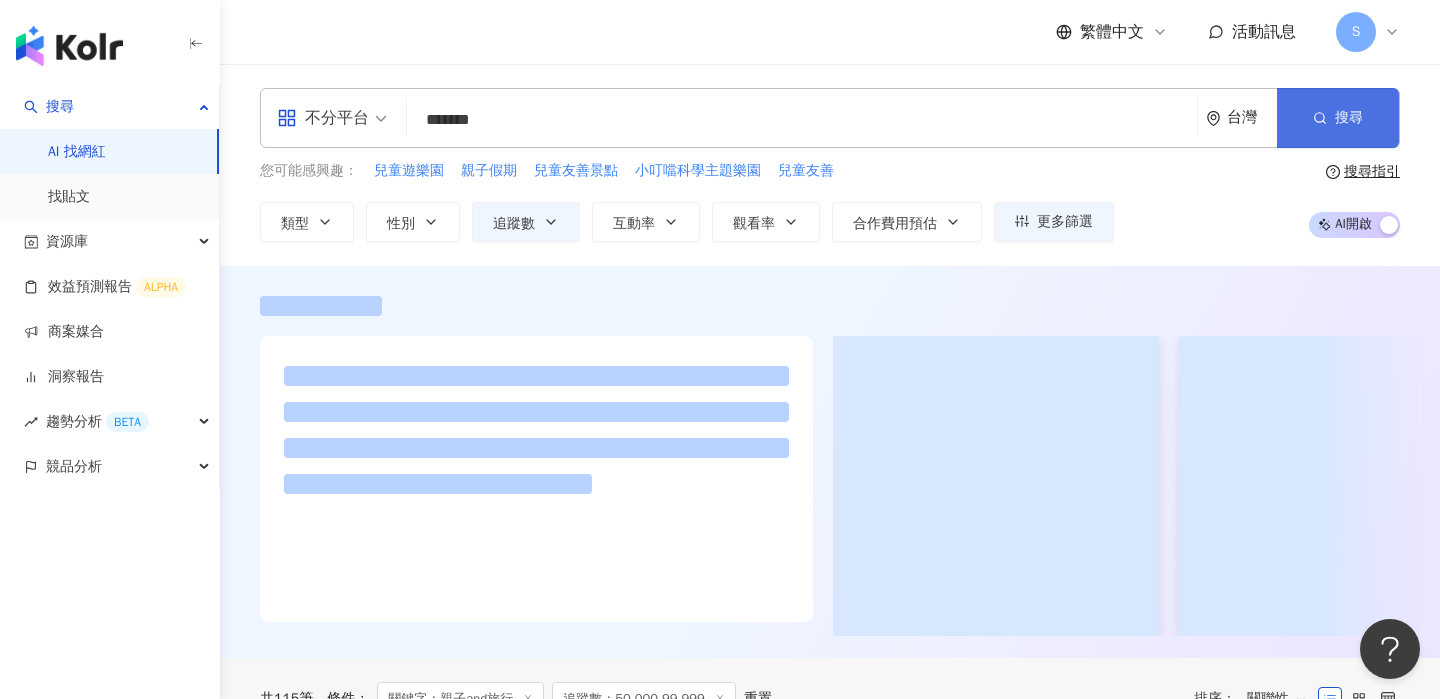 click on "搜尋" at bounding box center (1349, 118) 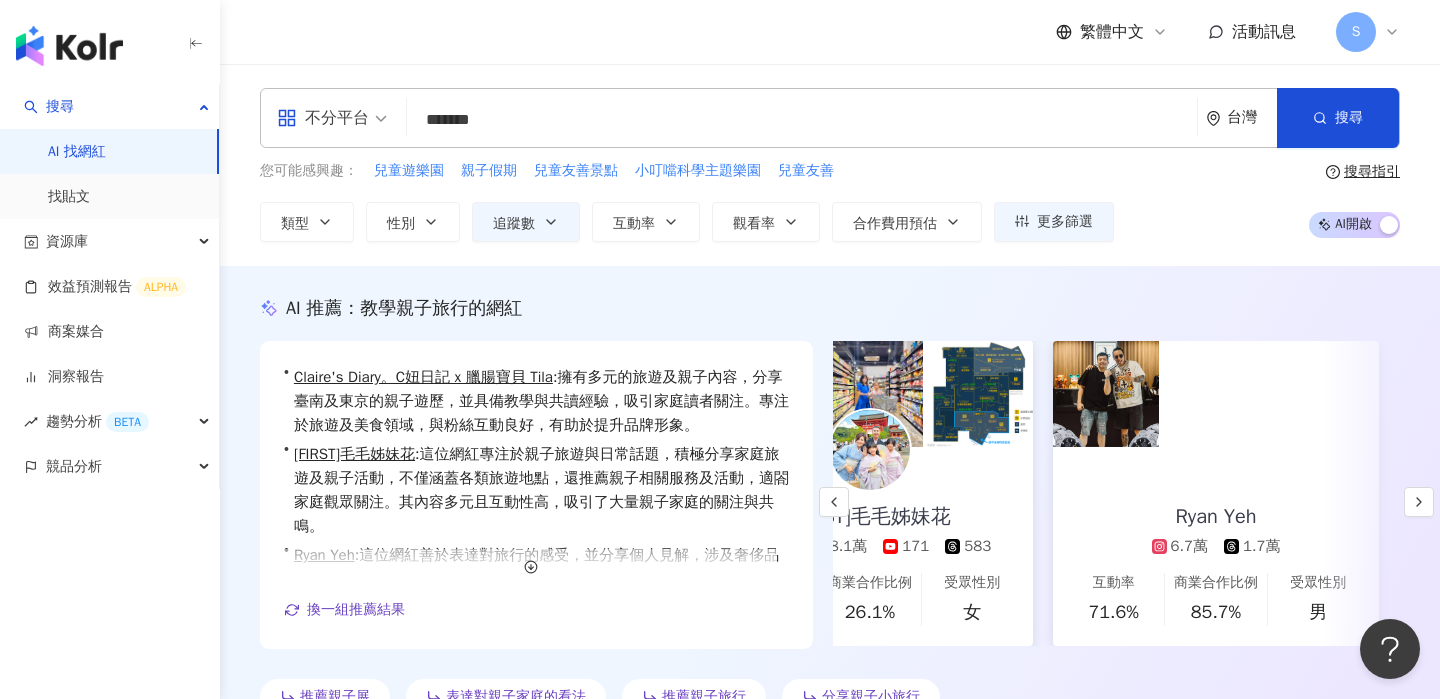 scroll, scrollTop: 0, scrollLeft: 491, axis: horizontal 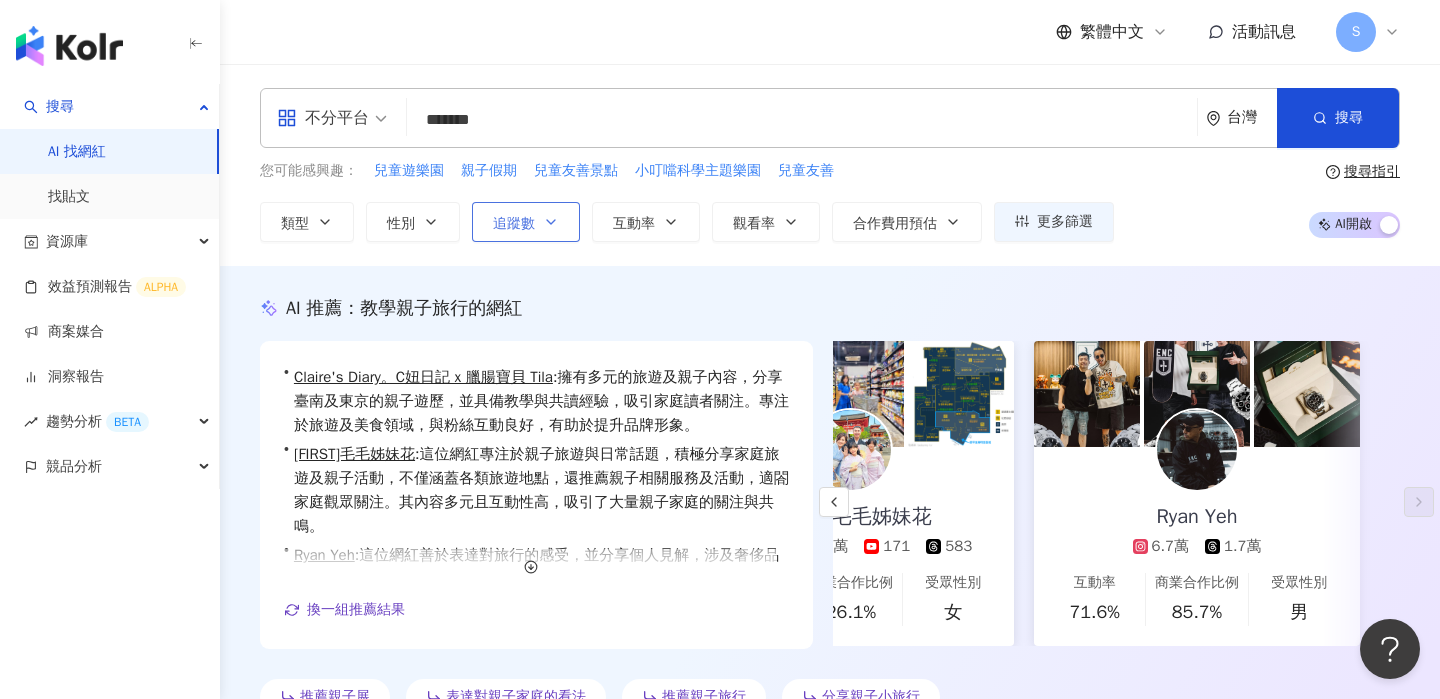 click on "追蹤數" at bounding box center (526, 222) 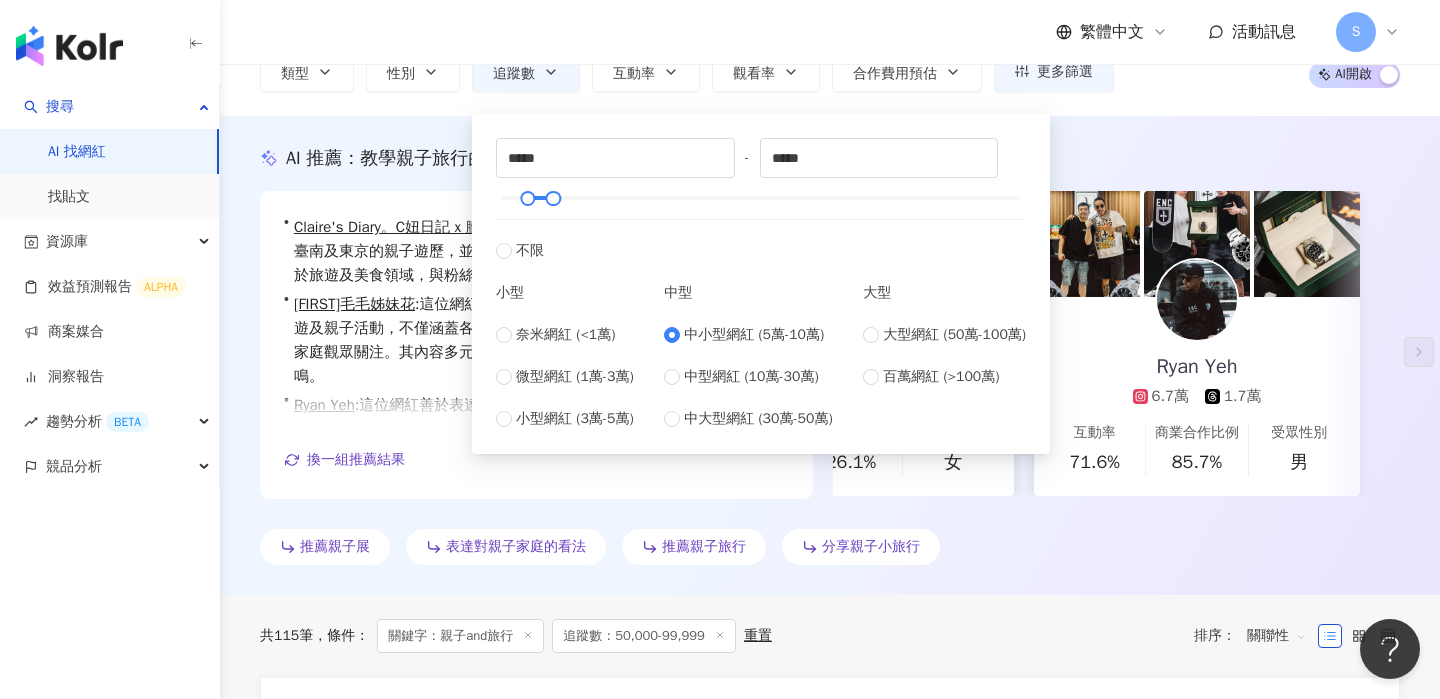 scroll, scrollTop: 425, scrollLeft: 0, axis: vertical 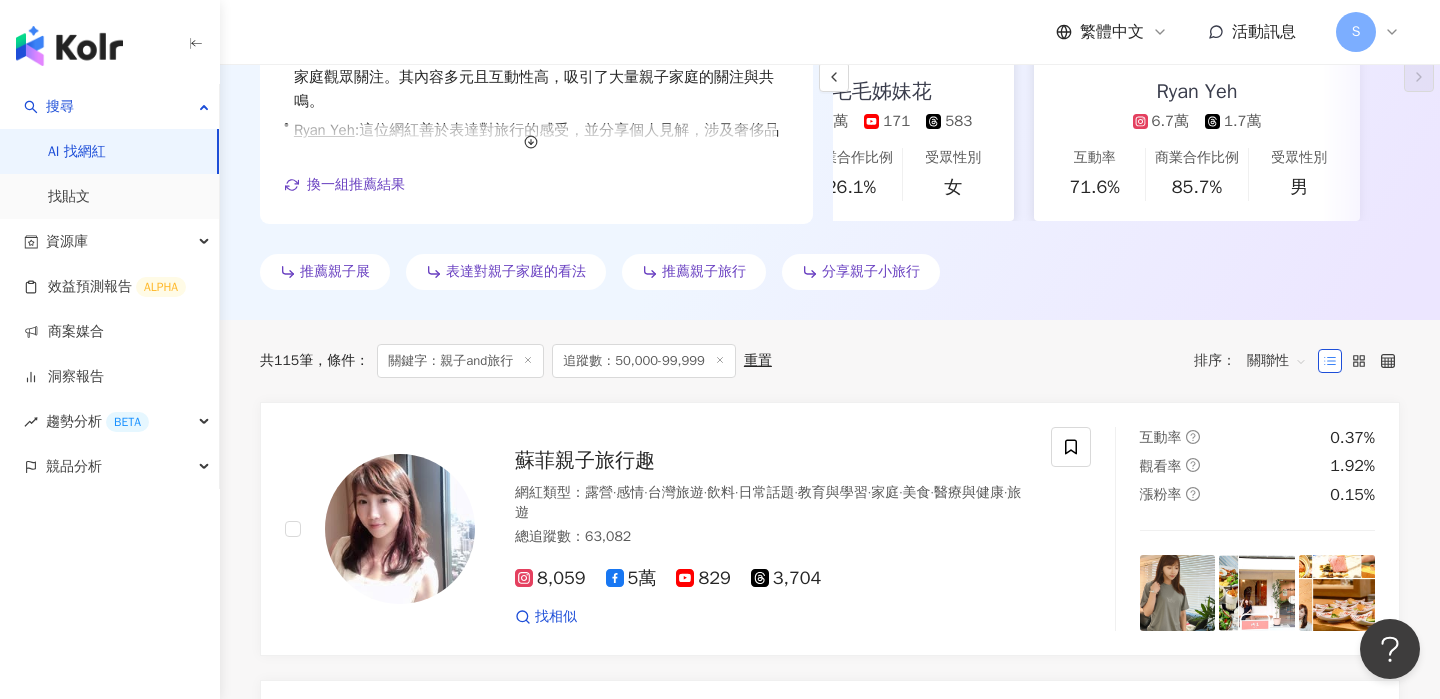 click on "不分平台 ******* 台灣 搜尋 e40cb03f-5407-4b1c-a461-e346329daf5f 小資爸親子旅行團 13,192   追蹤者 寶寶溫旅行親子生活 303,475   追蹤者 蘇菲親子旅行趣 63,082   追蹤者 gyu67 7,341   追蹤者 👶🏻囝仔來森  ｜親子｜旅行｜公園 5,602   追蹤者 您可能感興趣： 兒童遊樂園  親子假期  兒童友善景點  小叮噹科學主題樂園  兒童友善  類型 性別 追蹤數 互動率 觀看率 合作費用預估  更多篩選 *****  -  ***** 不限 小型 奈米網紅 (<1萬) 微型網紅 (1萬-3萬) 小型網紅 (3萬-5萬) 中型 中小型網紅 (5萬-10萬) 中型網紅 (10萬-30萬) 中大型網紅 (30萬-50萬) 大型 大型網紅 (50萬-100萬) 百萬網紅 (>100萬) 搜尋指引 AI  開啟 AI  關閉 AI 推薦 ： 教學親子旅行的網紅 • Claire's Diary。C妞日記 x 臘腸寶貝 Tila  :  • 兔兒毛毛姊妹花  :  • Ryan Yeh  :  換一組推薦結果 對您有幫助嗎？ Claire's Diary。C妞日記 x 臘腸寶貝 Tila 1.3萬 842" at bounding box center [830, 2166] 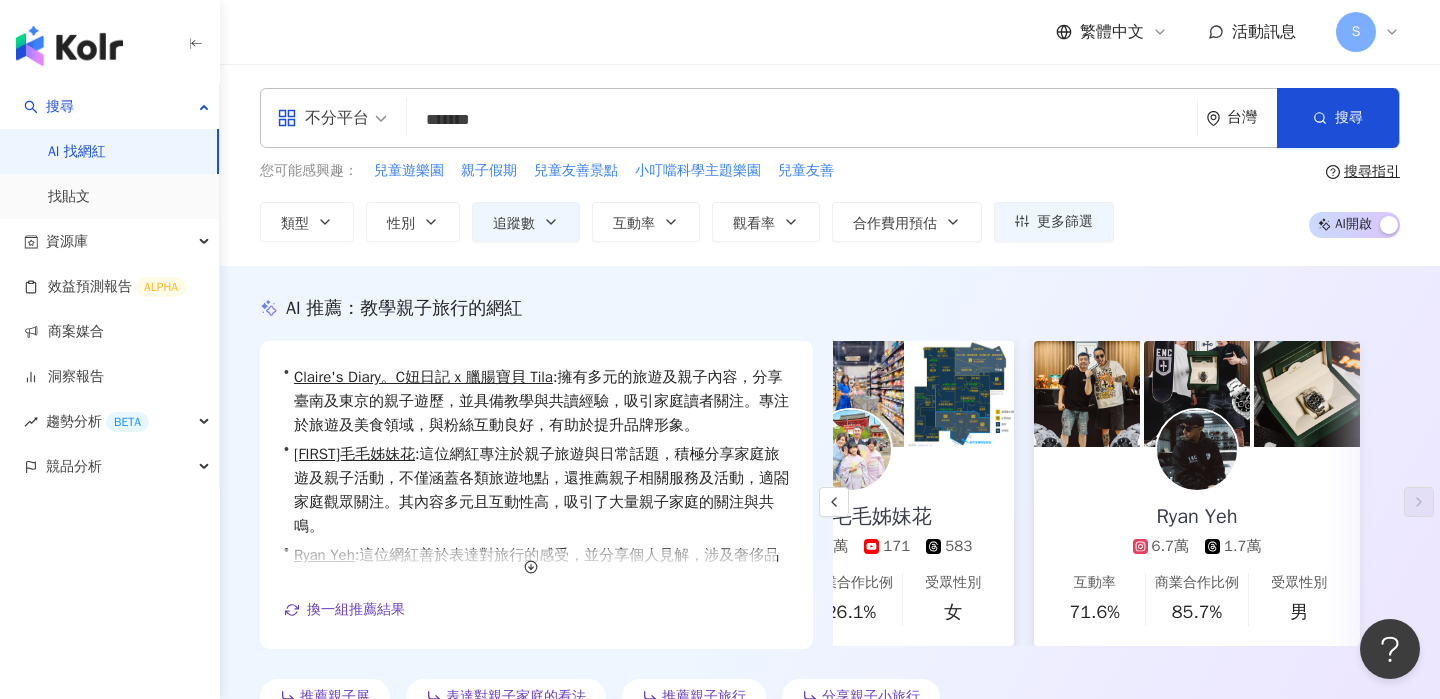 click on "*******" at bounding box center (802, 120) 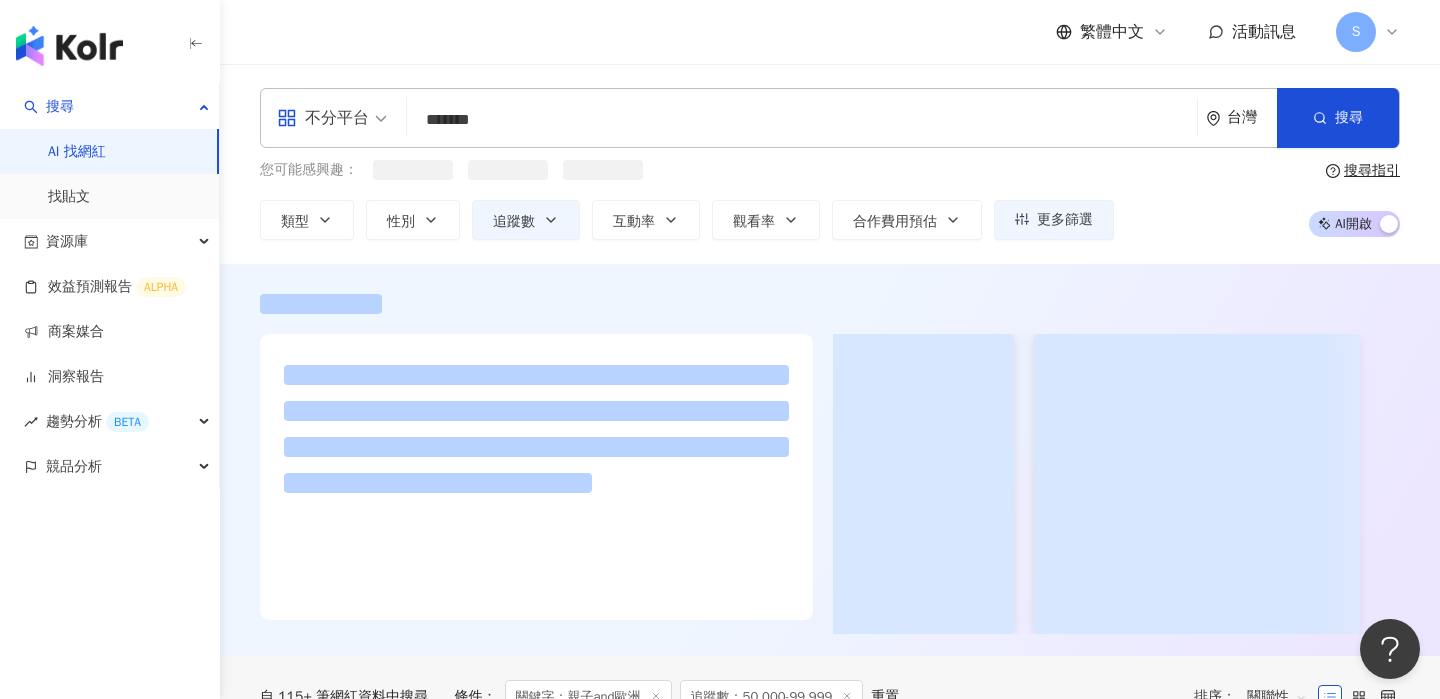 scroll, scrollTop: 0, scrollLeft: 0, axis: both 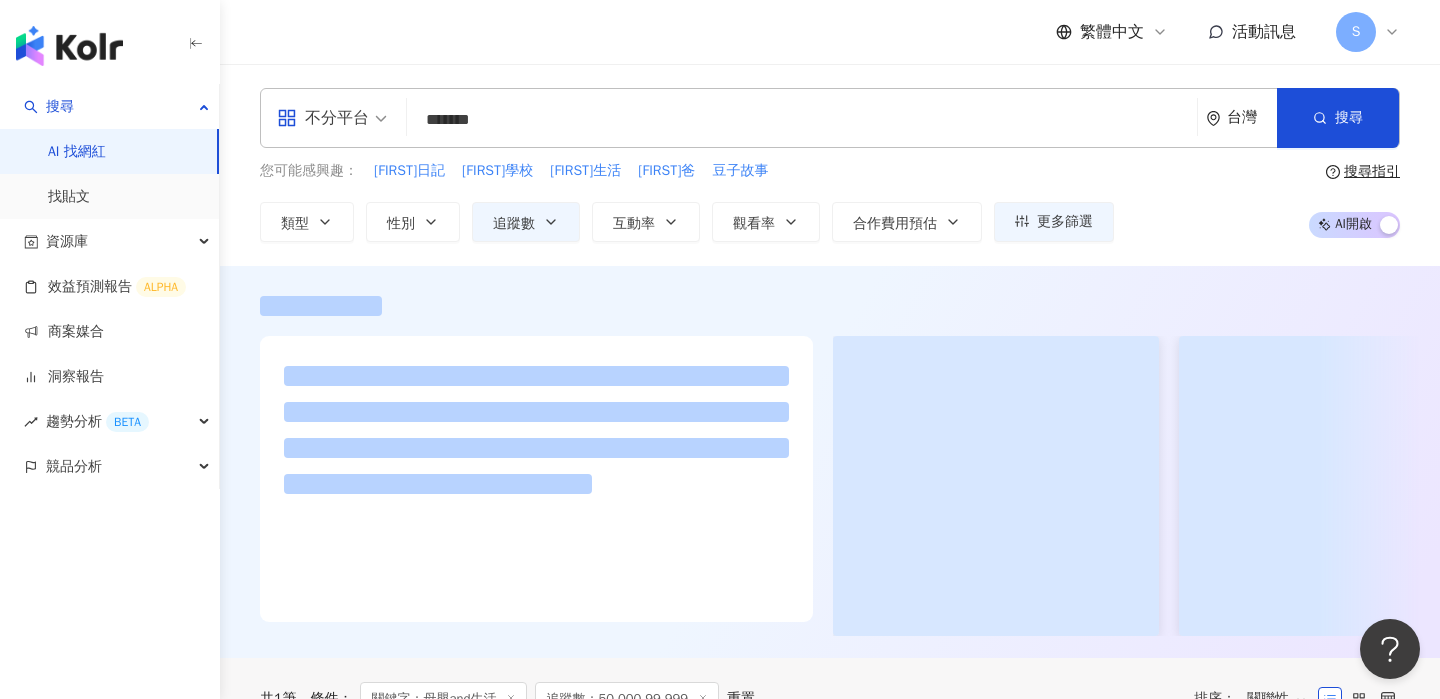 click on "繁體中文 活動訊息 S" at bounding box center [830, 32] 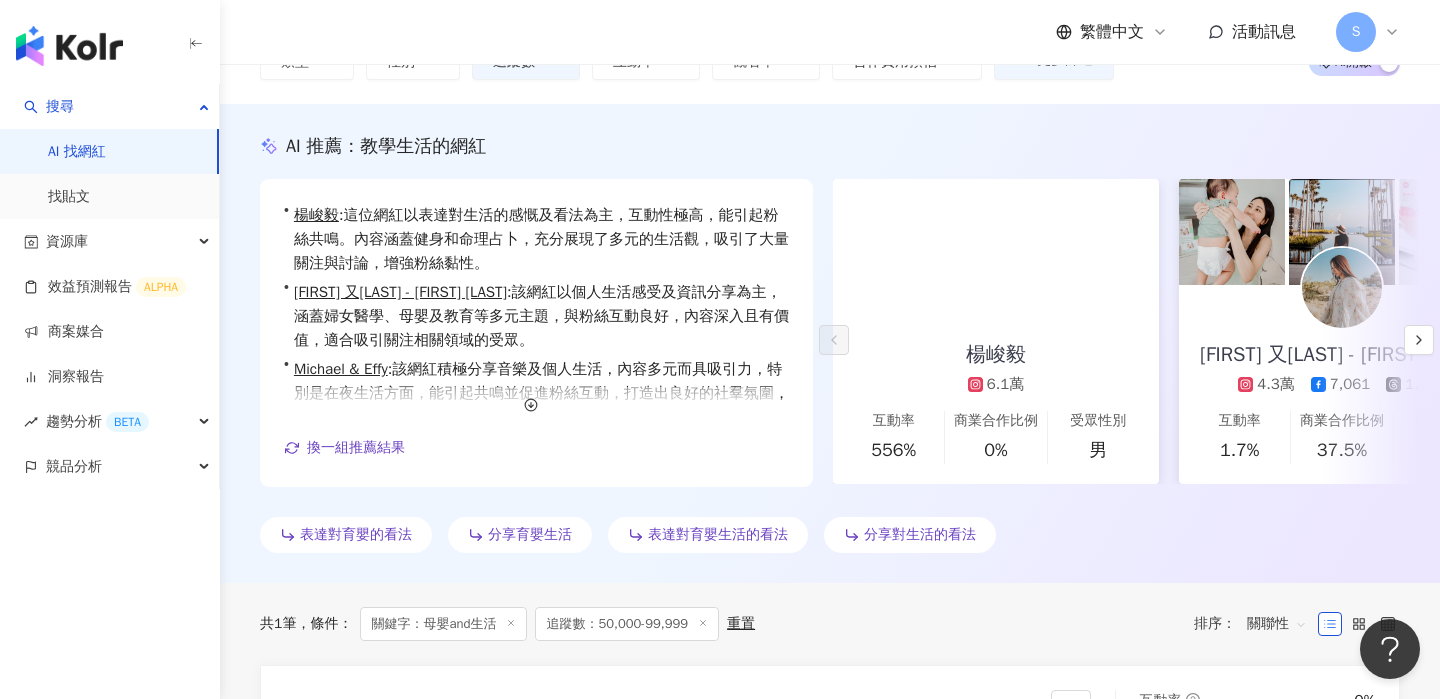 scroll, scrollTop: 0, scrollLeft: 0, axis: both 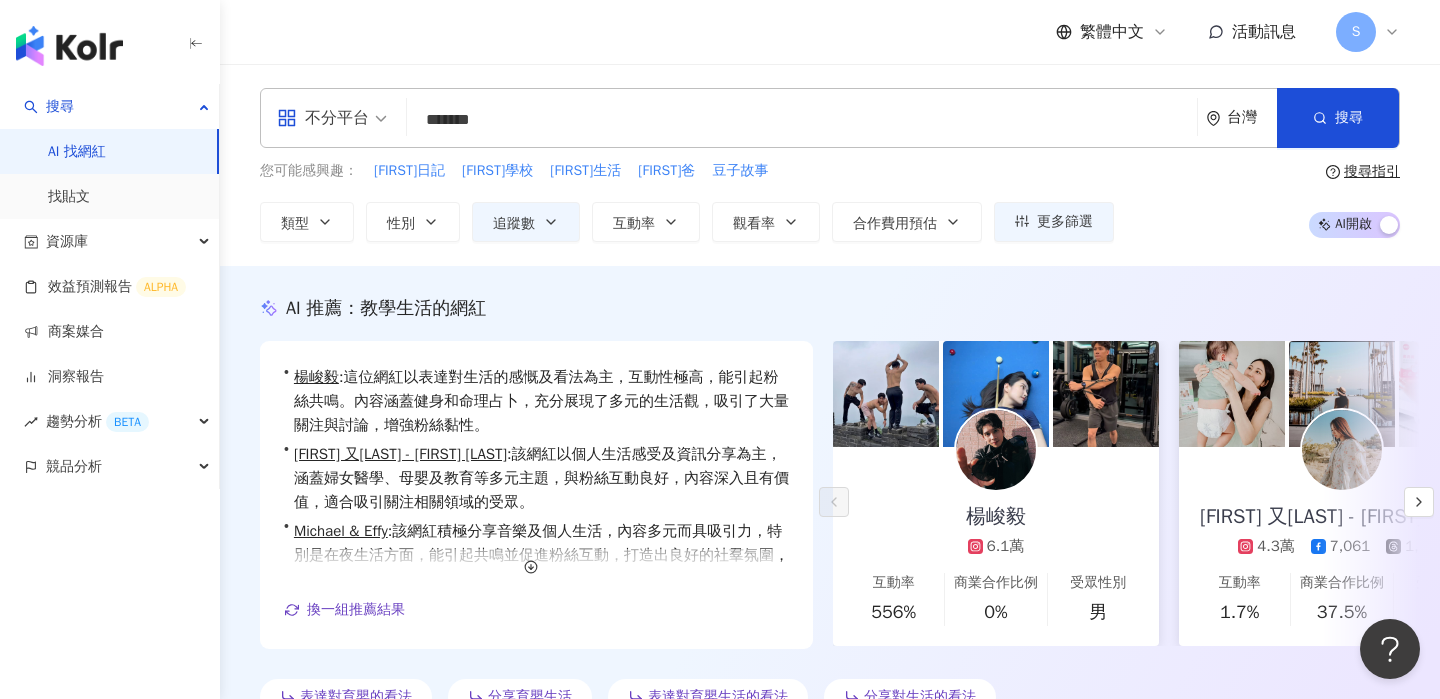 click on "*******" at bounding box center (802, 120) 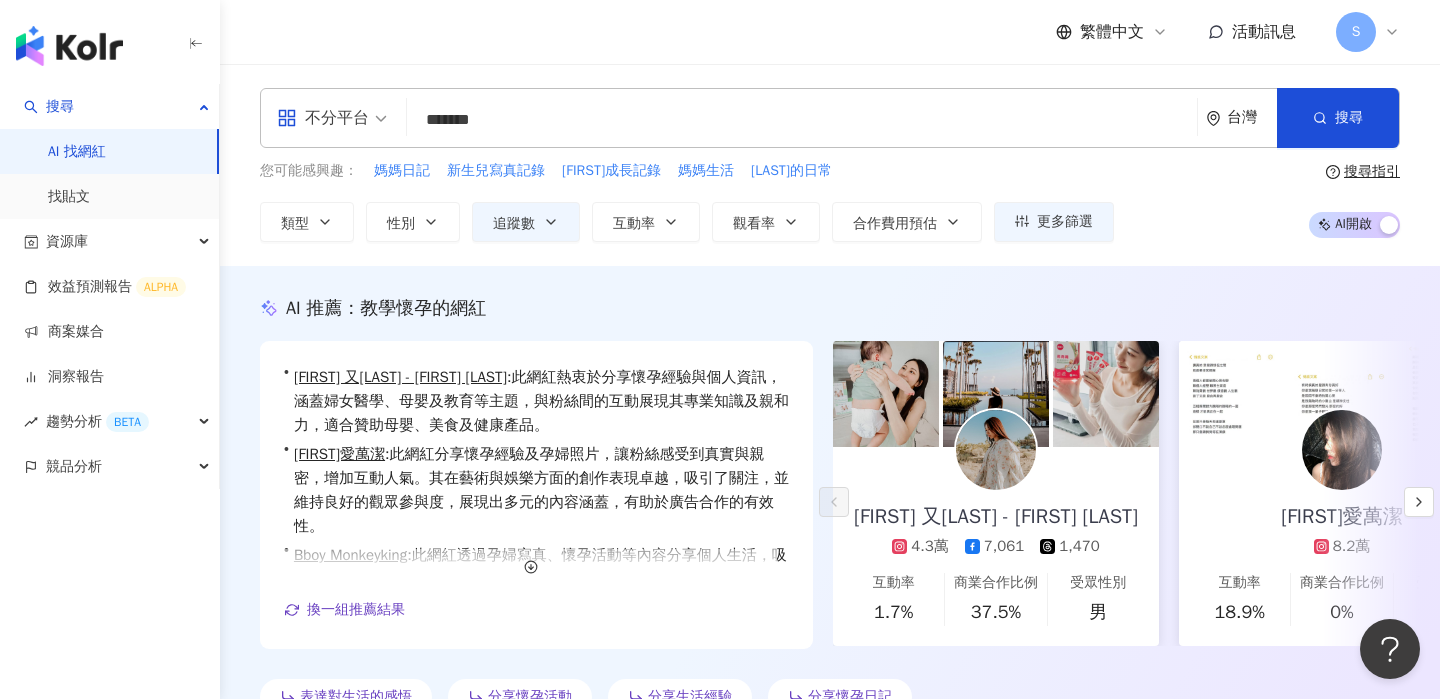 click on "繁體中文 活動訊息 S" at bounding box center [830, 32] 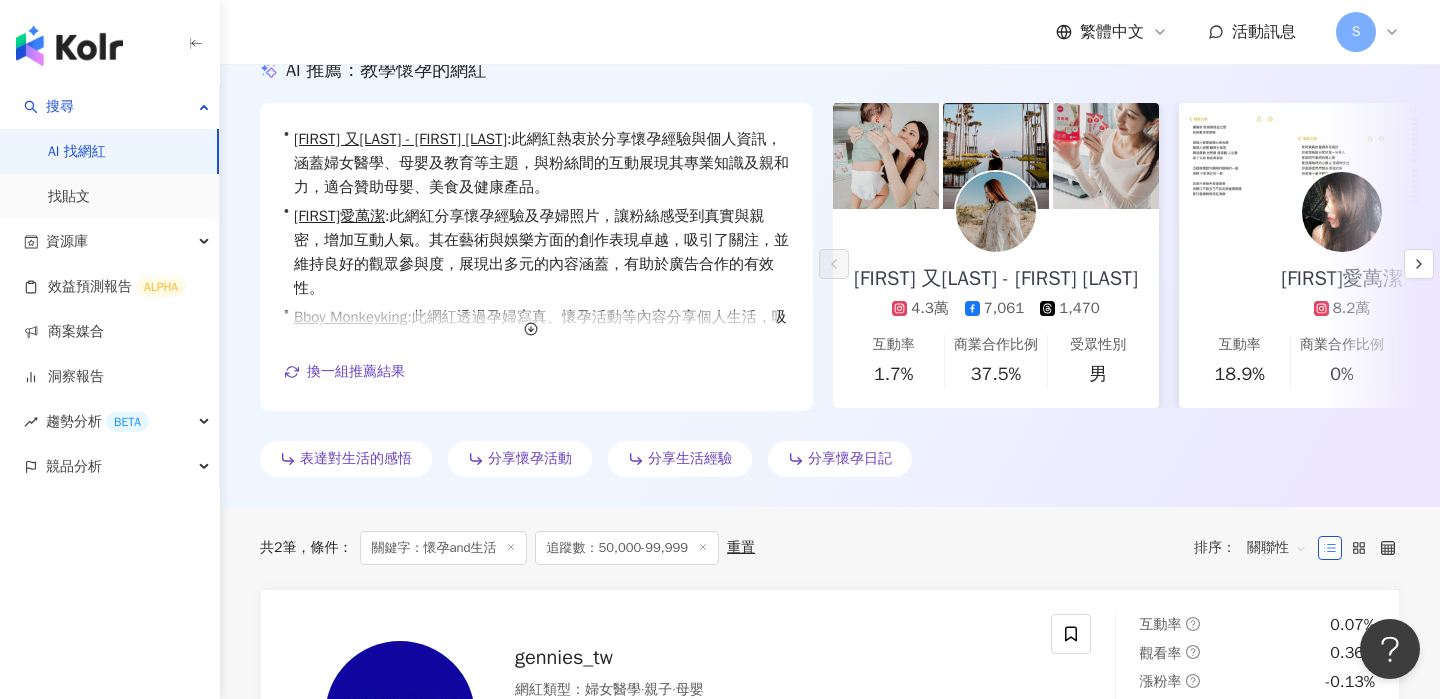 scroll, scrollTop: 0, scrollLeft: 0, axis: both 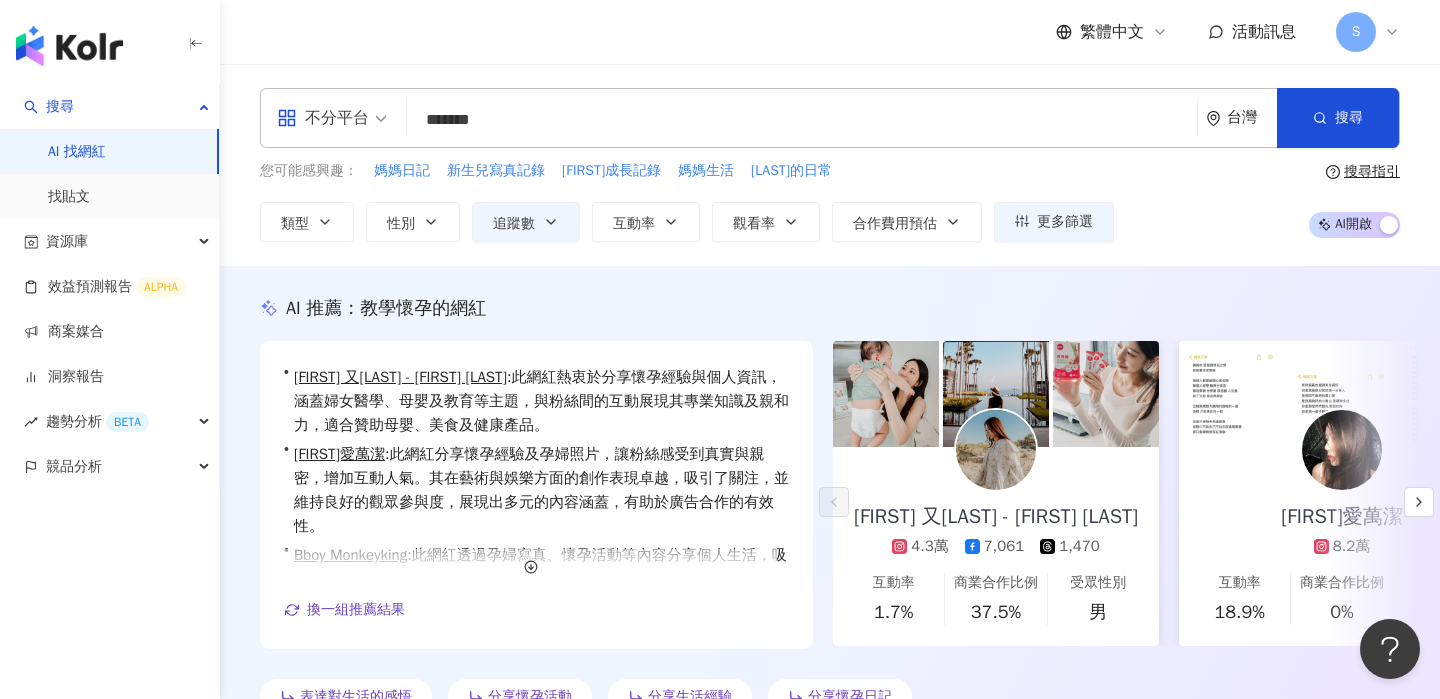click on "*******" at bounding box center [802, 120] 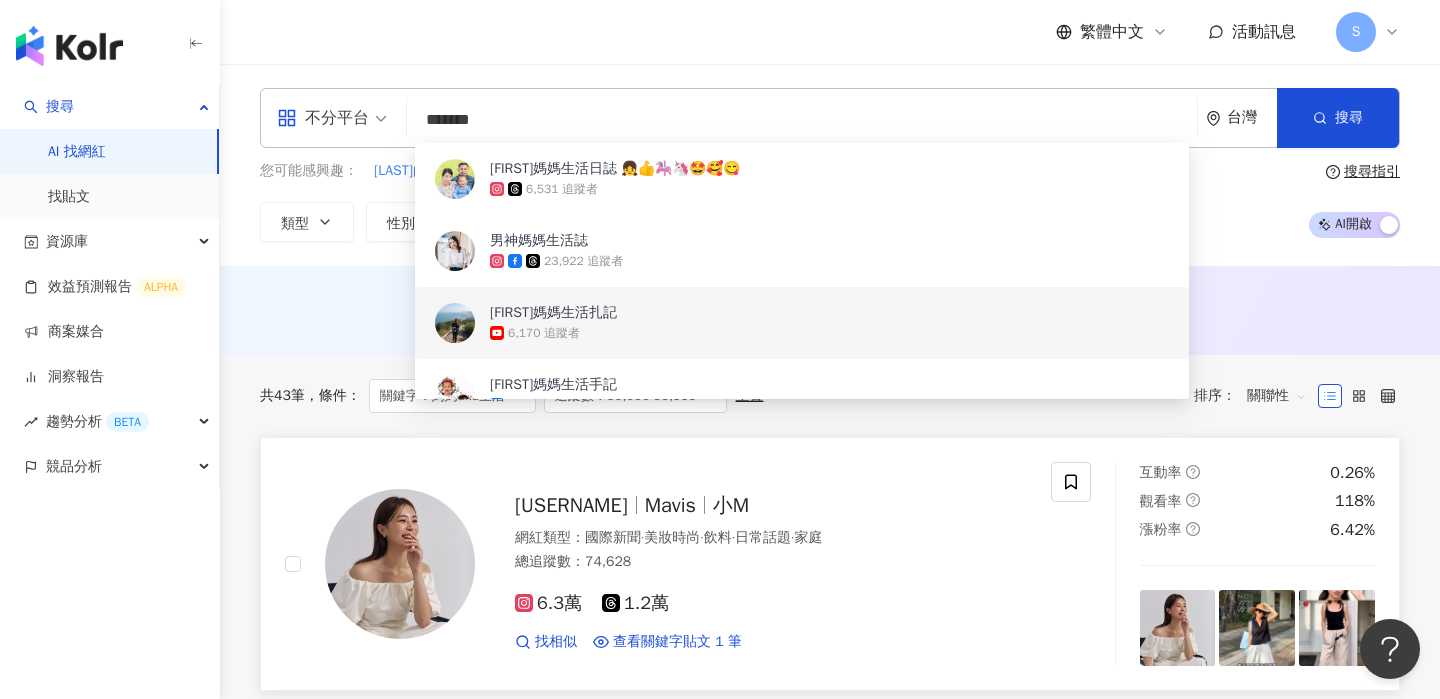 click on "hmhm0605 Mavis 小M 網紅類型 ： 國際新聞  ·  美妝時尚  ·  飲料  ·  日常話題  ·  家庭 總追蹤數 ： 74,628 6.3萬 1.2萬 找相似 查看關鍵字貼文 1 筆 互動率 0.26% 觀看率 118% 漲粉率 6.42%" at bounding box center (830, 564) 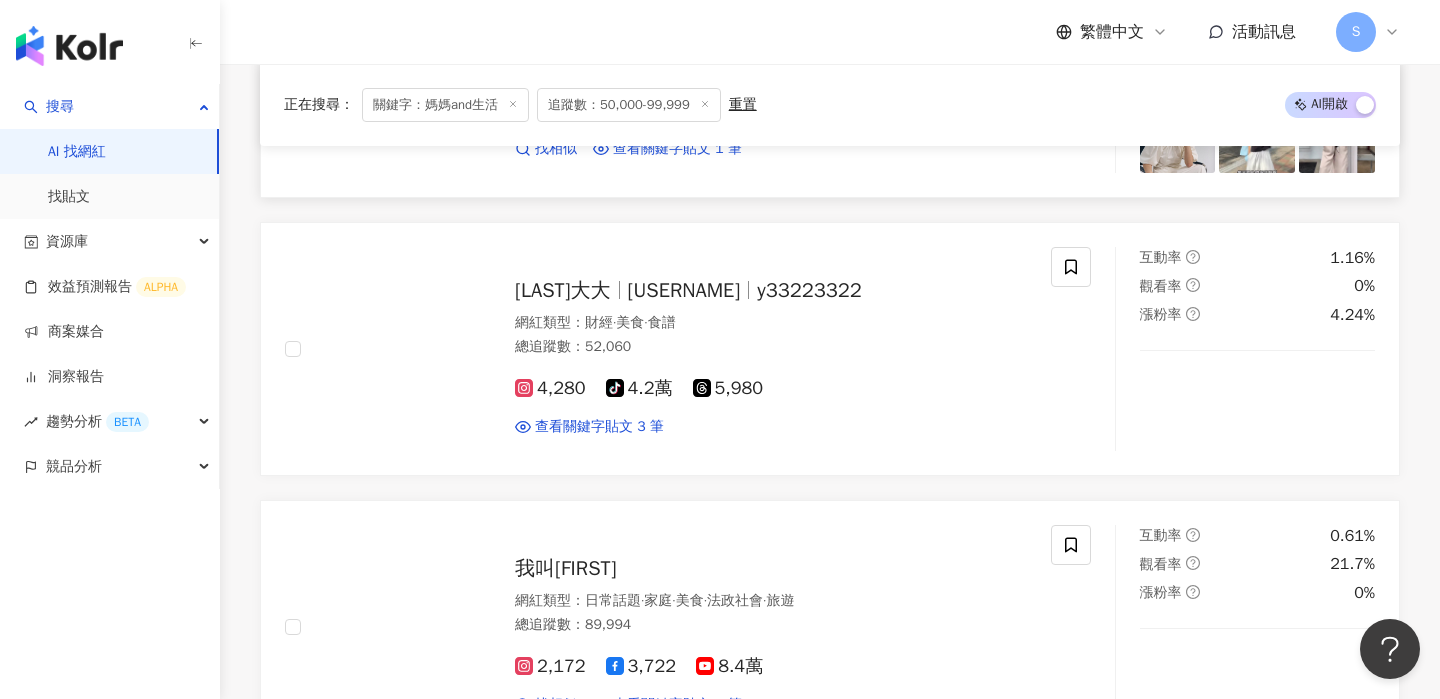 scroll, scrollTop: 499, scrollLeft: 0, axis: vertical 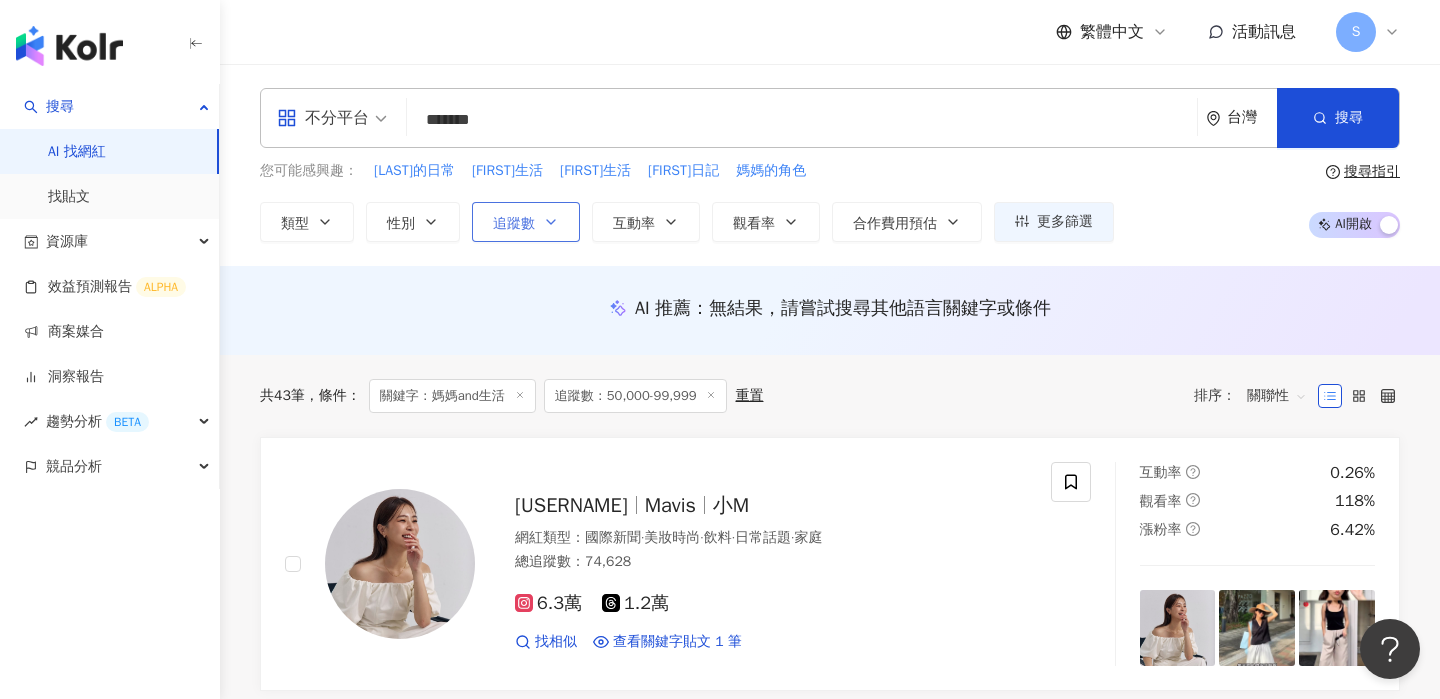 click on "追蹤數" at bounding box center (526, 222) 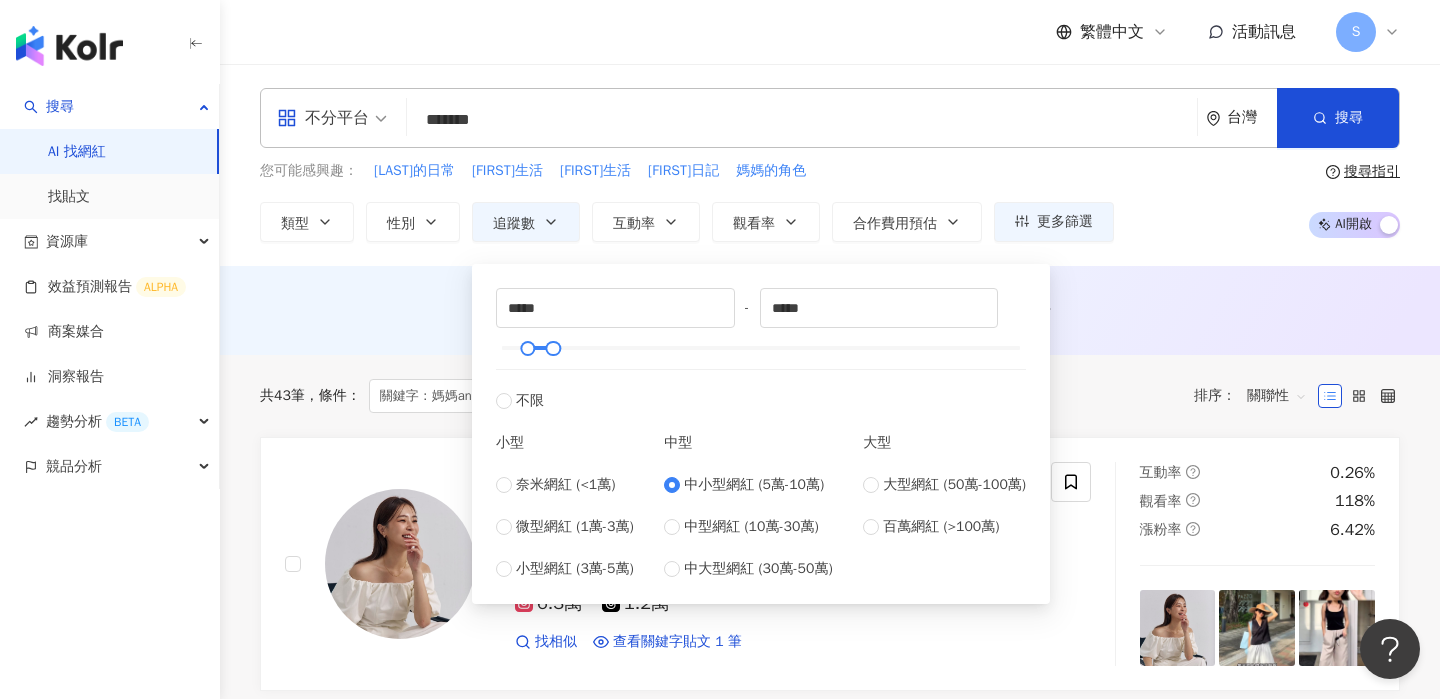 click on "中小型網紅 (5萬-10萬)" at bounding box center (754, 485) 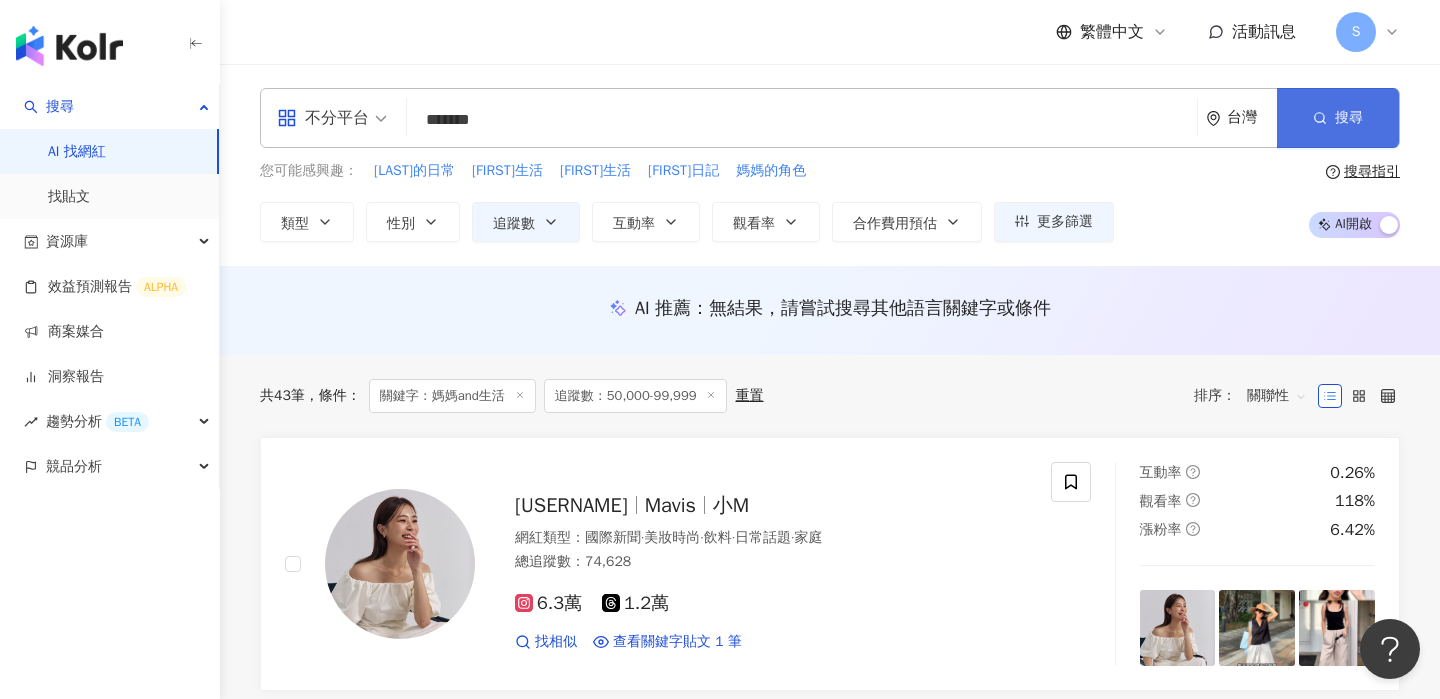 click 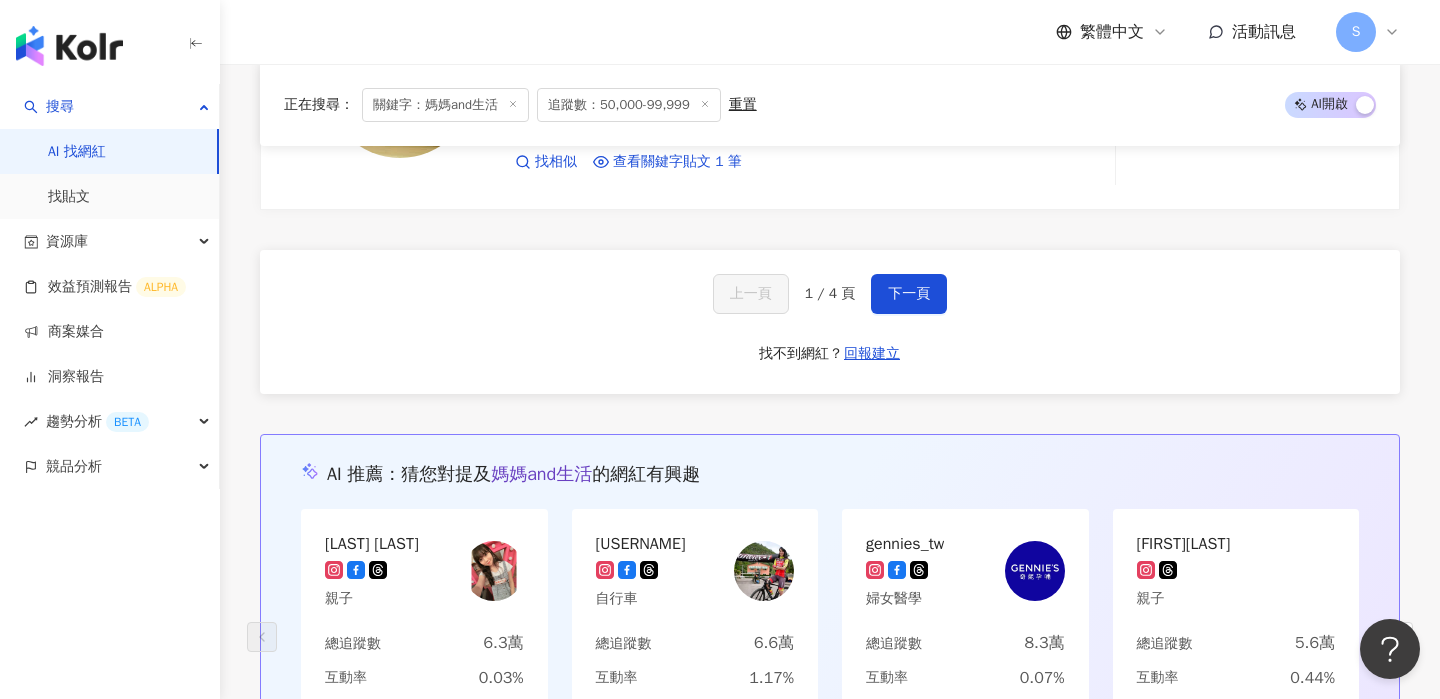 scroll, scrollTop: 3588, scrollLeft: 0, axis: vertical 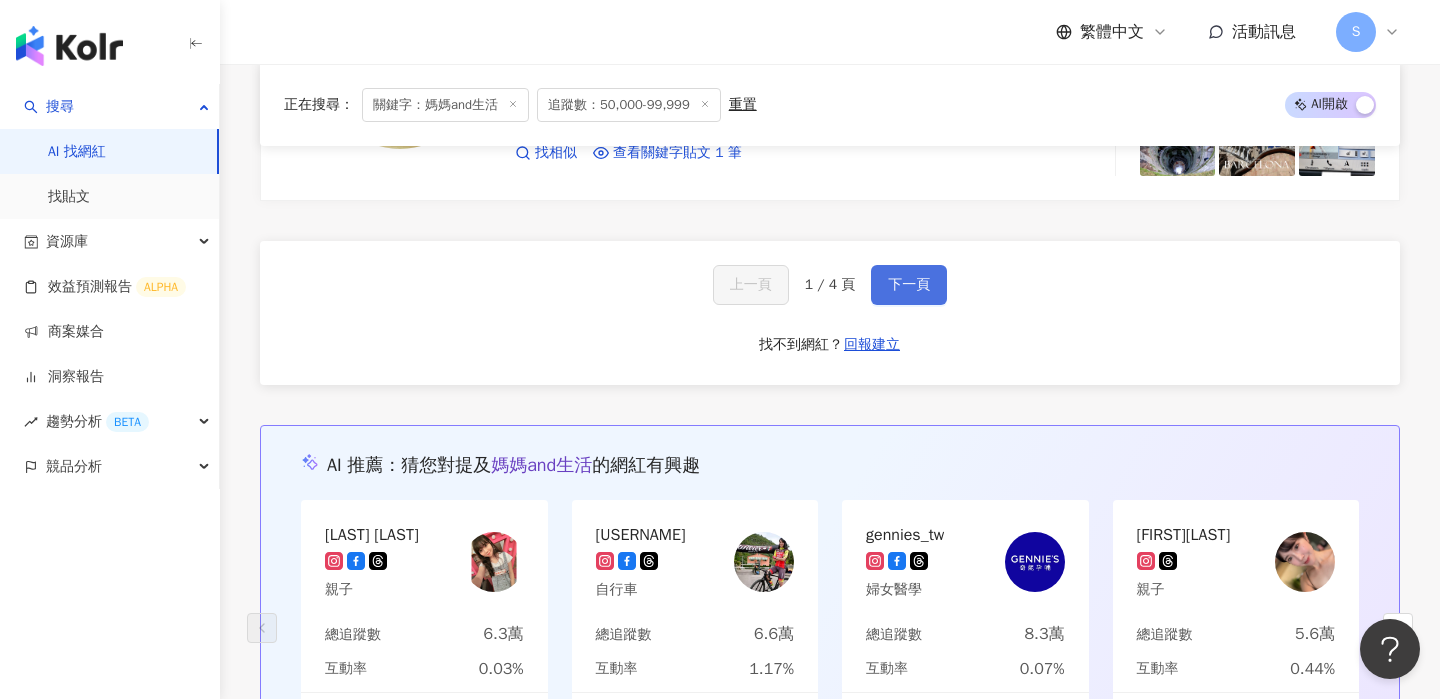 click on "下一頁" at bounding box center [909, 285] 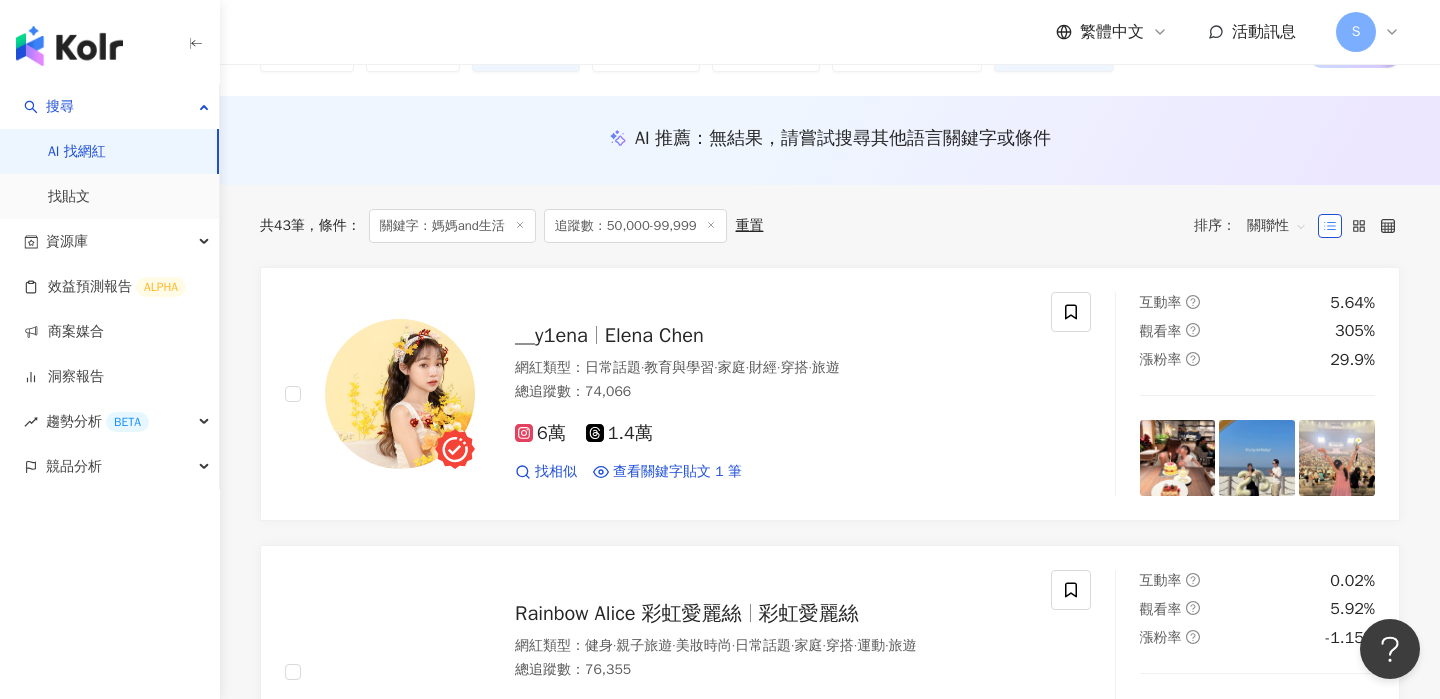 scroll, scrollTop: 206, scrollLeft: 0, axis: vertical 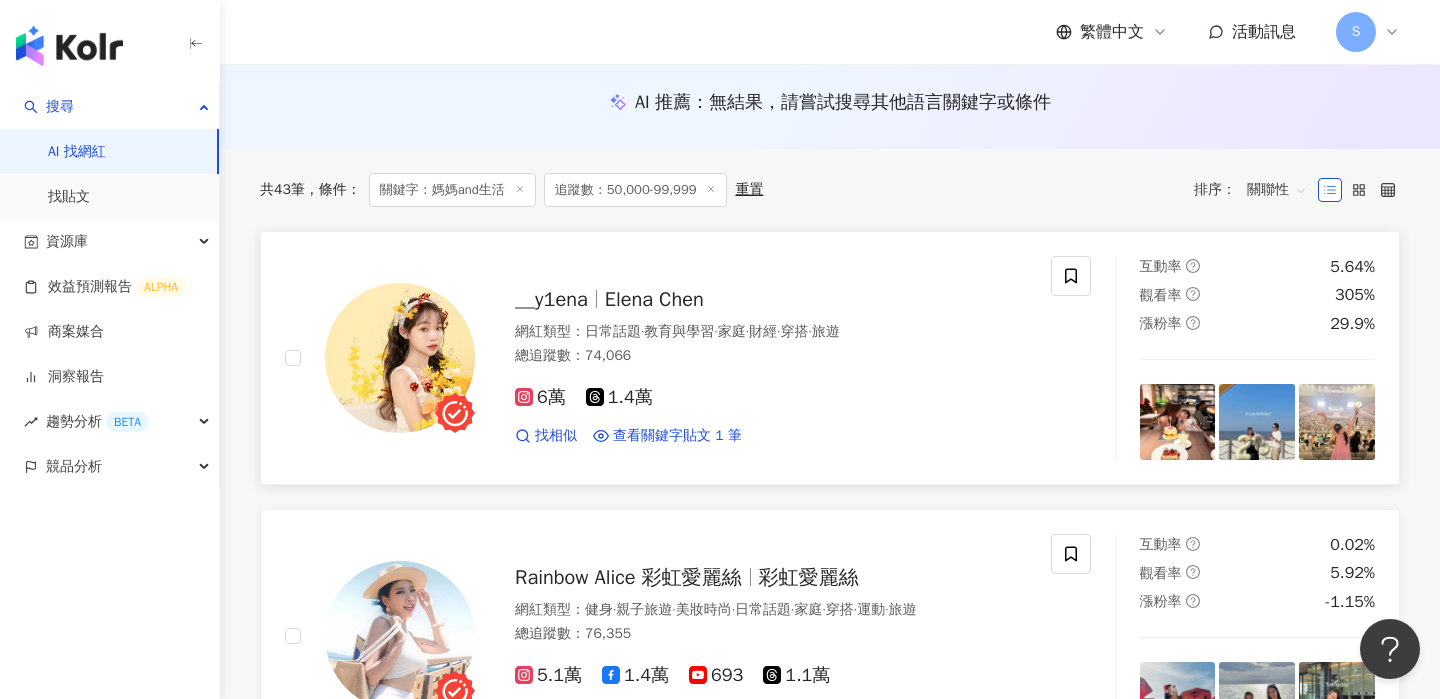click on "Elena Chen" at bounding box center [654, 299] 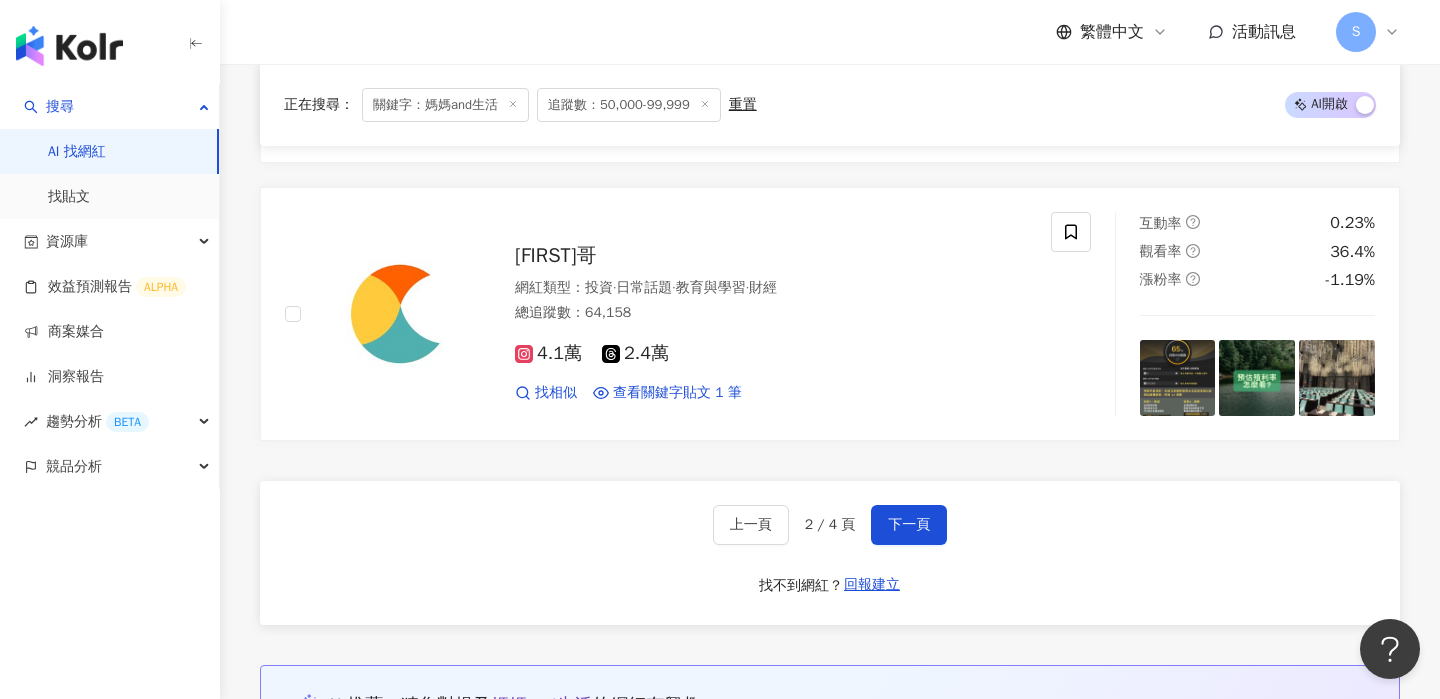 scroll, scrollTop: 3322, scrollLeft: 0, axis: vertical 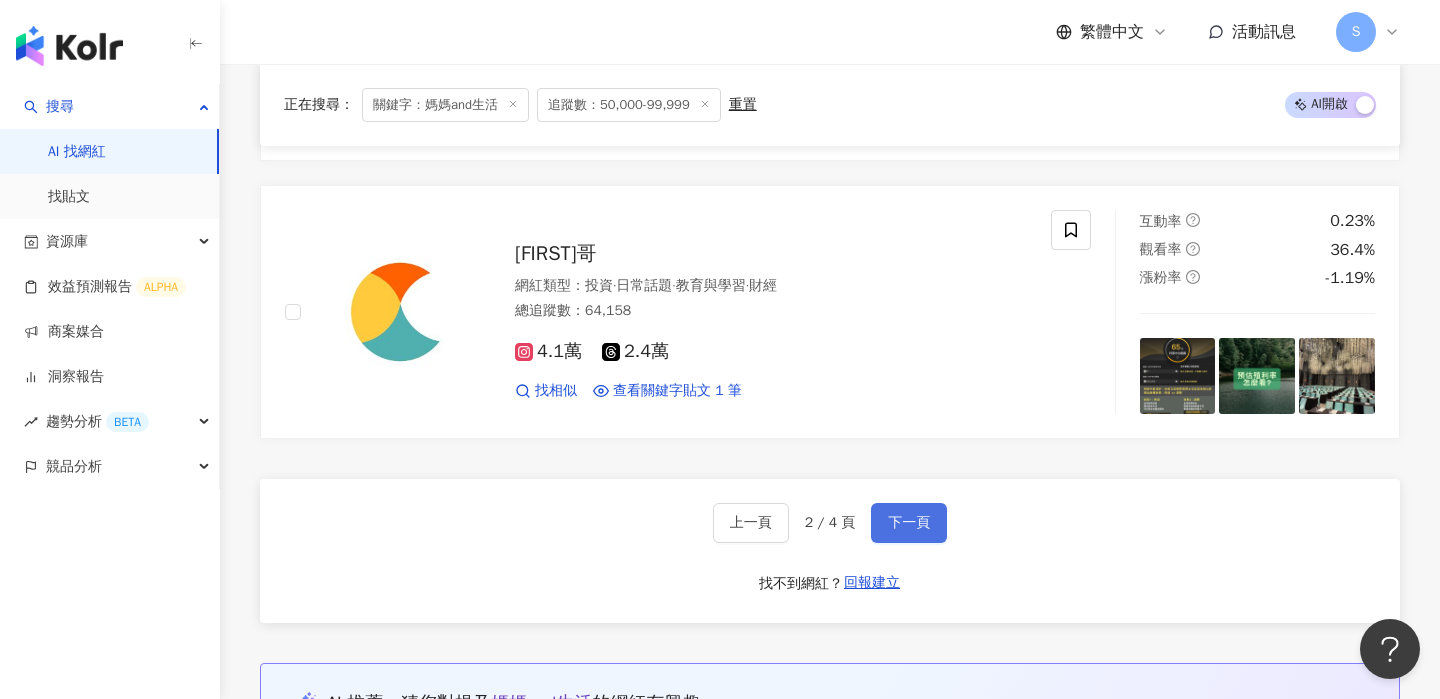click on "下一頁" at bounding box center (909, 523) 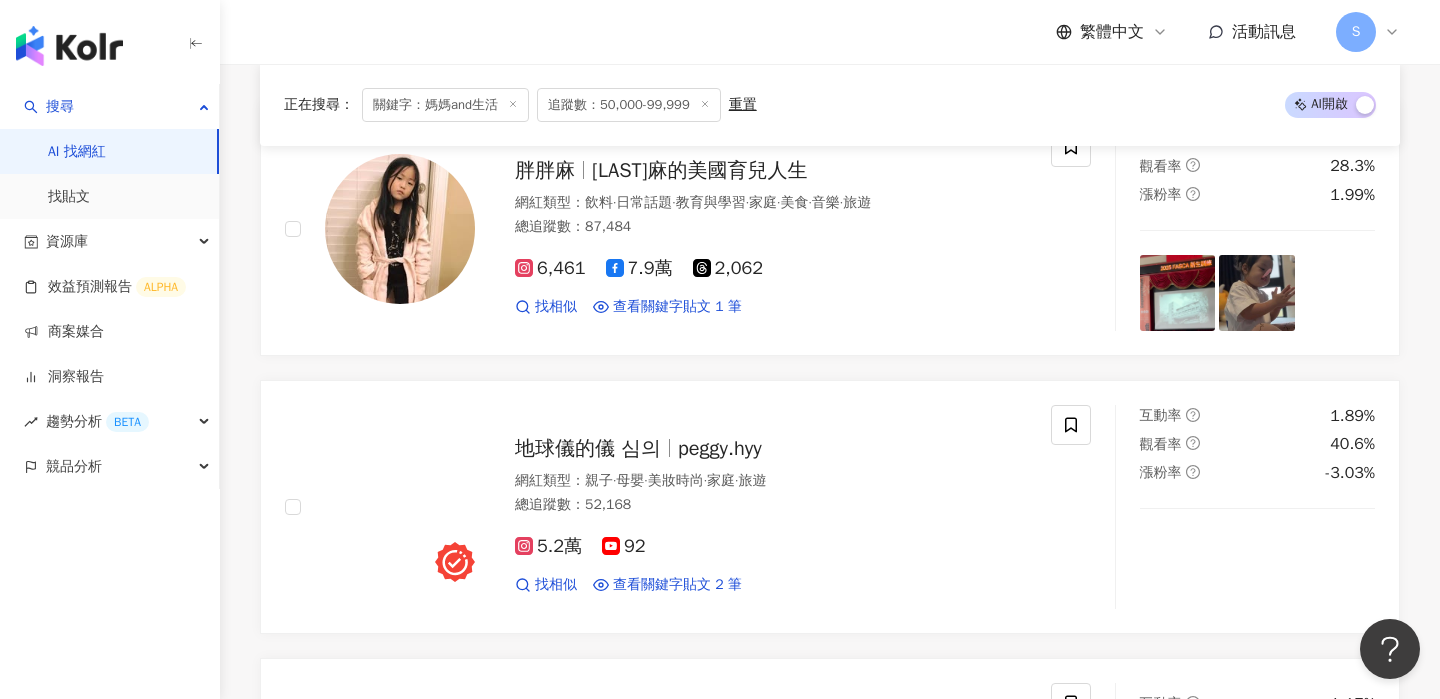 scroll, scrollTop: 539, scrollLeft: 0, axis: vertical 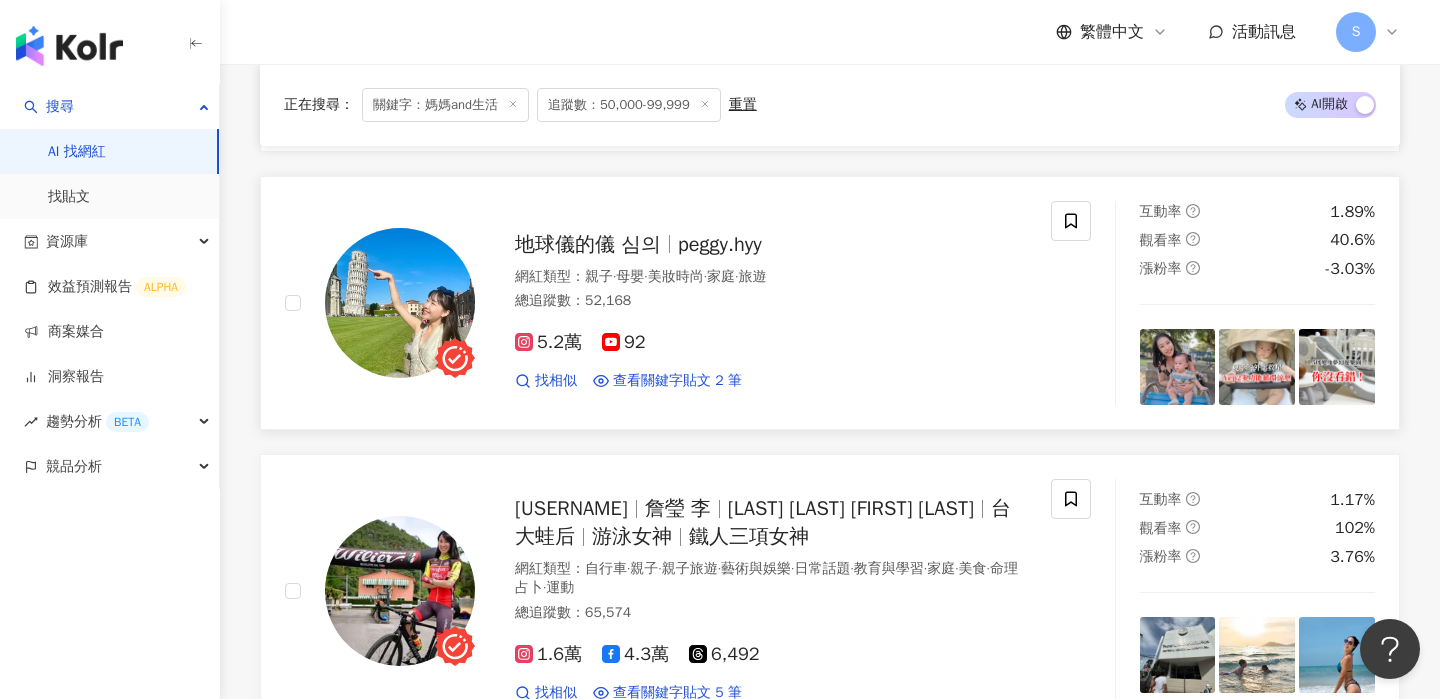 click on "peggy.hyy" at bounding box center (720, 244) 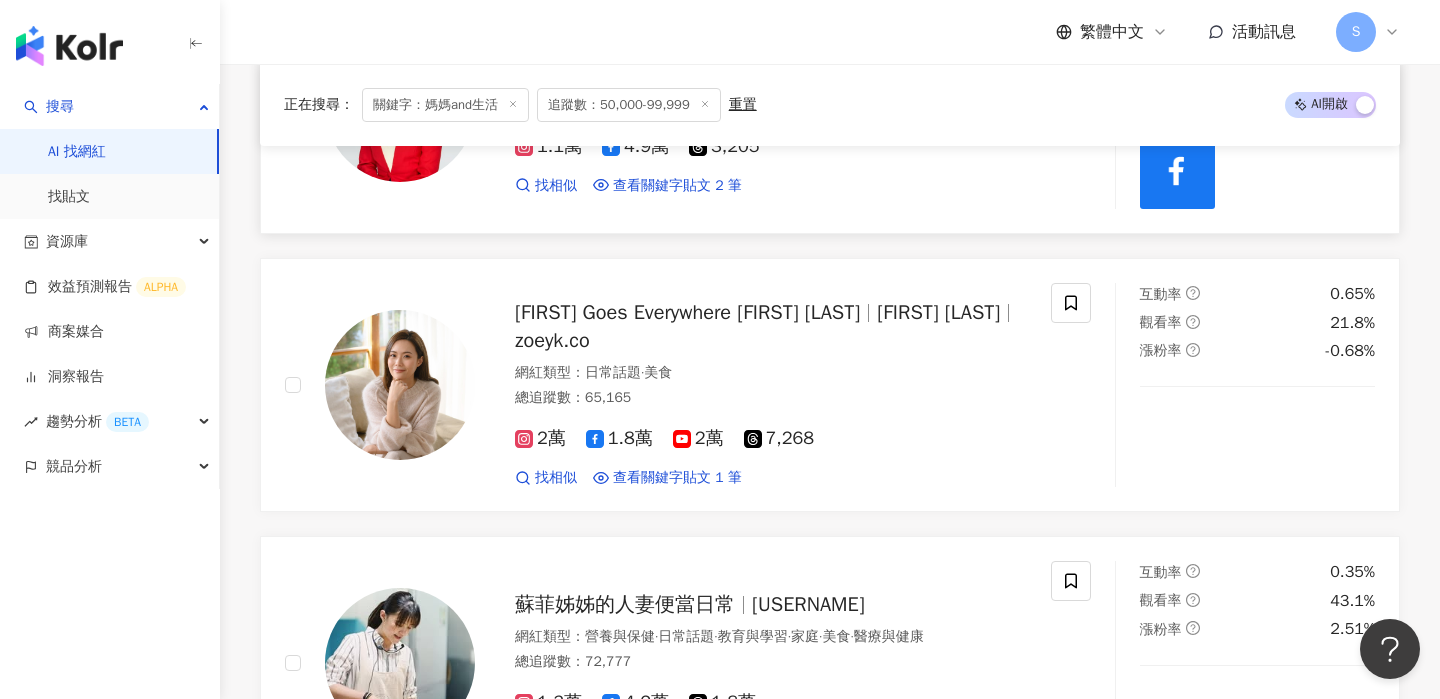 scroll, scrollTop: 2440, scrollLeft: 0, axis: vertical 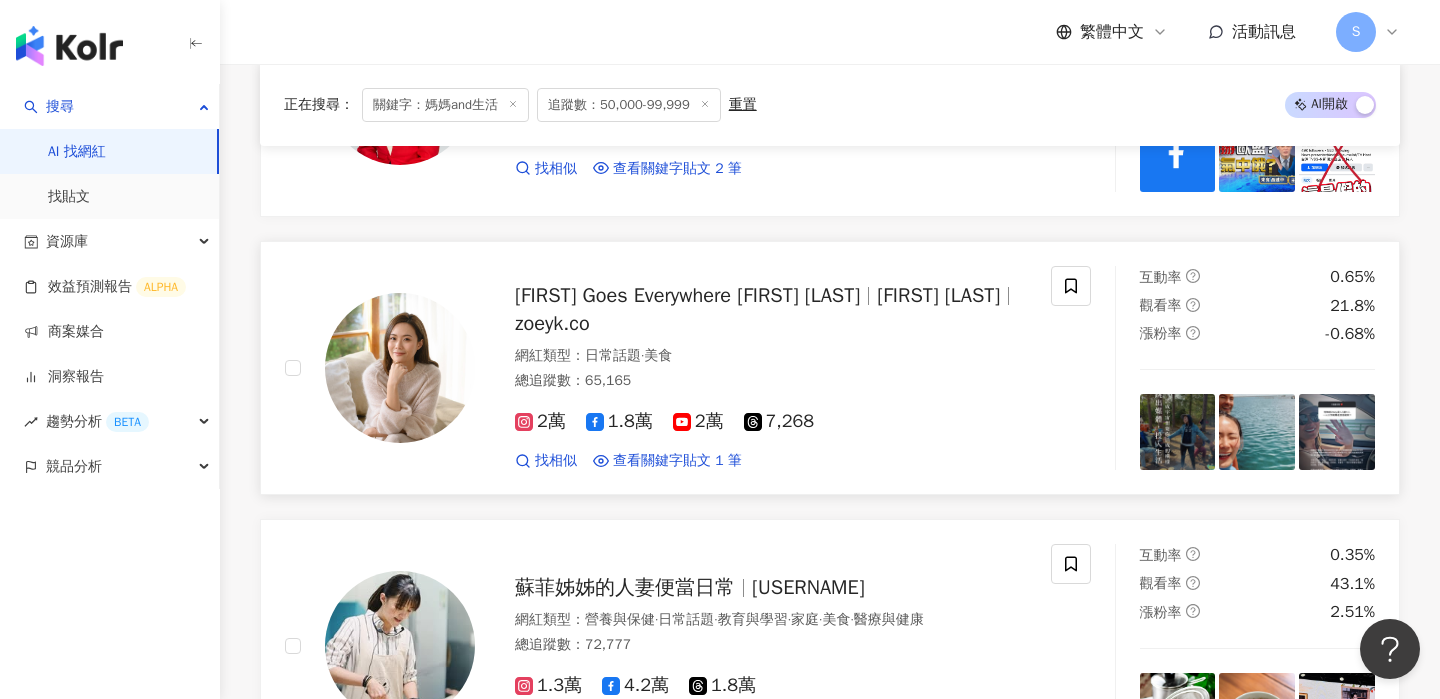click on "Zoey Goes Everywhere 佐依" at bounding box center (687, 295) 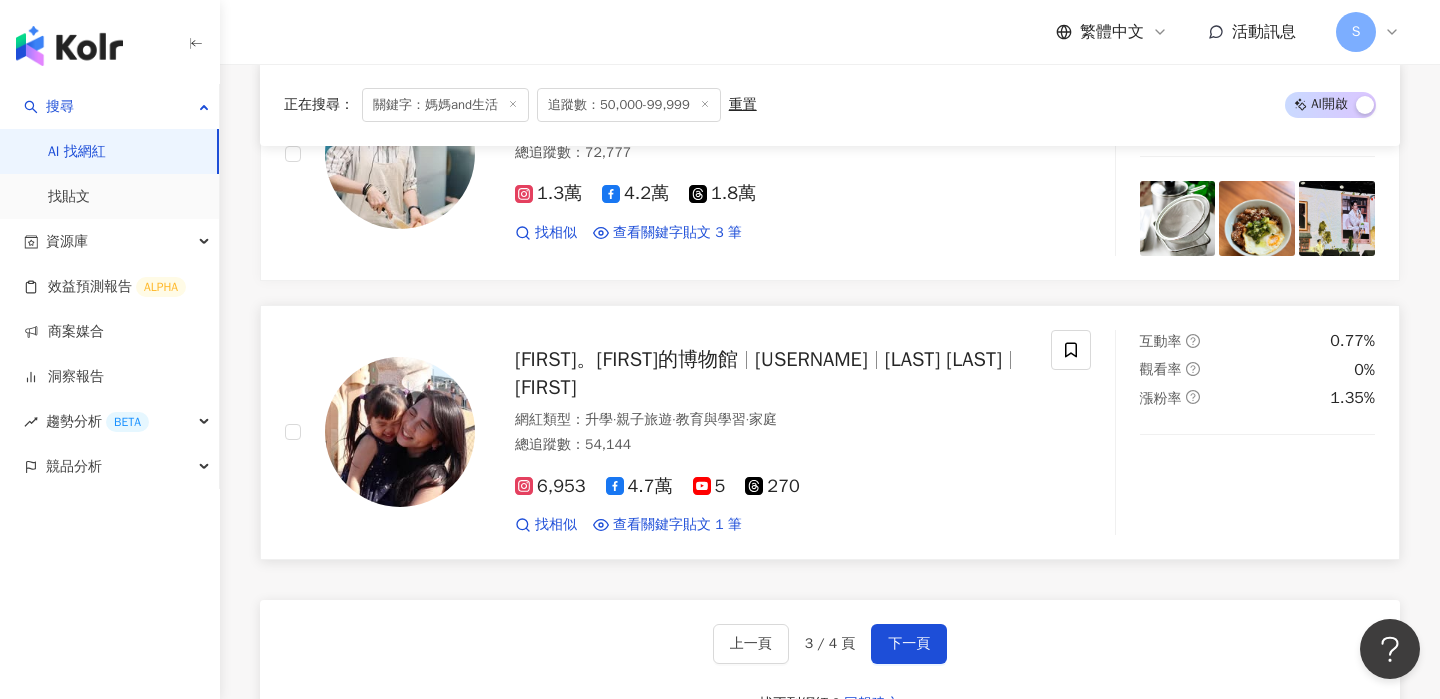 scroll, scrollTop: 2958, scrollLeft: 0, axis: vertical 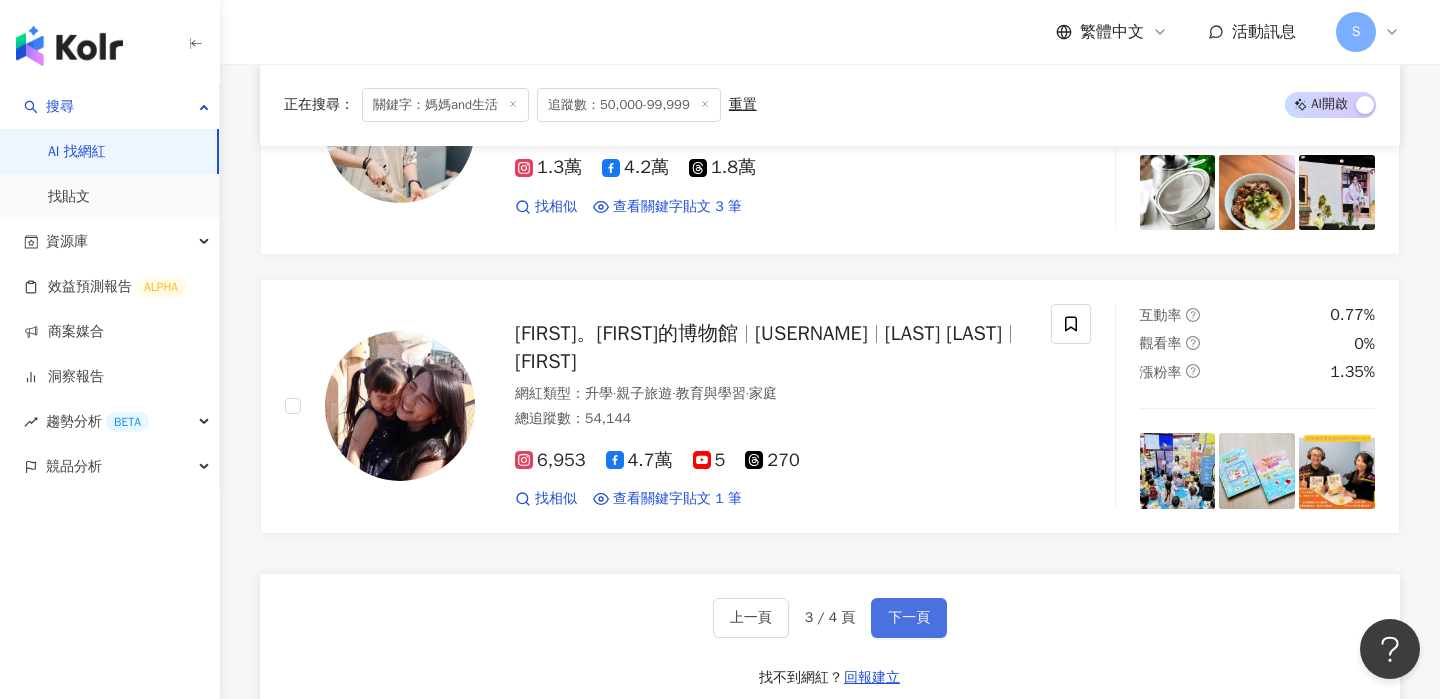 click on "下一頁" at bounding box center [909, 618] 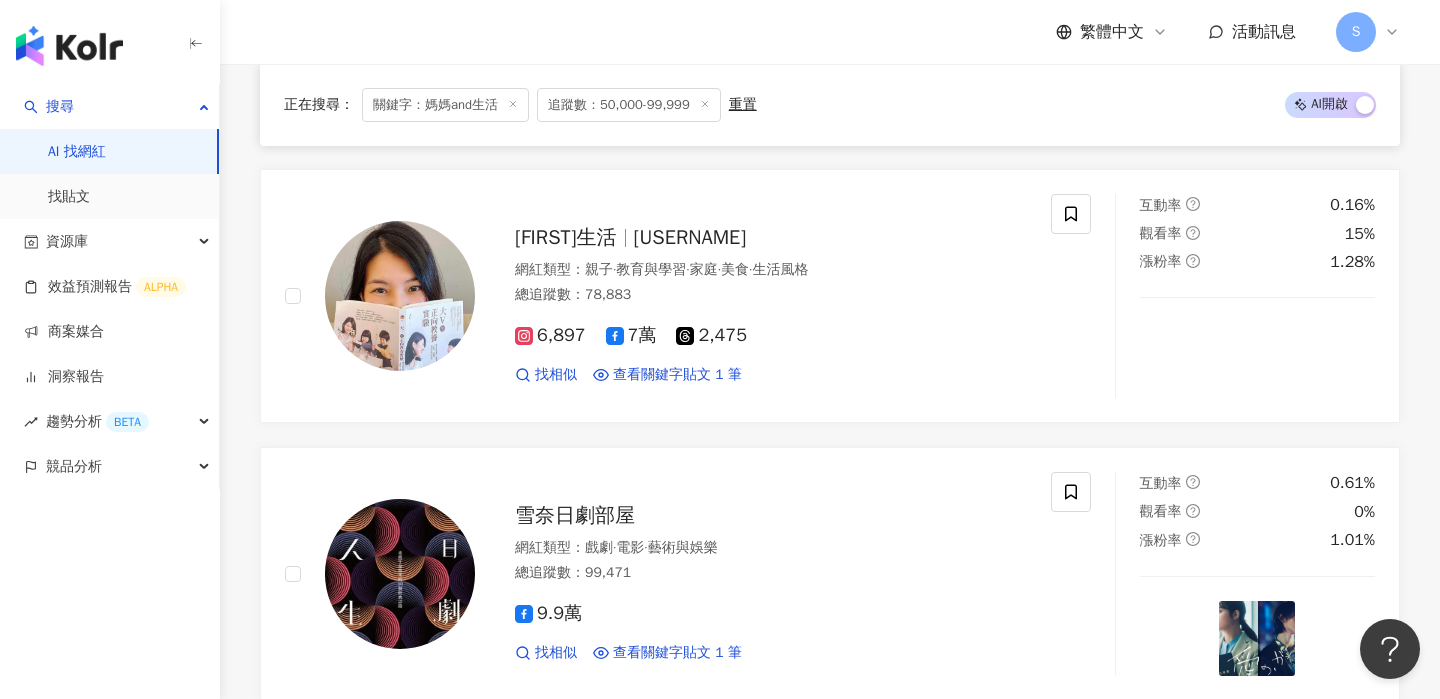scroll, scrollTop: 0, scrollLeft: 0, axis: both 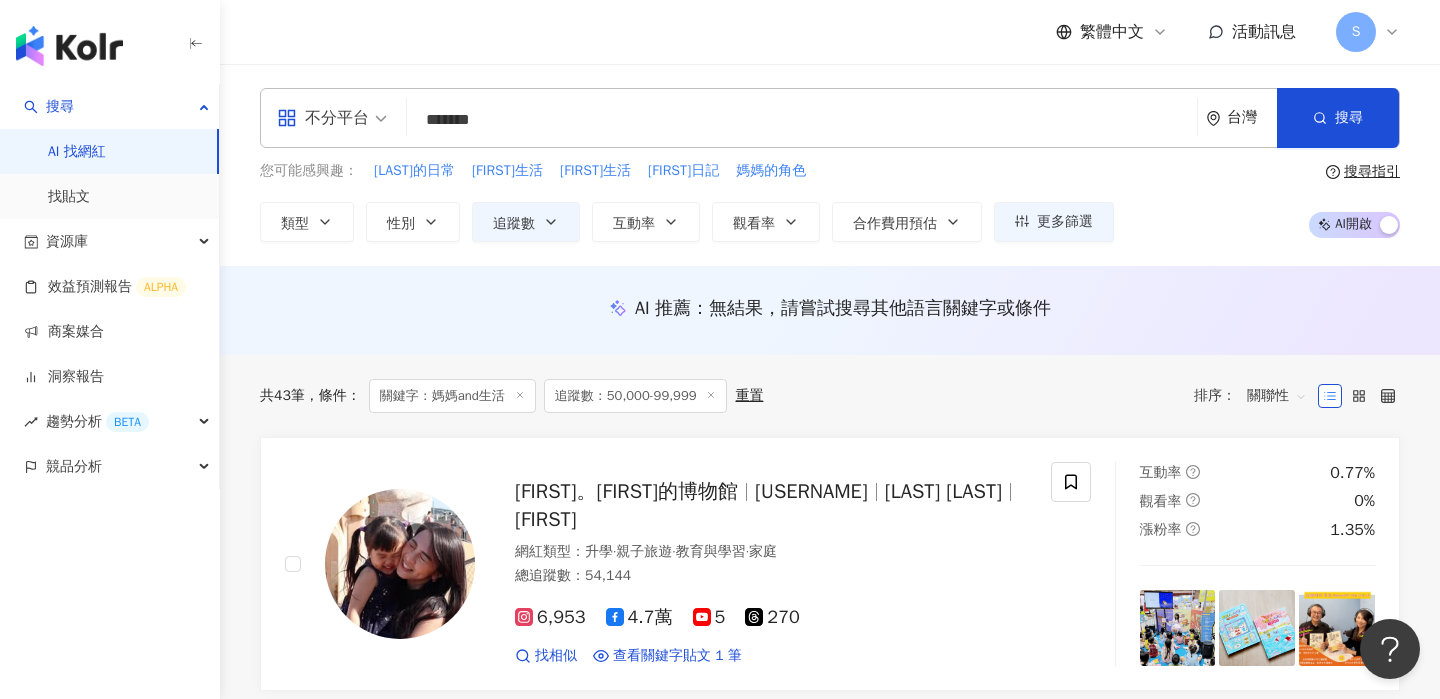 click on "*******" at bounding box center [802, 120] 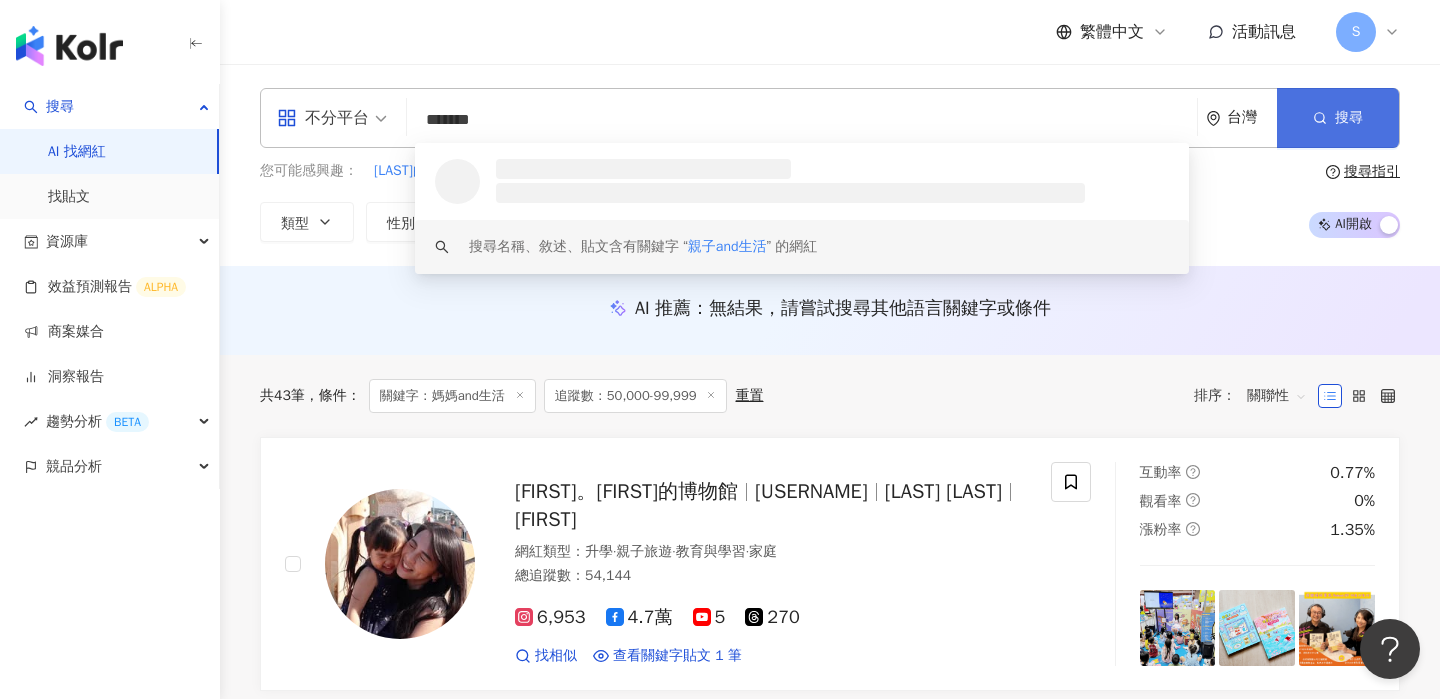 type on "*******" 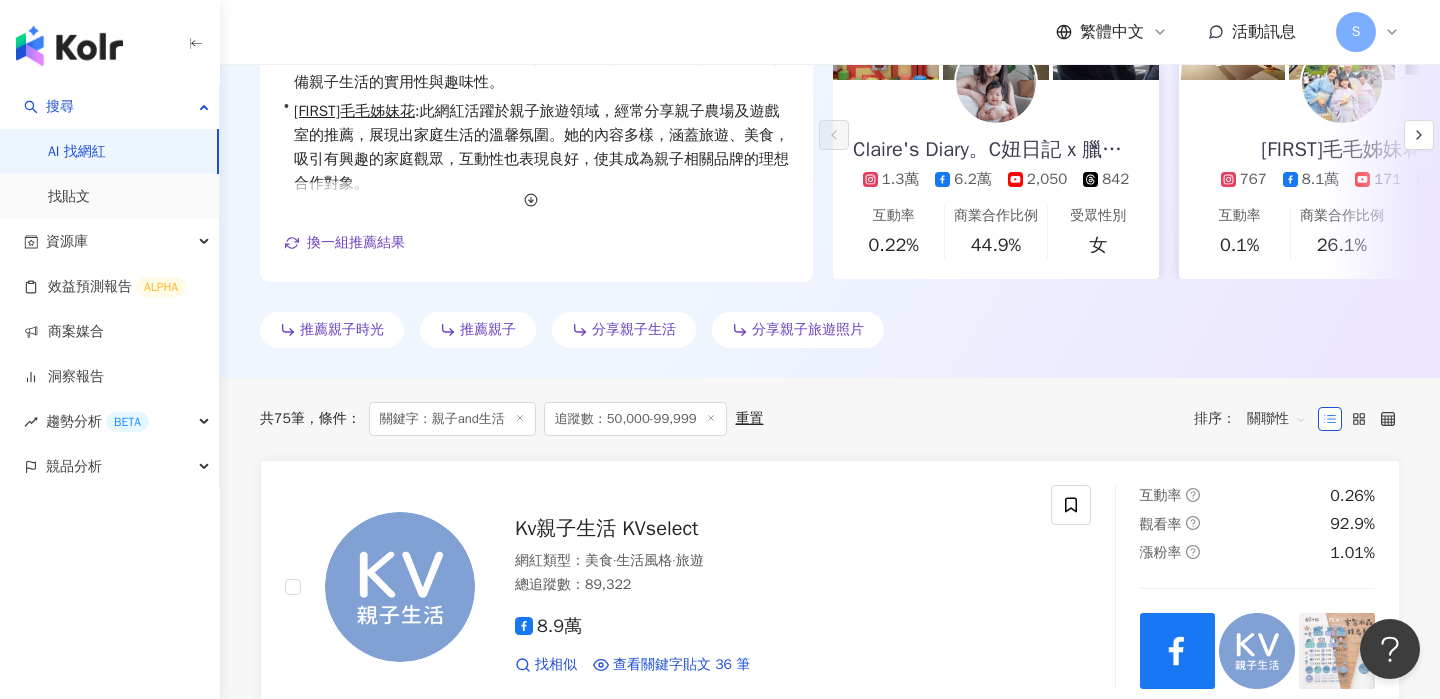 scroll, scrollTop: 0, scrollLeft: 0, axis: both 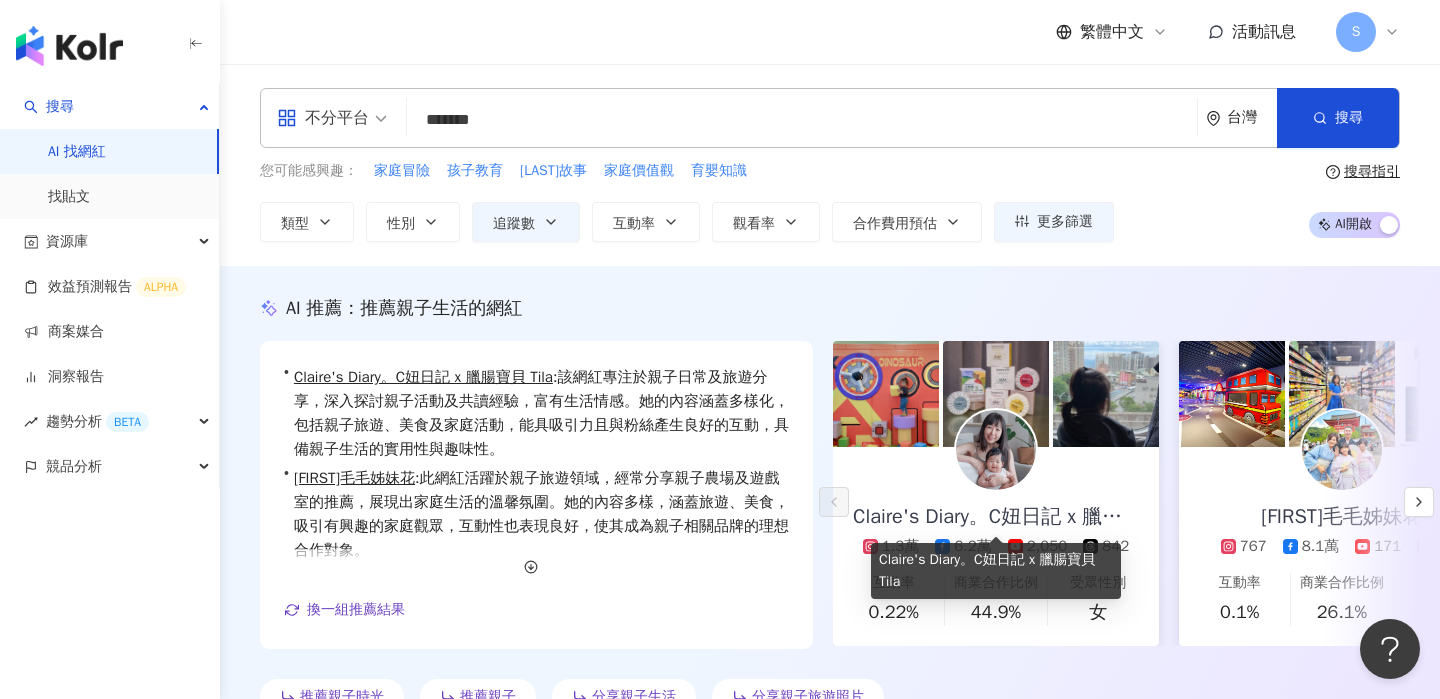 click on "Claire's Diary。C妞日記 x 臘腸寶貝 Tila" at bounding box center (996, 517) 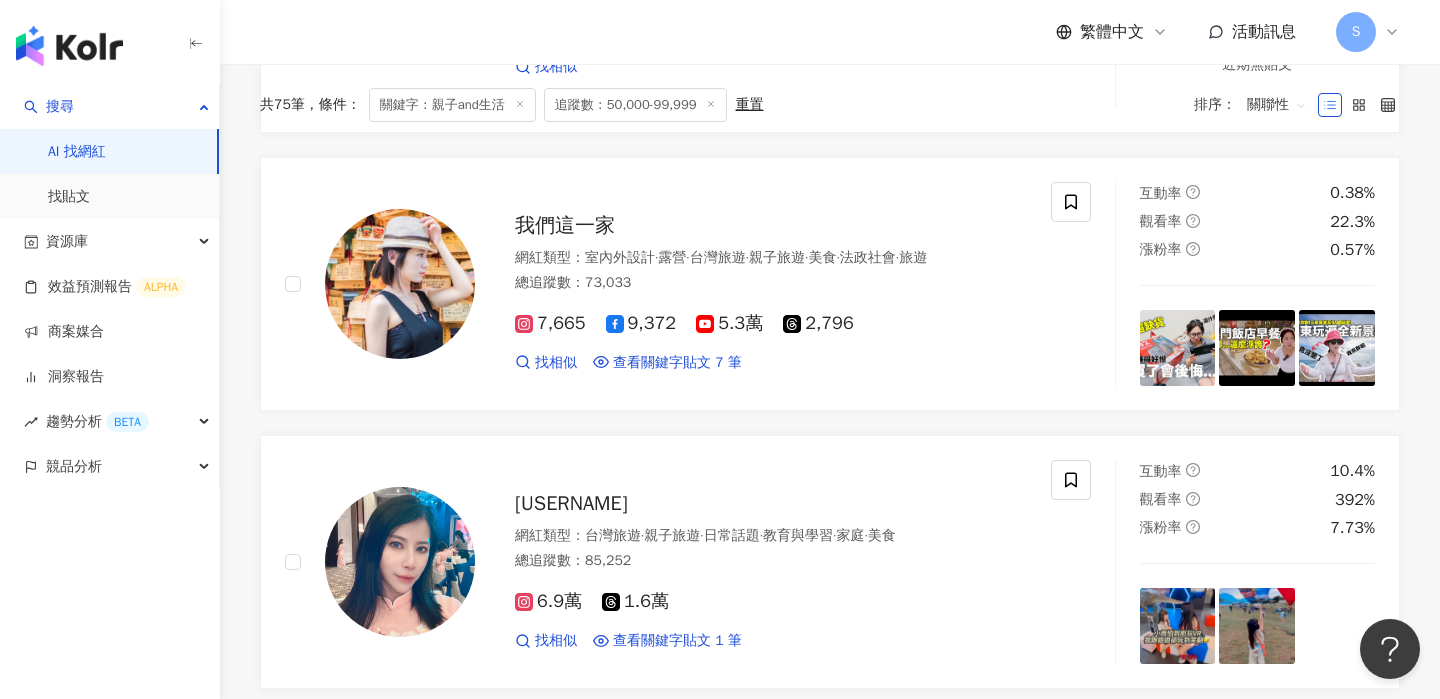 scroll, scrollTop: 0, scrollLeft: 0, axis: both 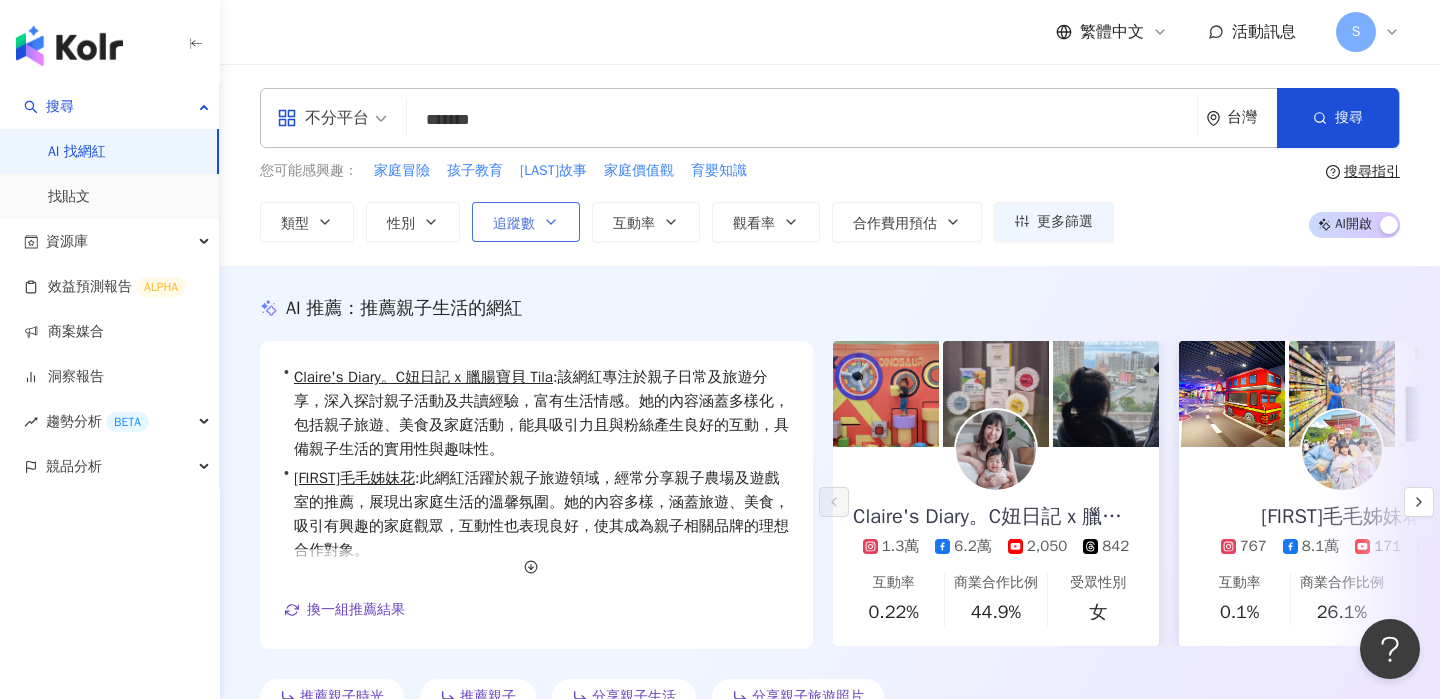click on "追蹤數" at bounding box center (526, 222) 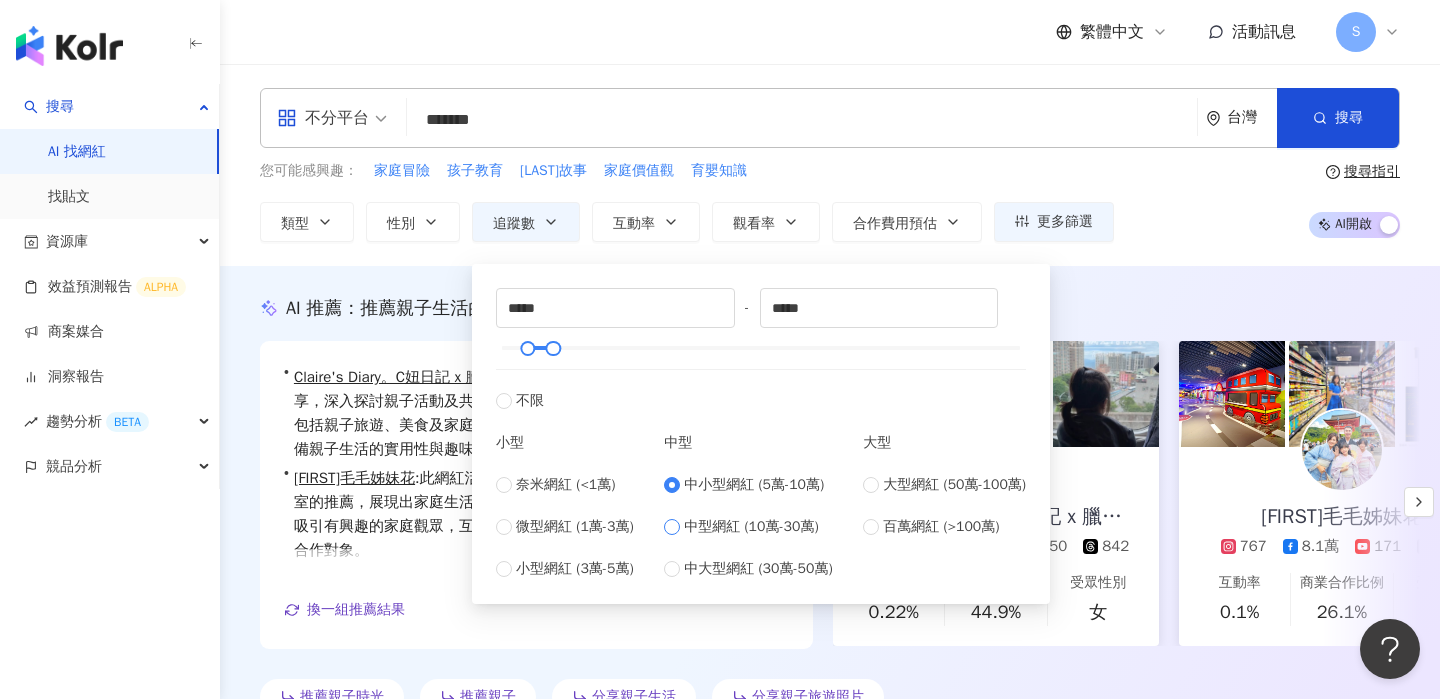 type on "******" 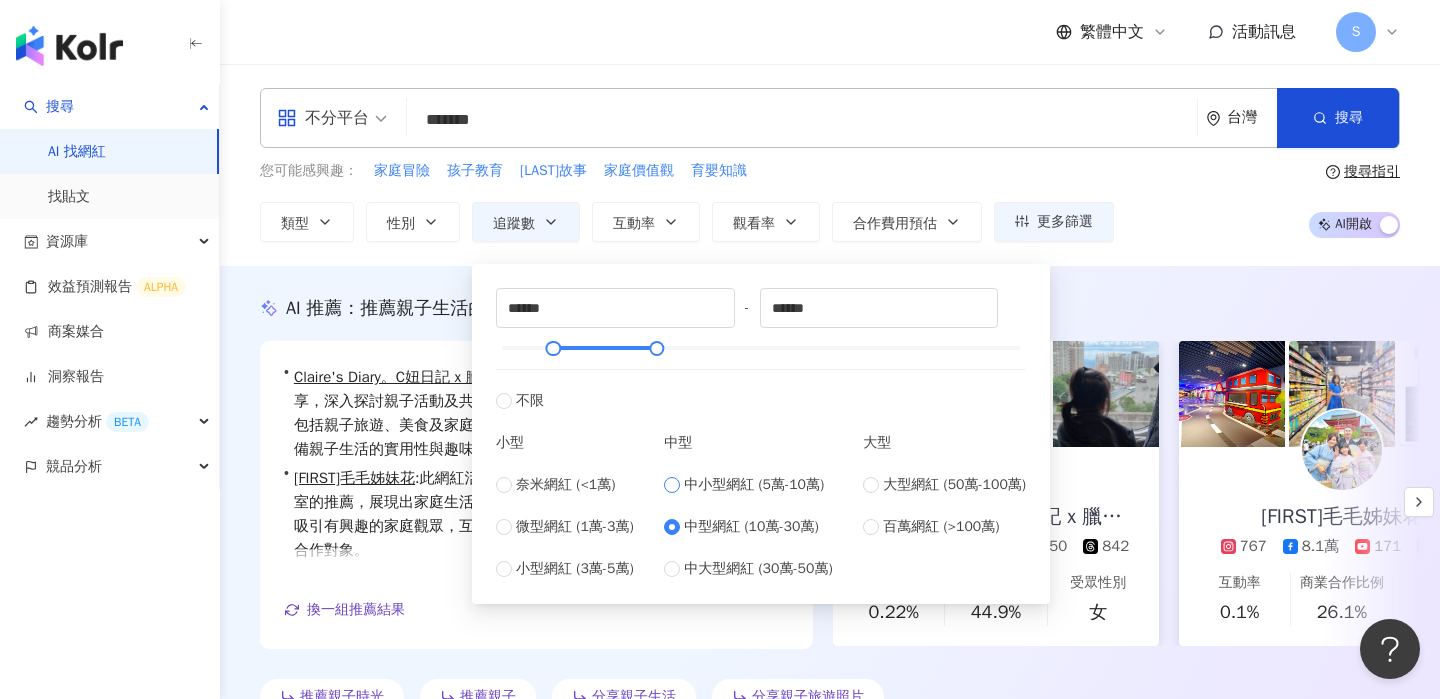 click on "中小型網紅 (5萬-10萬)" at bounding box center (754, 485) 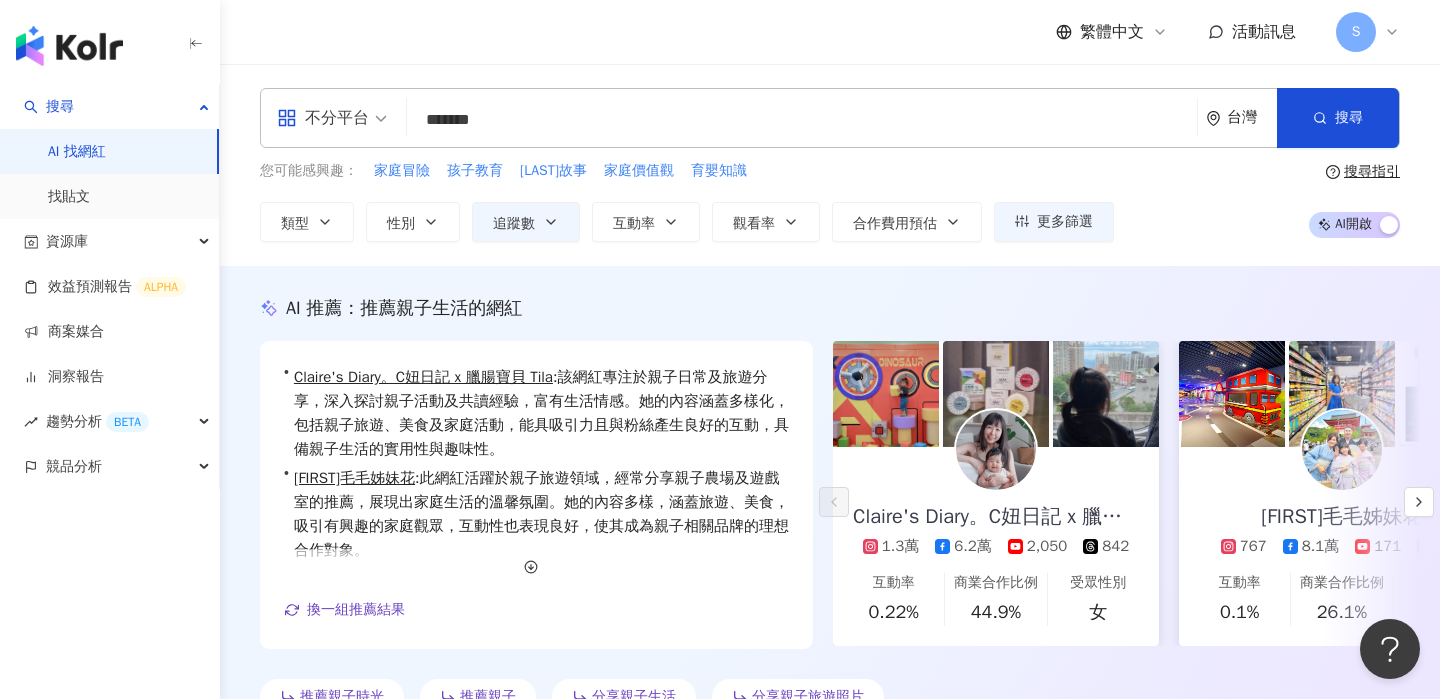 click on "AI 推薦 ： 推薦親子生活的網紅 • Claire's Diary。C妞日記 x 臘腸寶貝 Tila  :  該網紅專注於親子日常及旅遊分享，深入探討親子活動及共讀經驗，富有生活情感。她的內容涵蓋多樣化，包括親子旅遊、美食及家庭活動，能具吸引力且與粉絲產生良好的互動，具備親子生活的實用性與趣味性。 • 兔兒毛毛姊妹花  :  此網紅活躍於親子旅遊領域，經常分享親子農場及遊戲室的推薦，展現出家庭生活的溫馨氛圍。她的內容多樣，涵蓋旅遊、美食，吸引有興趣的家庭觀眾，互動性也表現良好，使其成為親子相關品牌的理想合作對象。 • Yuli 又莉 - Yushi 伃希  :  這位網紅以生活感受和個人分享為核心，涵蓋婦女醫學、母嬰、教育、美食等多元領域。她在家庭、旅遊及母嬰方面的內容尤為受歡迎，且與粉絲互動率相對穩定，適合品牌合作與產品推薦。 換一組推薦結果 1.3萬 6.2萬 842" at bounding box center (830, 505) 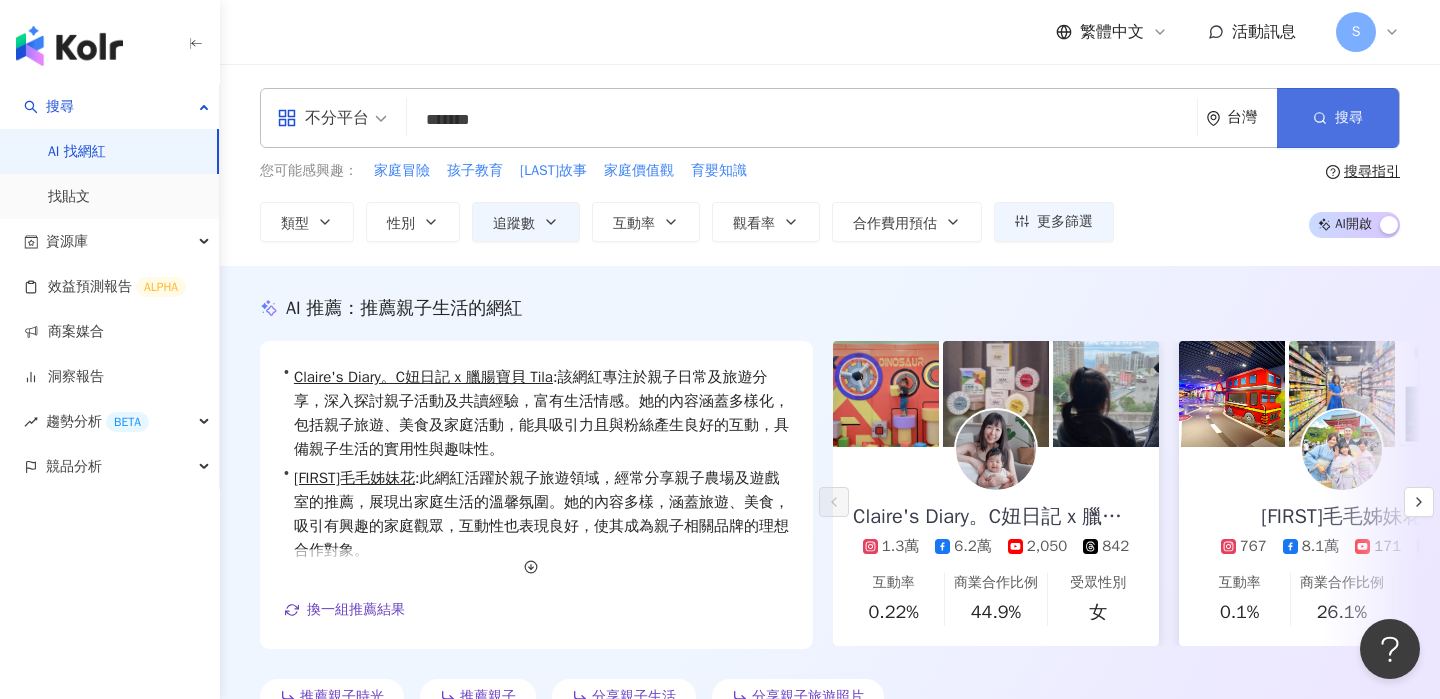 click on "搜尋" at bounding box center (1338, 118) 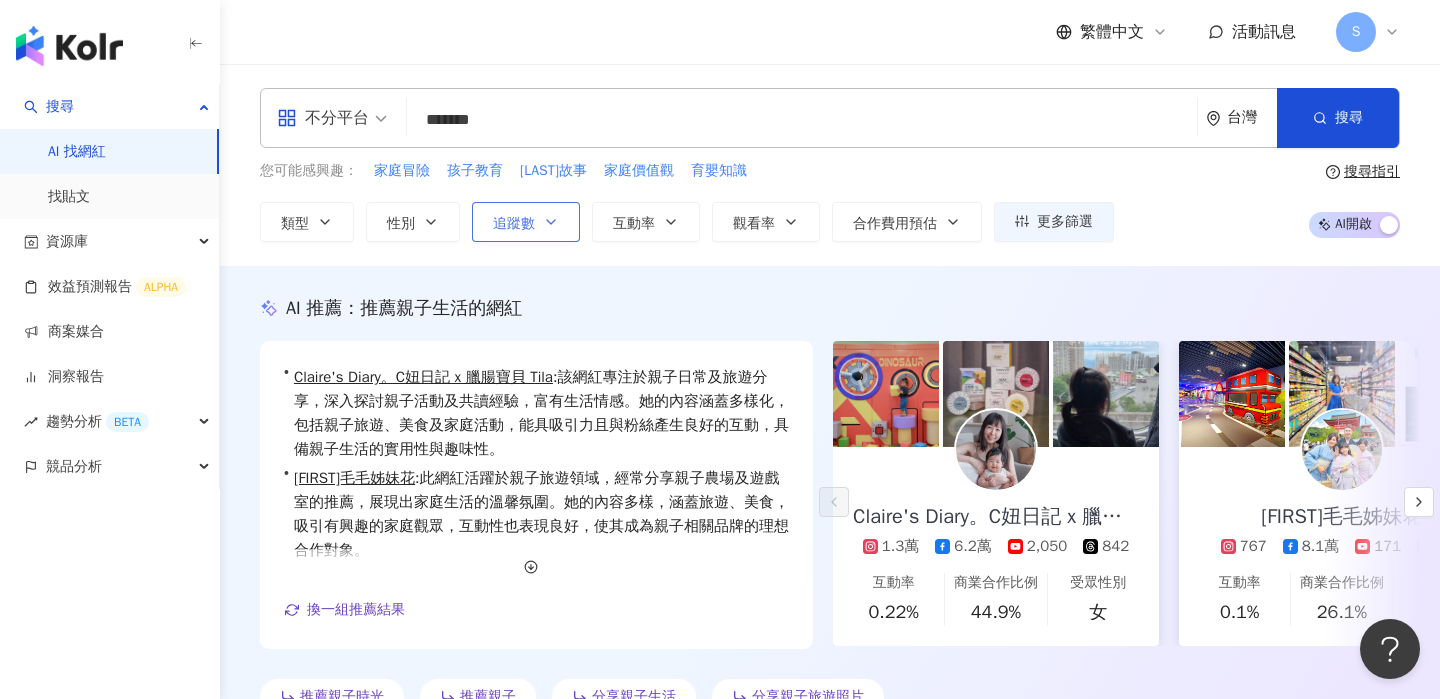 click 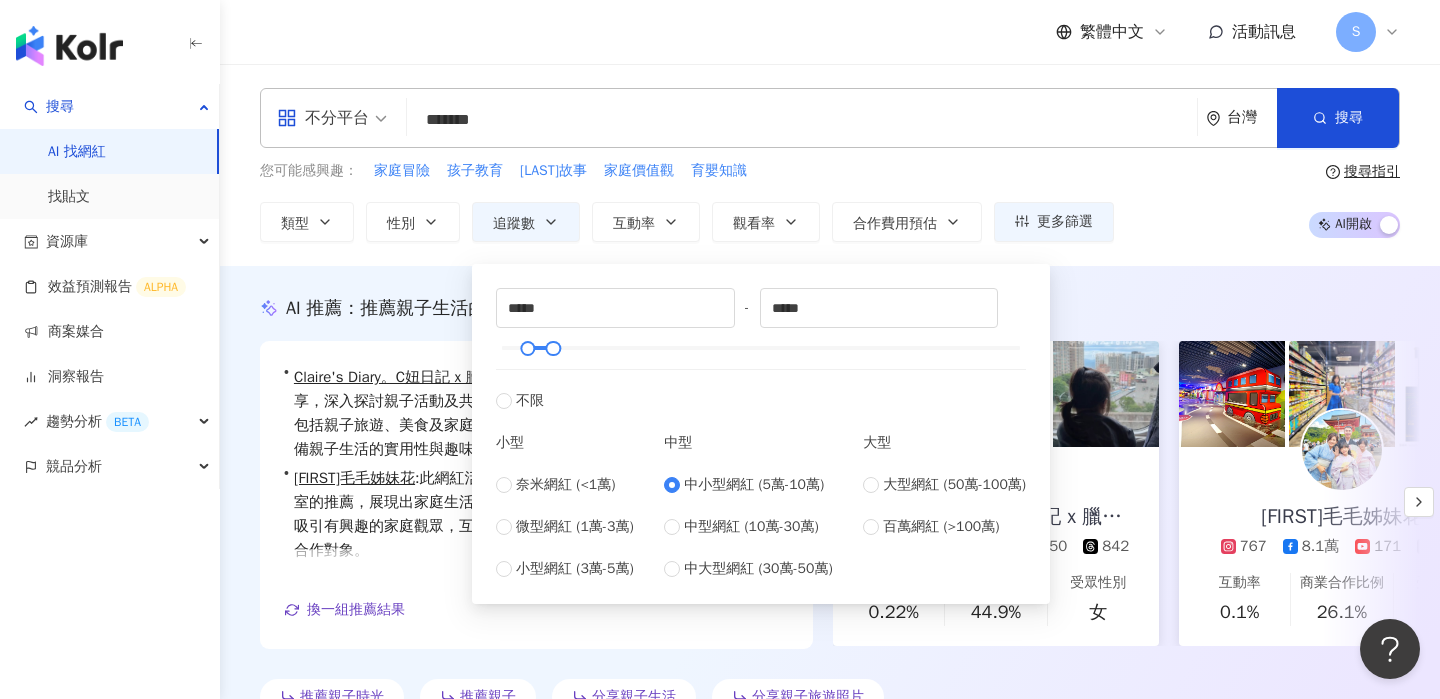 click on "中小型網紅 (5萬-10萬)" at bounding box center (754, 485) 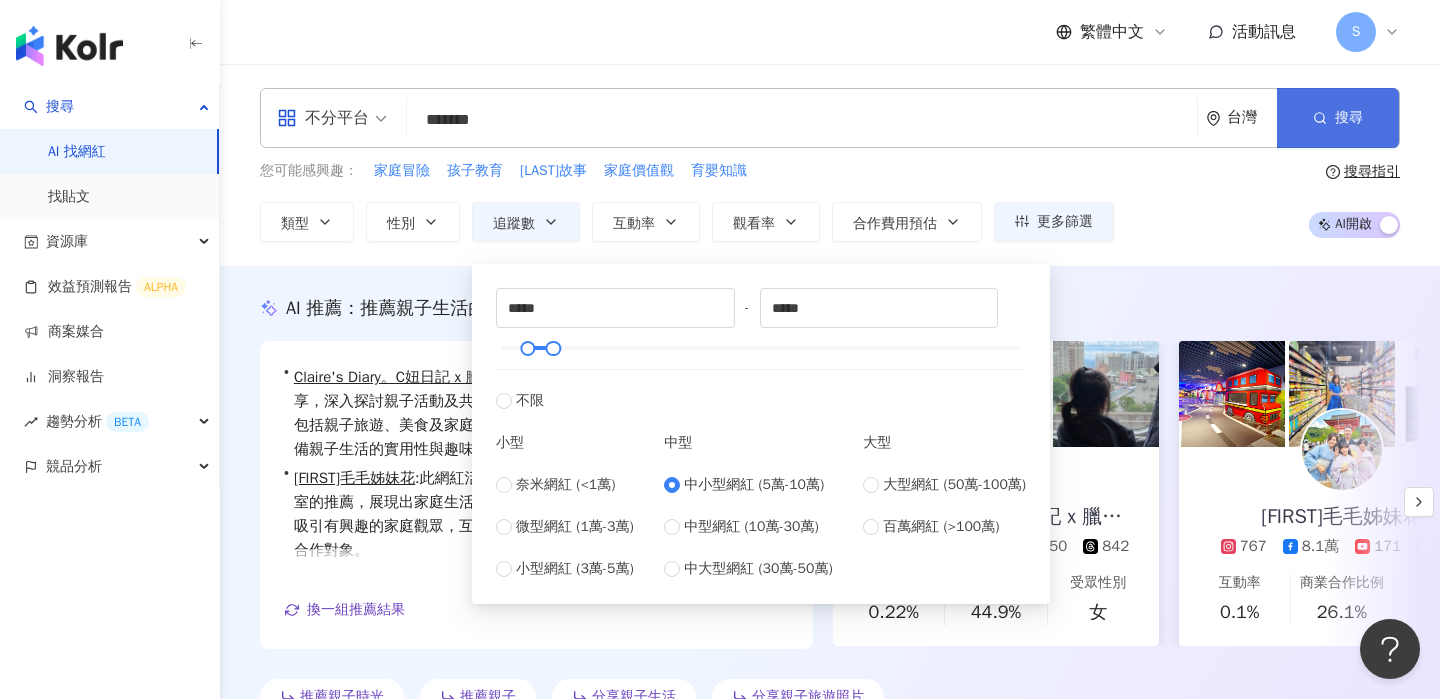 click on "搜尋" at bounding box center [1338, 118] 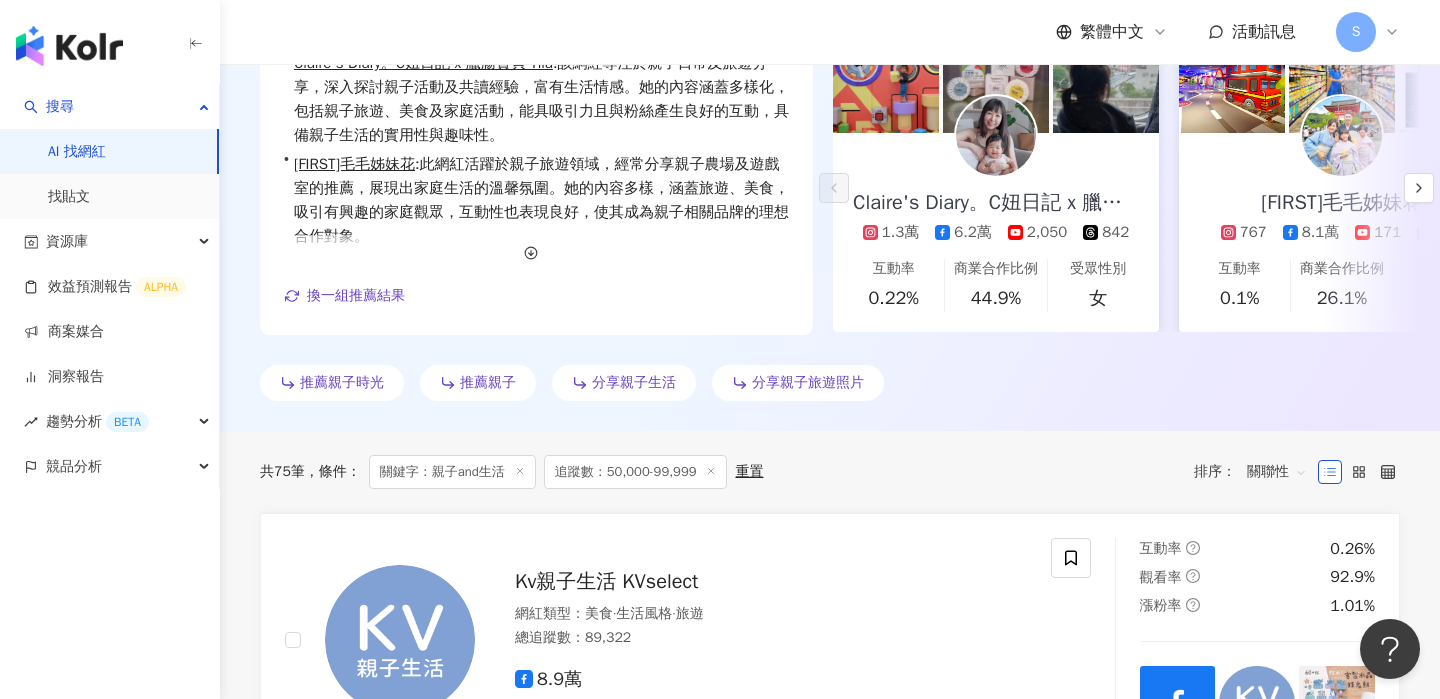 scroll, scrollTop: 9, scrollLeft: 0, axis: vertical 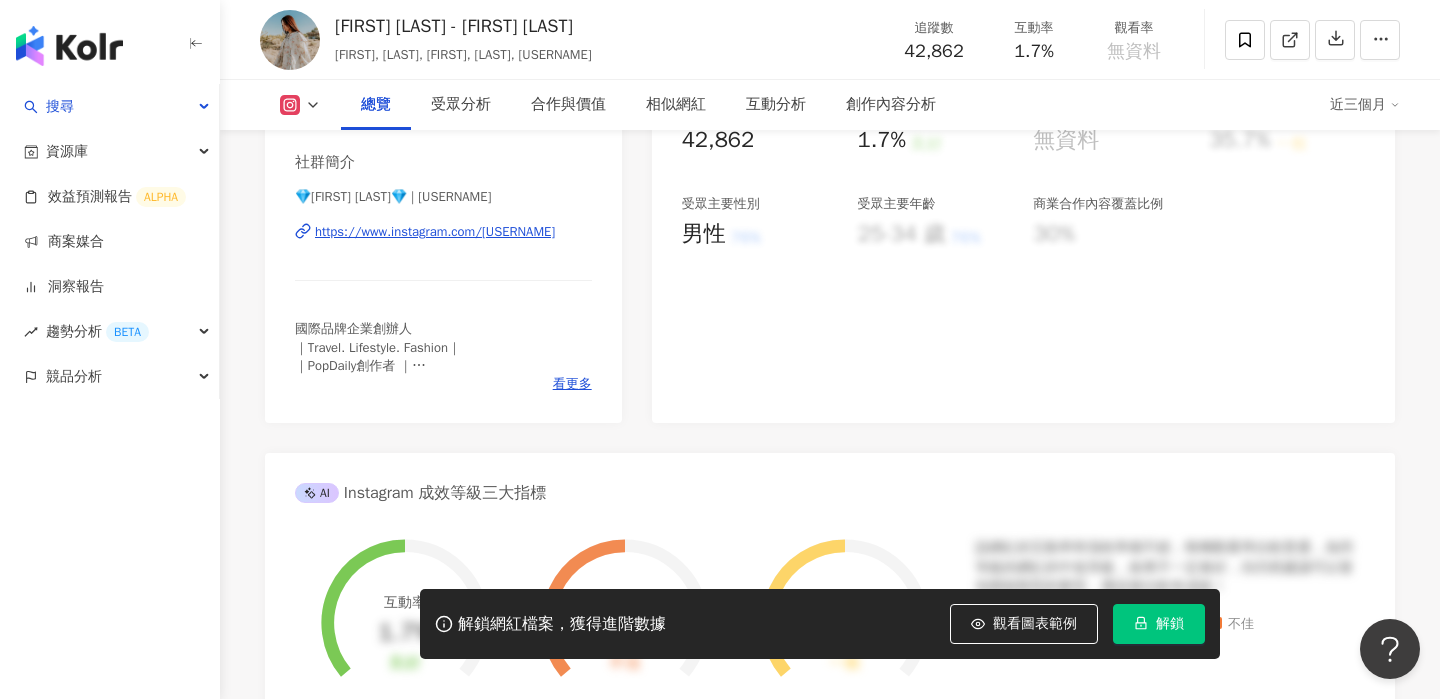 click on "https://www.instagram.com/[USERNAME]" at bounding box center [435, 232] 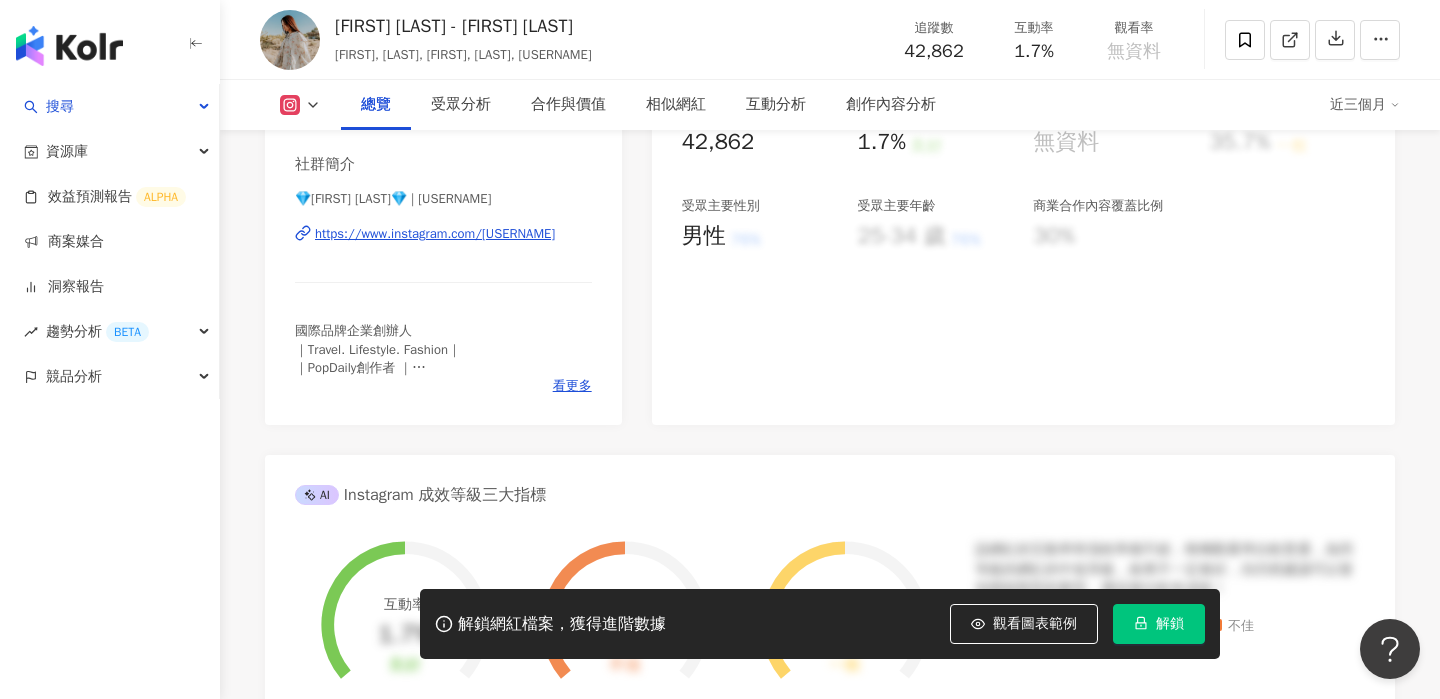 scroll, scrollTop: 0, scrollLeft: 0, axis: both 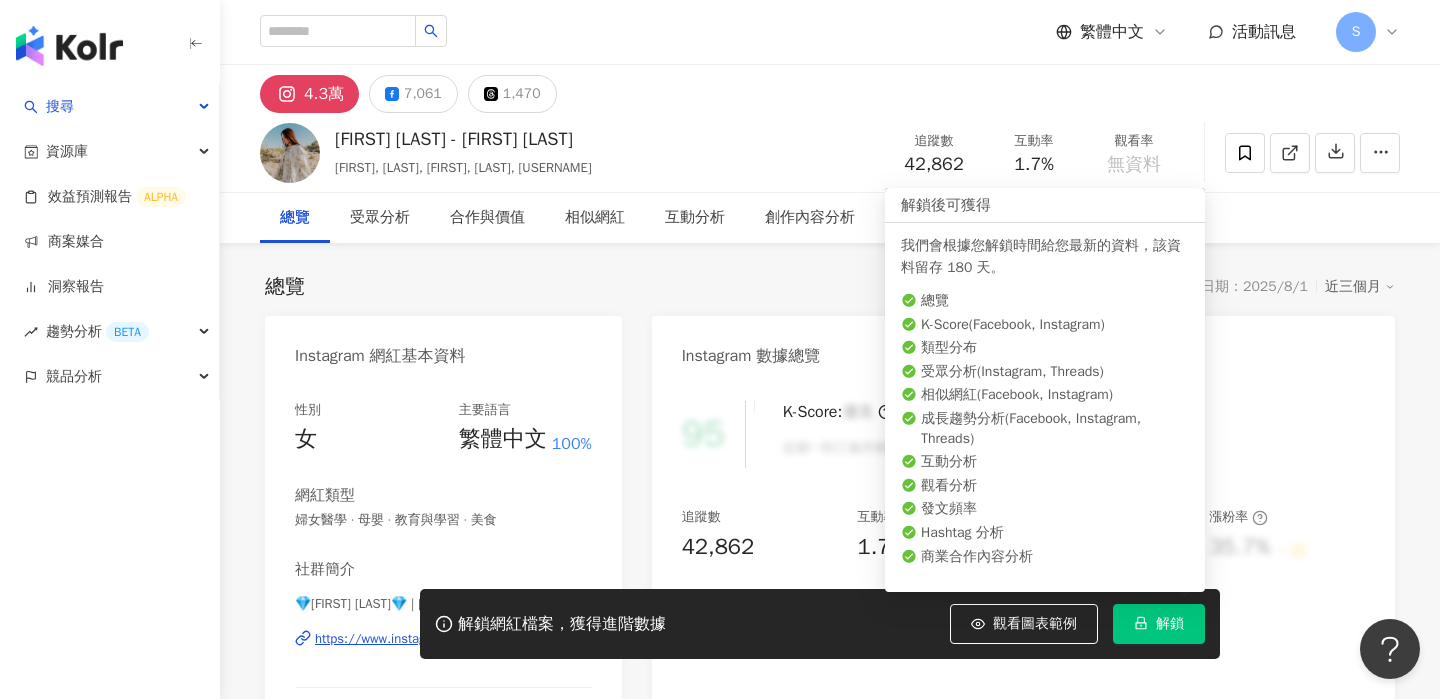 click on "解鎖" at bounding box center [1170, 624] 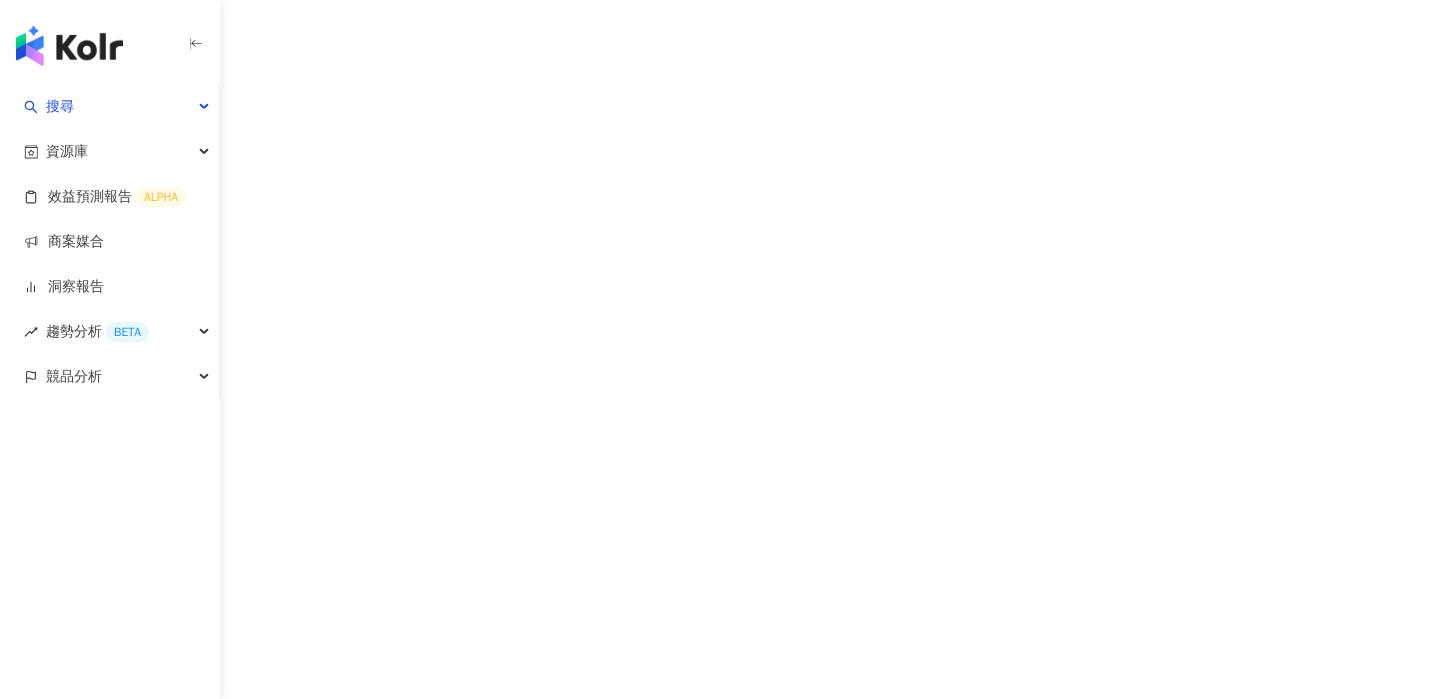 scroll, scrollTop: 0, scrollLeft: 0, axis: both 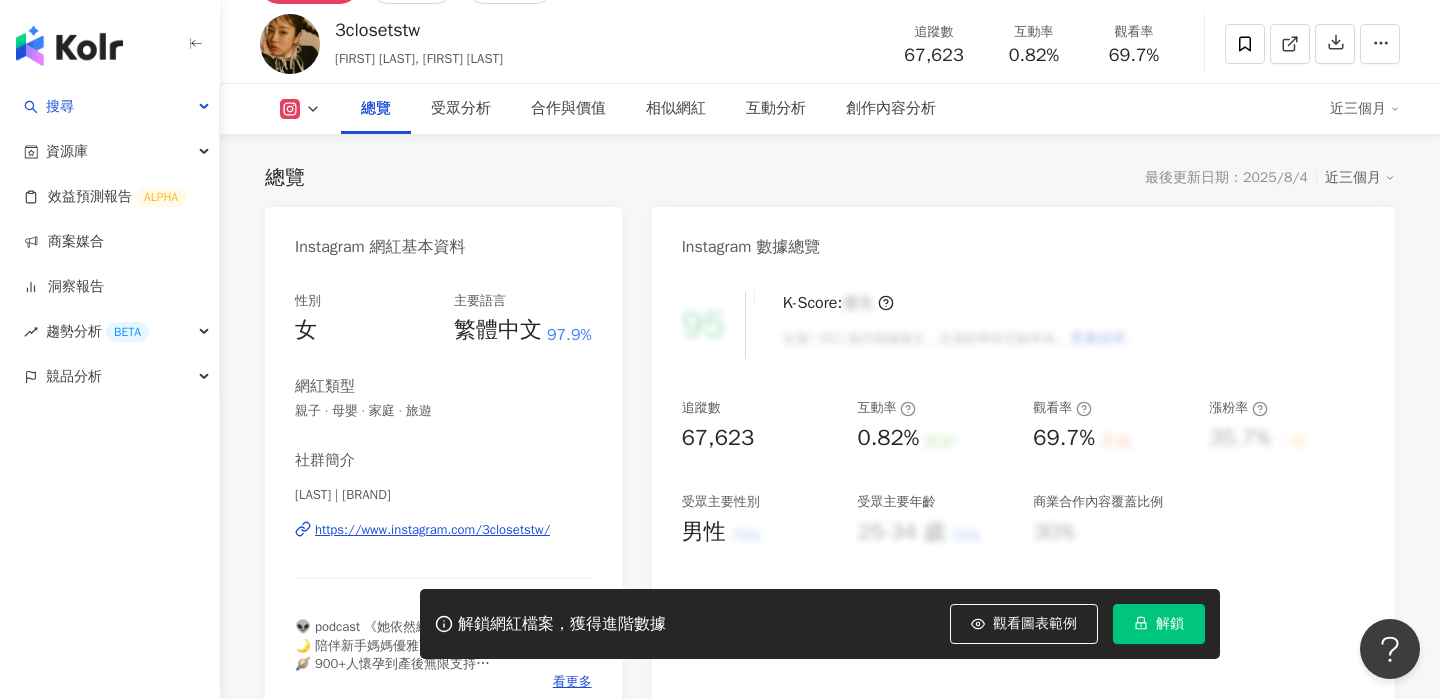 click on "https://www.instagram.com/3closetstw/" at bounding box center (432, 530) 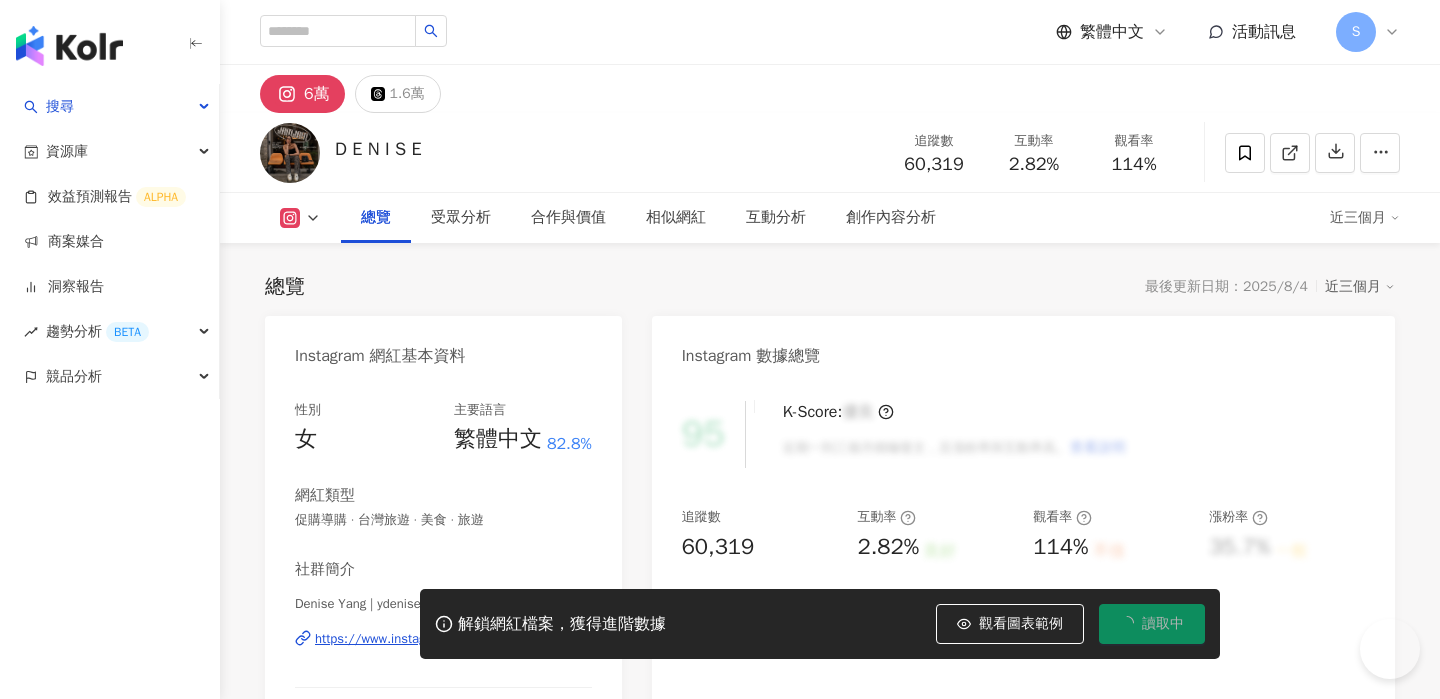 scroll, scrollTop: 0, scrollLeft: 0, axis: both 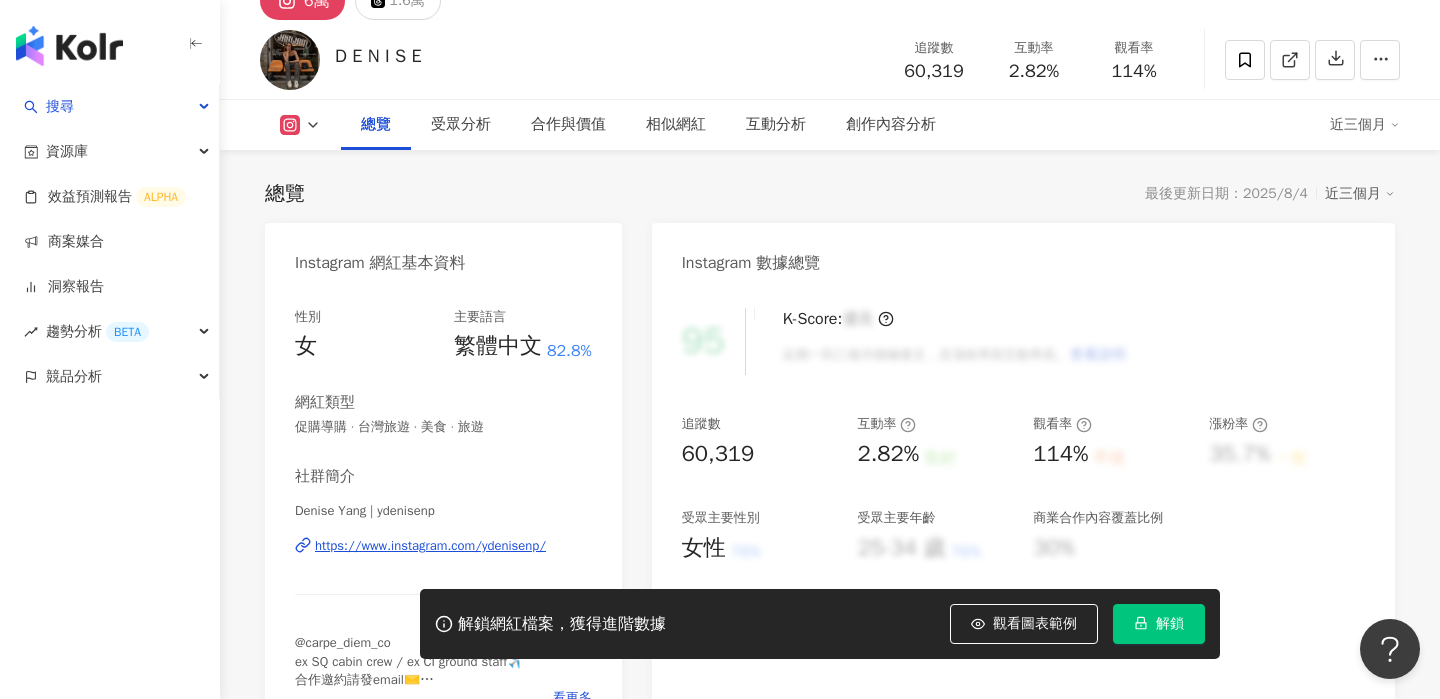 click on "https://www.instagram.com/ydenisenp/" at bounding box center [430, 546] 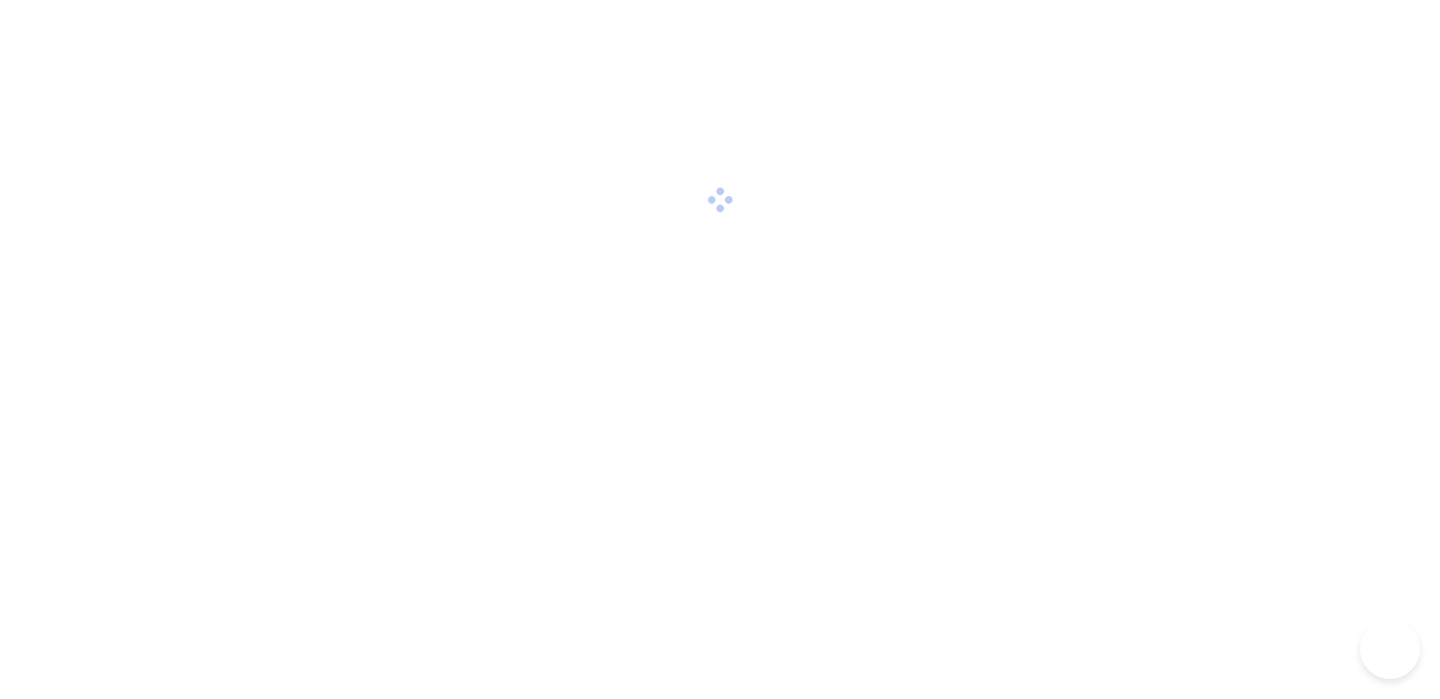 scroll, scrollTop: 0, scrollLeft: 0, axis: both 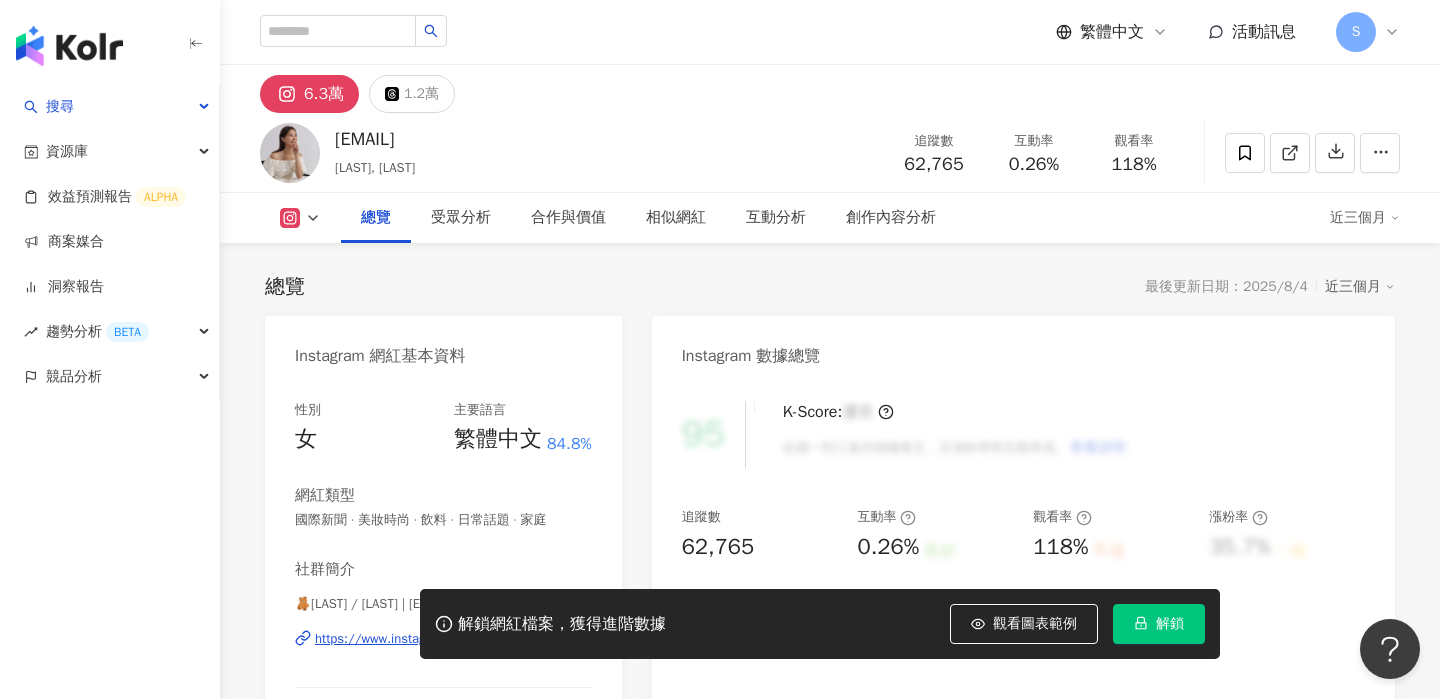 click on "總覽 最後更新日期：2025/8/4 近三個月" at bounding box center (830, 287) 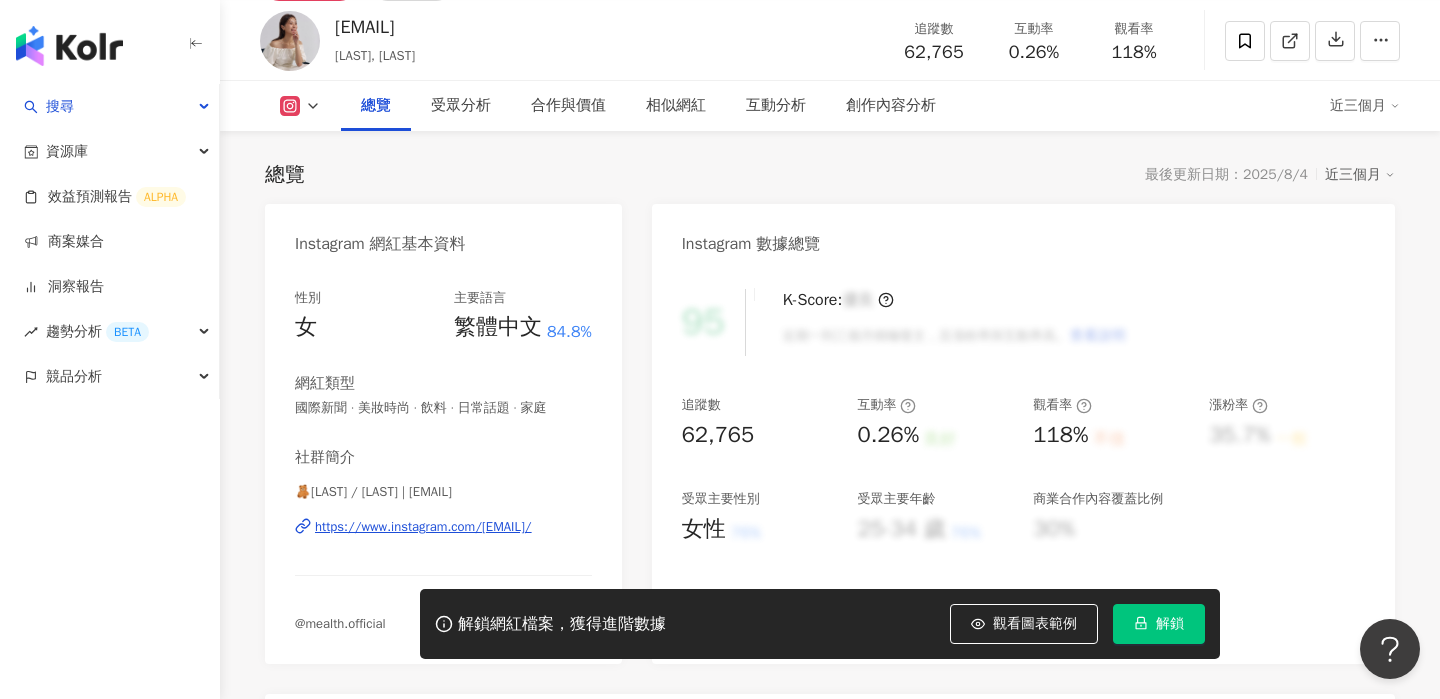 scroll, scrollTop: 194, scrollLeft: 0, axis: vertical 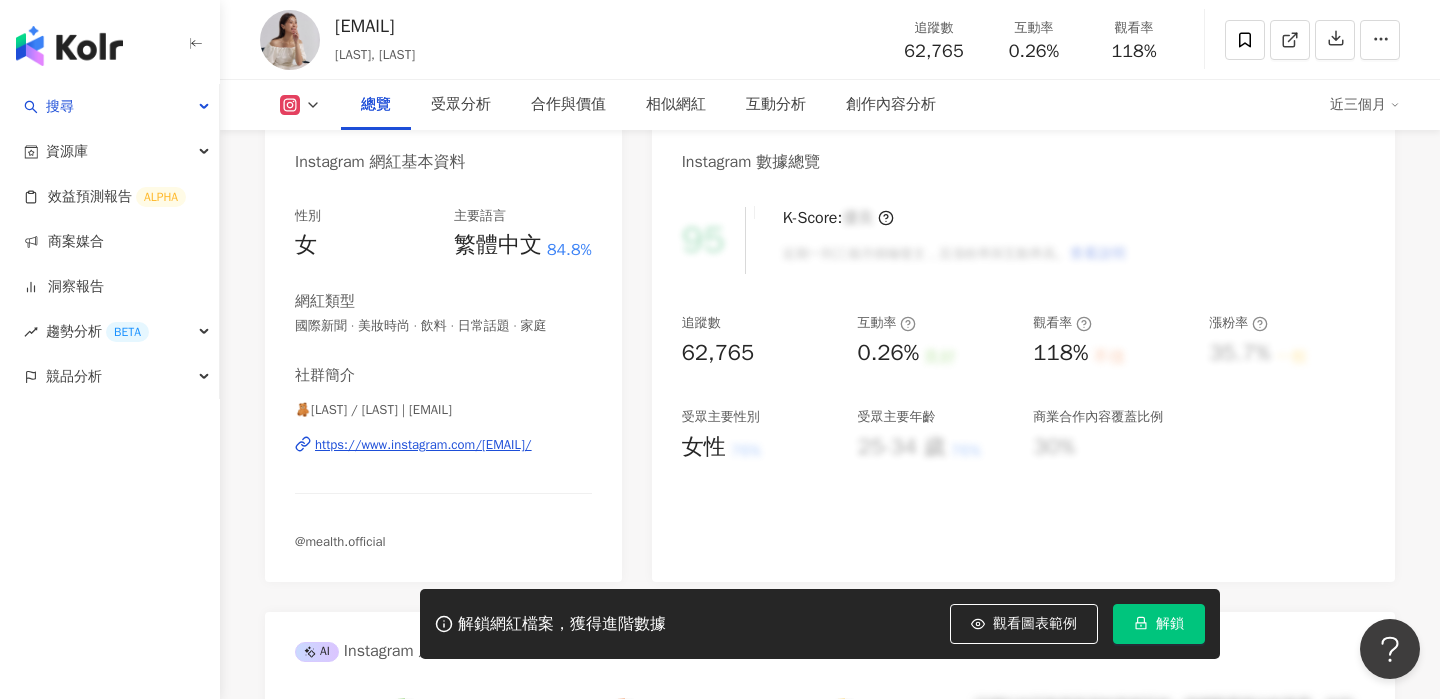 click on "https://www.instagram.com/hmhm0605/" at bounding box center (423, 445) 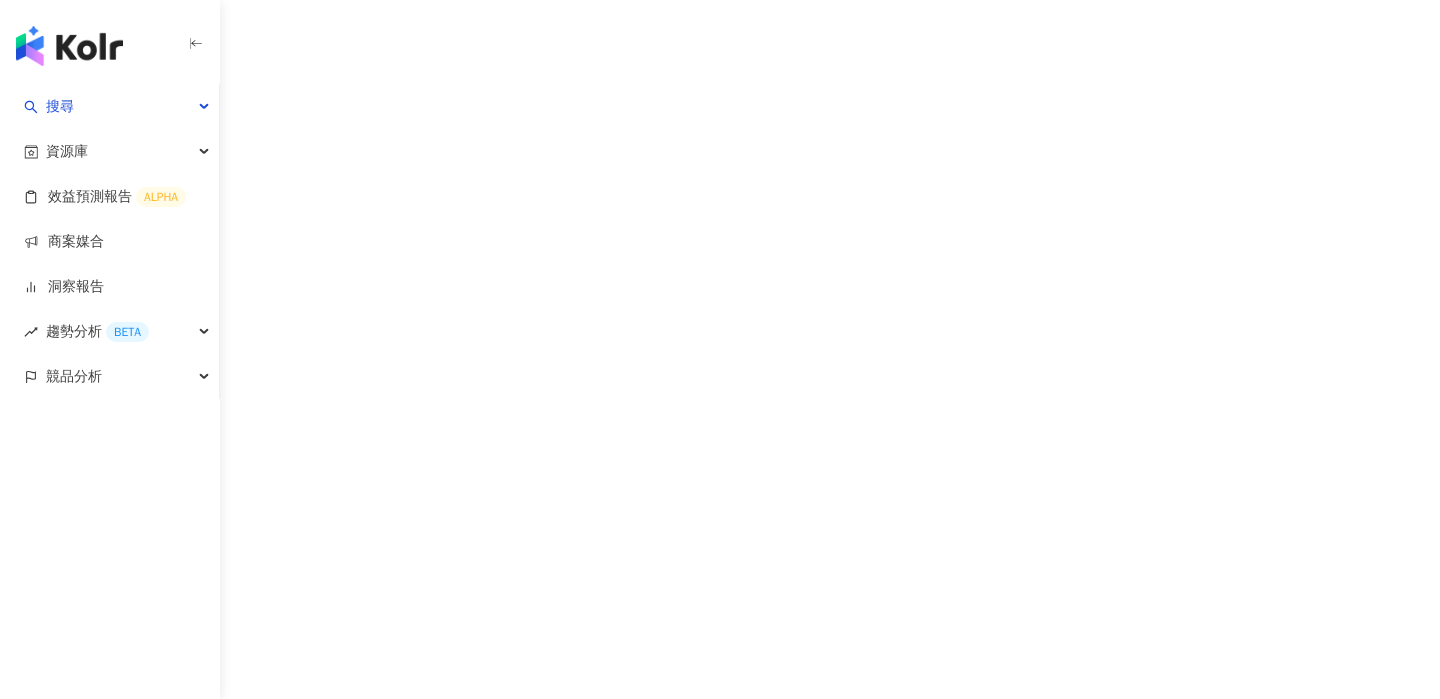 scroll, scrollTop: 0, scrollLeft: 0, axis: both 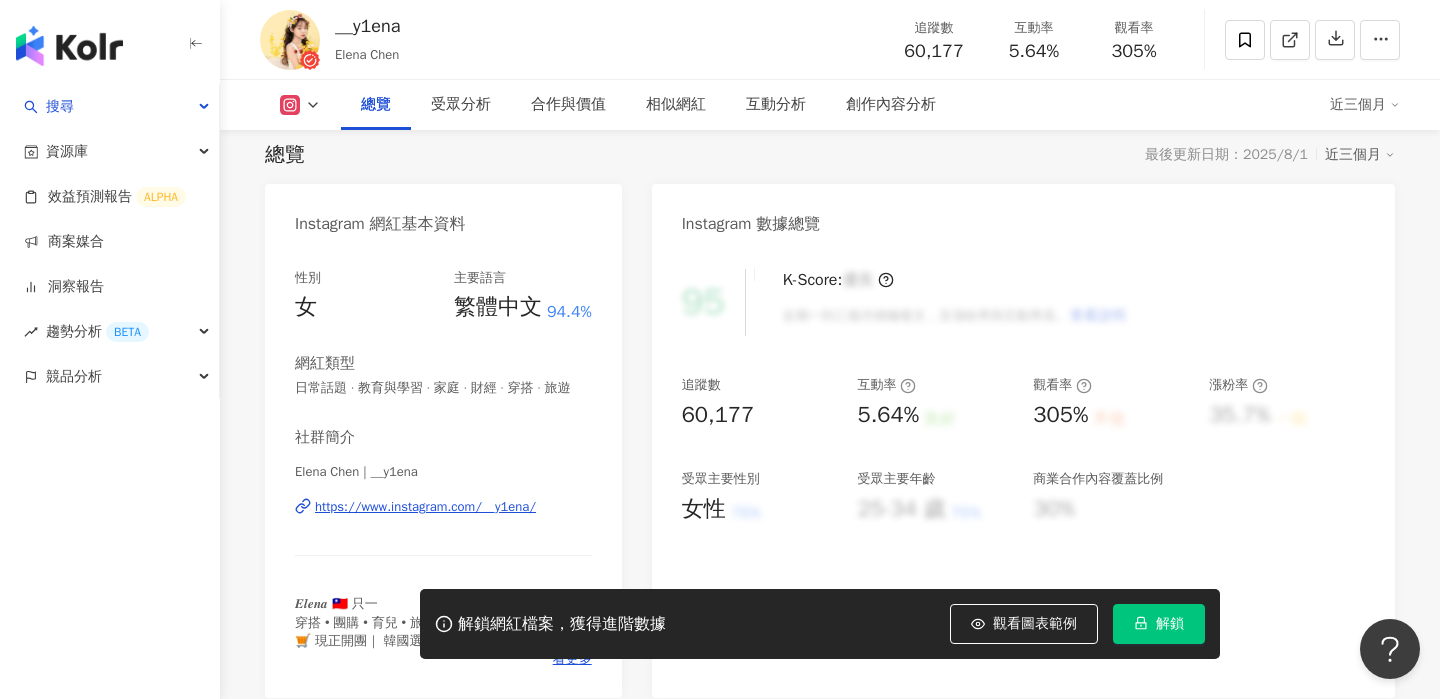 click on "https://www.instagram.com/__y1ena/" at bounding box center [425, 507] 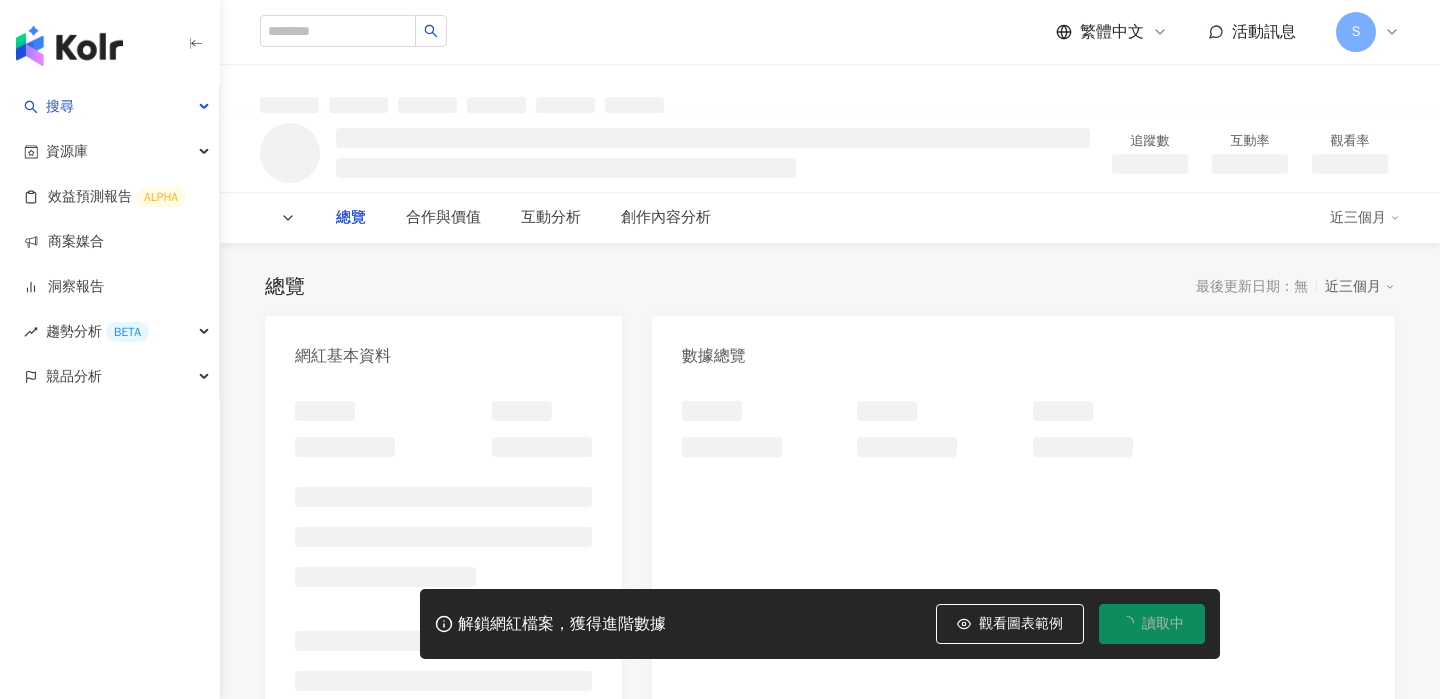 scroll, scrollTop: 0, scrollLeft: 0, axis: both 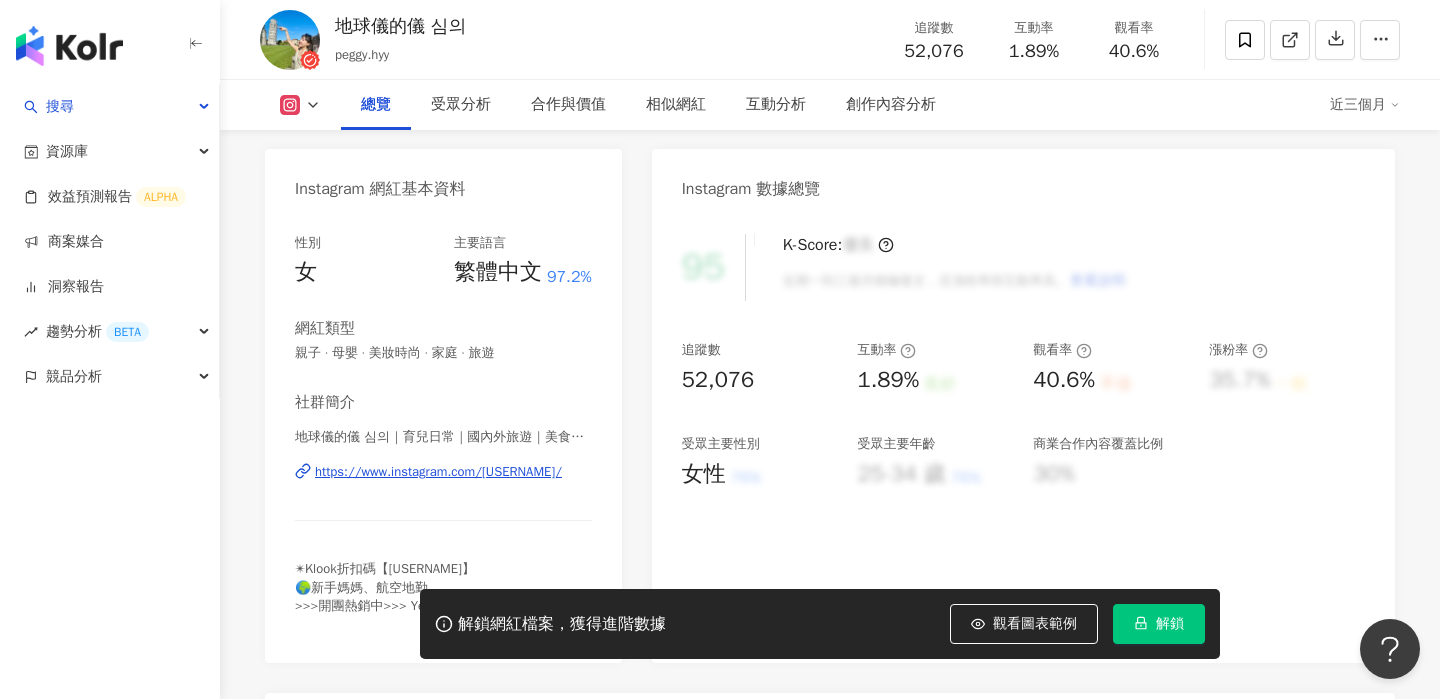 click on "https://www.instagram.com/peggy.hyy/" at bounding box center (438, 472) 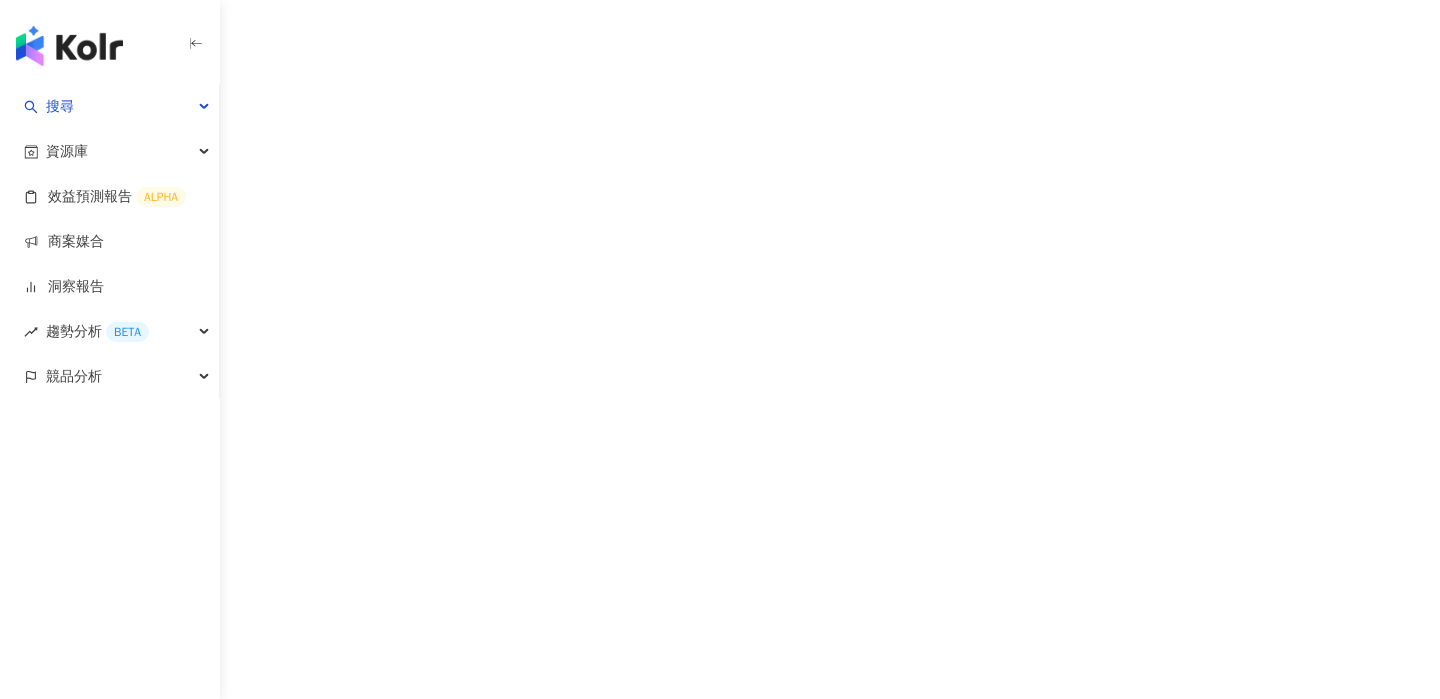 scroll, scrollTop: 0, scrollLeft: 0, axis: both 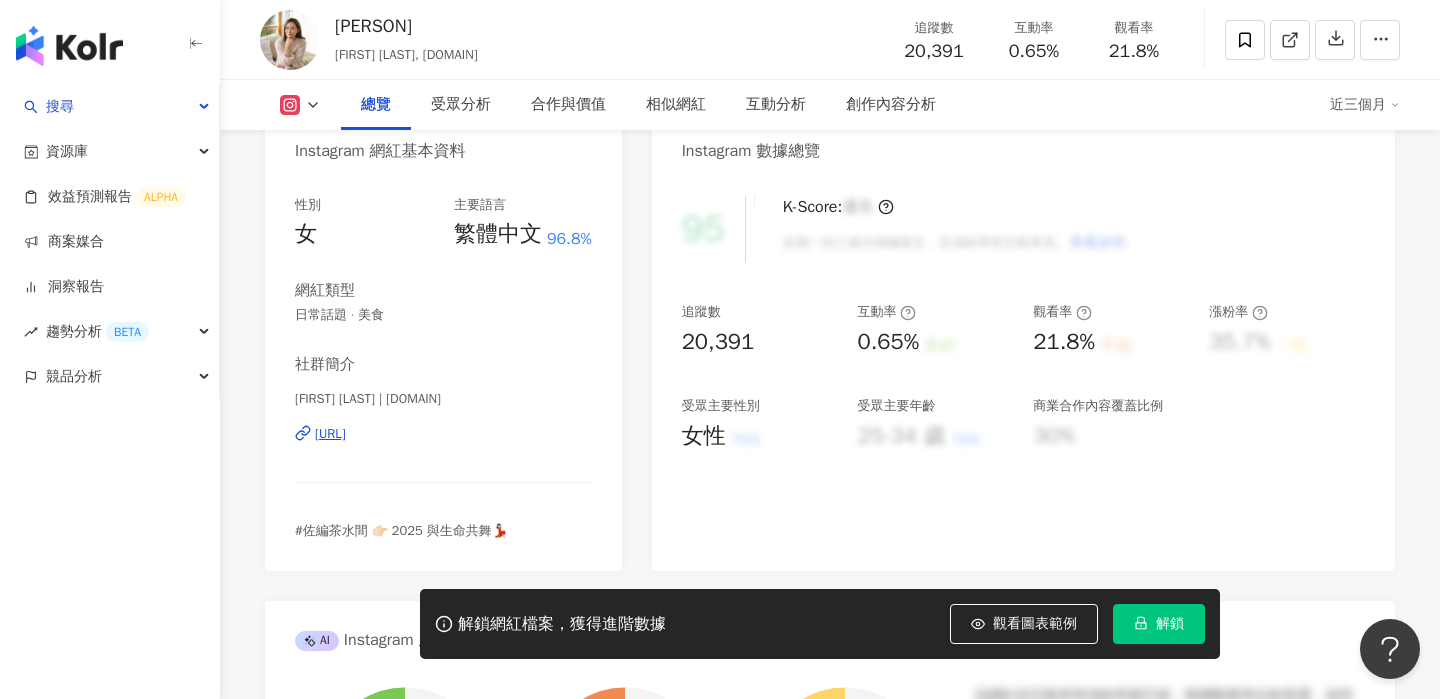 click on "https://www.instagram.com/zoeyk.co/" at bounding box center (330, 434) 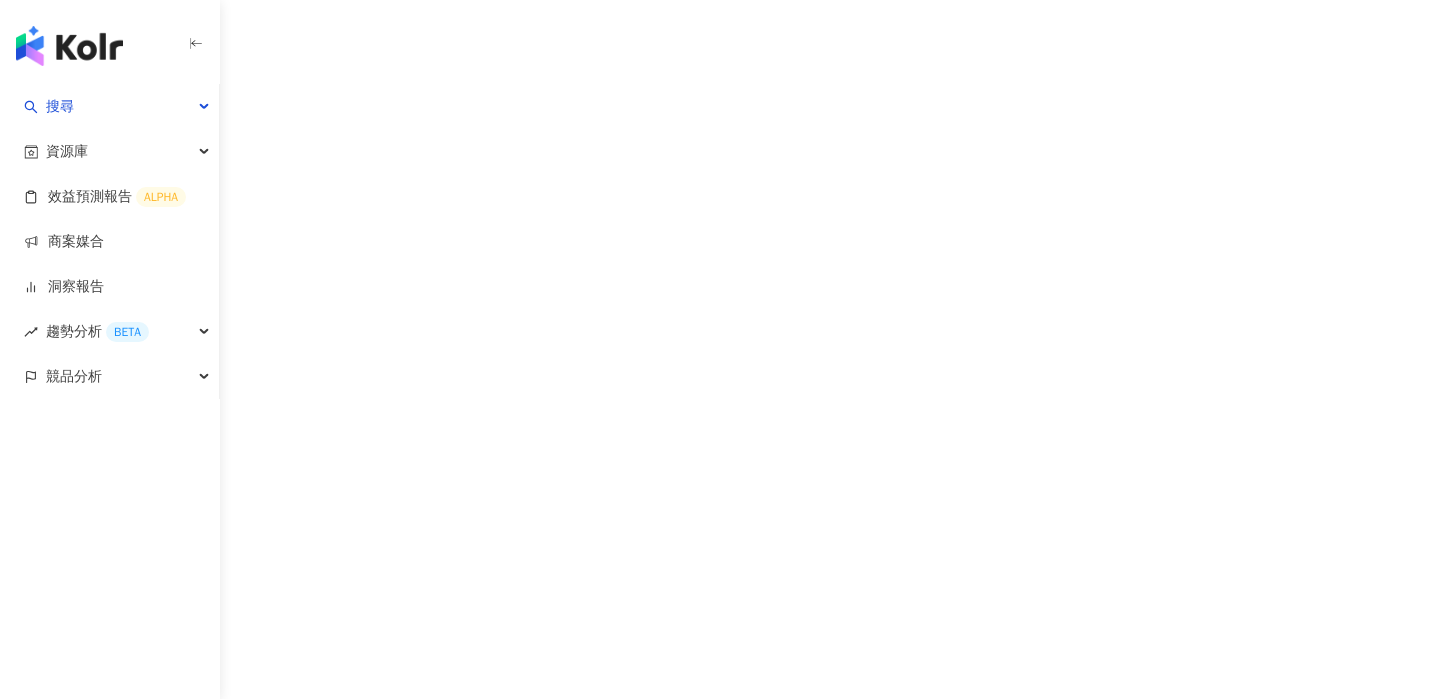 scroll, scrollTop: 0, scrollLeft: 0, axis: both 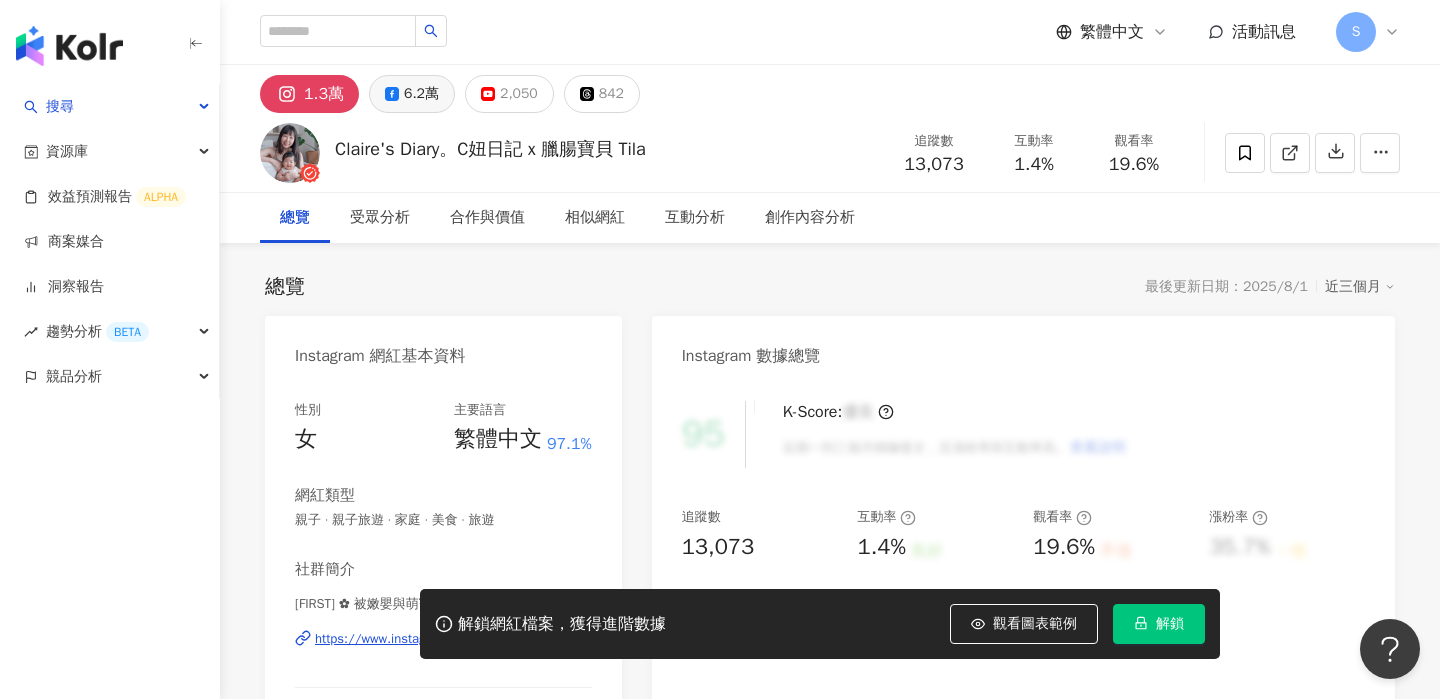 click on "6.2萬" at bounding box center (421, 94) 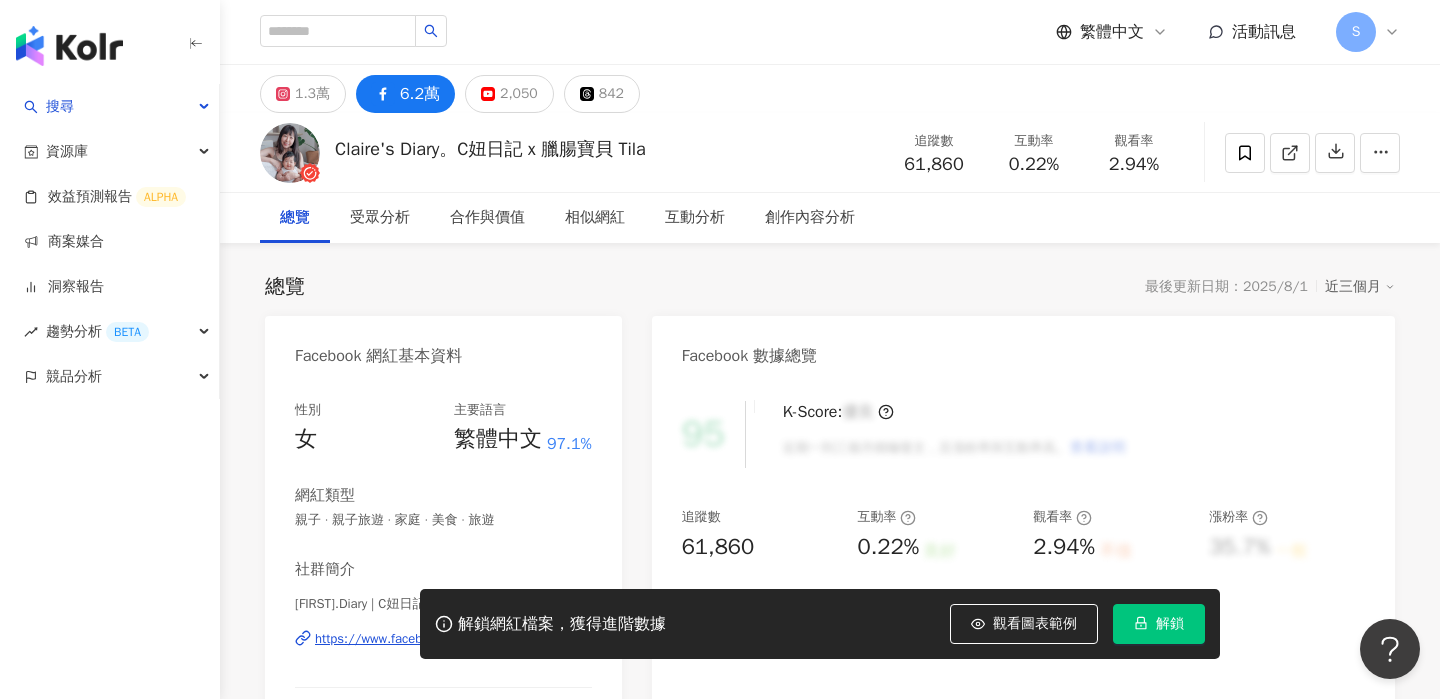 scroll, scrollTop: 104, scrollLeft: 0, axis: vertical 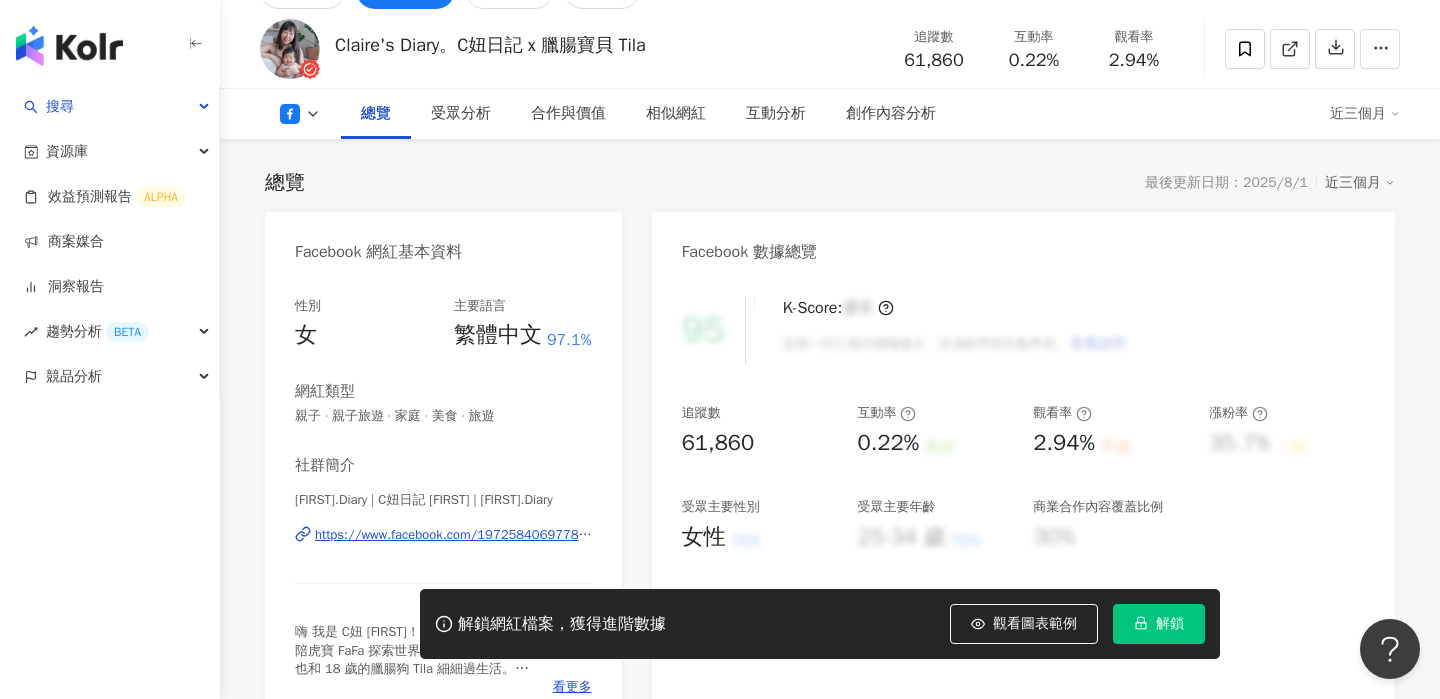 click on "https://www.facebook.com/197258406977820" at bounding box center (453, 535) 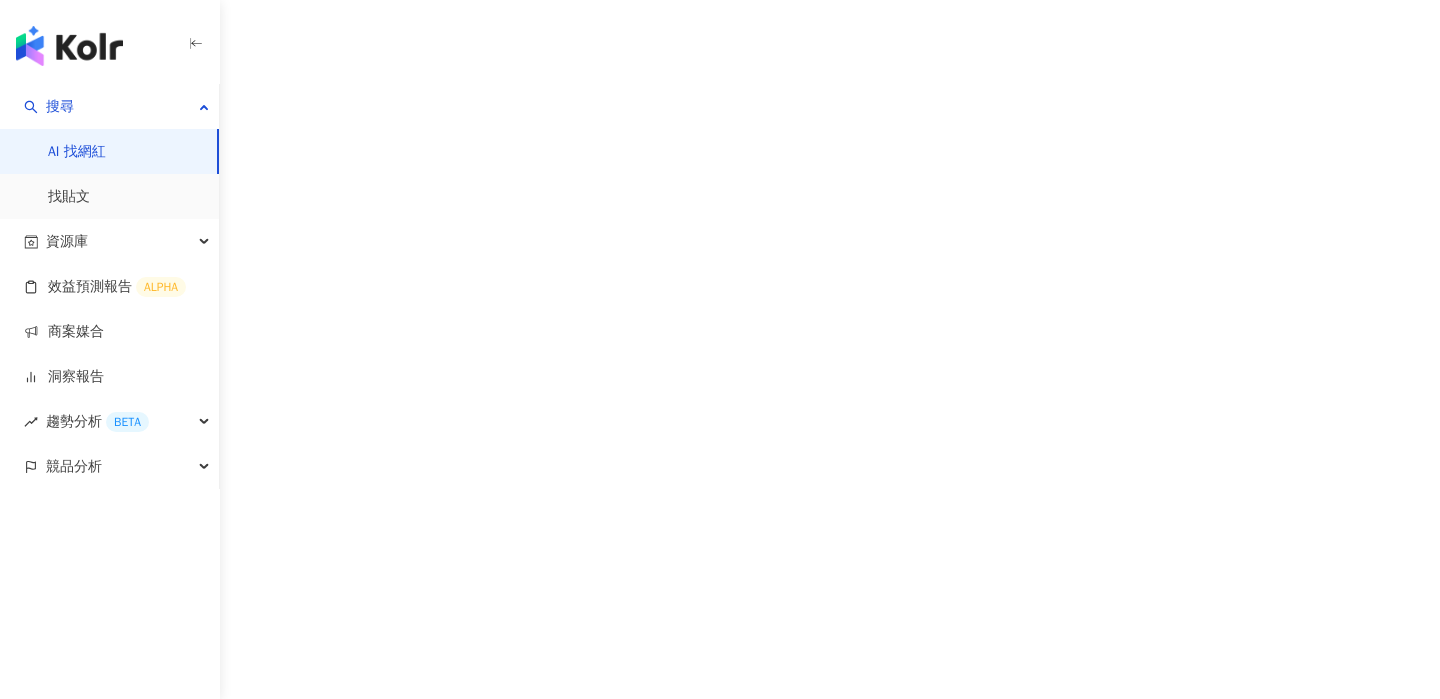 scroll, scrollTop: 0, scrollLeft: 0, axis: both 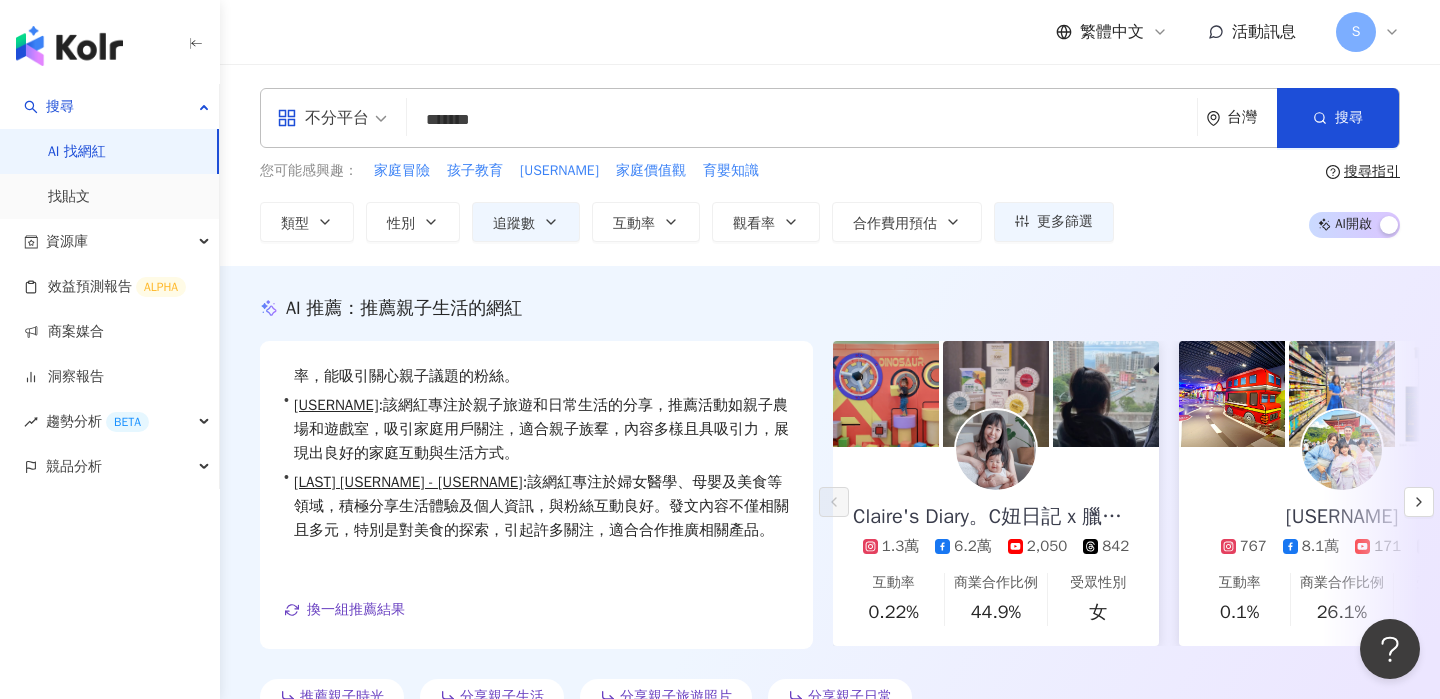 click on "*******" at bounding box center [802, 120] 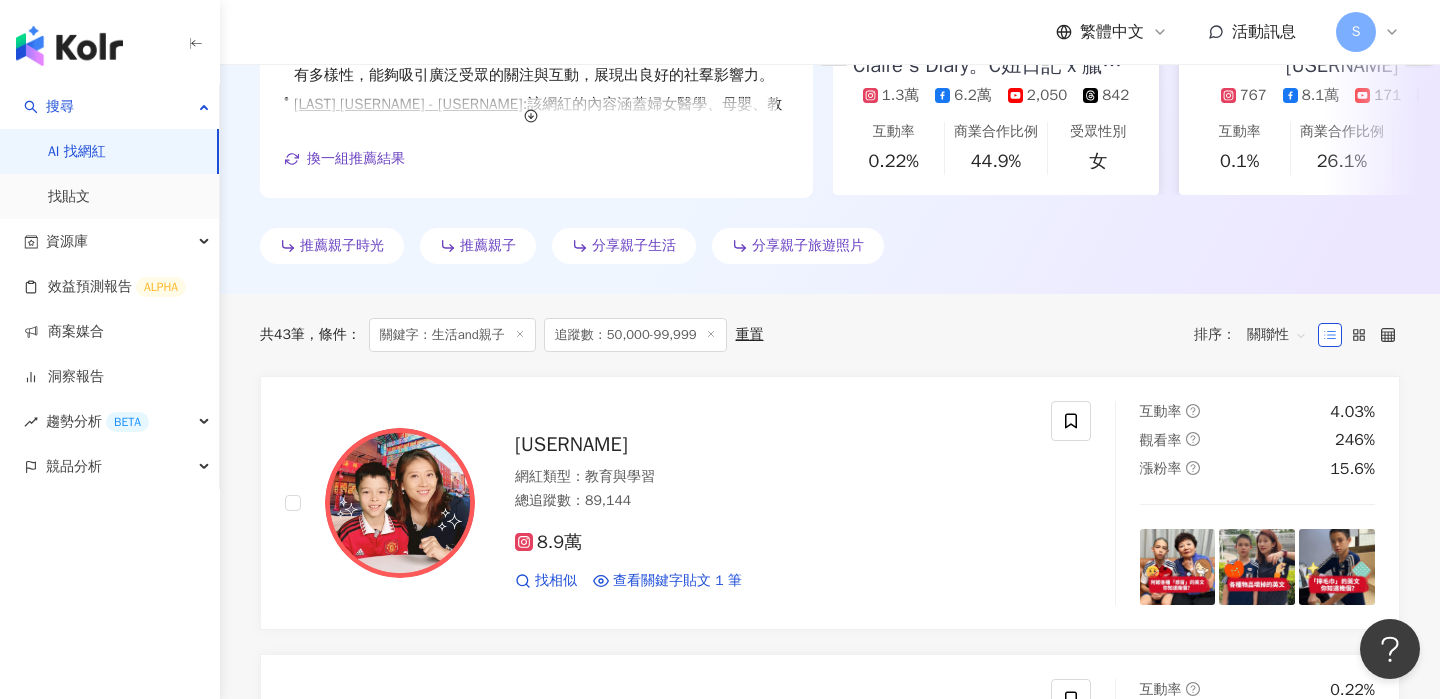 scroll, scrollTop: 0, scrollLeft: 0, axis: both 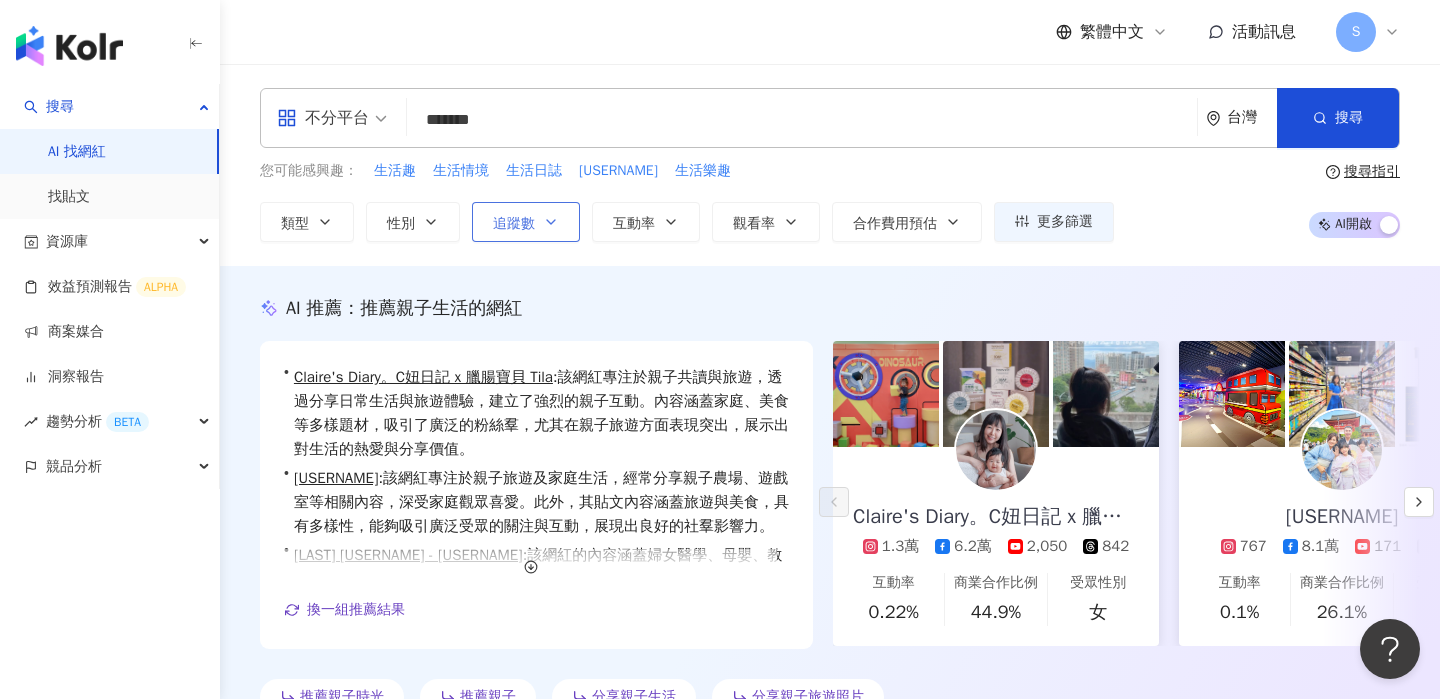 type on "*******" 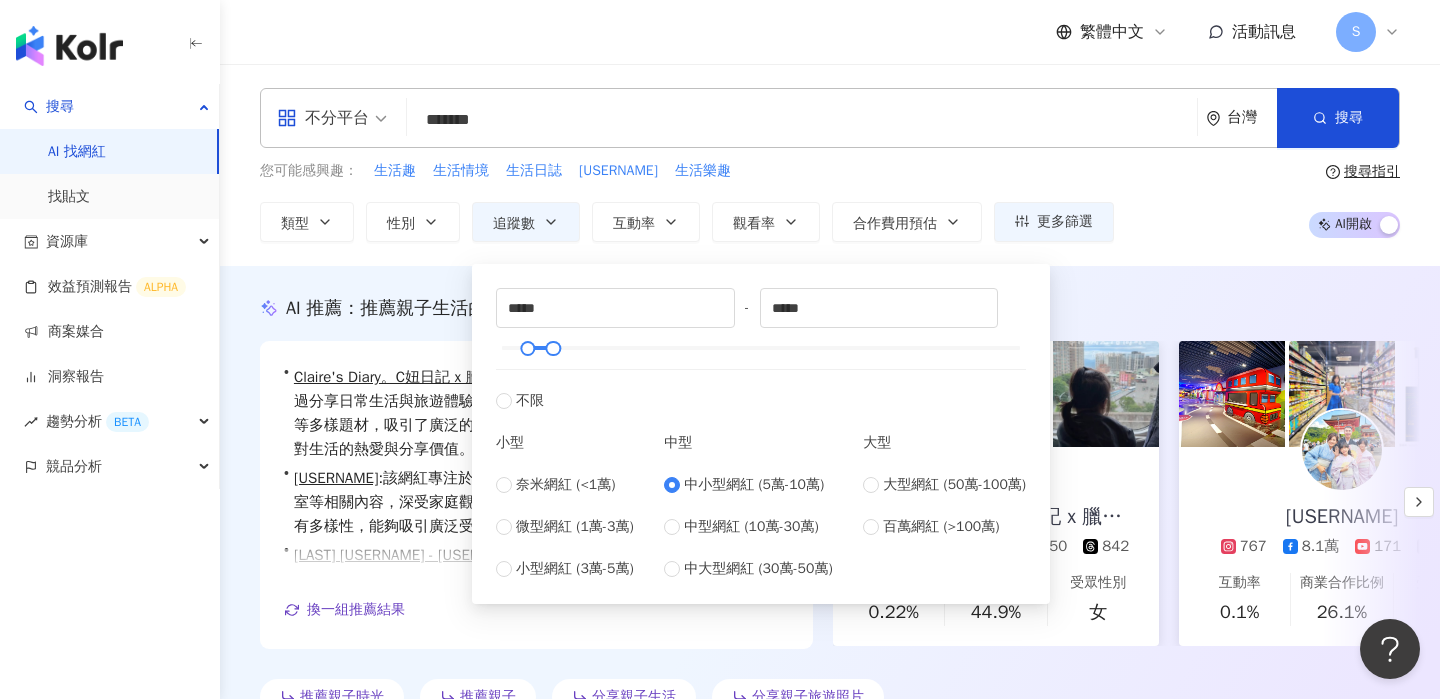 click on "奈米網紅 (<1萬) 微型網紅 (1萬-3萬) 小型網紅 (3萬-5萬)" at bounding box center [565, 527] 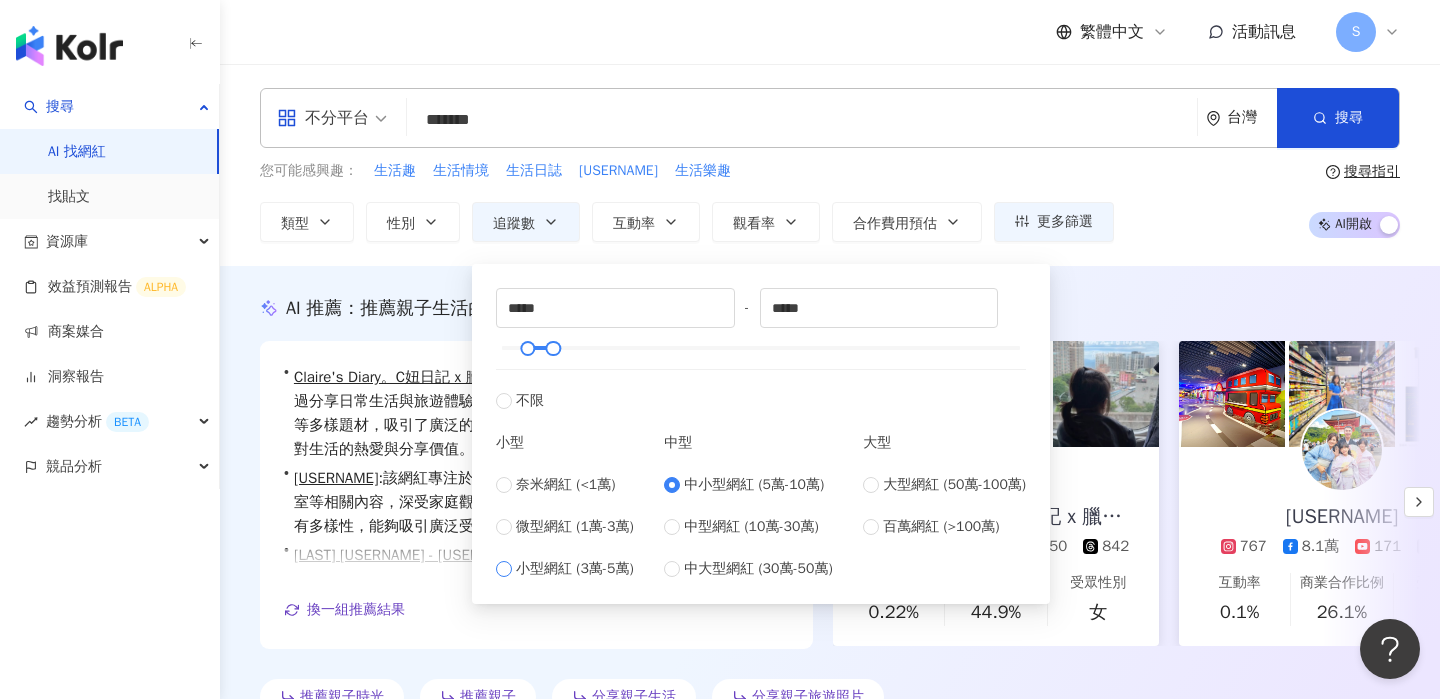 click on "小型網紅 (3萬-5萬)" at bounding box center [575, 569] 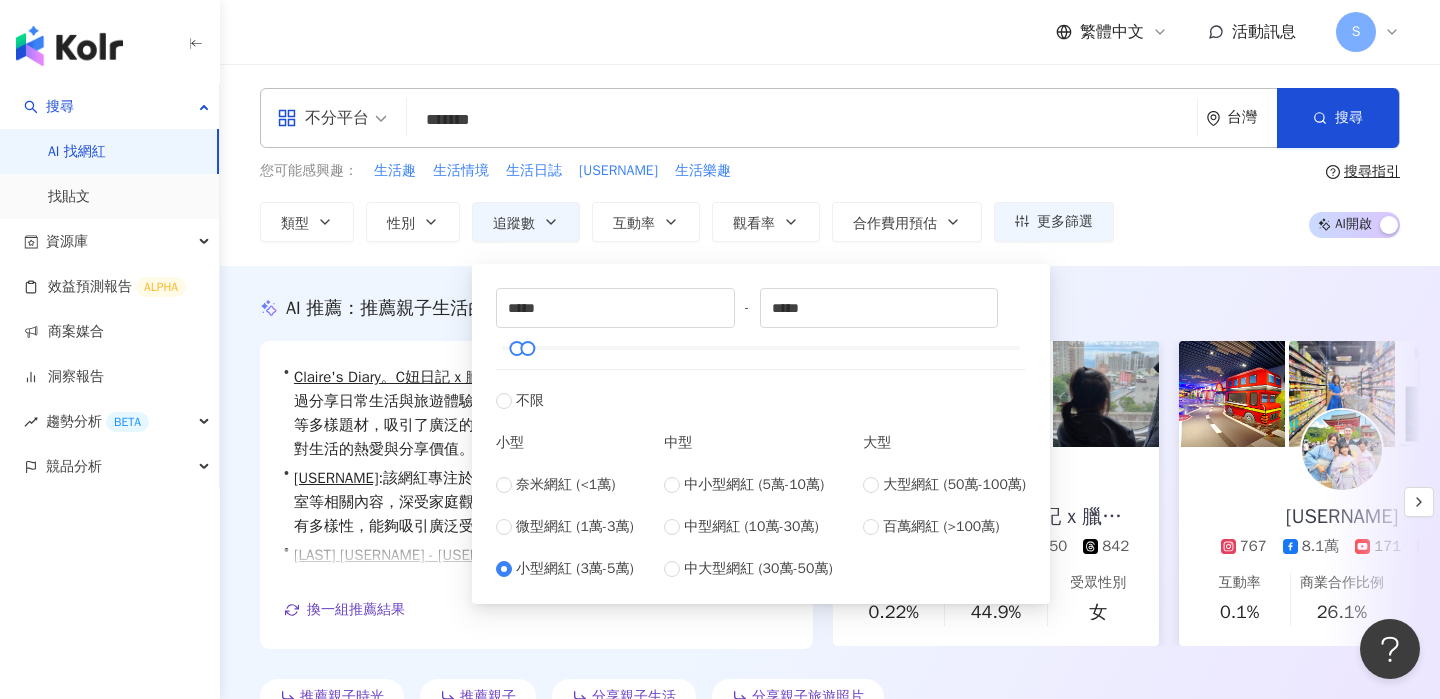 click on "AI 推薦 ： 推薦親子生活的網紅 • Claire's Diary。C妞日記 x 臘腸寶貝 Tila  :  該網紅專注於親子共讀與旅遊，透過分享日常生活與旅遊體驗，建立了強烈的親子互動。內容涵蓋家庭、美食等多樣題材，吸引了廣泛的粉絲羣，尤其在親子旅遊方面表現突出，展示出對生活的熱愛與分享價值。 • 兔兒毛毛姊妹花  :  該網紅專注於親子旅遊及家庭生活，經常分享親子農場、遊戲室等相關內容，深受家庭觀眾喜愛。此外，其貼文內容涵蓋旅遊與美食，具有多樣性，能夠吸引廣泛受眾的關注與互動，展現出良好的社羣影響力。 • Yuli 又莉 - Yushi 伃希  :  該網紅的內容涵蓋婦女醫學、母嬰、教育及美食，發文主題多元，尤其在家庭及美食相關內容中頗具人氣，能有效引起關注與互動，適合品牌推廣和合作。 換一組推薦結果 對您有幫助嗎？ Claire's Diary。C妞日記 x 臘腸寶貝 Tila 1.3萬" at bounding box center (830, 505) 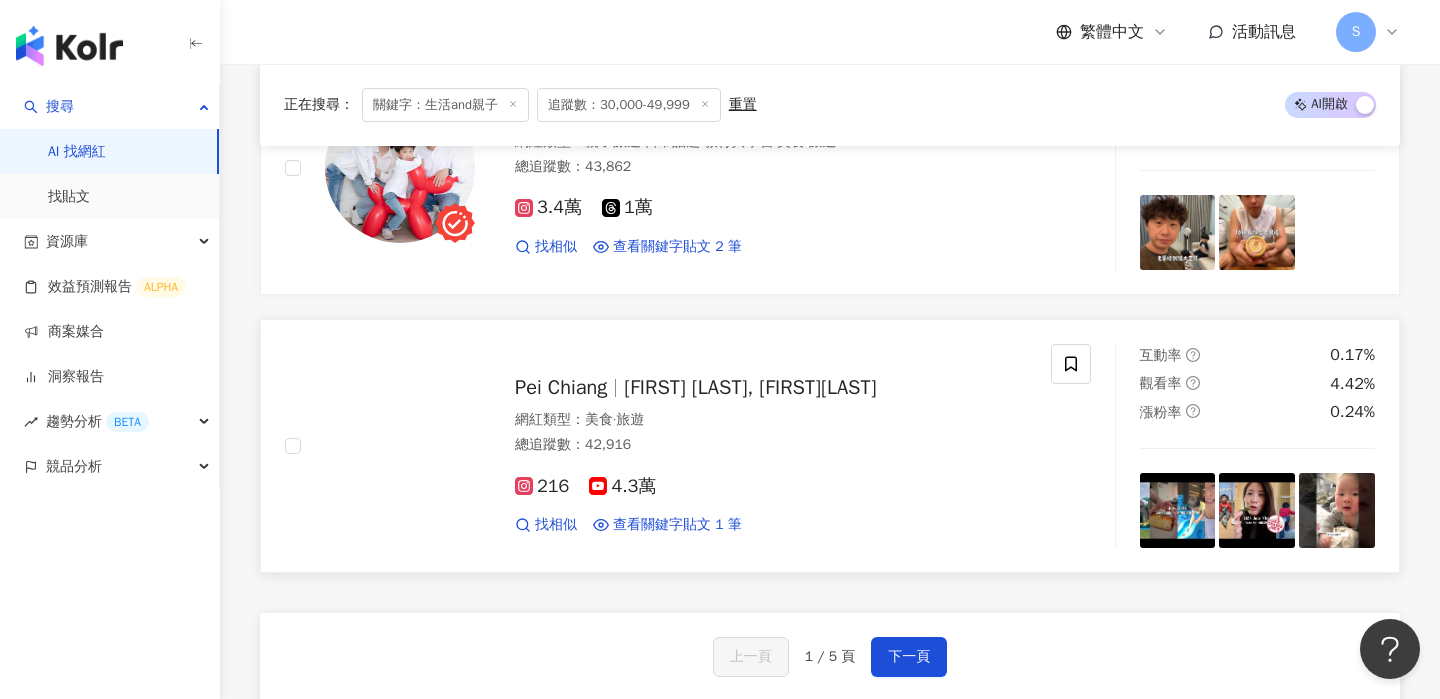 scroll, scrollTop: 3578, scrollLeft: 0, axis: vertical 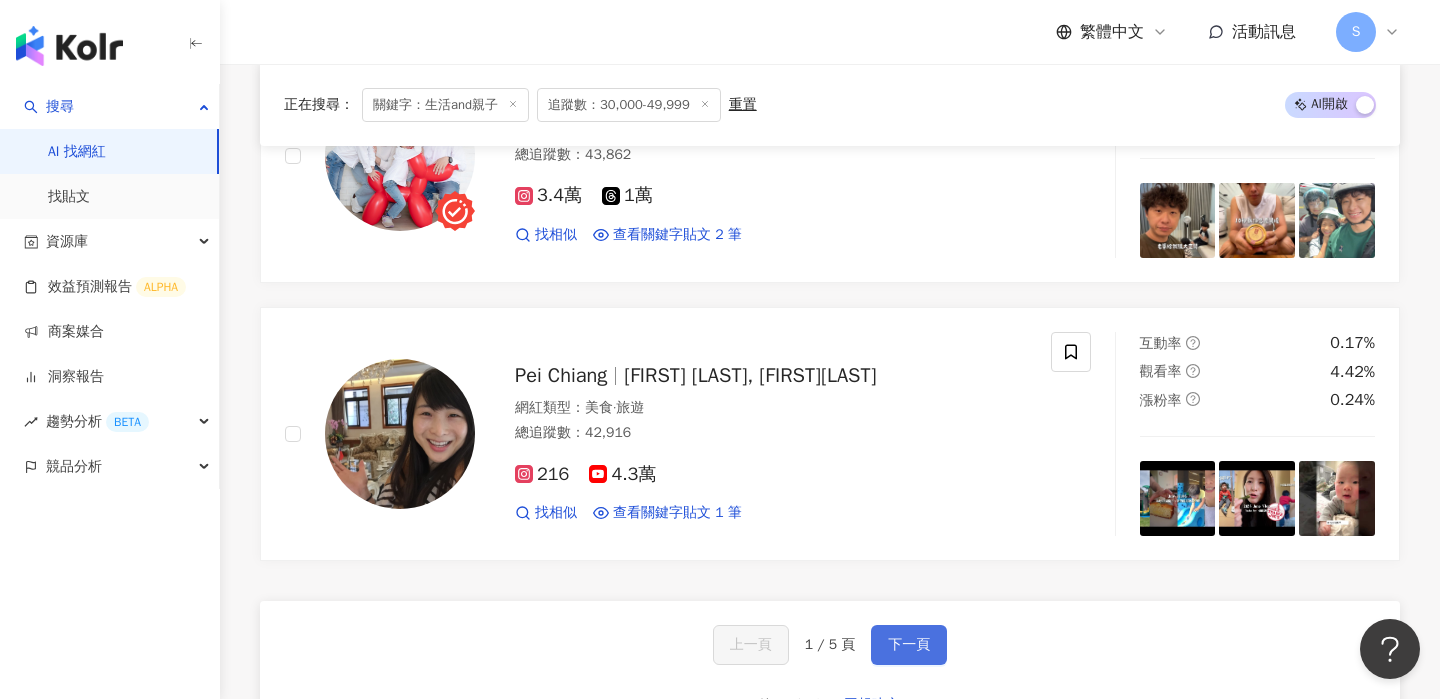 click on "下一頁" at bounding box center [909, 645] 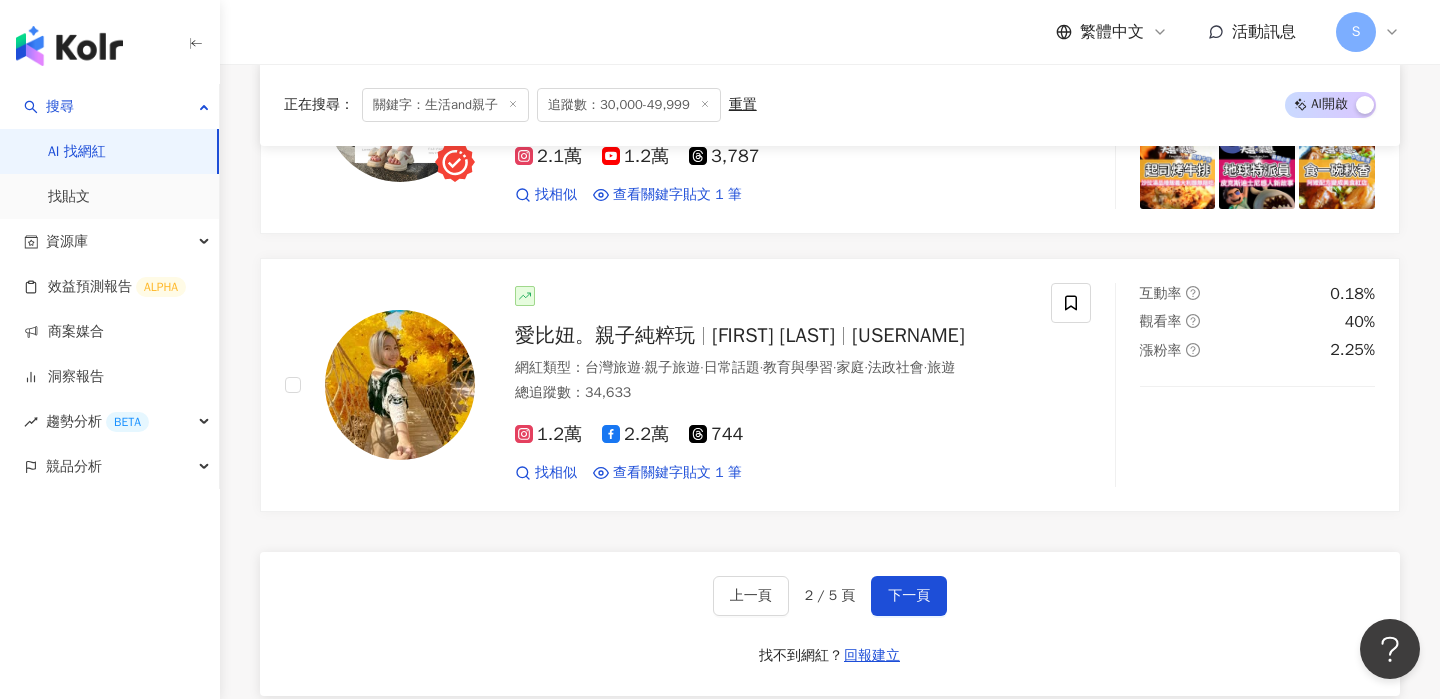 scroll, scrollTop: 3751, scrollLeft: 0, axis: vertical 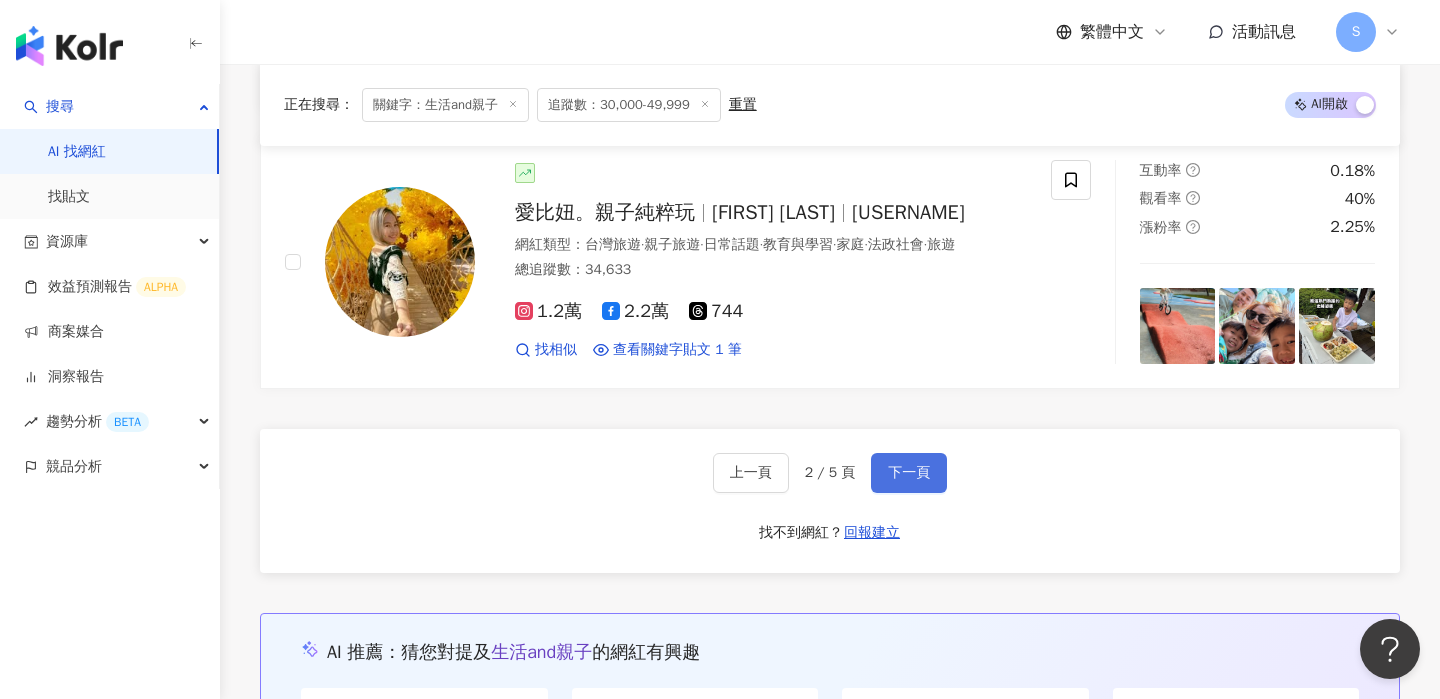 click on "下一頁" at bounding box center (909, 473) 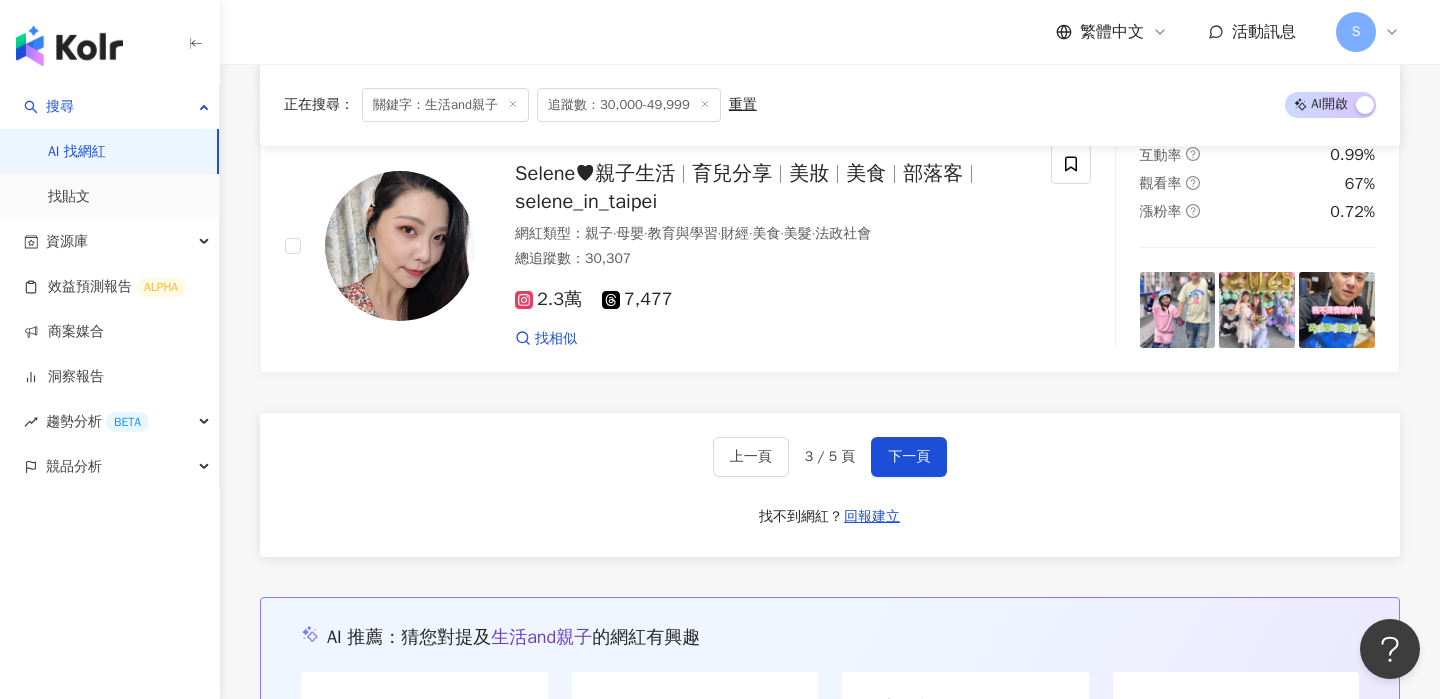 scroll, scrollTop: 3954, scrollLeft: 0, axis: vertical 